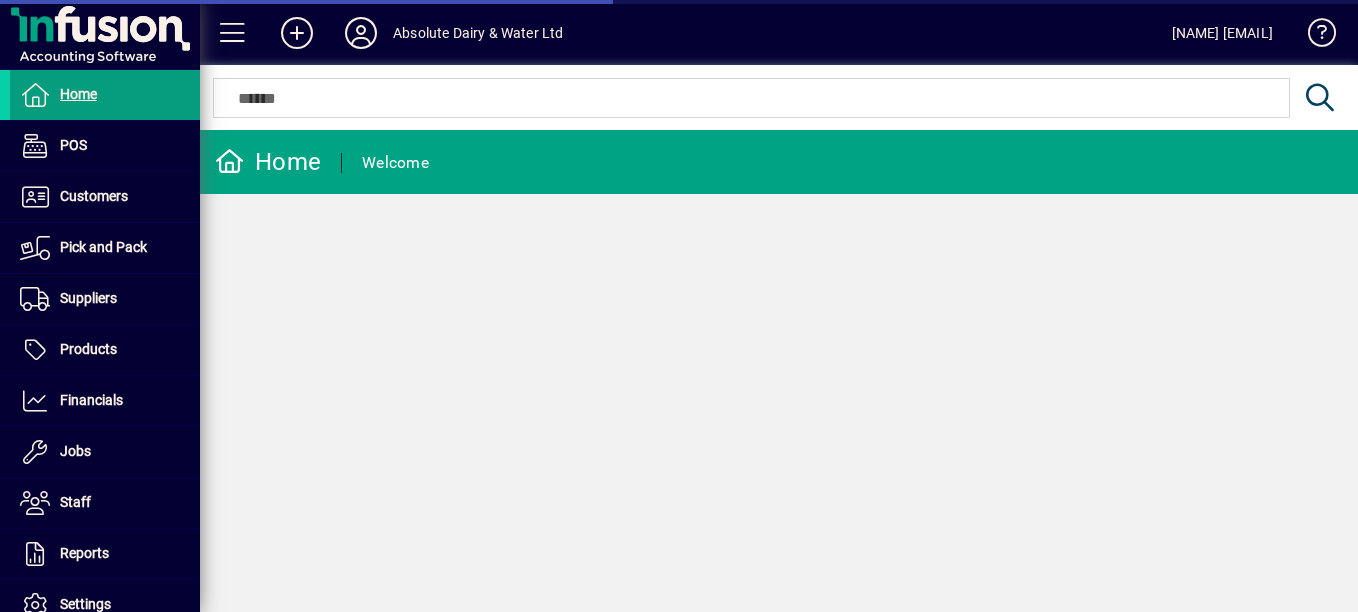 scroll, scrollTop: 0, scrollLeft: 0, axis: both 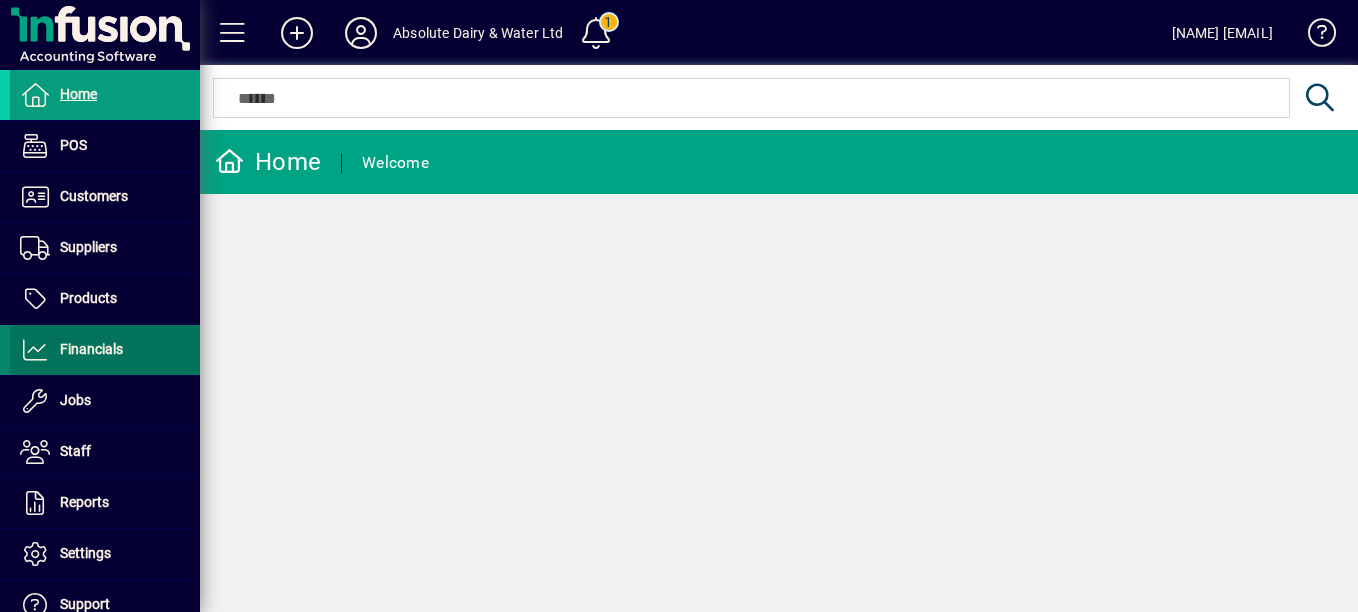 click at bounding box center (105, 350) 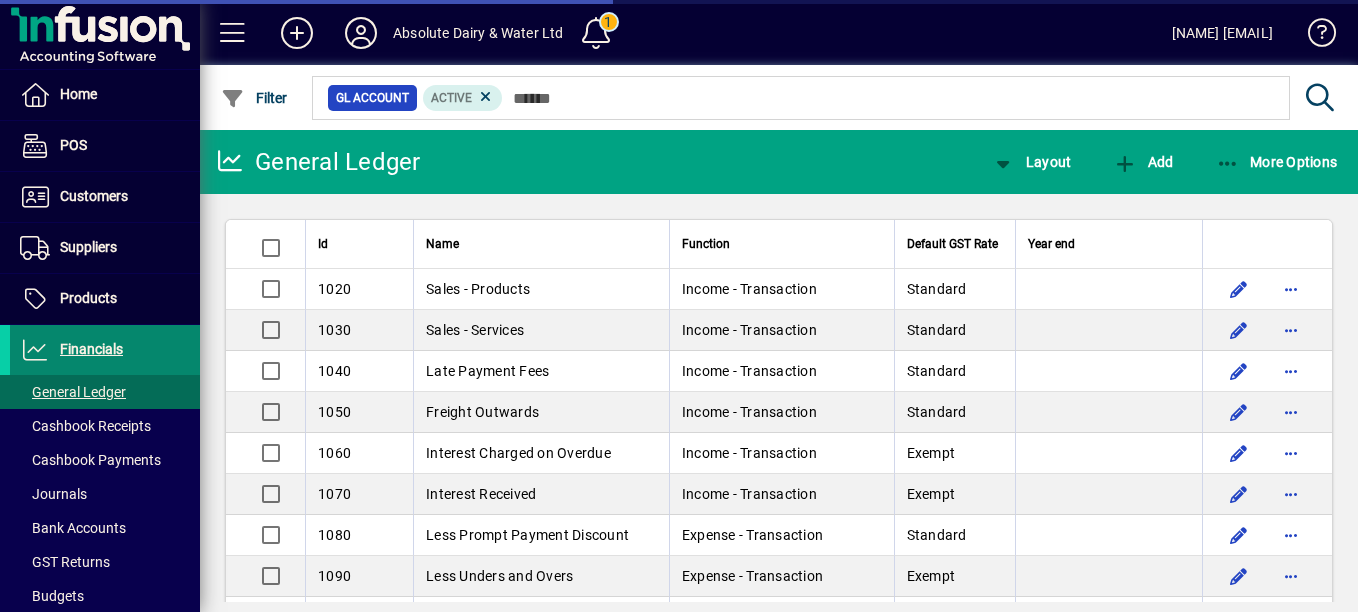 click on "Financials" at bounding box center (91, 349) 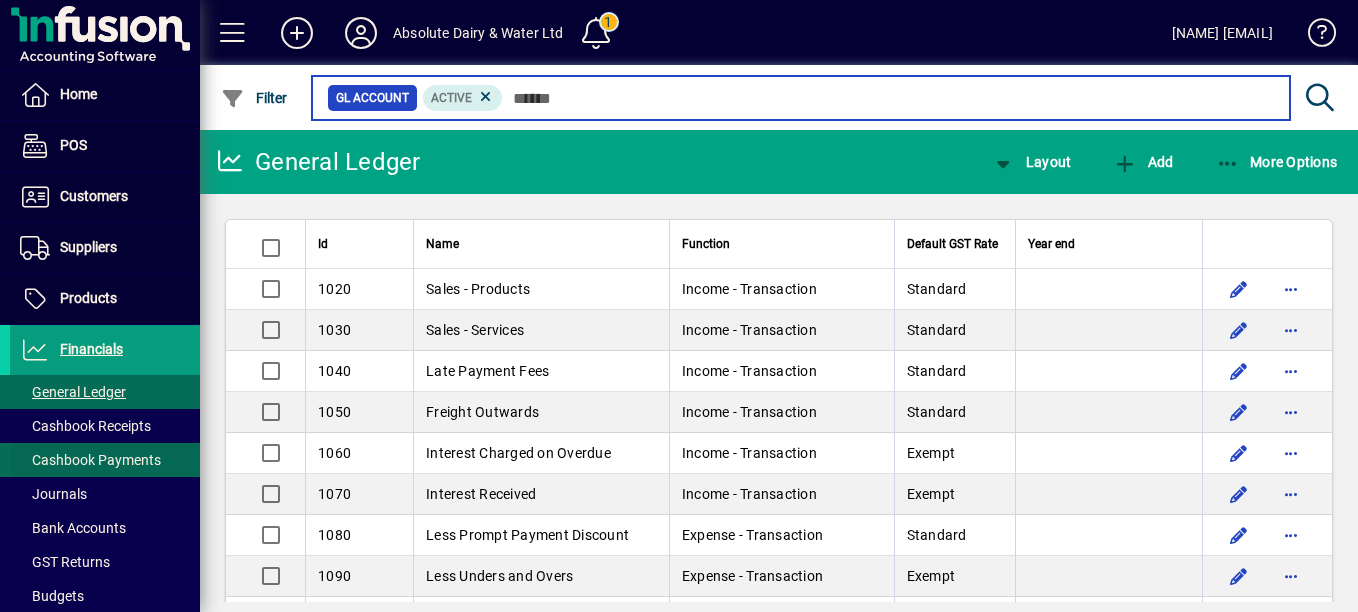 scroll, scrollTop: 400, scrollLeft: 0, axis: vertical 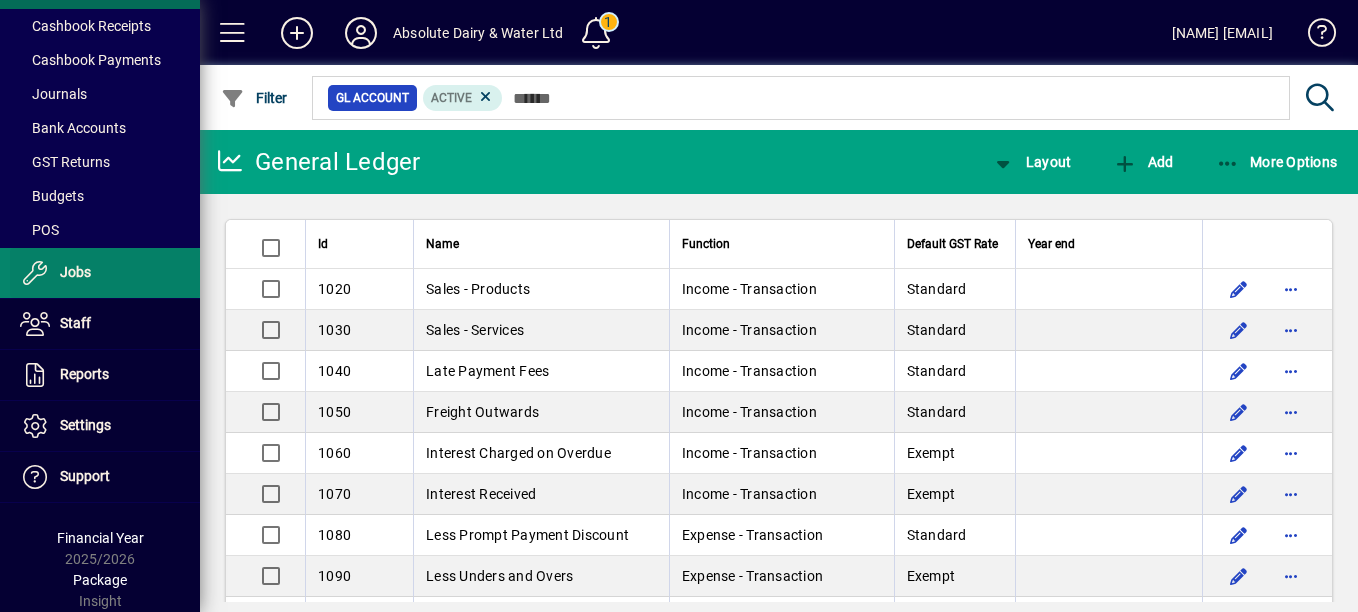 click at bounding box center (105, 273) 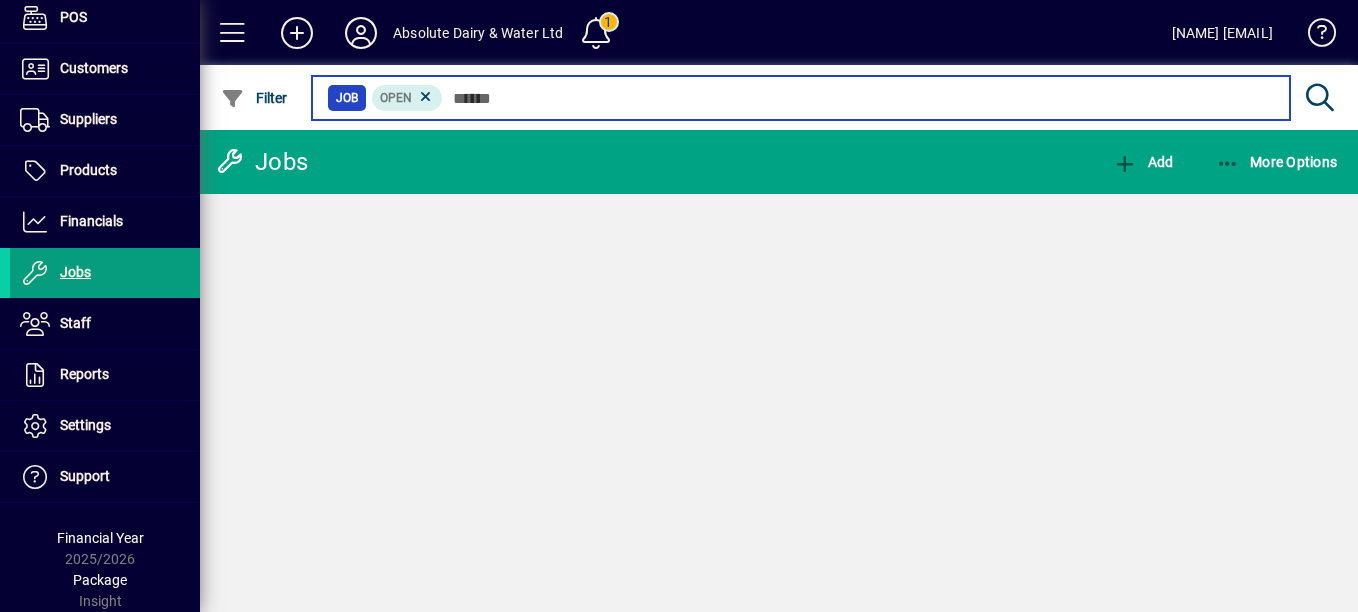 scroll, scrollTop: 128, scrollLeft: 0, axis: vertical 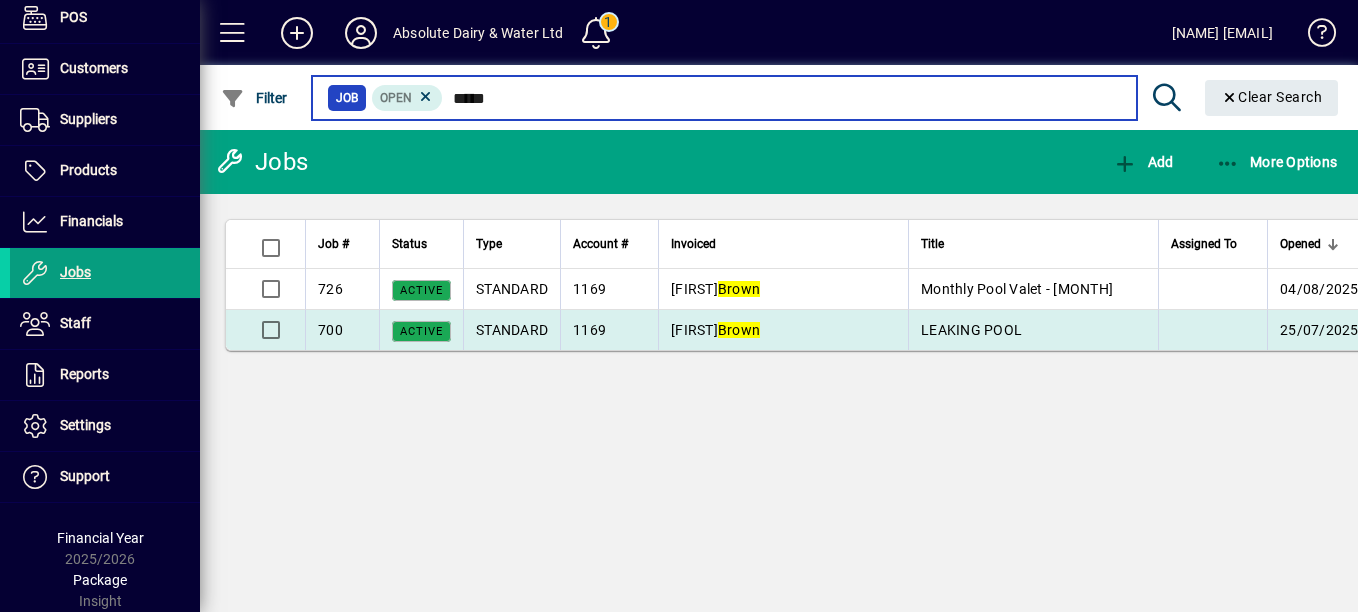 type on "*****" 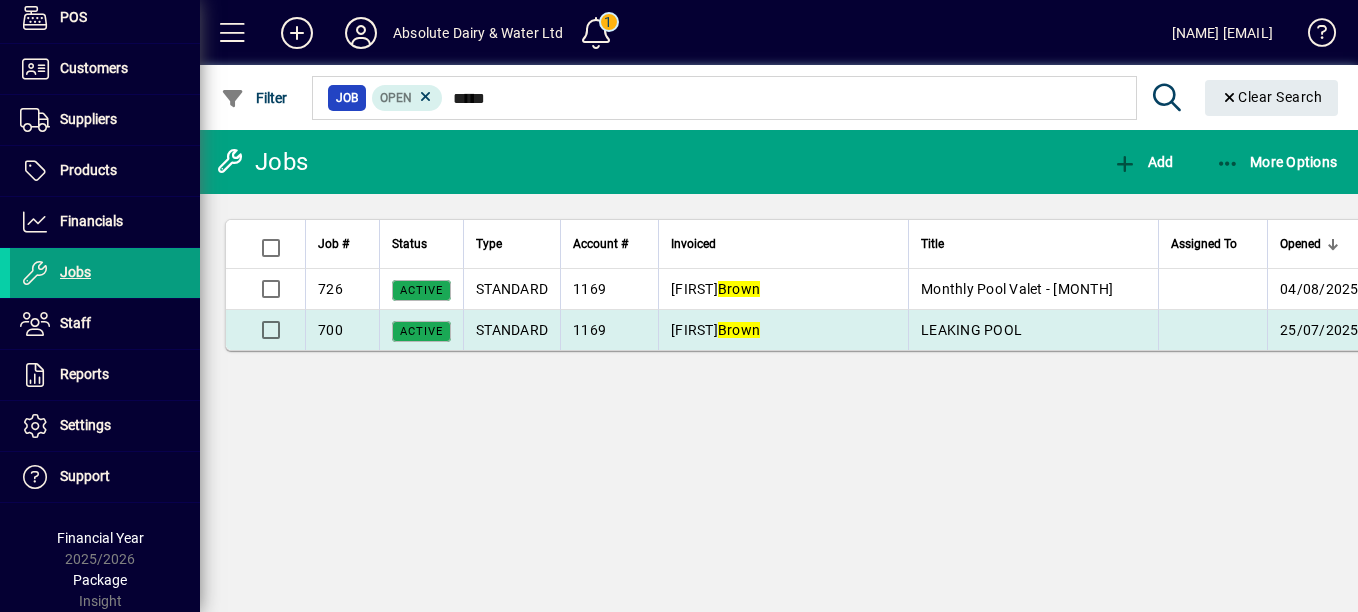 click on "LEAKING POOL" at bounding box center [1033, 330] 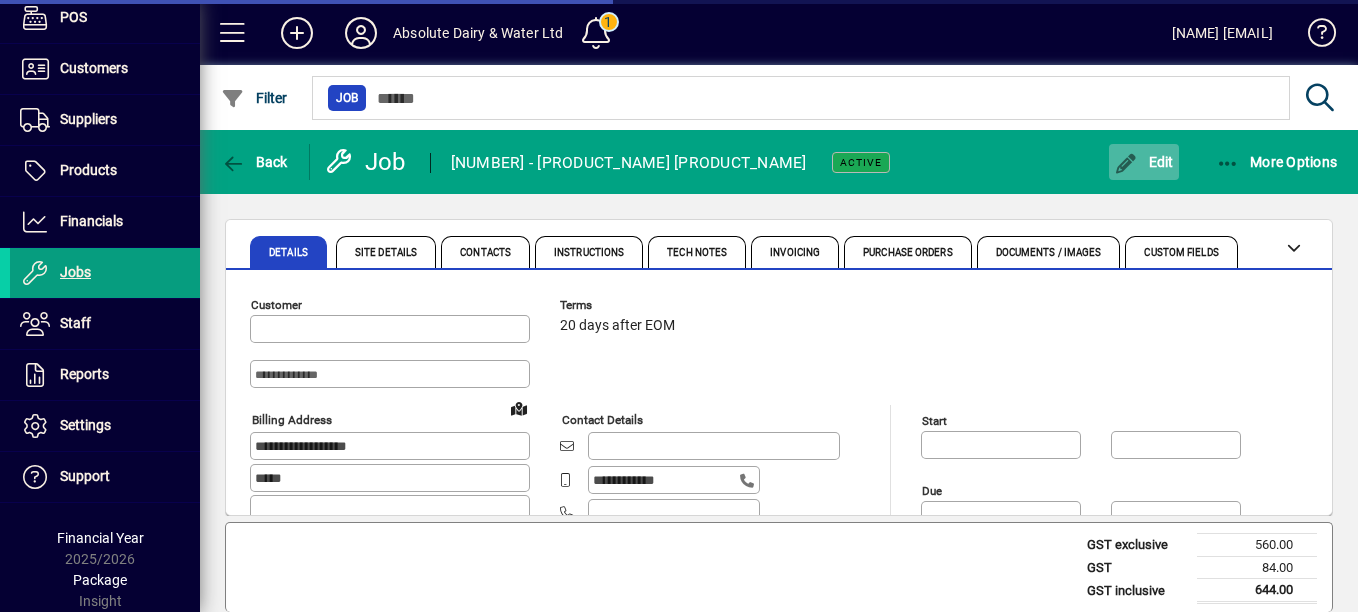 type on "******" 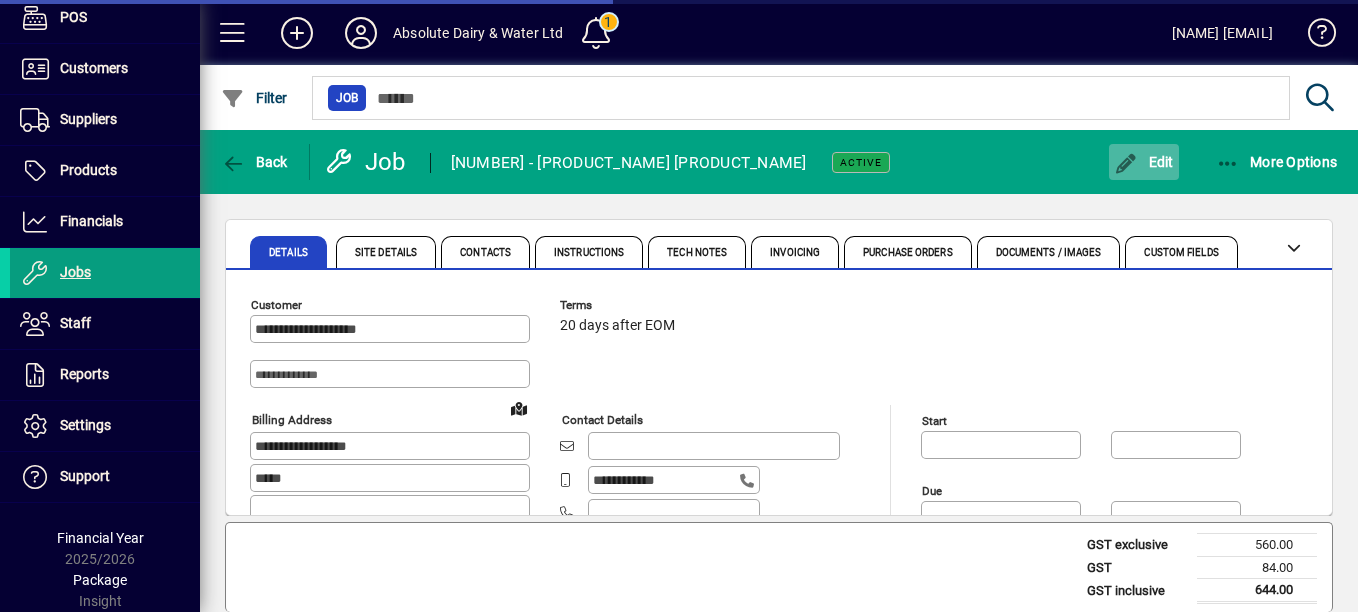 type on "**********" 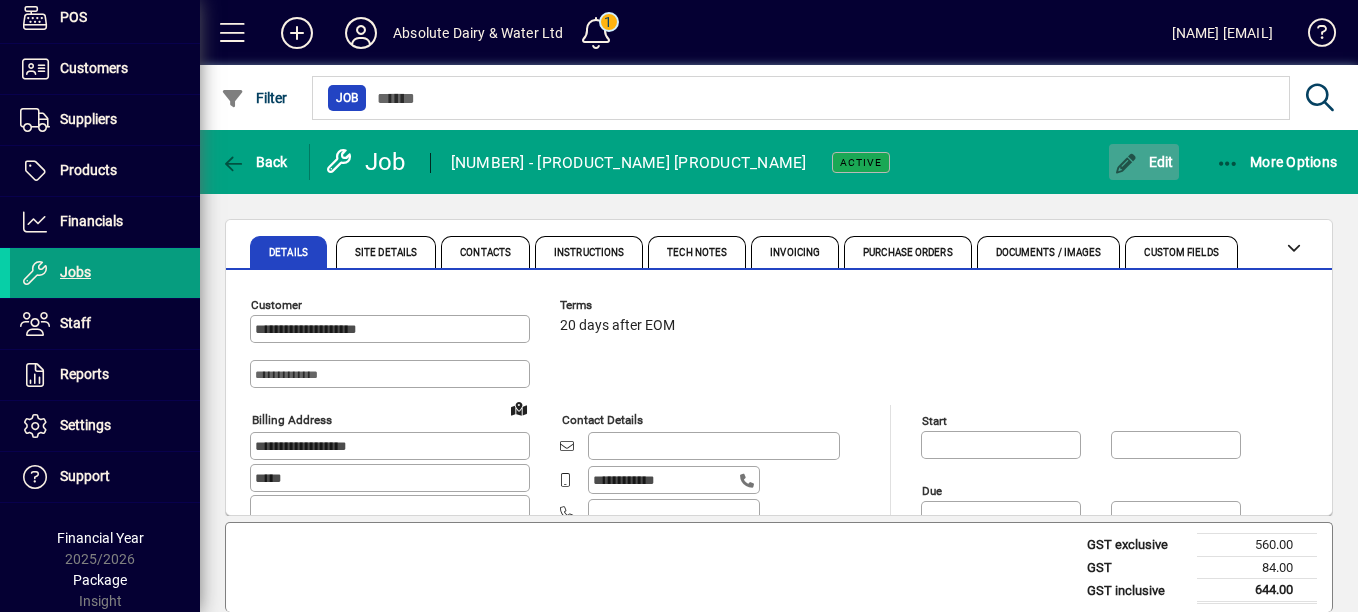 click on "Edit" 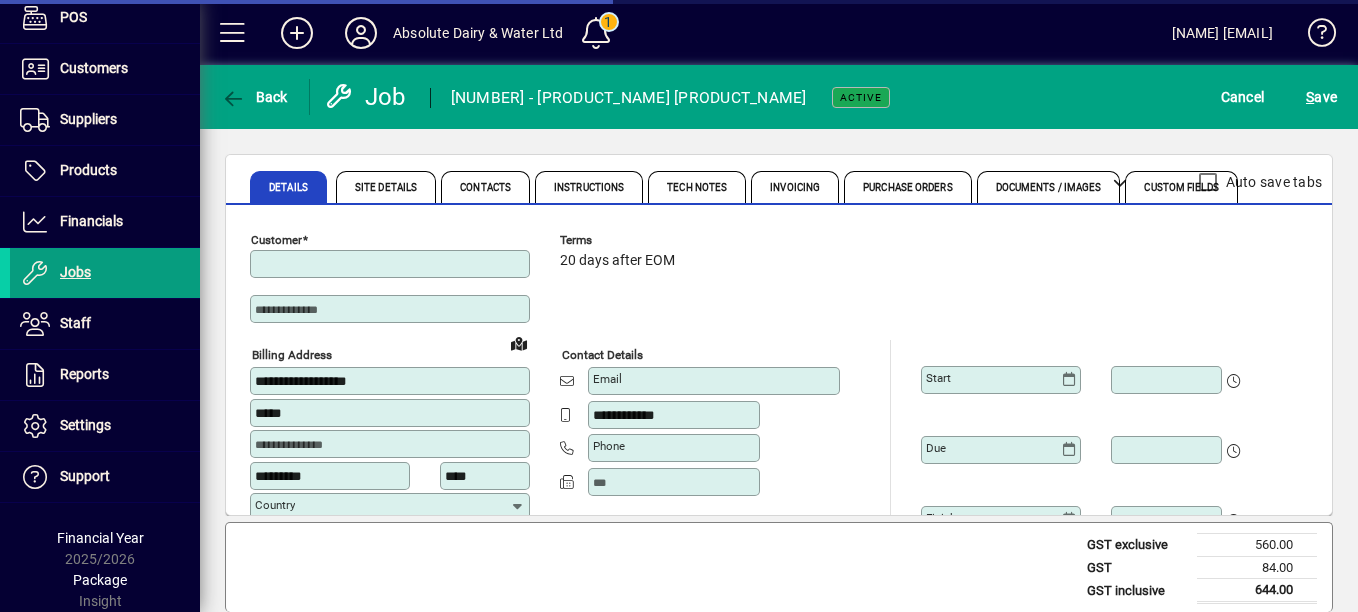 type on "******" 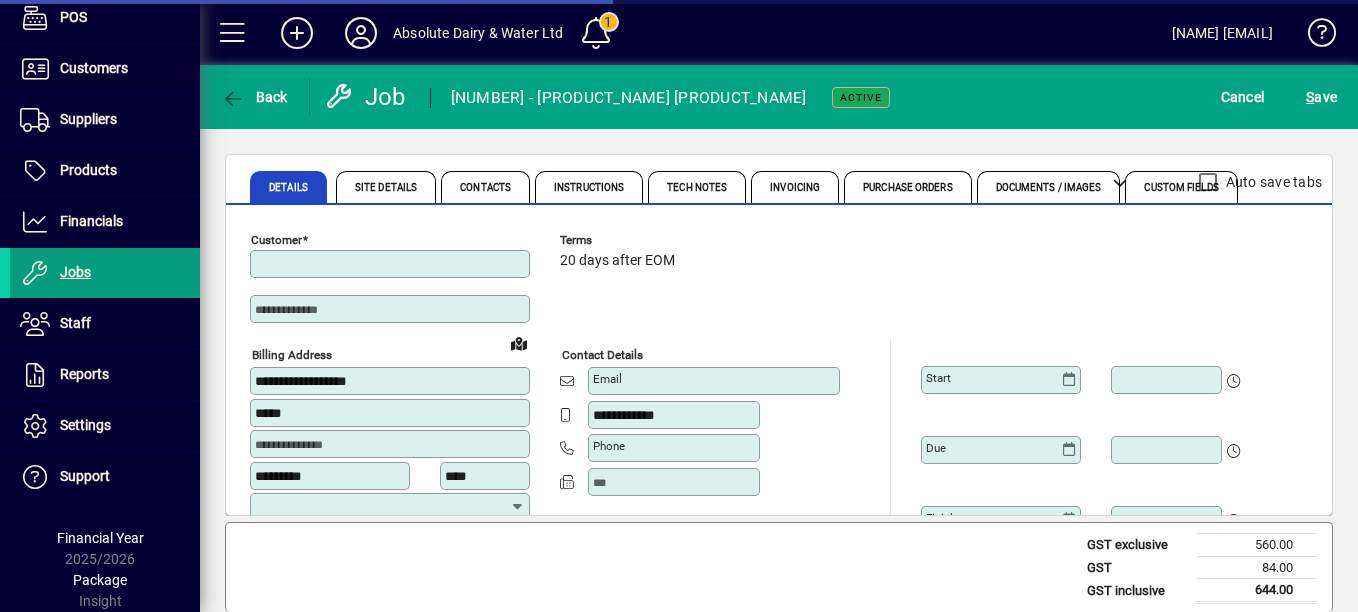 type on "**********" 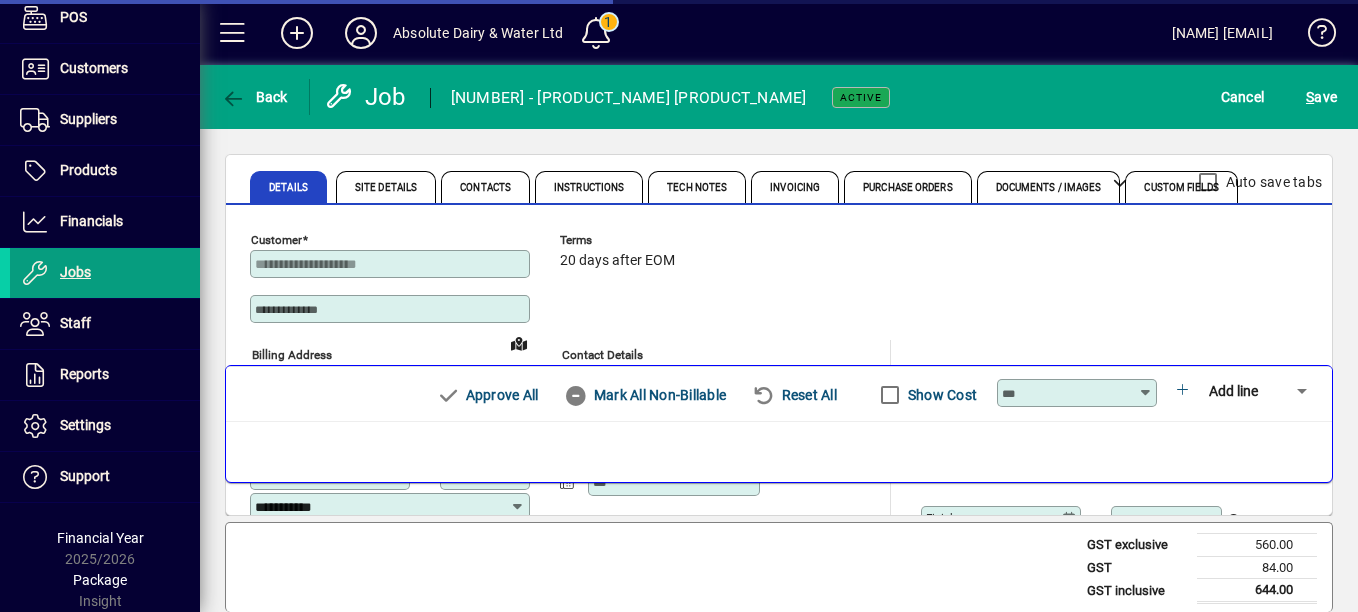 scroll, scrollTop: 314, scrollLeft: 0, axis: vertical 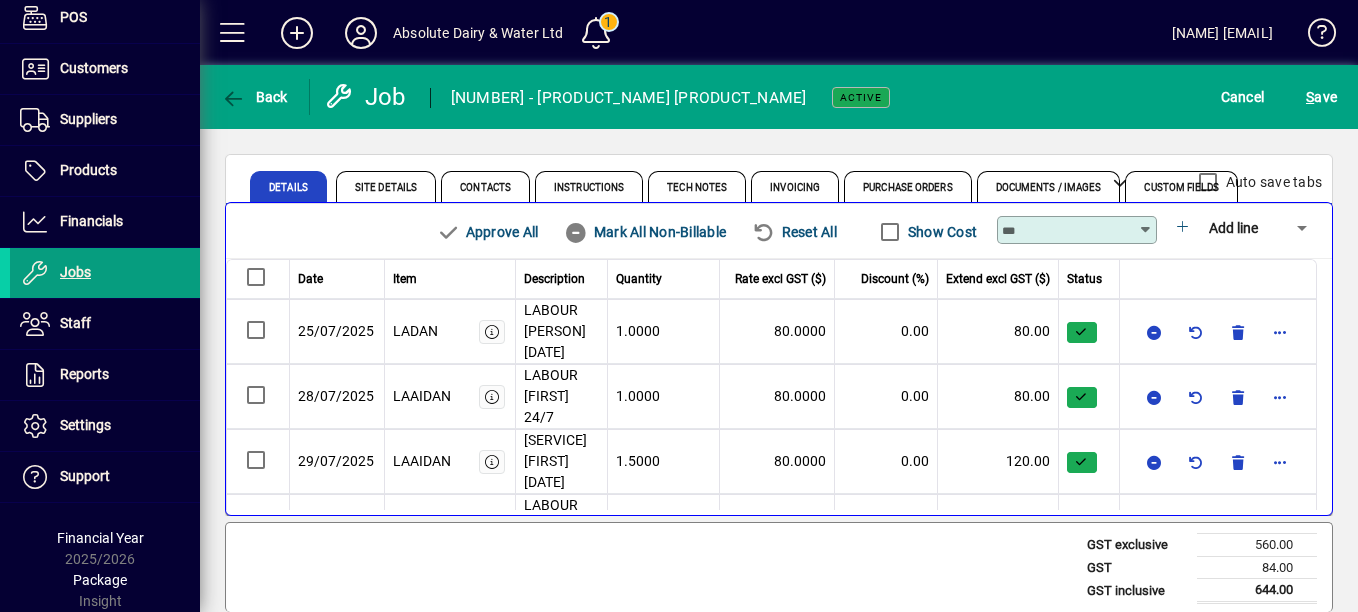click on "Add line" at bounding box center (1233, 228) 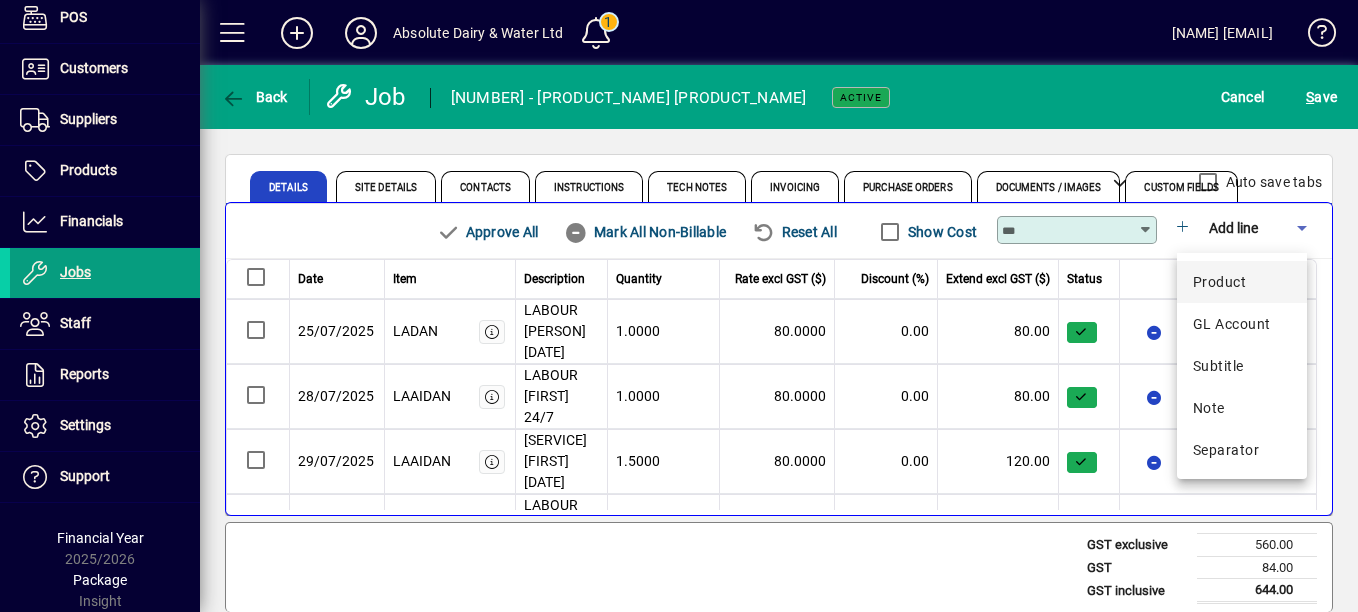 click on "Product" at bounding box center (1219, 282) 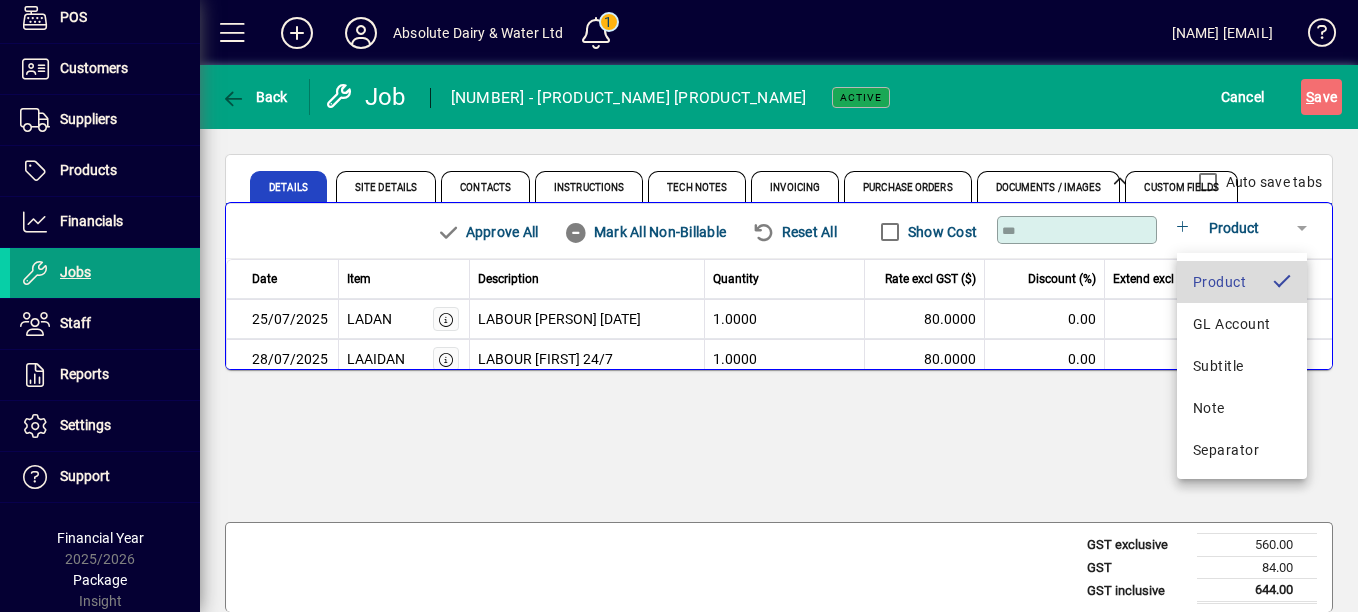 scroll, scrollTop: 4, scrollLeft: 0, axis: vertical 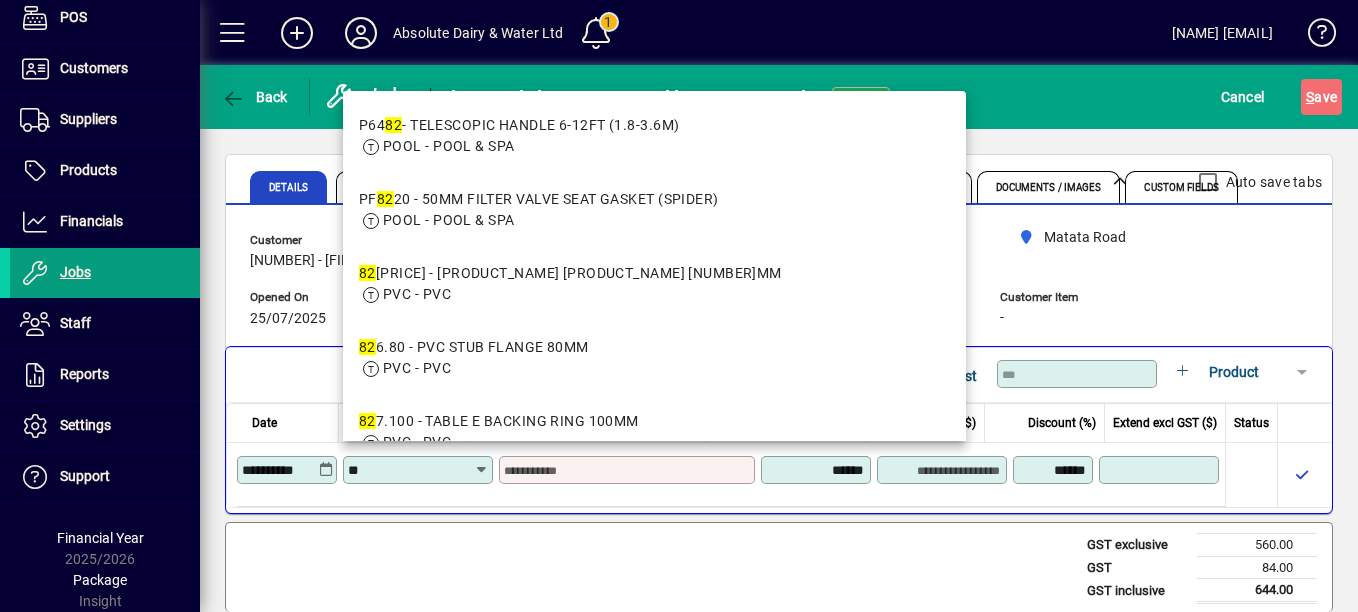 type on "*" 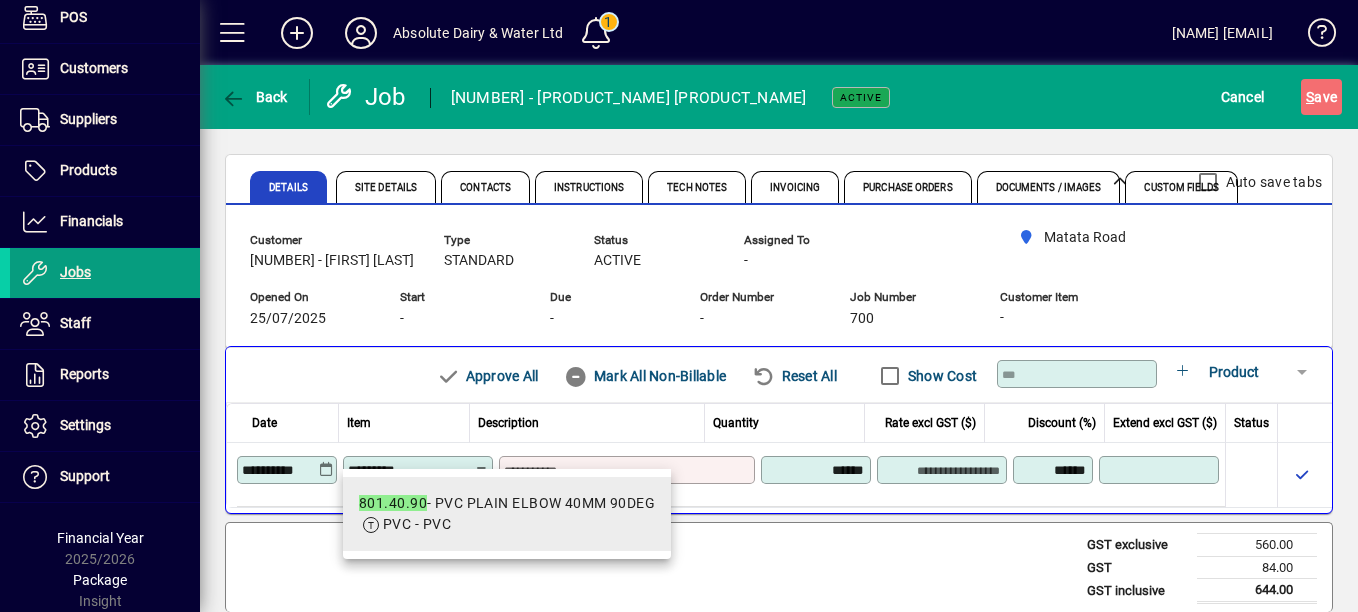 type on "*********" 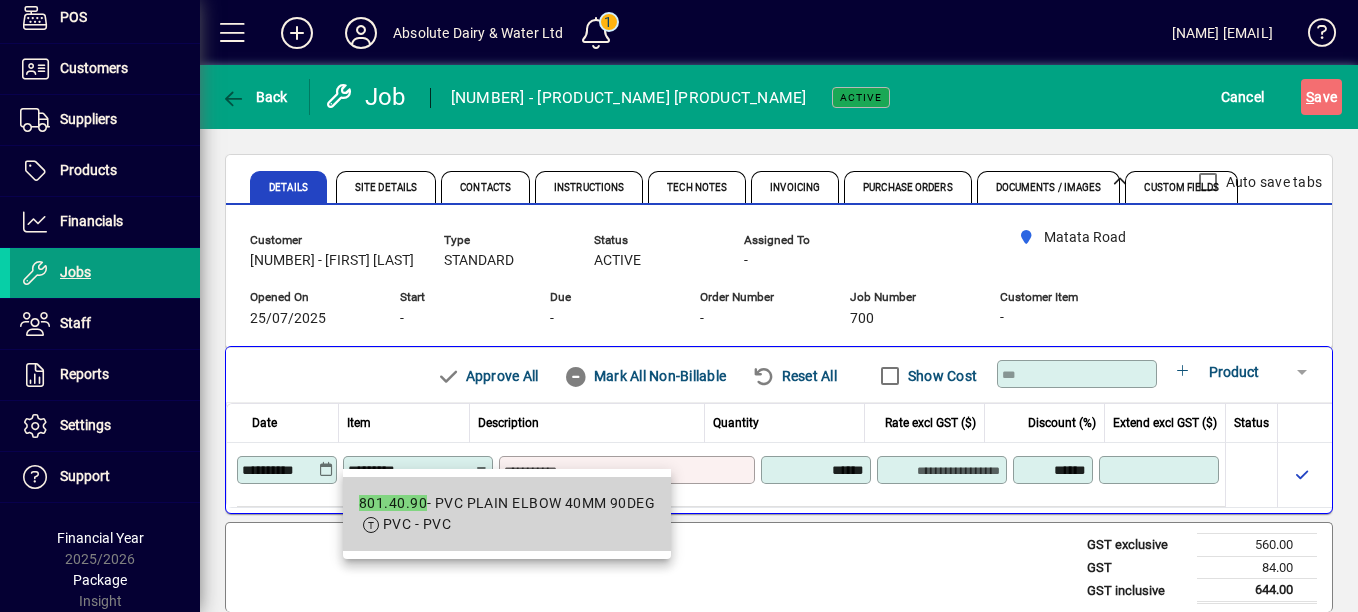 click on "PVC - PVC" at bounding box center (507, 524) 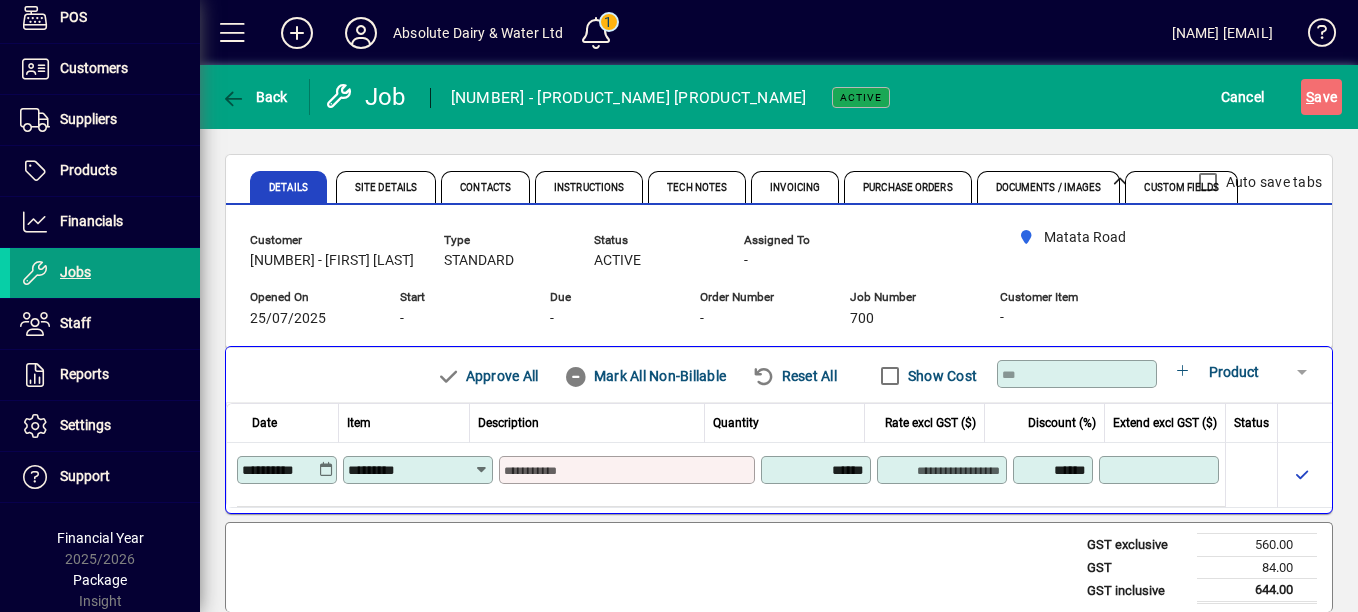 type on "**********" 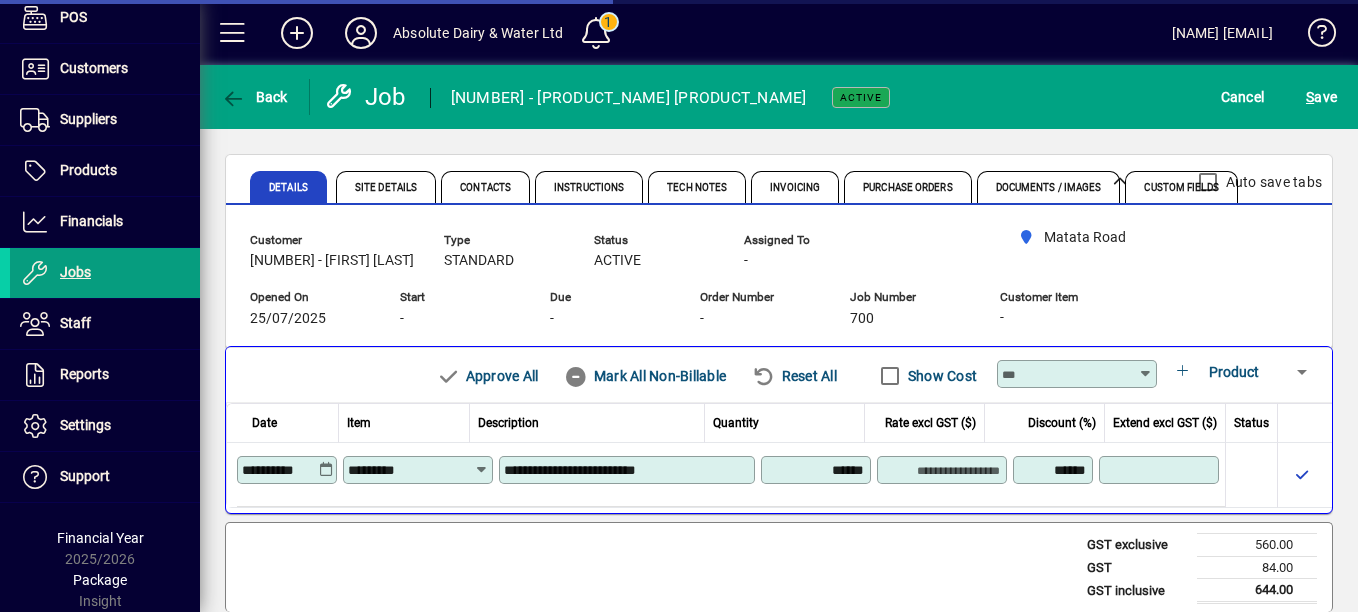 type on "******" 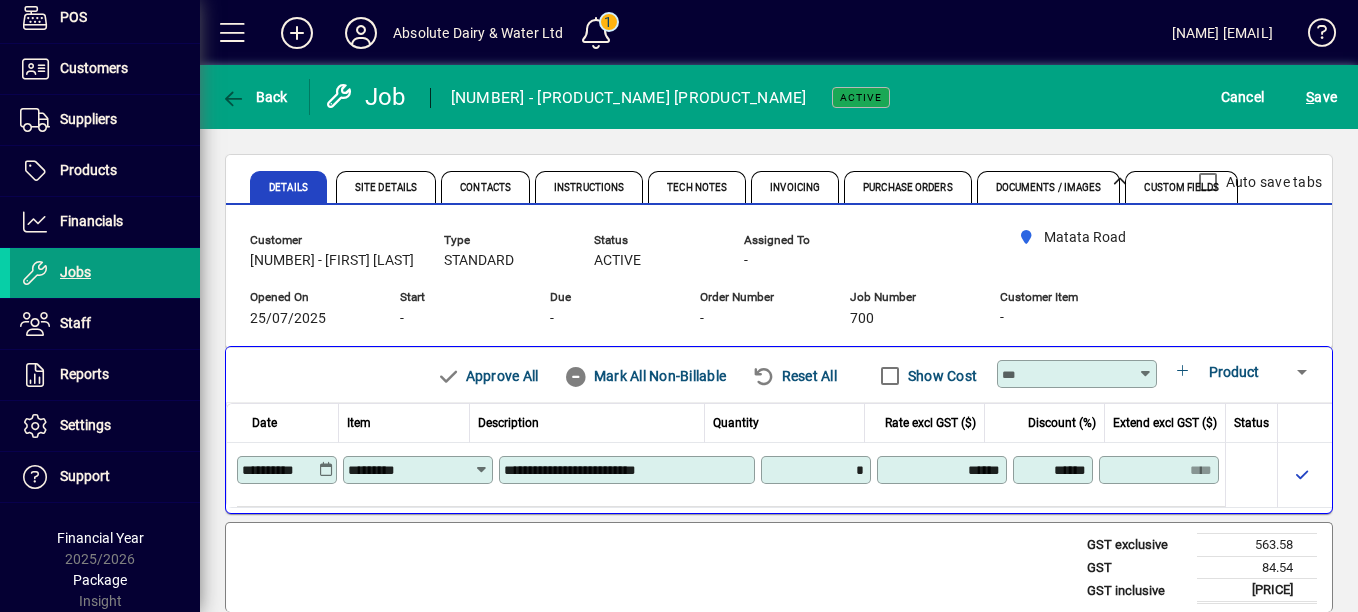 type on "******" 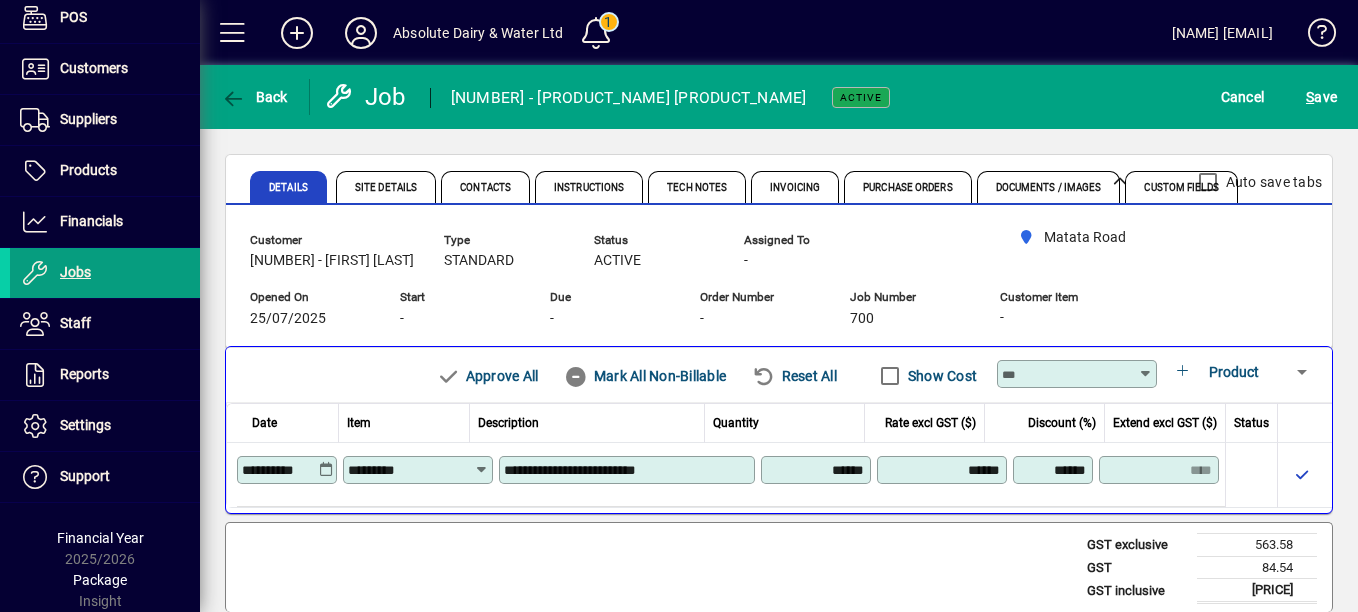 type on "*****" 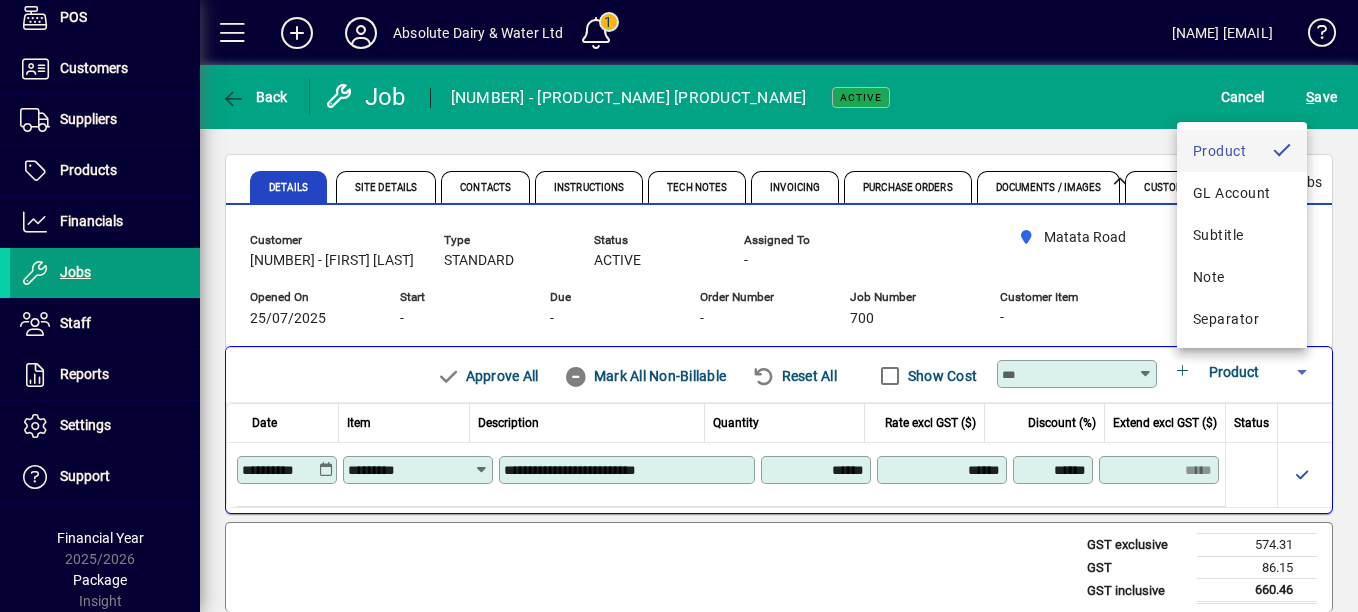 scroll, scrollTop: 218, scrollLeft: 0, axis: vertical 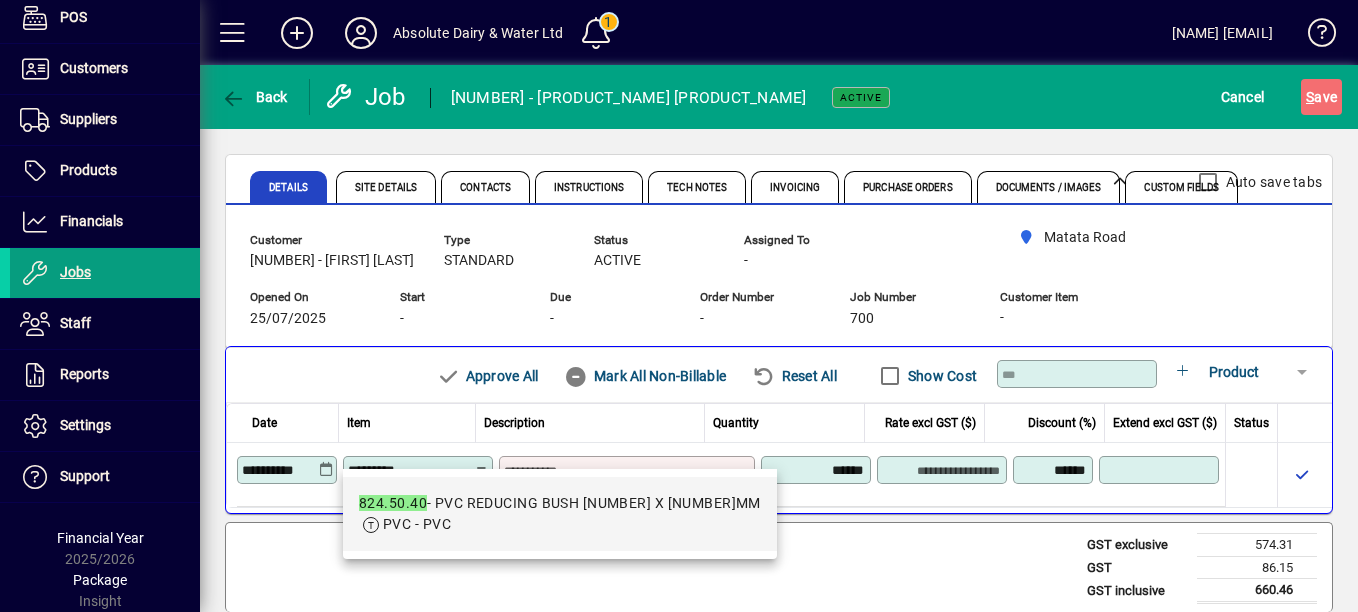 type on "*********" 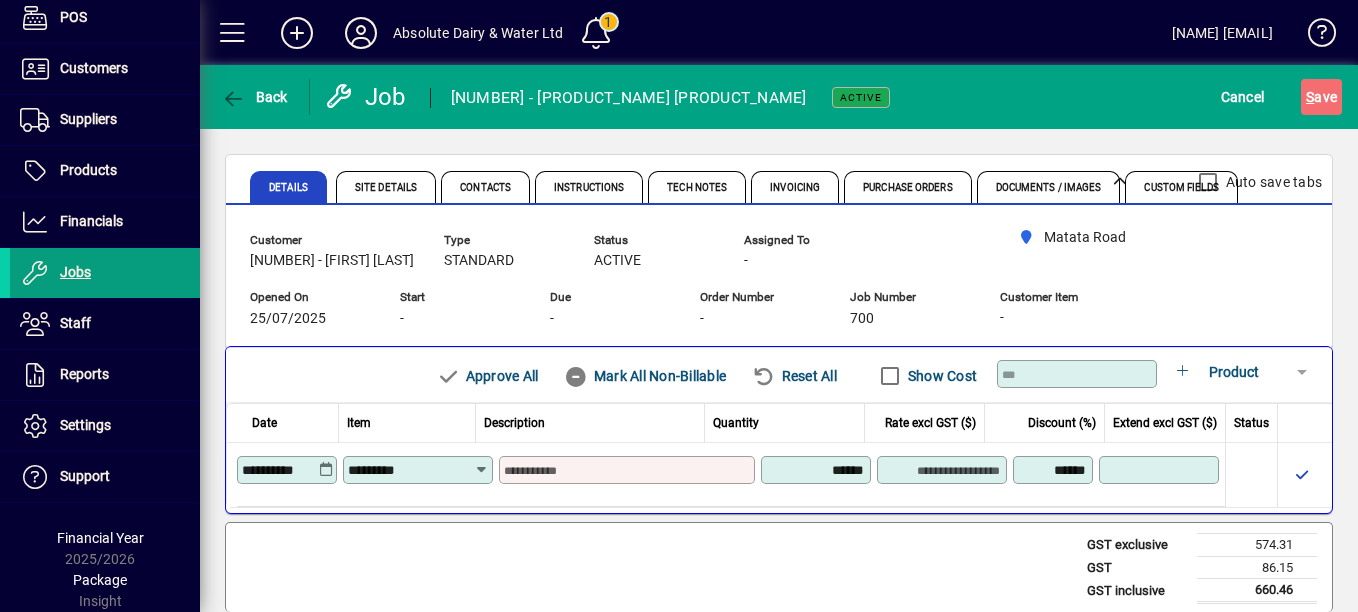 type on "**********" 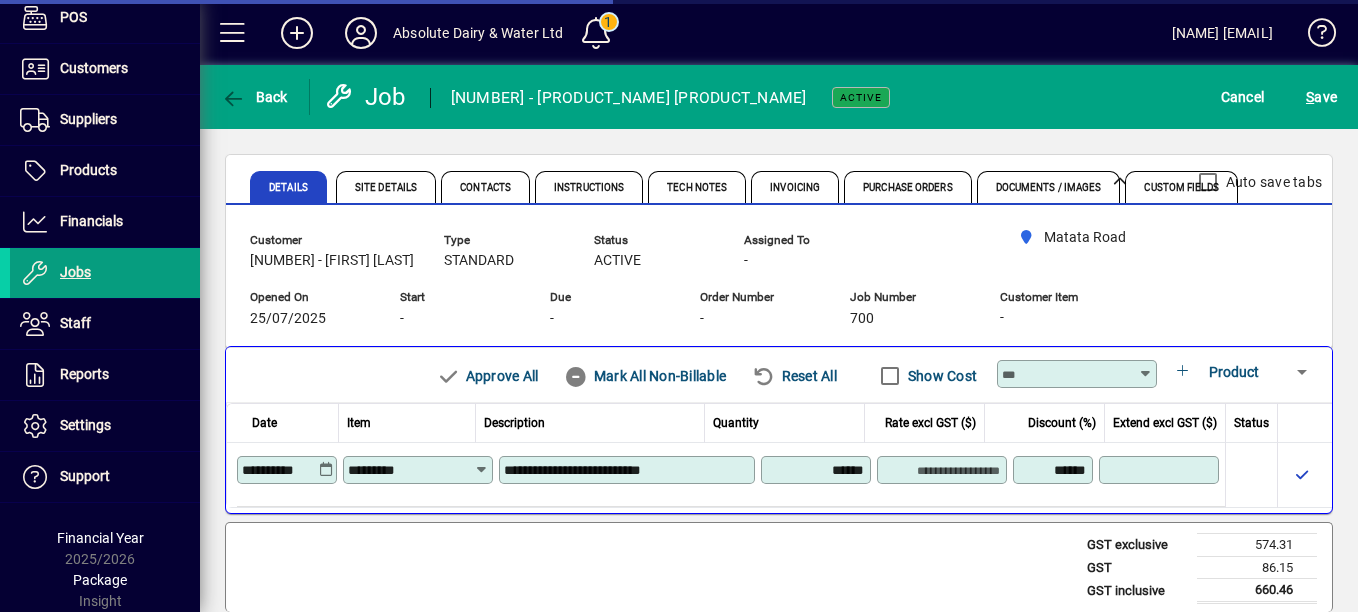 type on "******" 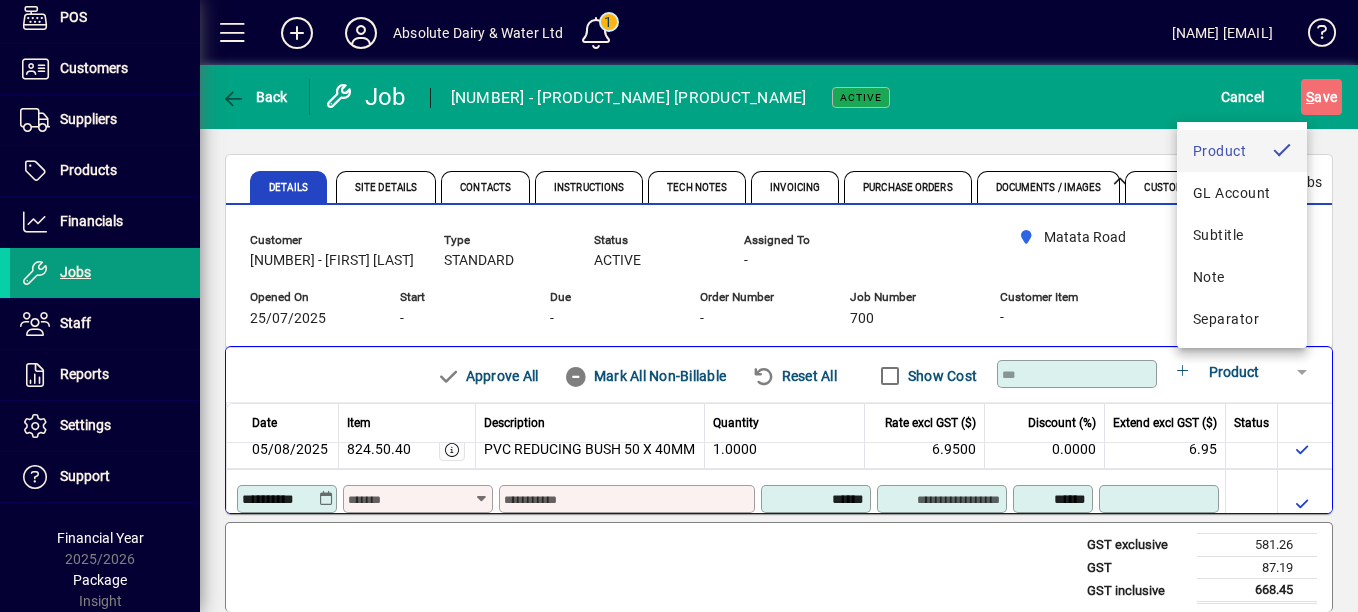 scroll, scrollTop: 262, scrollLeft: 0, axis: vertical 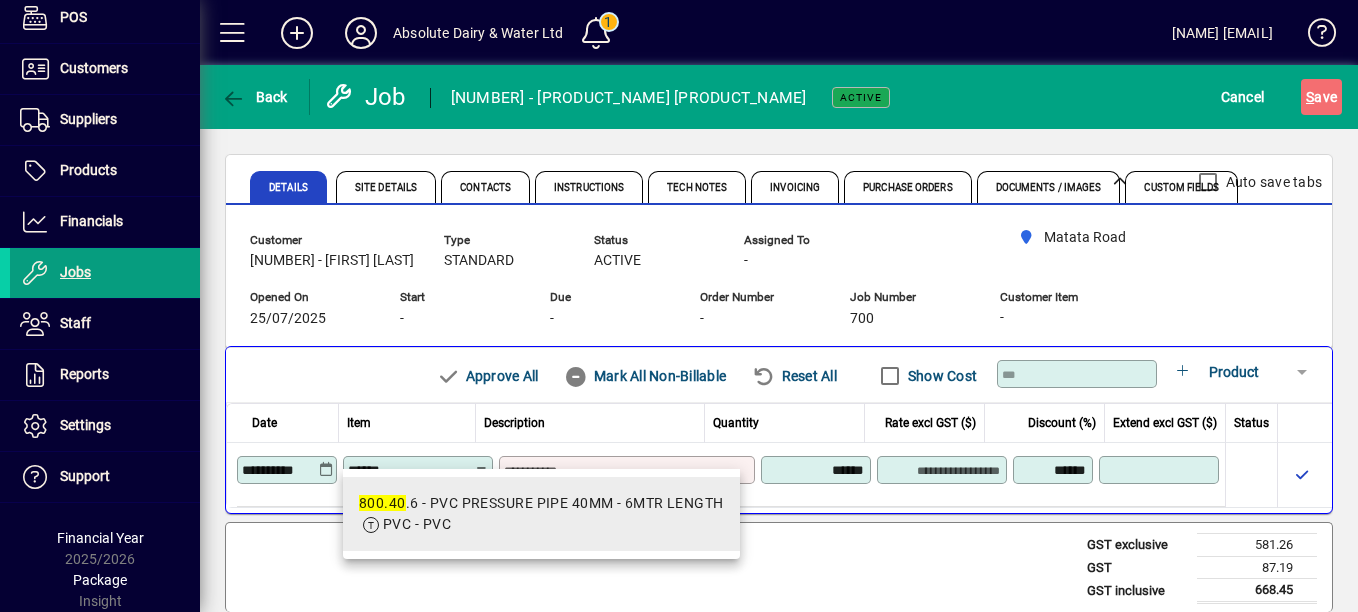 click on "PVC - PVC" at bounding box center (541, 524) 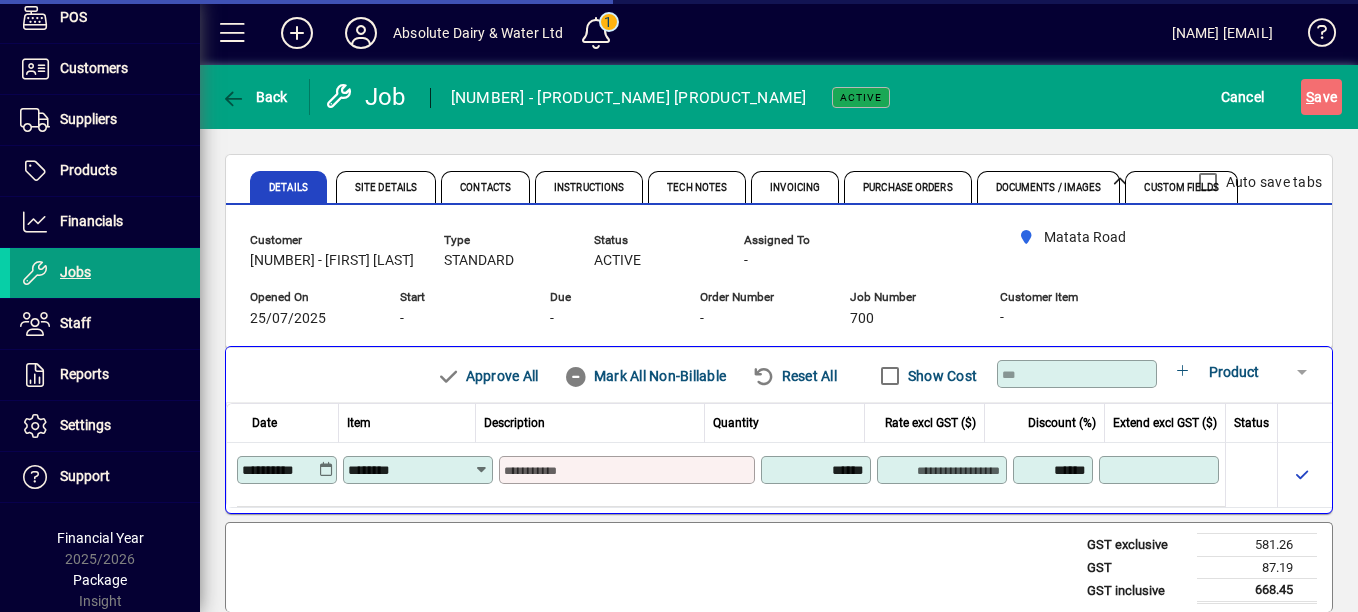 type on "**********" 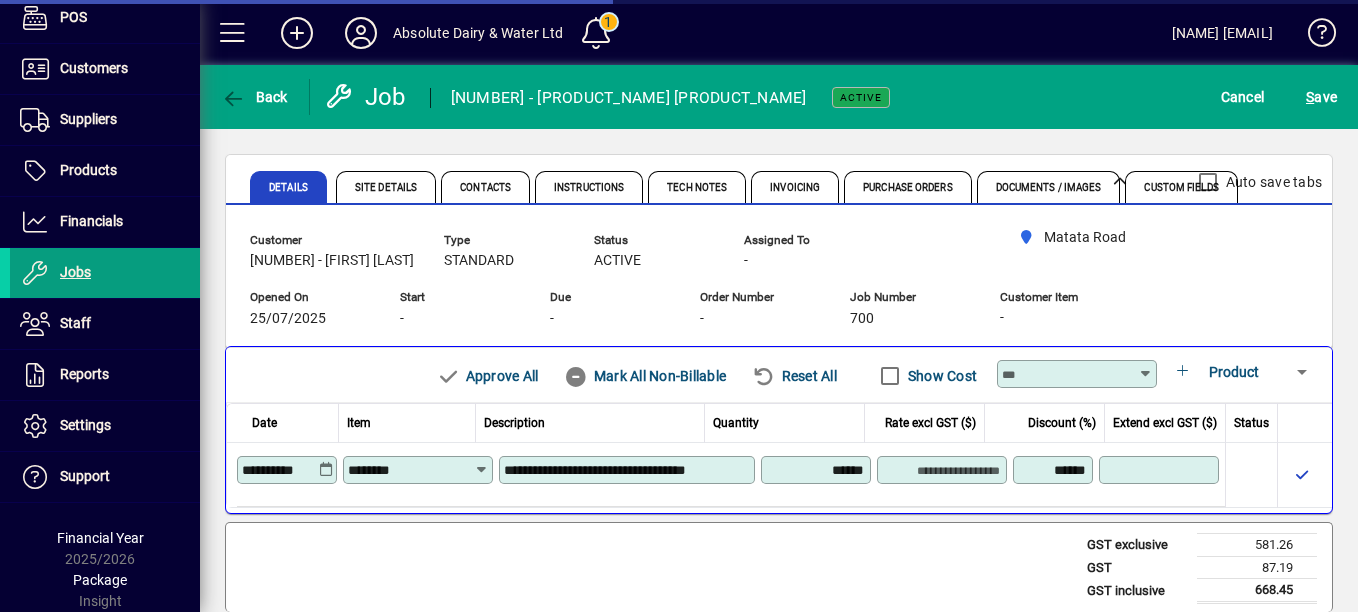 type on "*******" 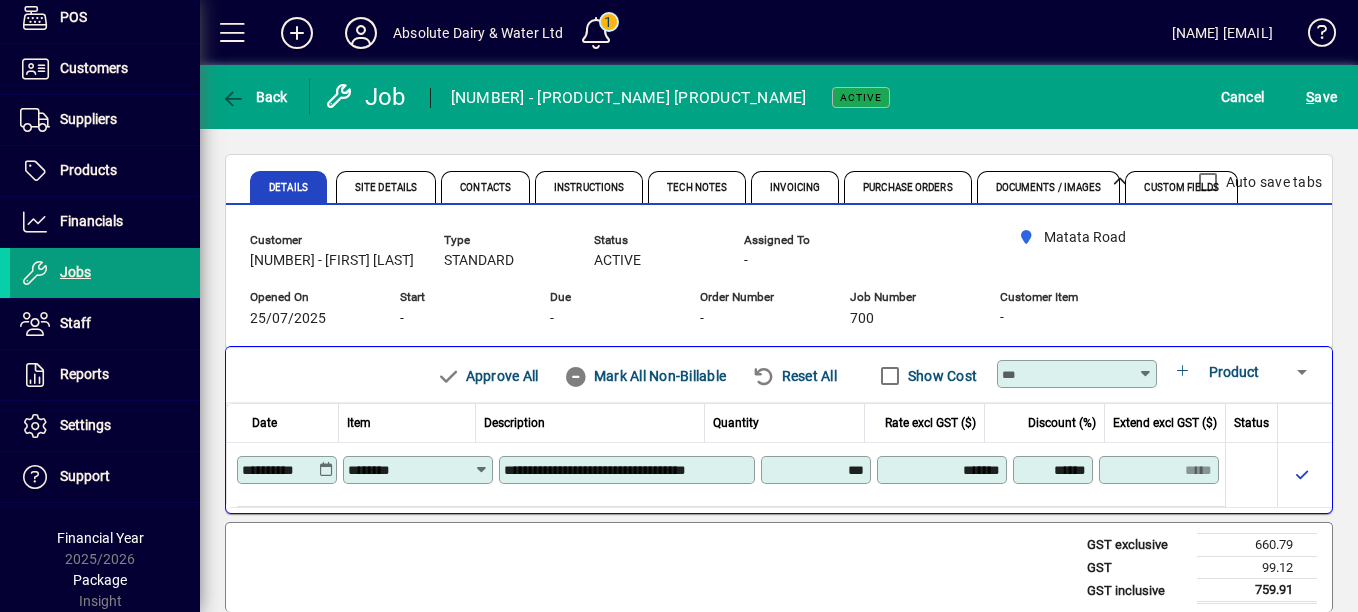 type on "******" 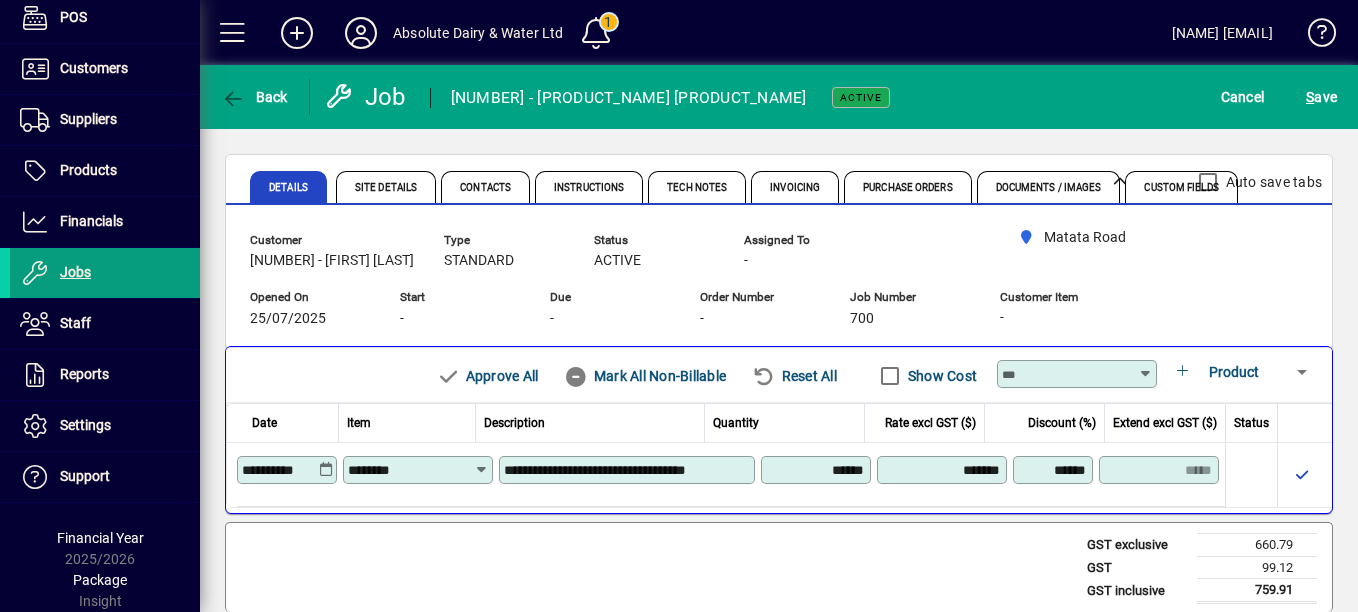 type on "*****" 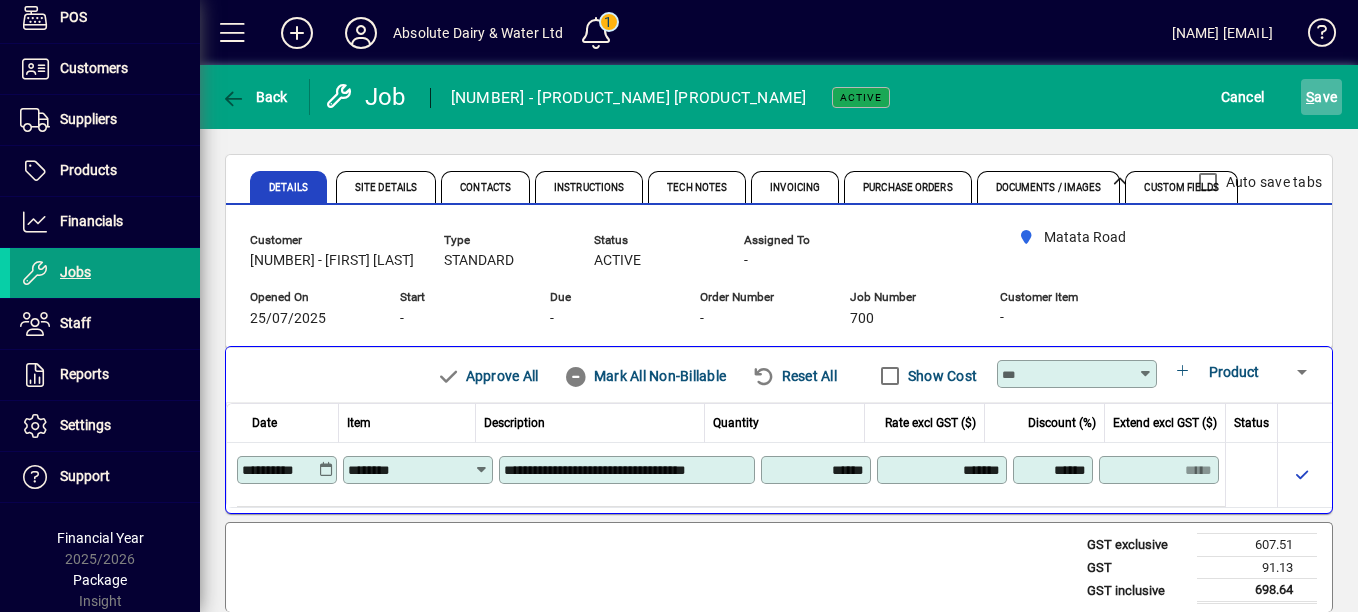 click on "S ave" 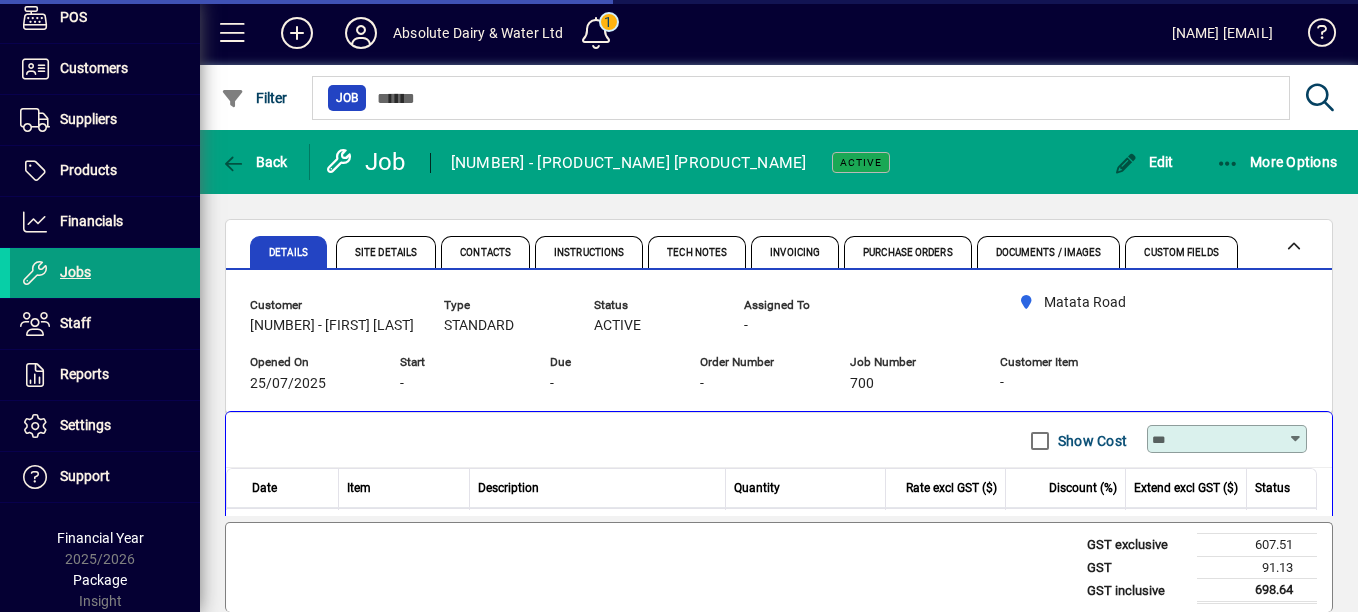scroll, scrollTop: 0, scrollLeft: 0, axis: both 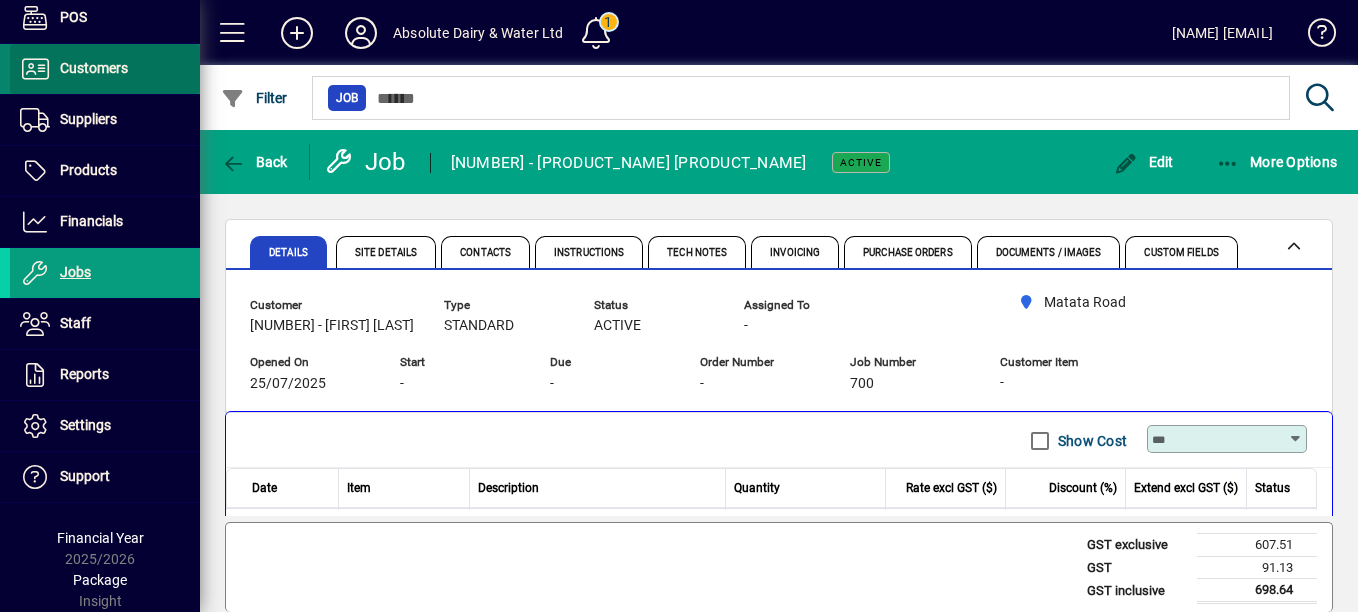 click on "Customers" at bounding box center [94, 68] 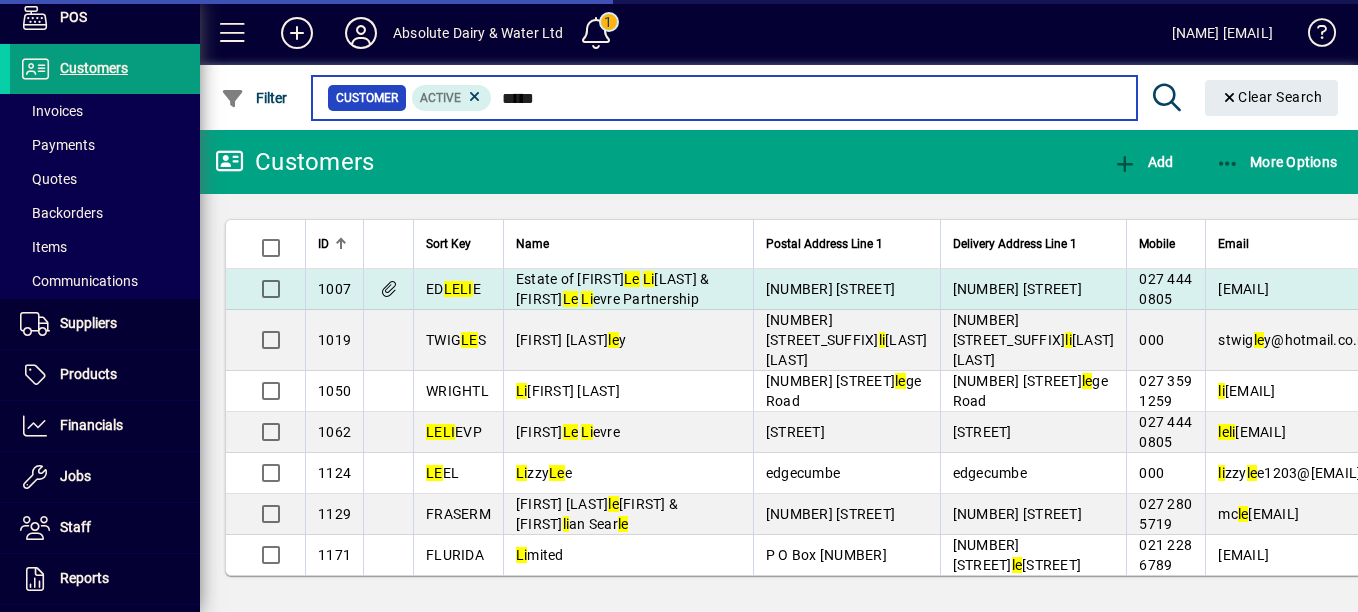 type on "*****" 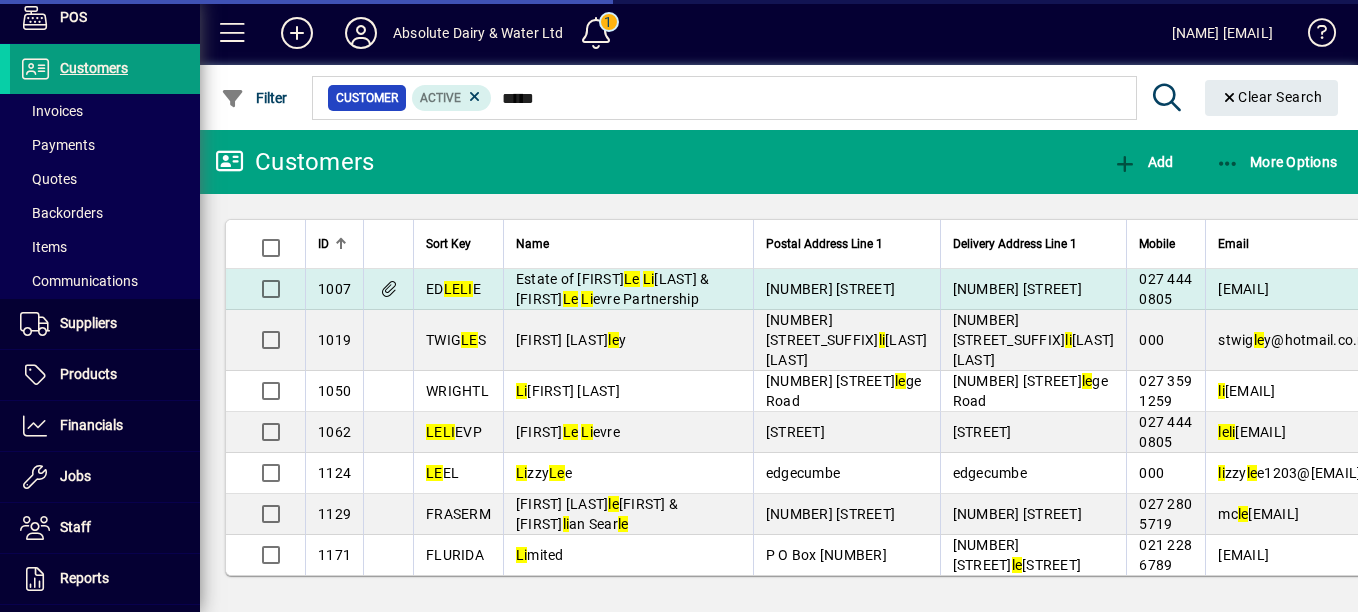 click on "[EMAIL]" at bounding box center (1243, 289) 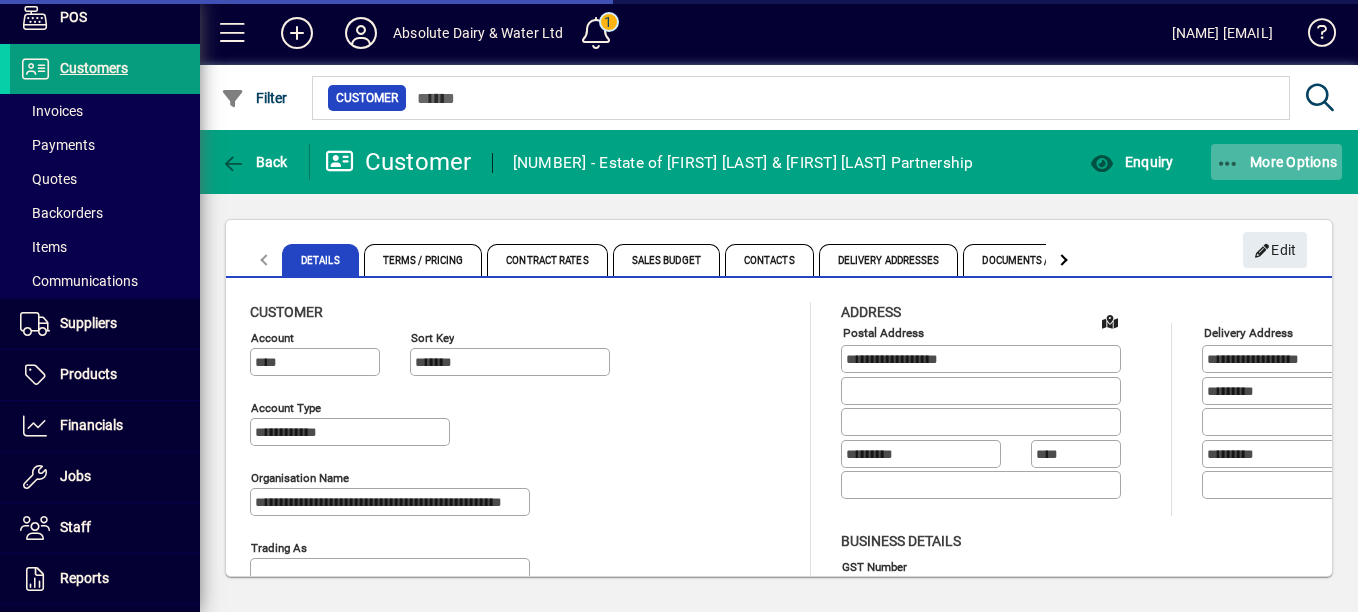 type on "**********" 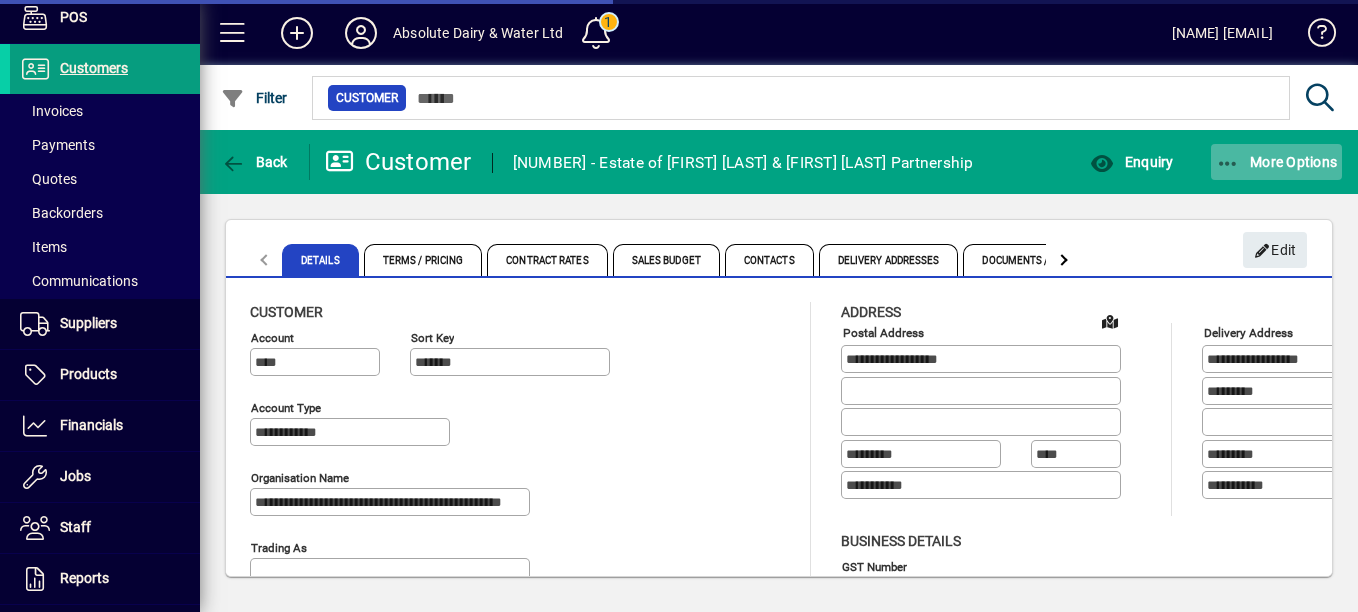 type on "**********" 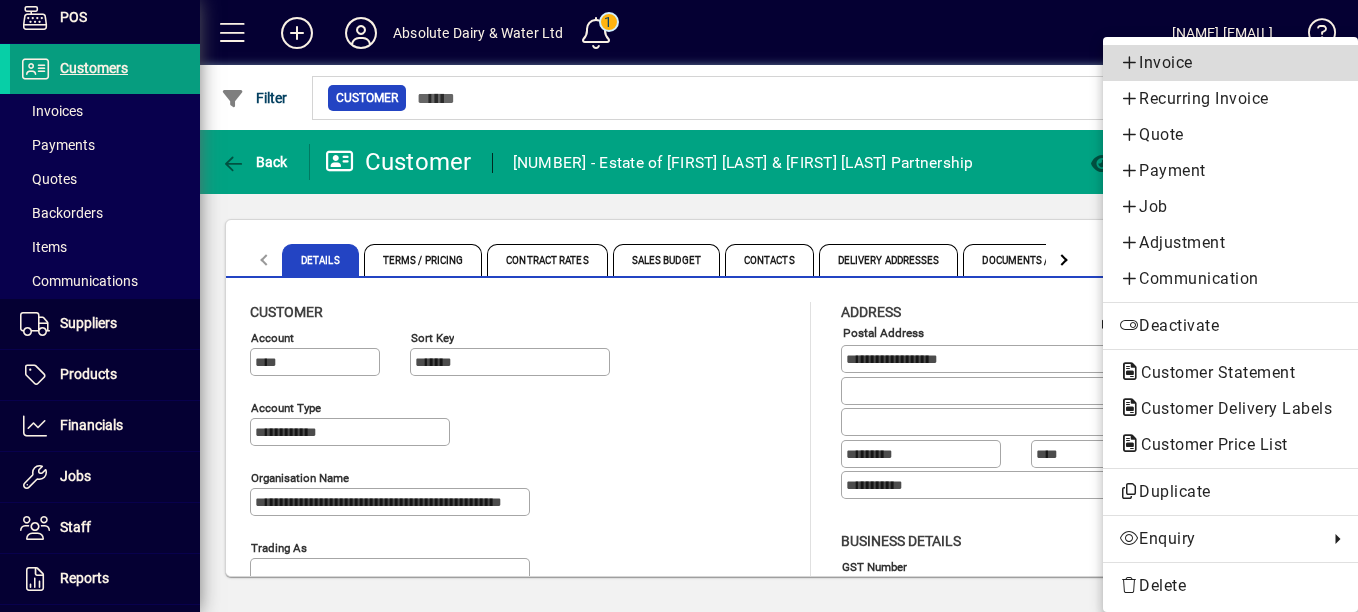 click on "Invoice" at bounding box center (1230, 63) 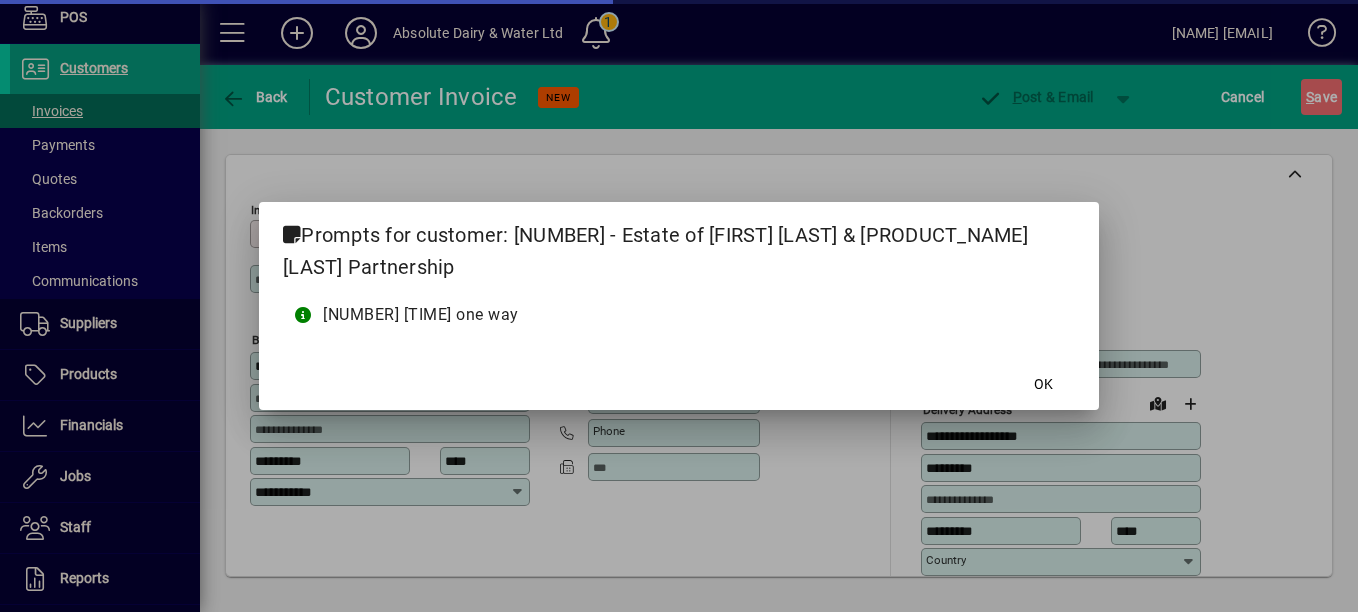 type on "**********" 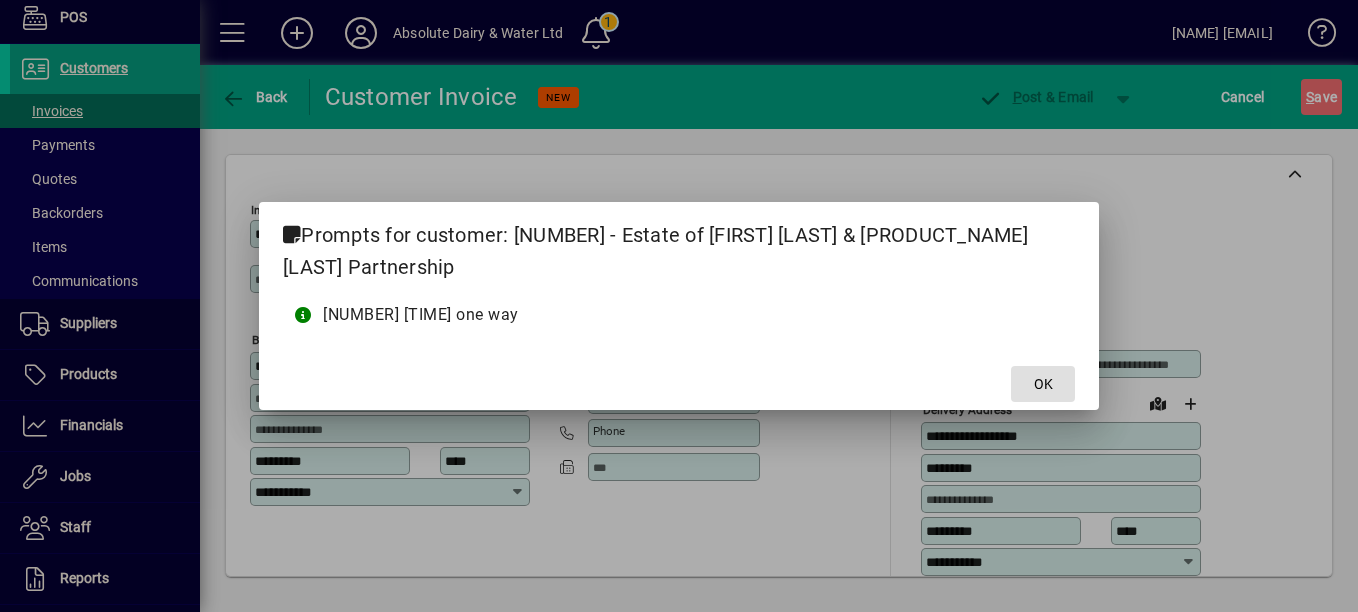 click 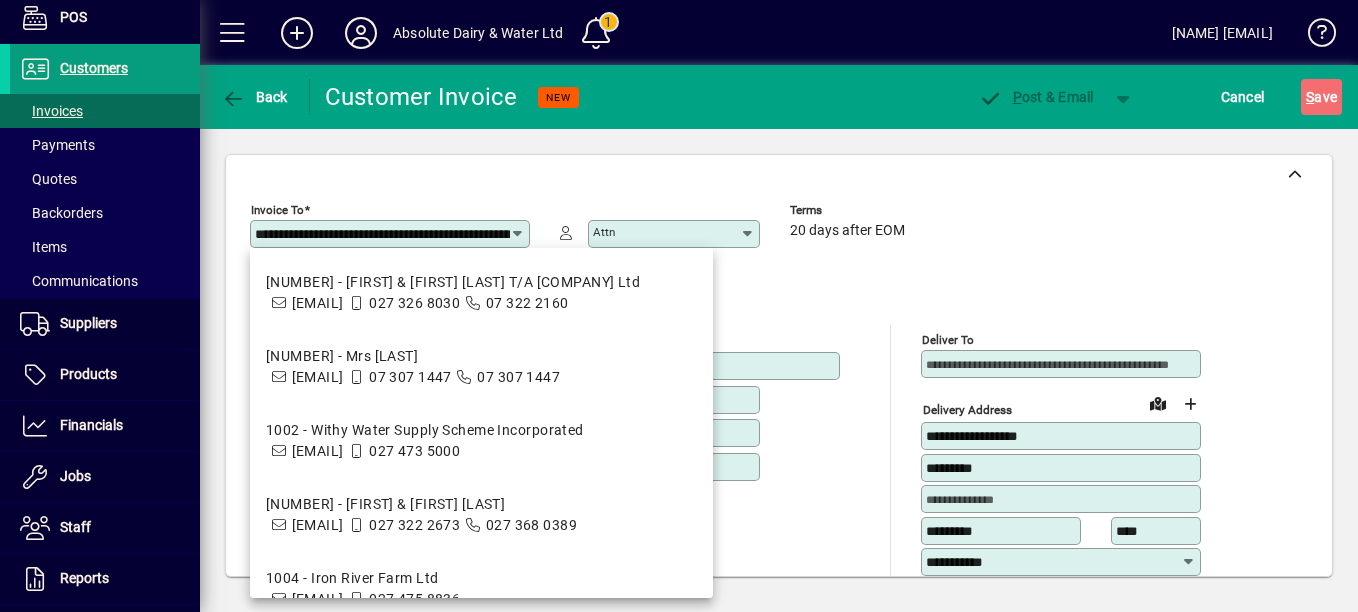 click on "**********" 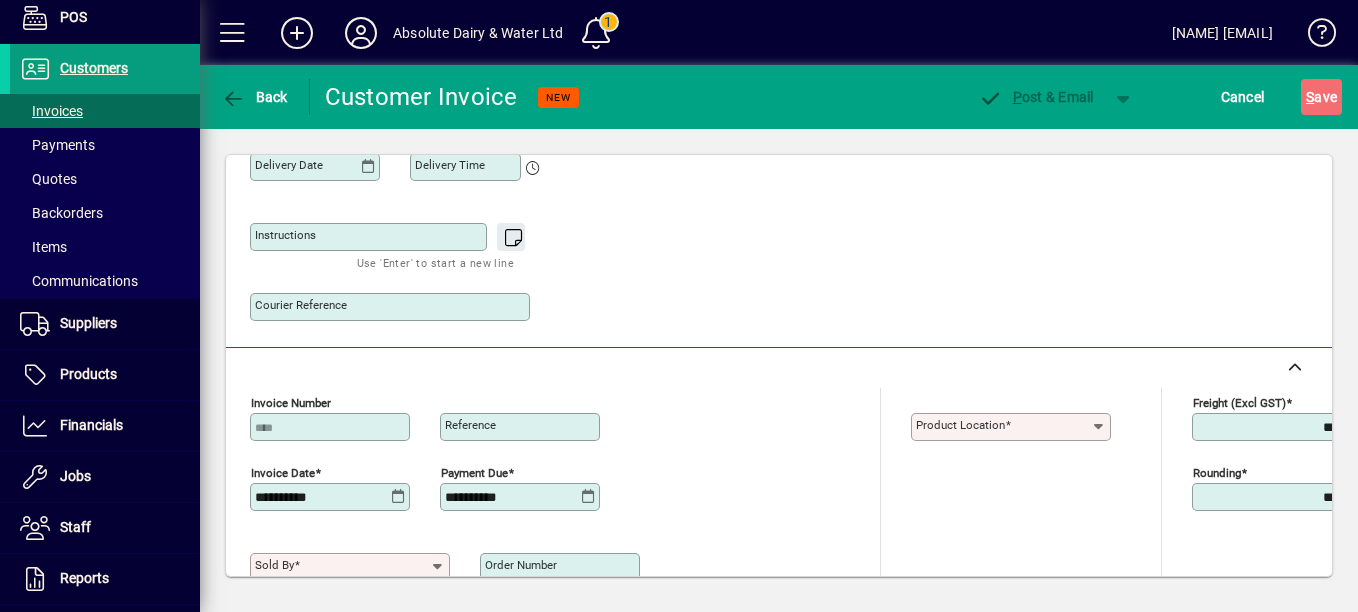 scroll, scrollTop: 700, scrollLeft: 0, axis: vertical 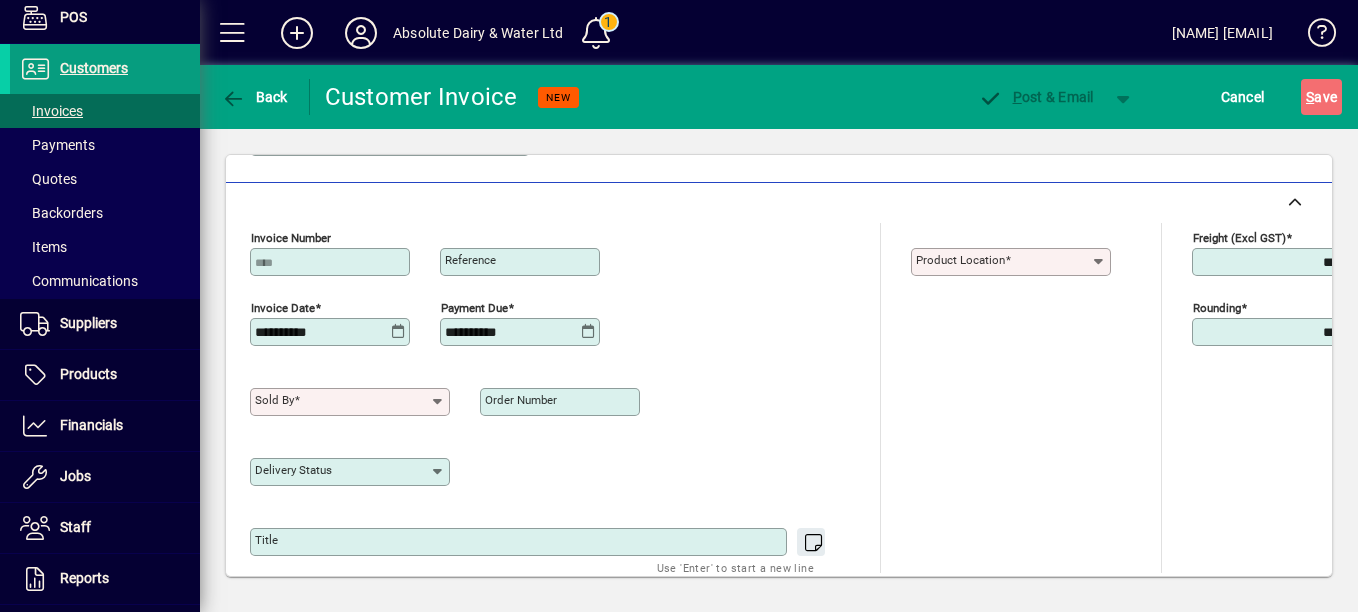 click 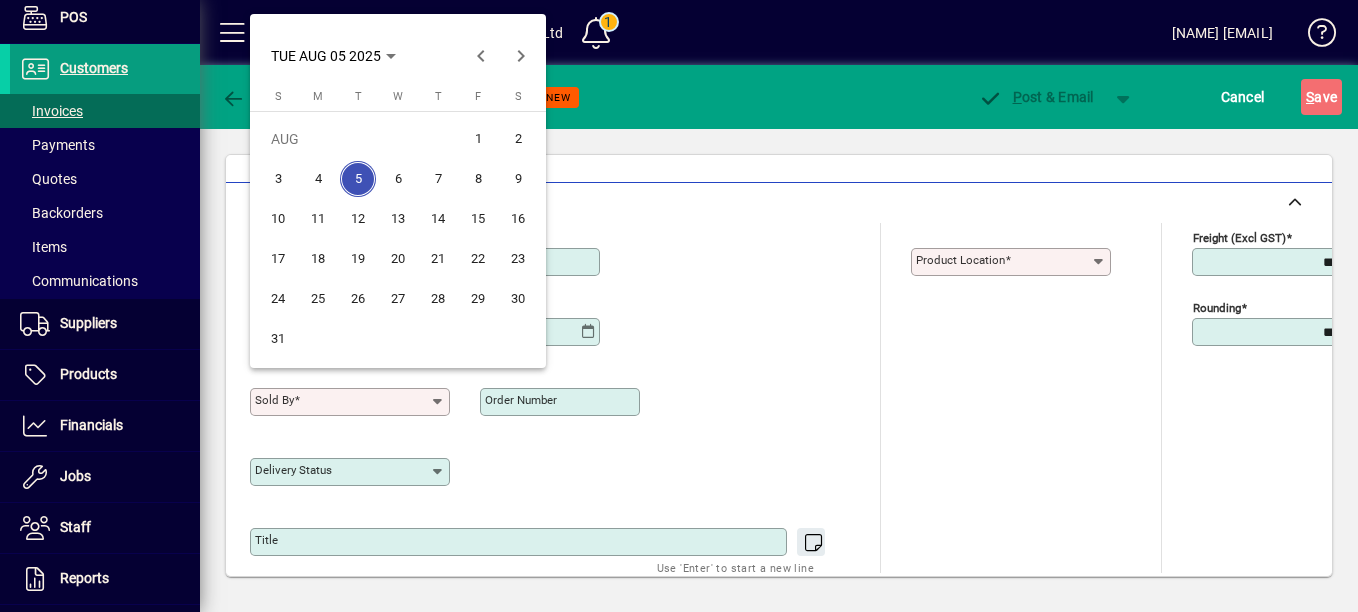 click on "4" at bounding box center [318, 179] 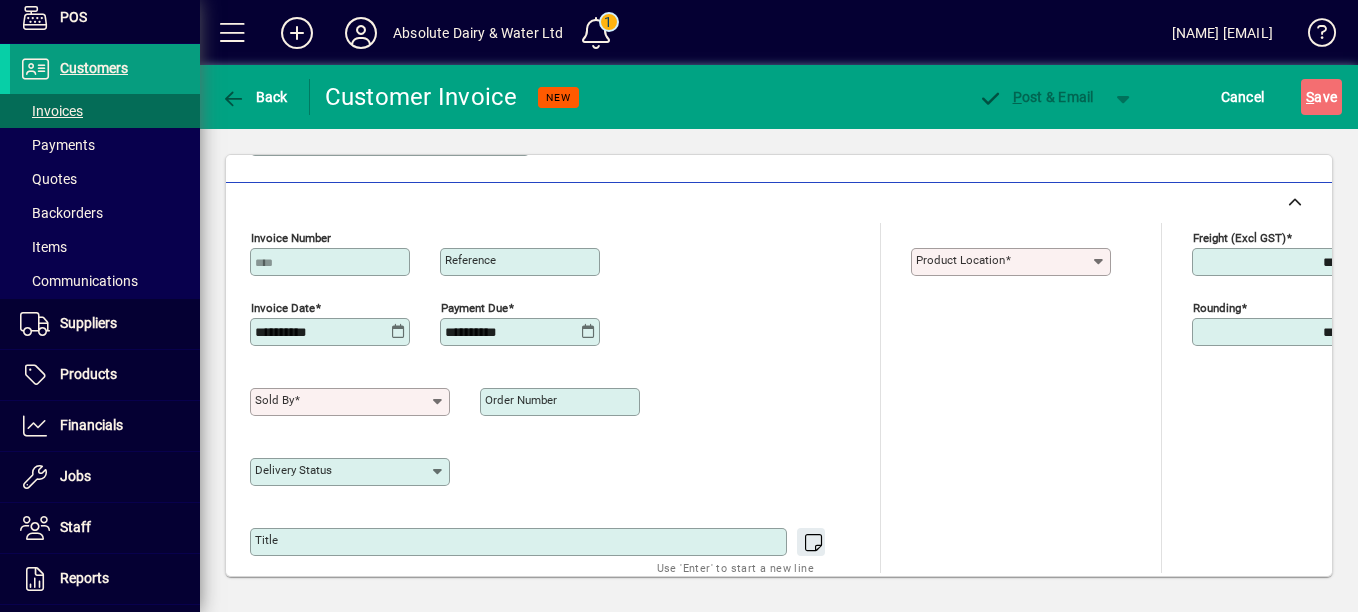 click 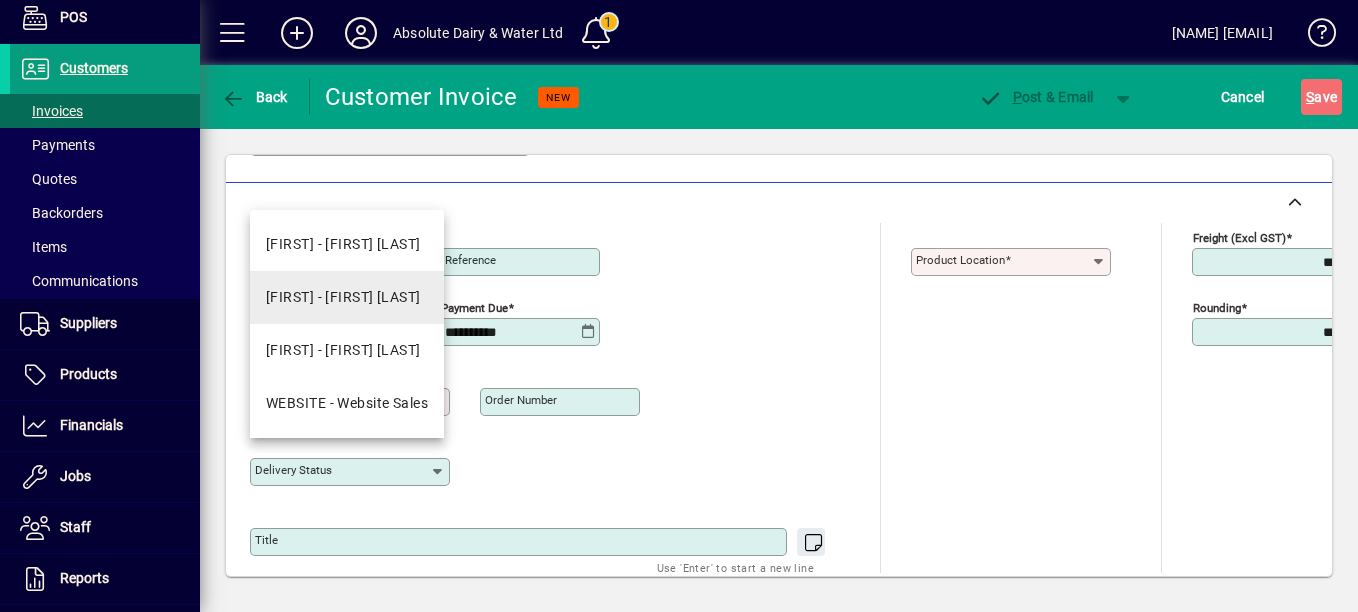 click on "[FIRST] - [FIRST] [LAST]" at bounding box center [347, 297] 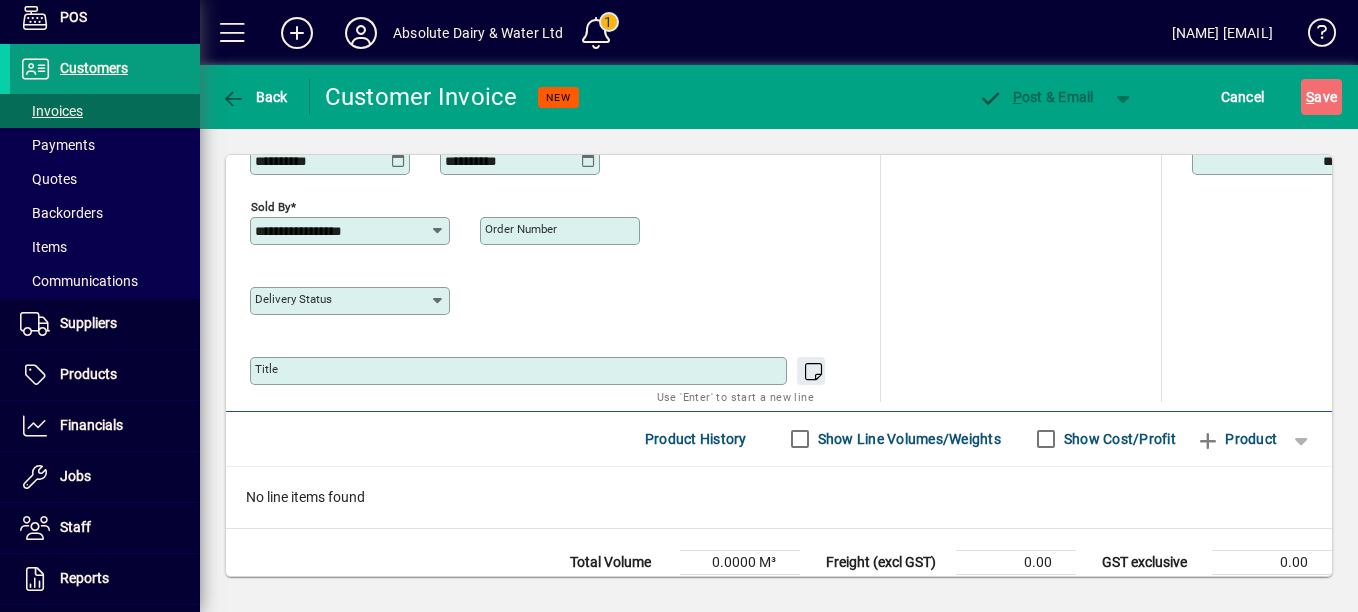 scroll, scrollTop: 1006, scrollLeft: 0, axis: vertical 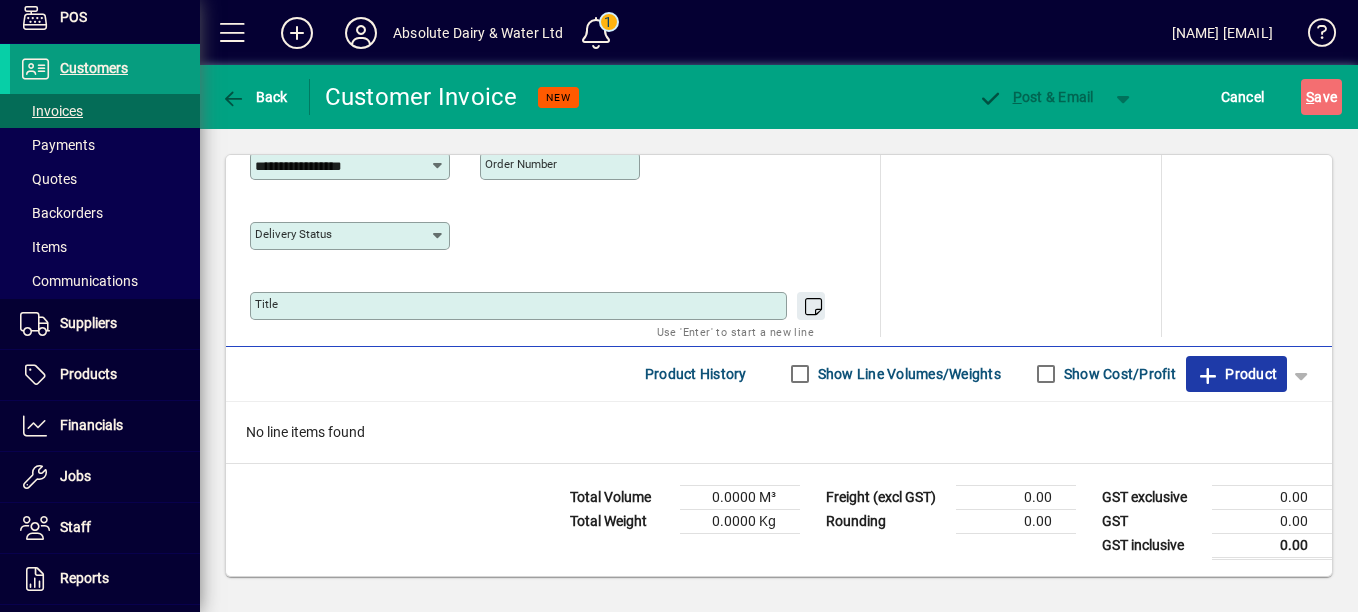 click 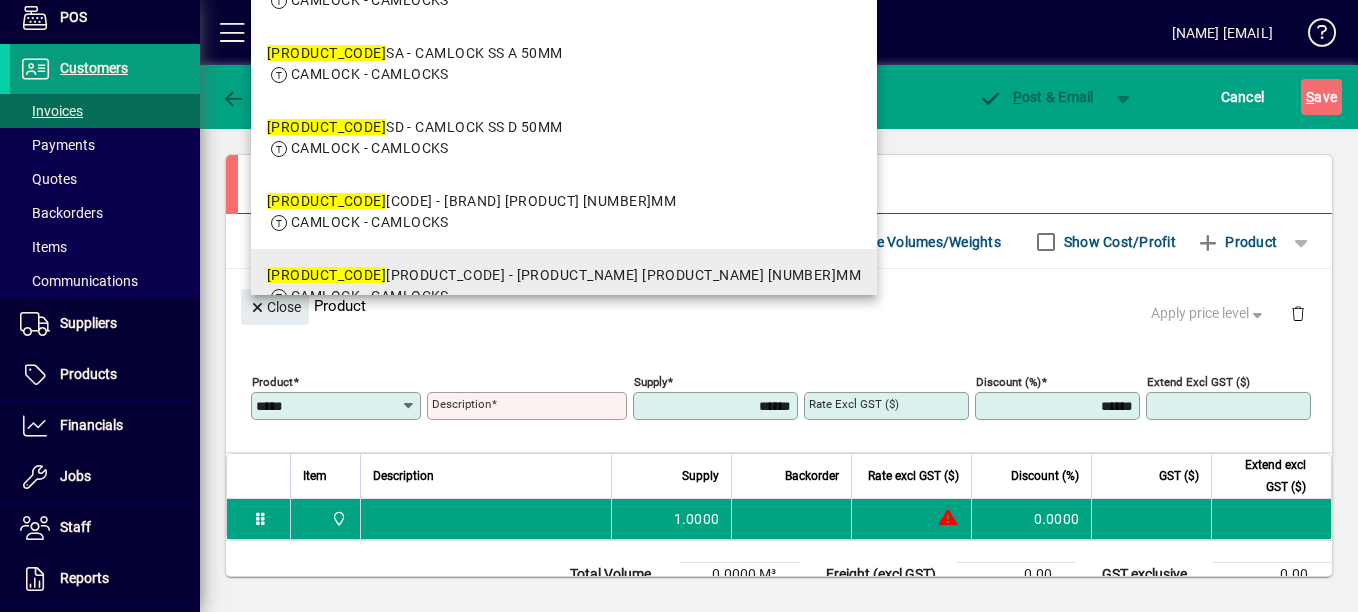 scroll, scrollTop: 189, scrollLeft: 0, axis: vertical 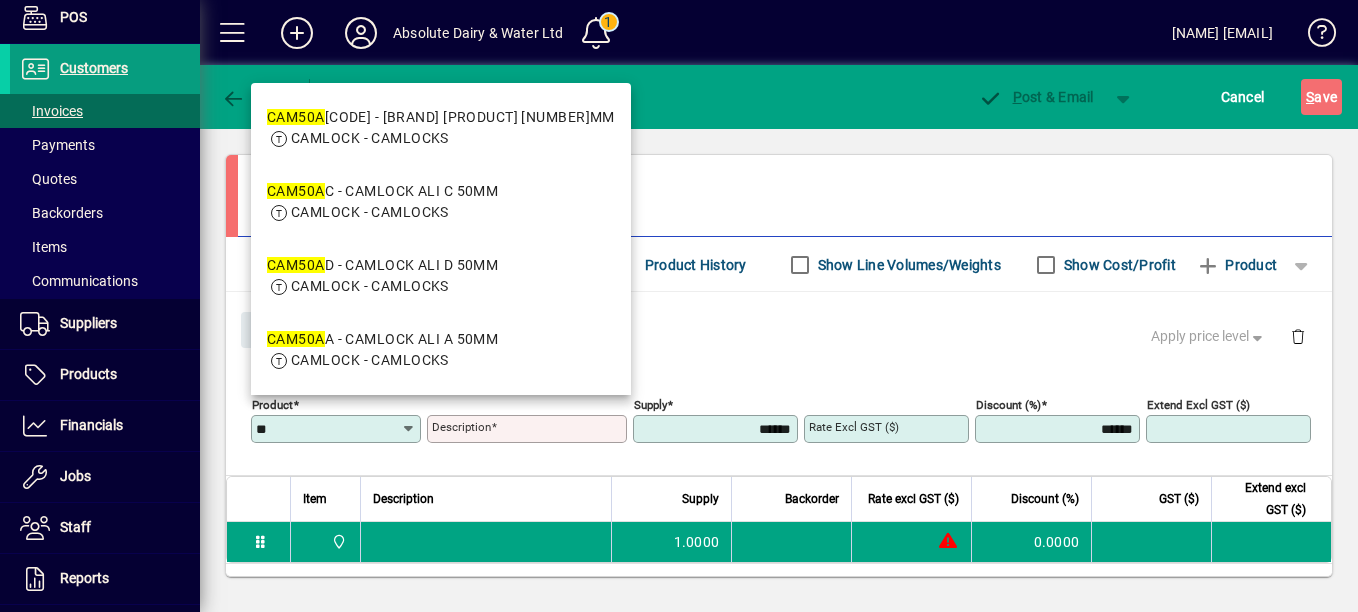 type on "*" 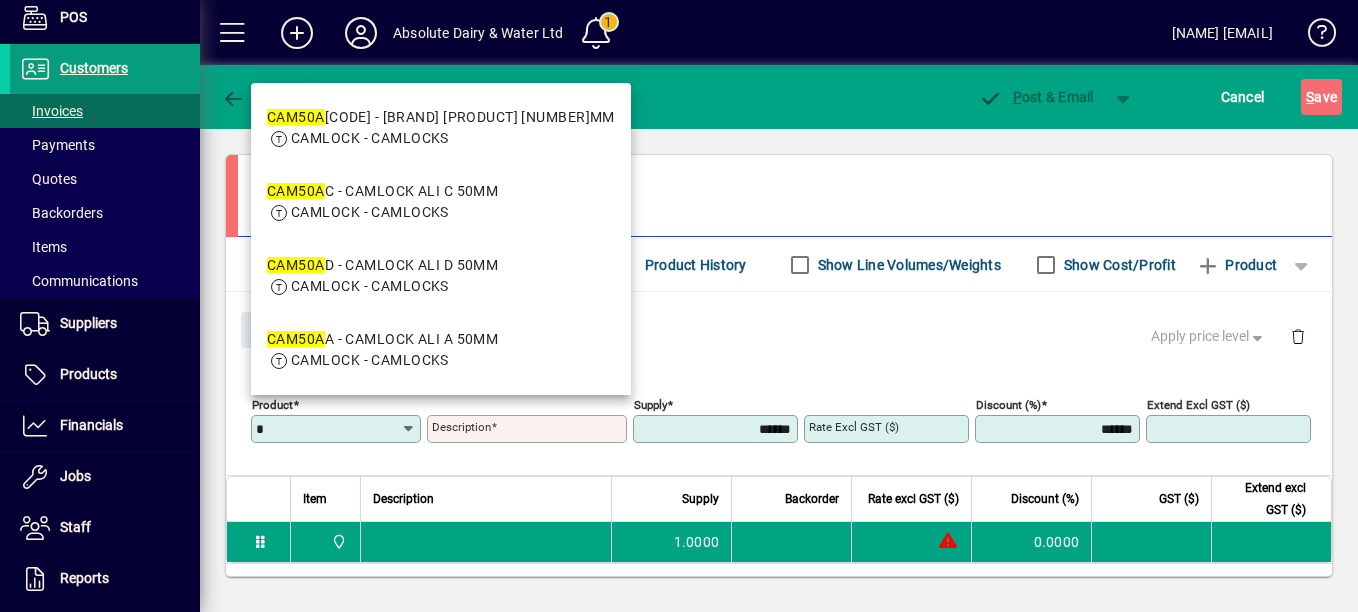 type 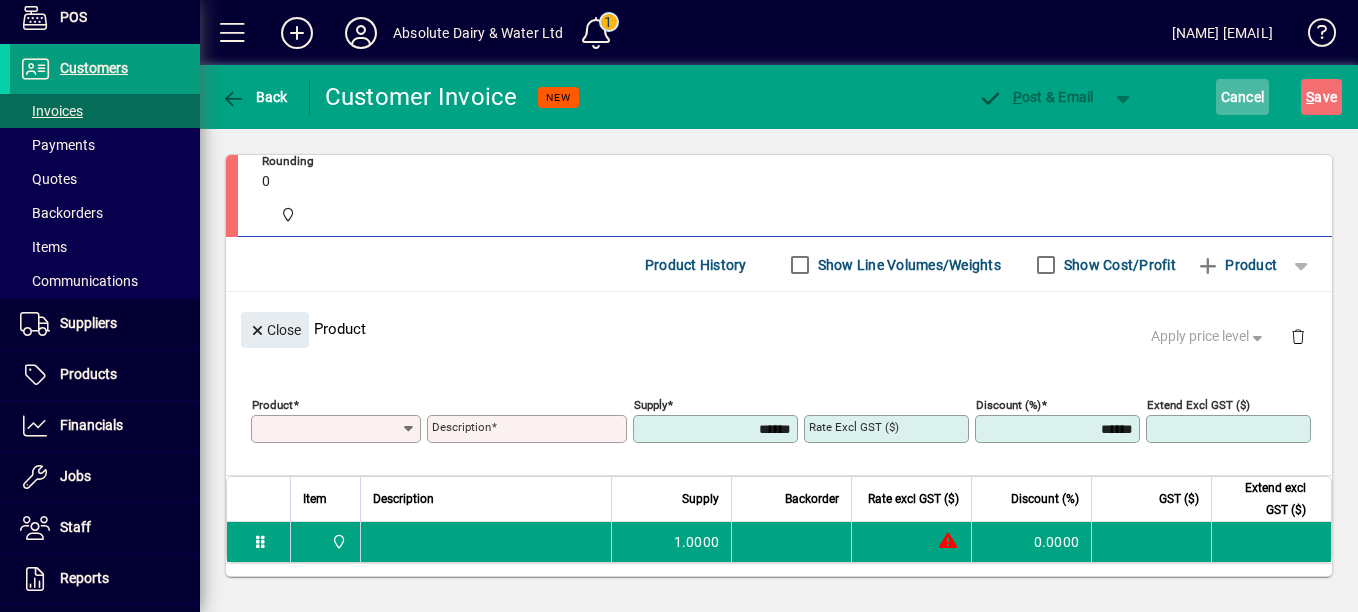 click 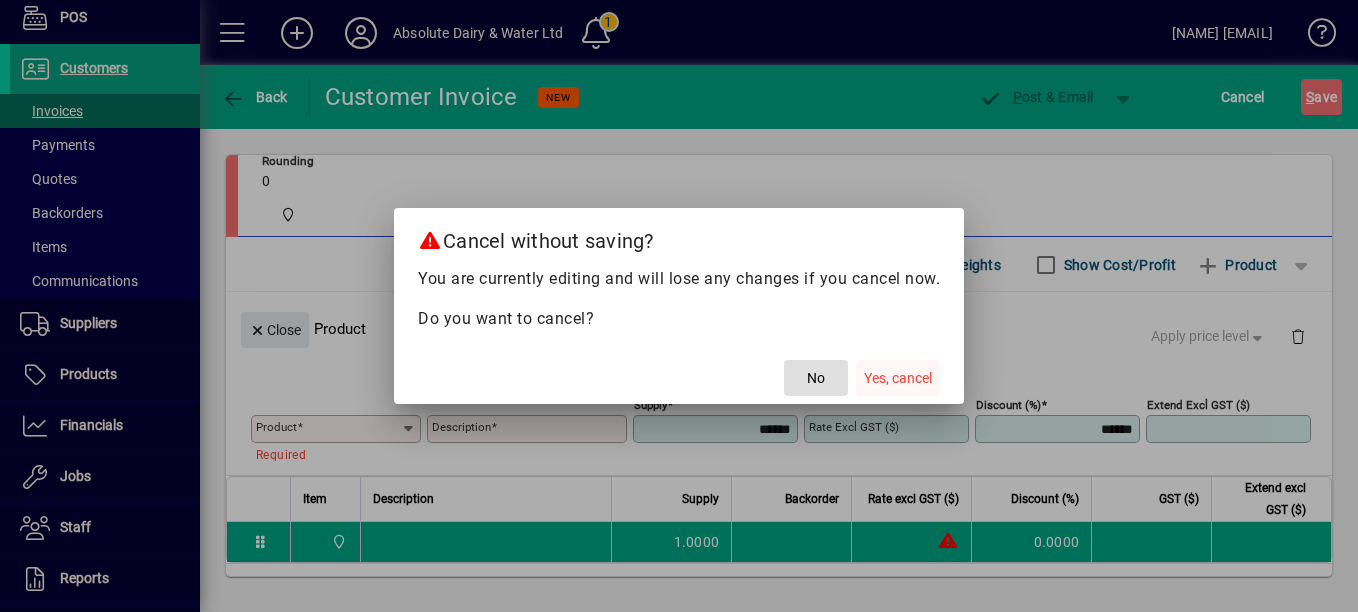 click on "Yes, cancel" 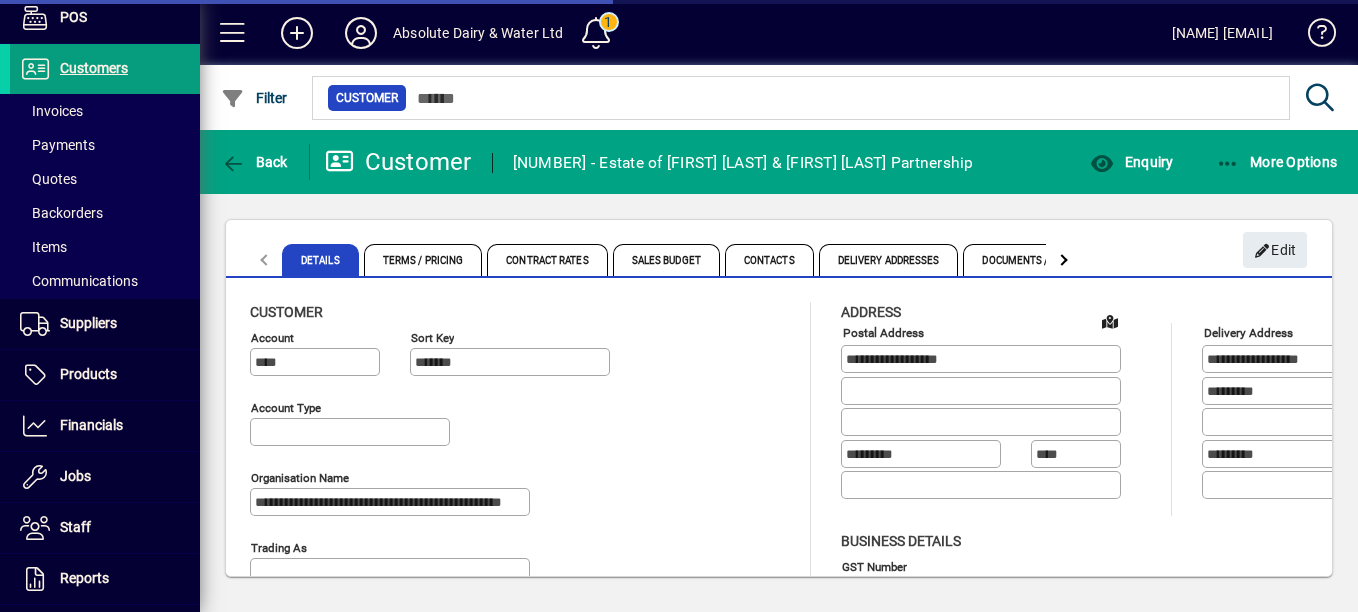 type on "**********" 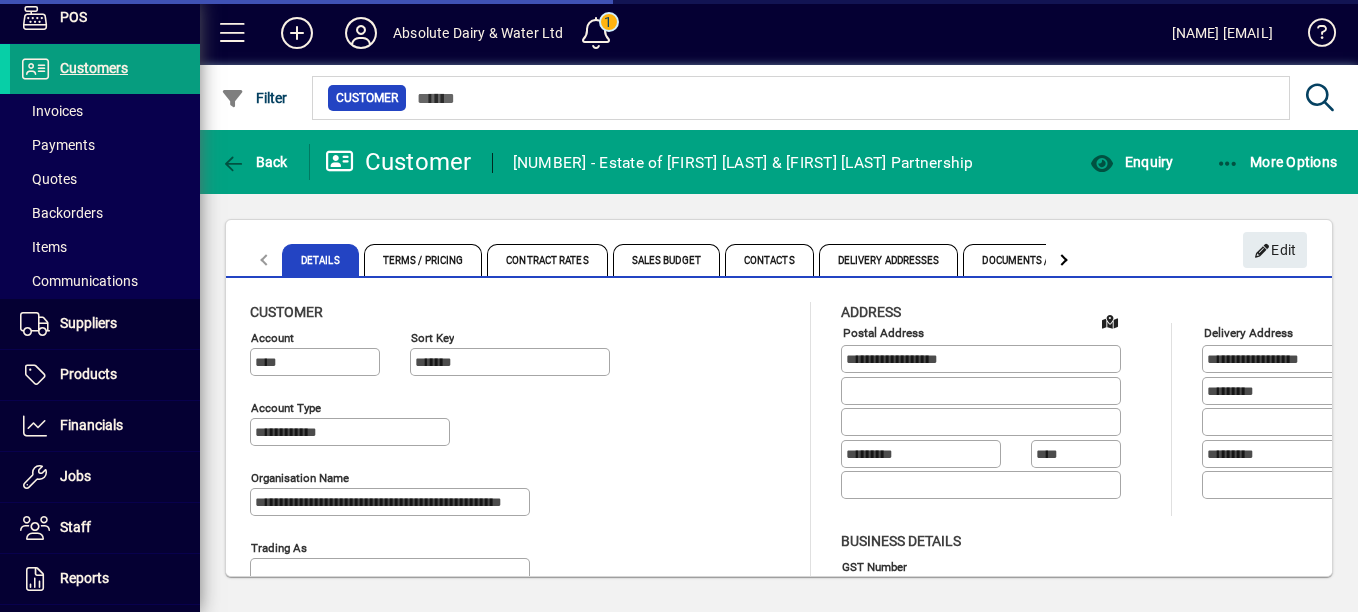 type on "**********" 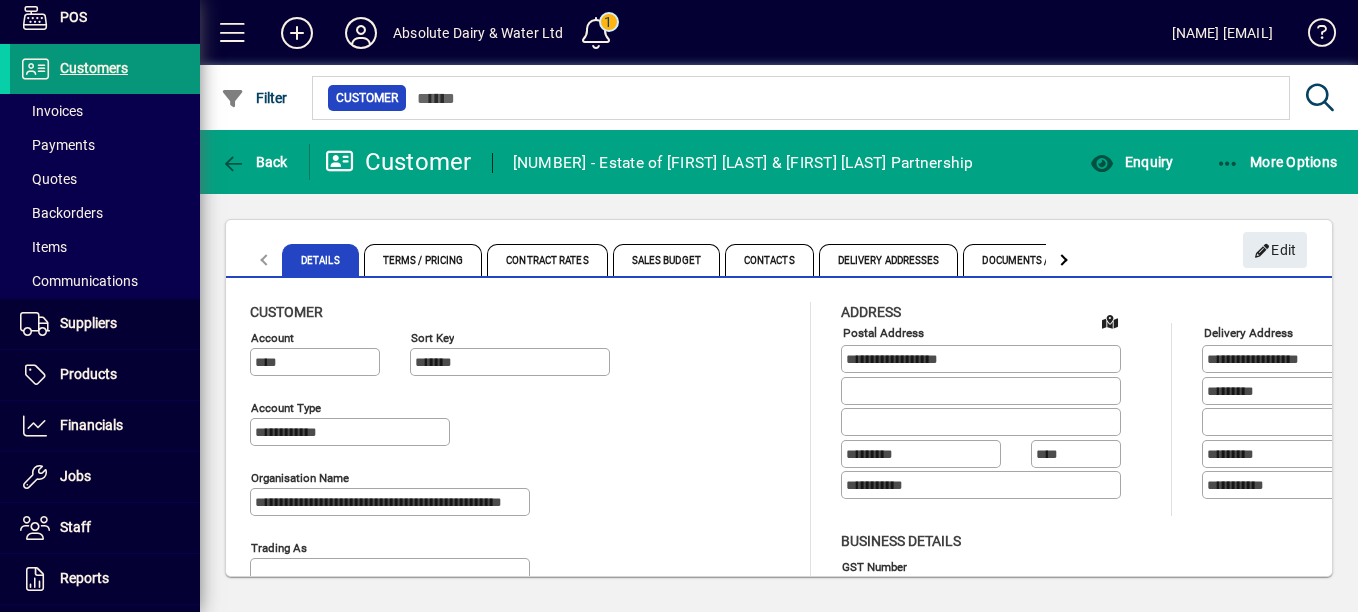 click on "Customers" at bounding box center [69, 69] 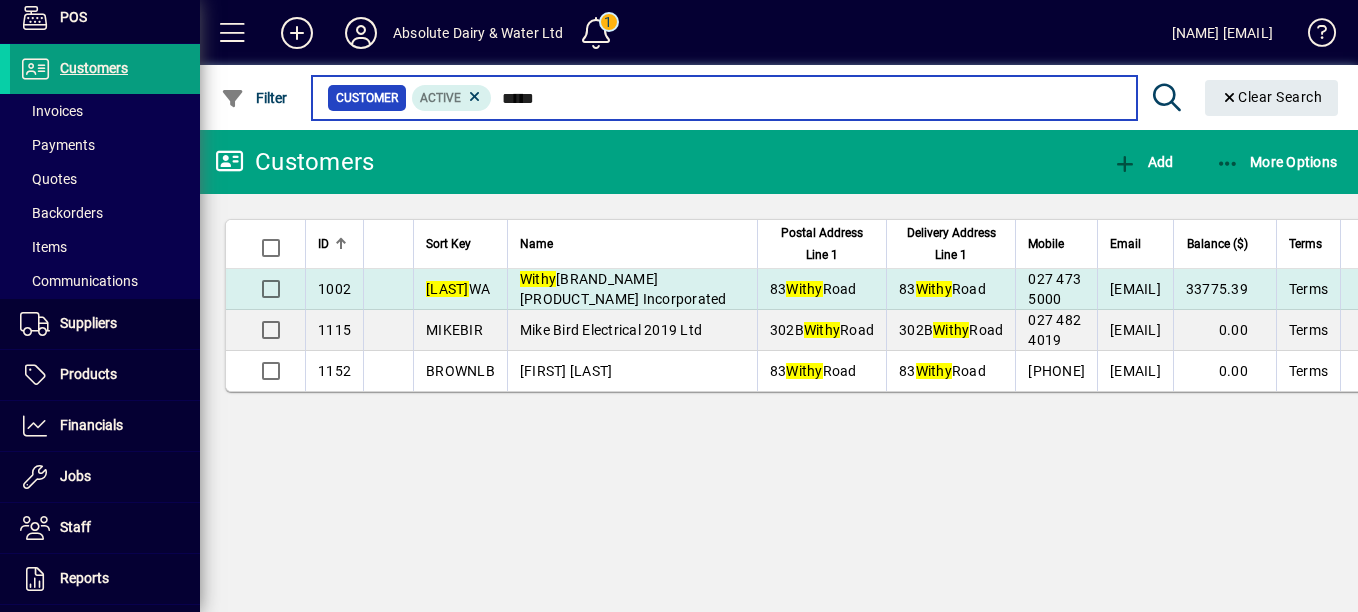 type on "*****" 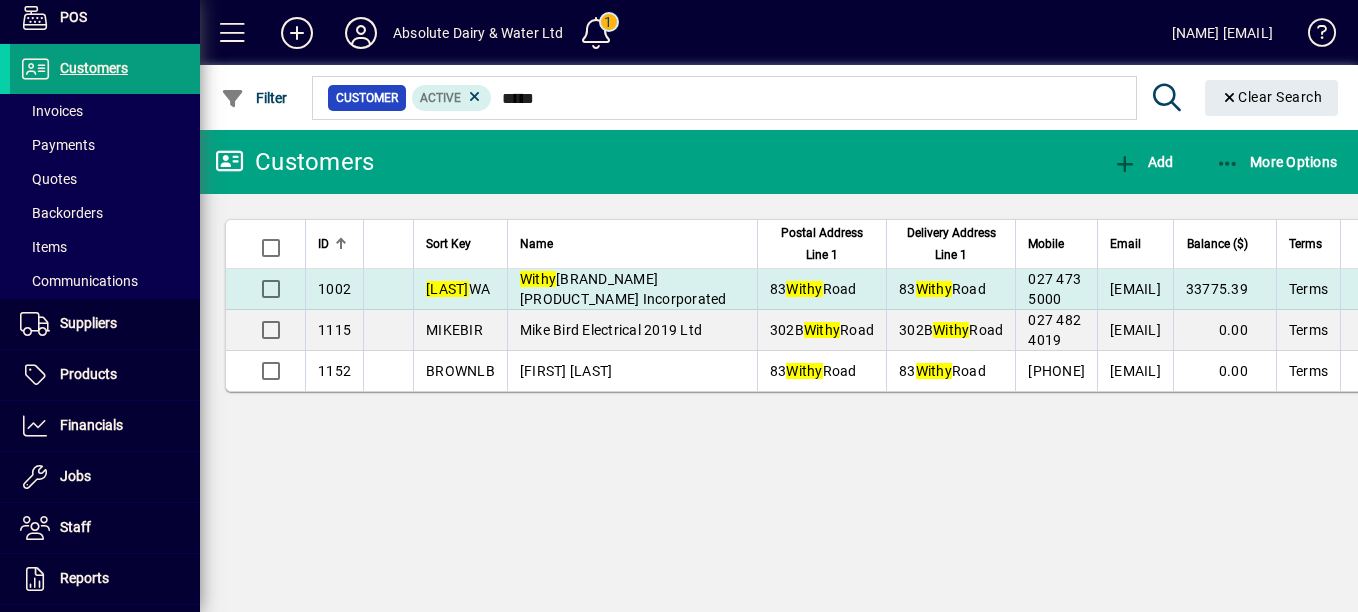click on "[EMAIL]" at bounding box center (1135, 289) 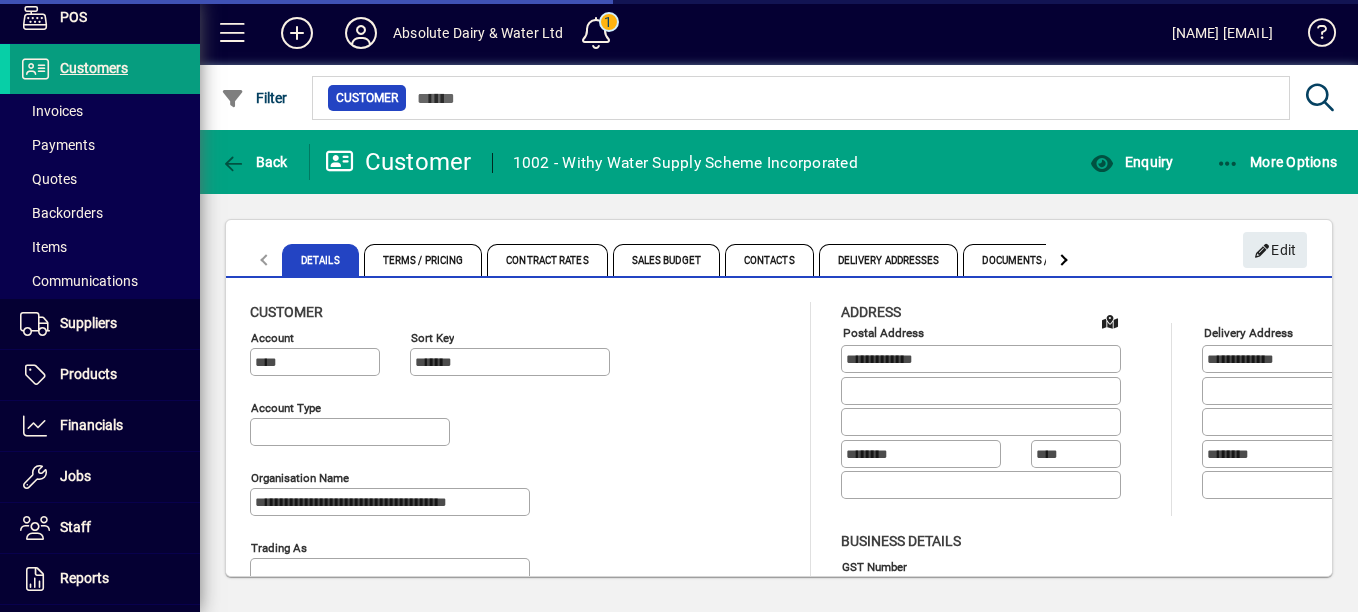 type on "**********" 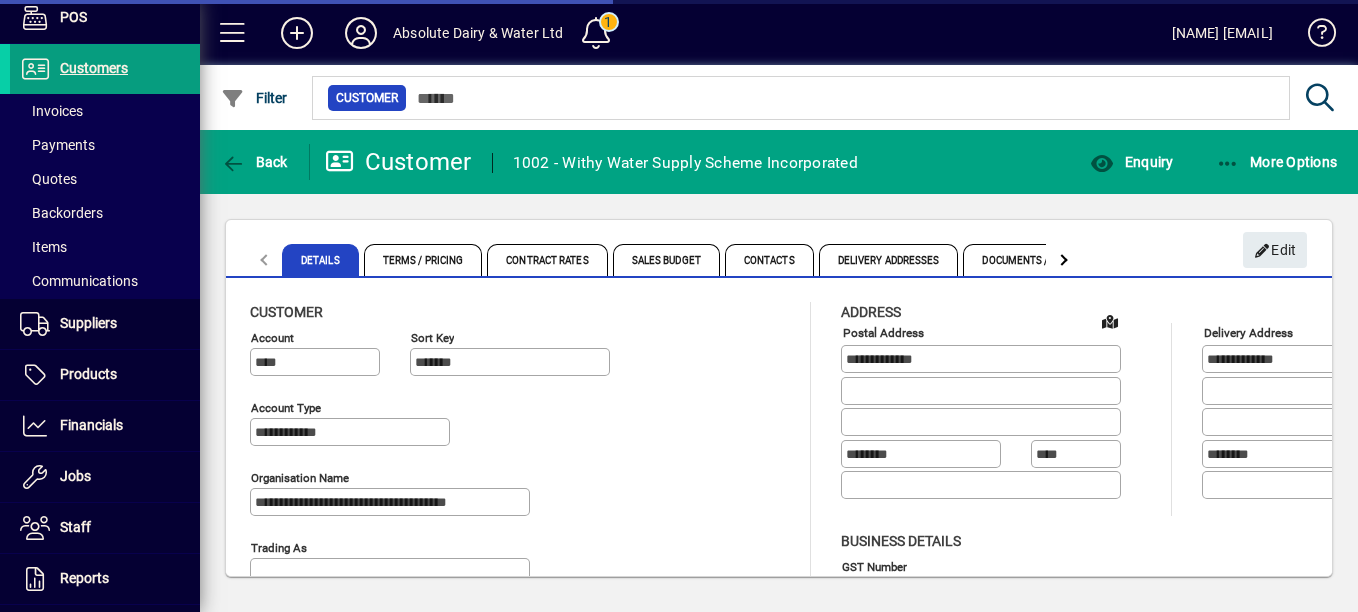 type on "**********" 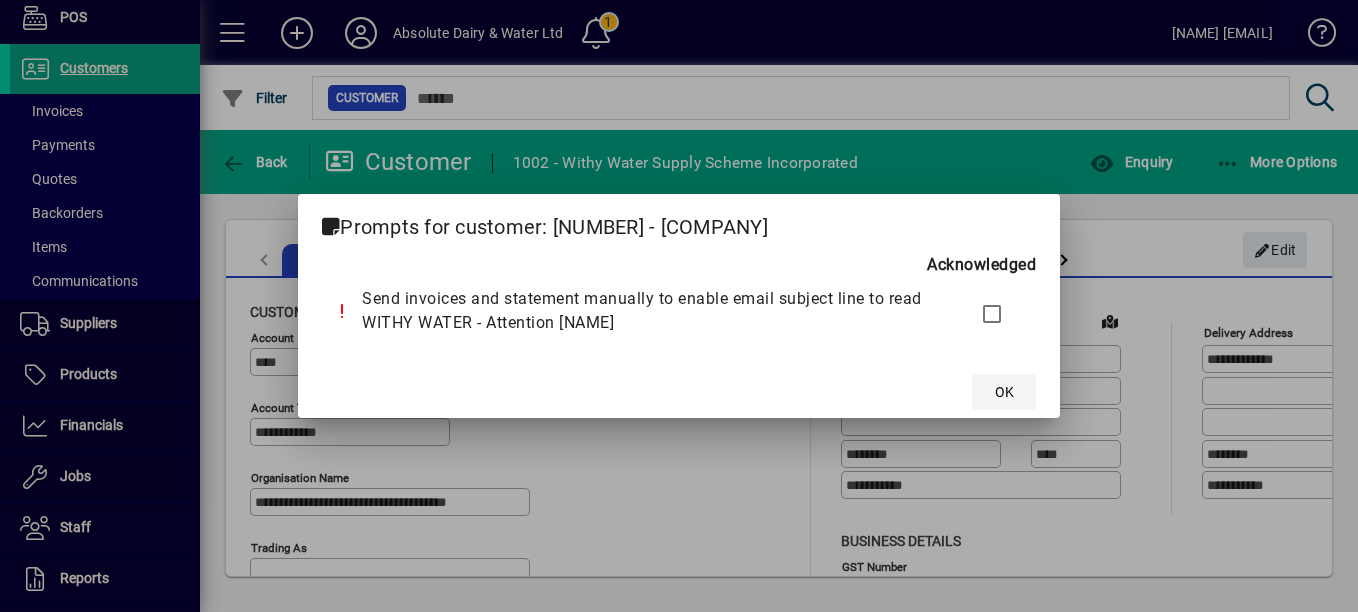 click on "OK" 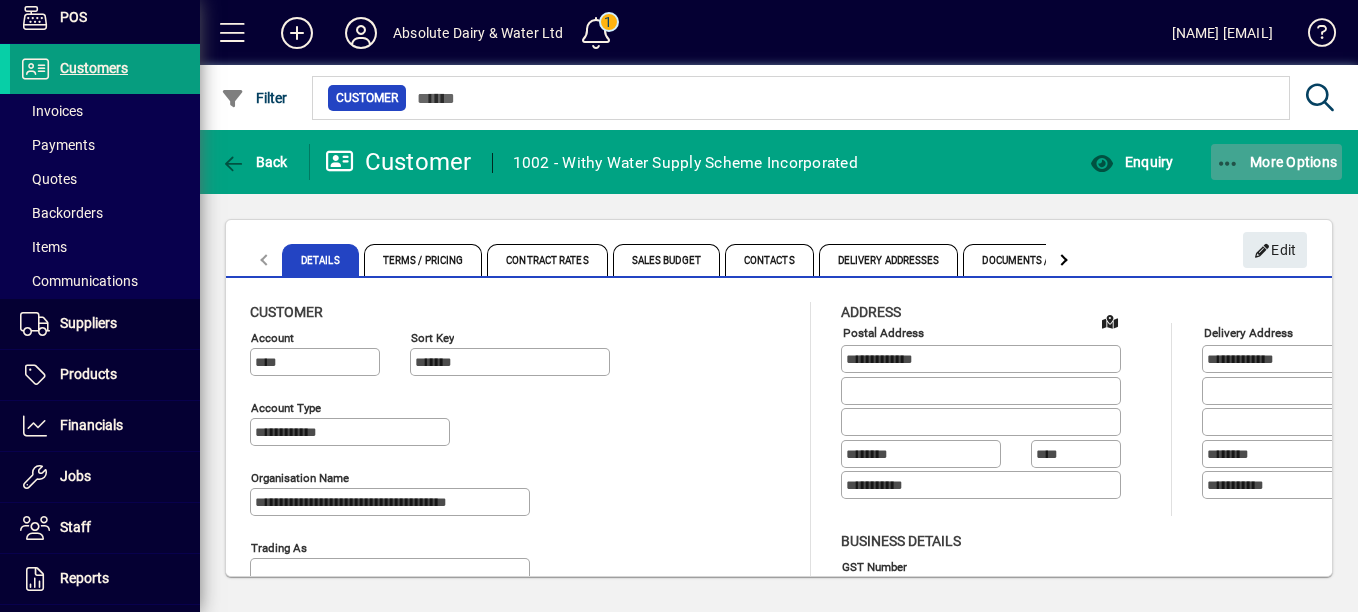 click 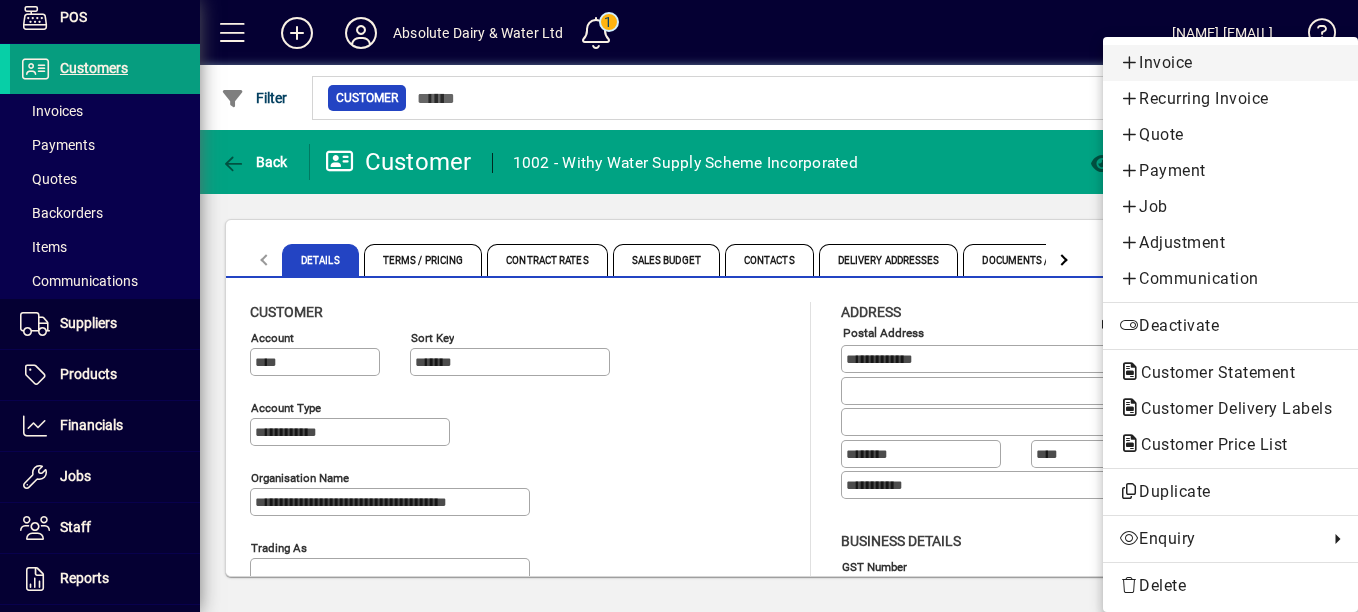 click on "Invoice" at bounding box center [1230, 63] 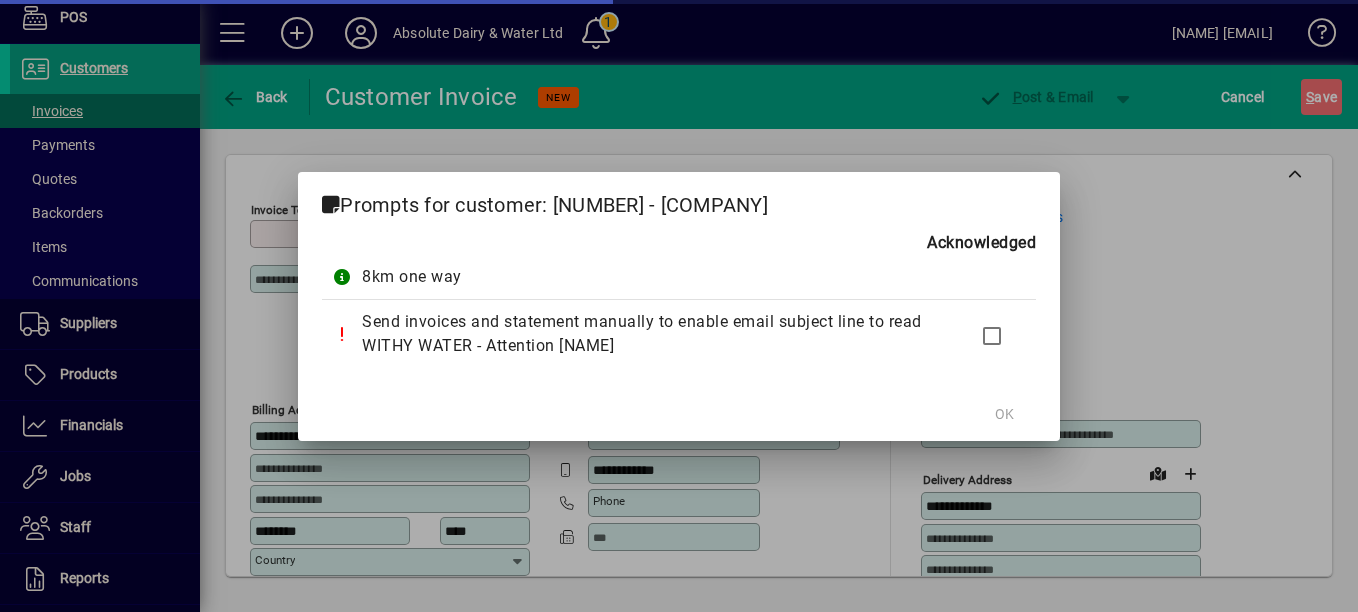 type on "**********" 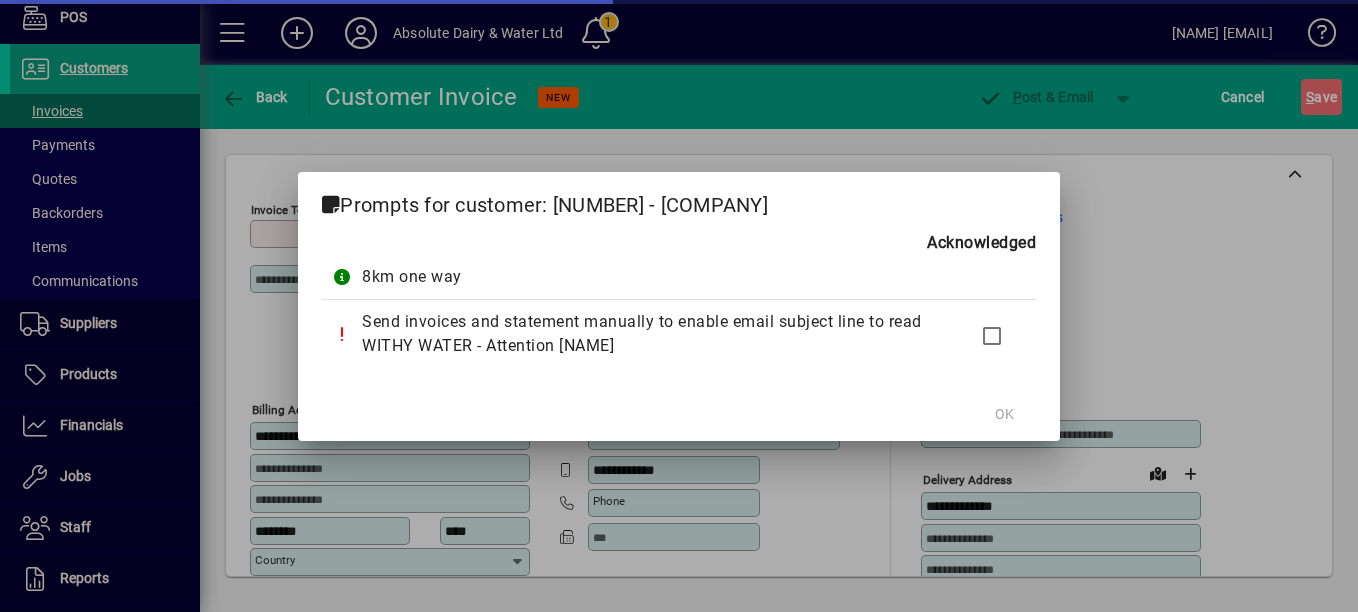 type on "**********" 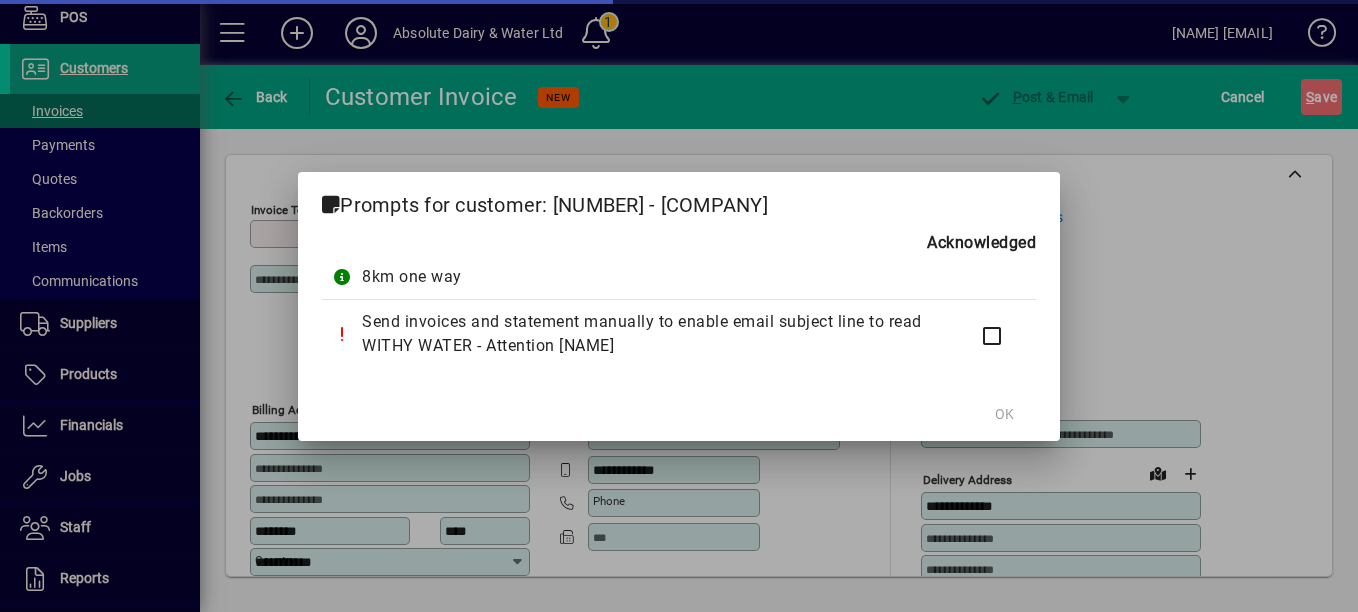 type on "**********" 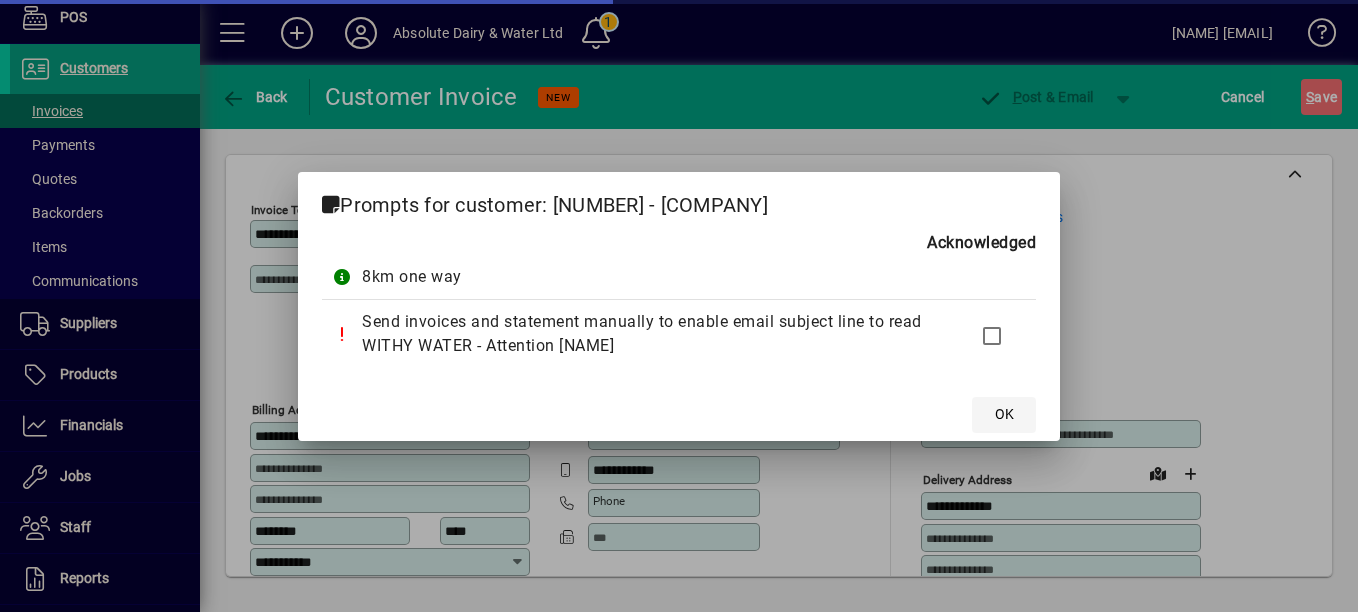 click on "OK" 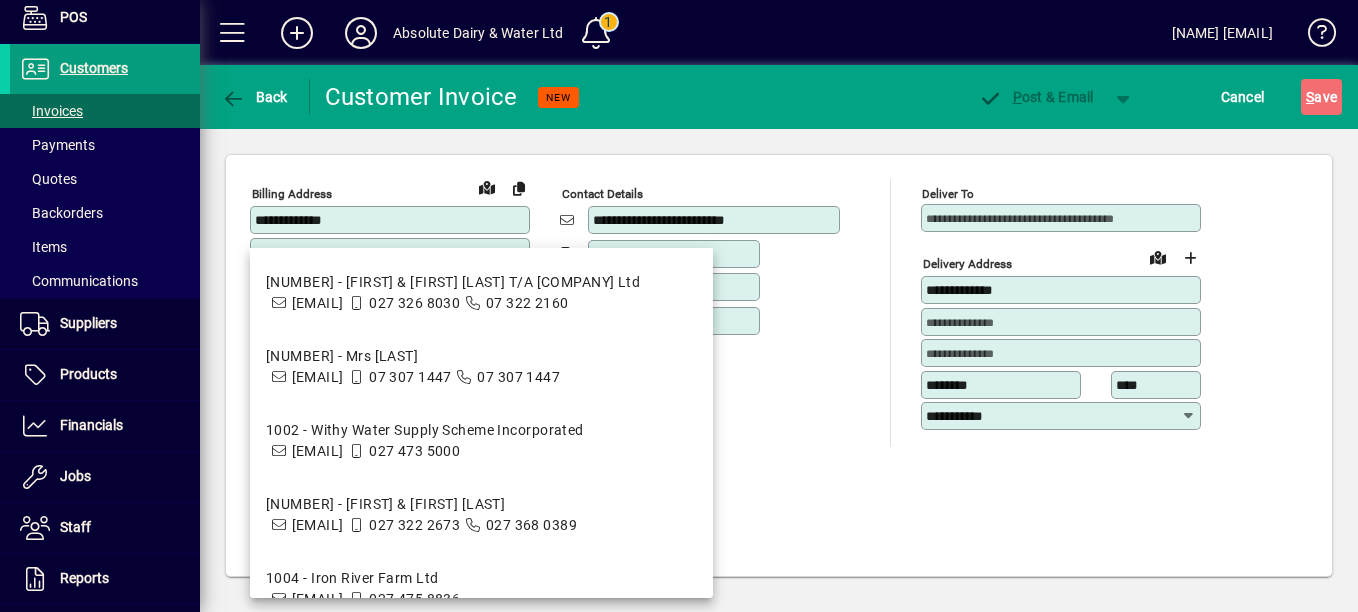 scroll, scrollTop: 100, scrollLeft: 0, axis: vertical 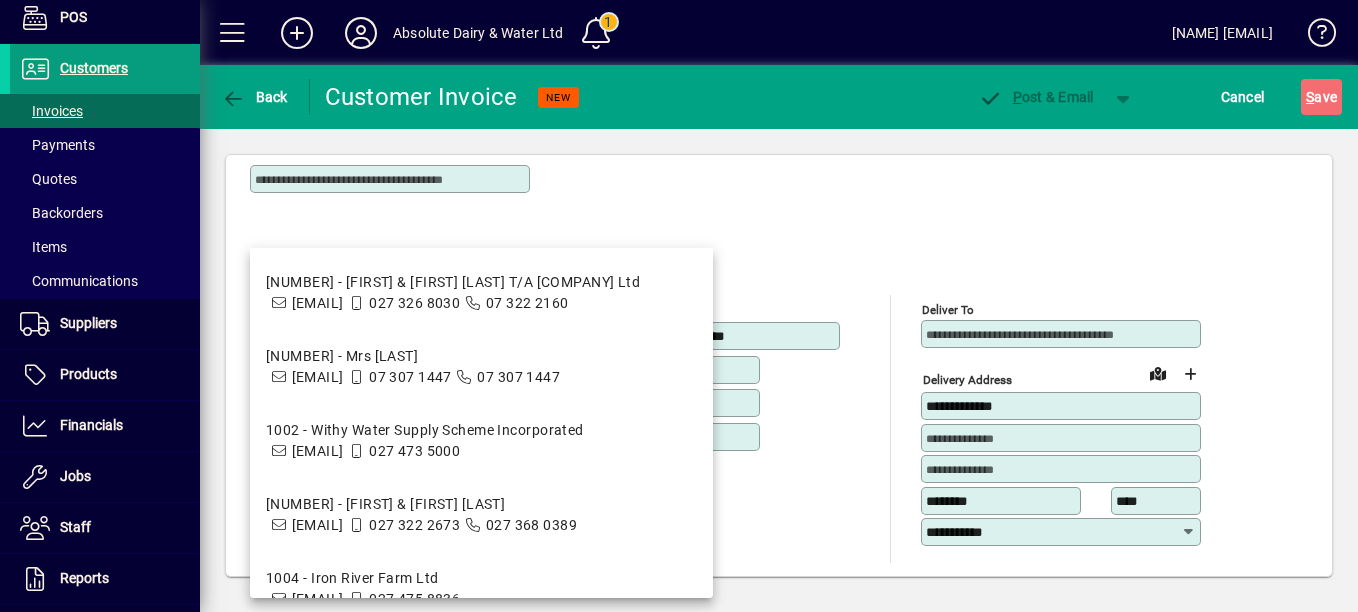 click on "**********" 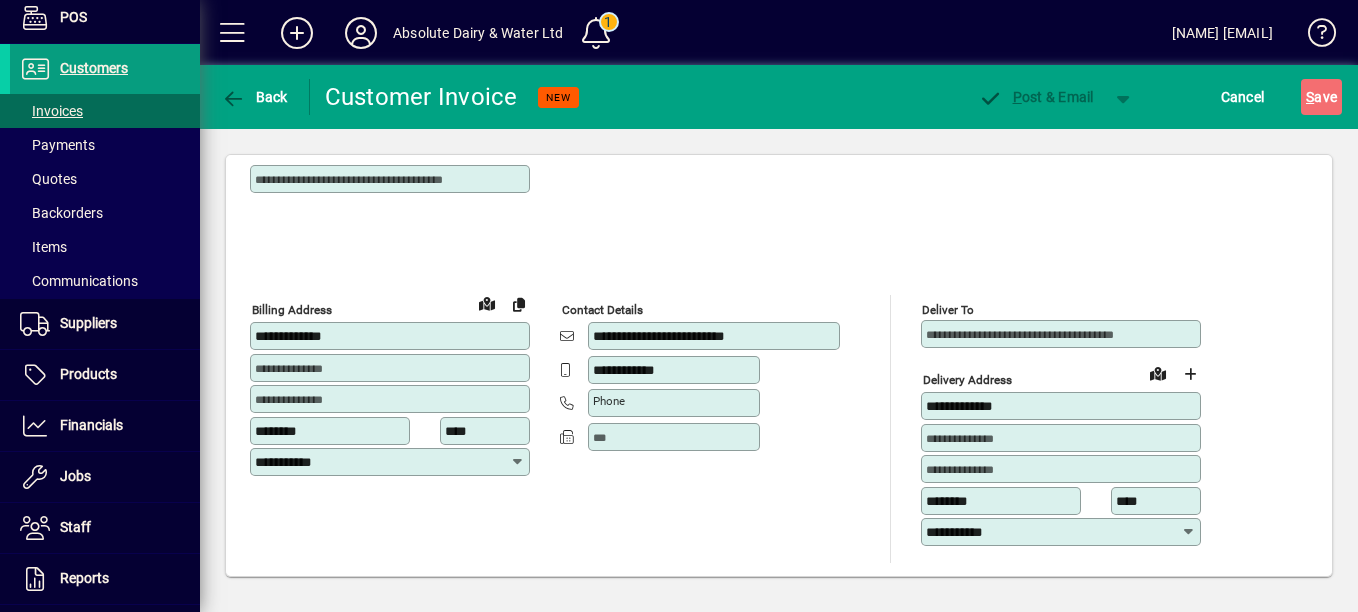 scroll, scrollTop: 700, scrollLeft: 0, axis: vertical 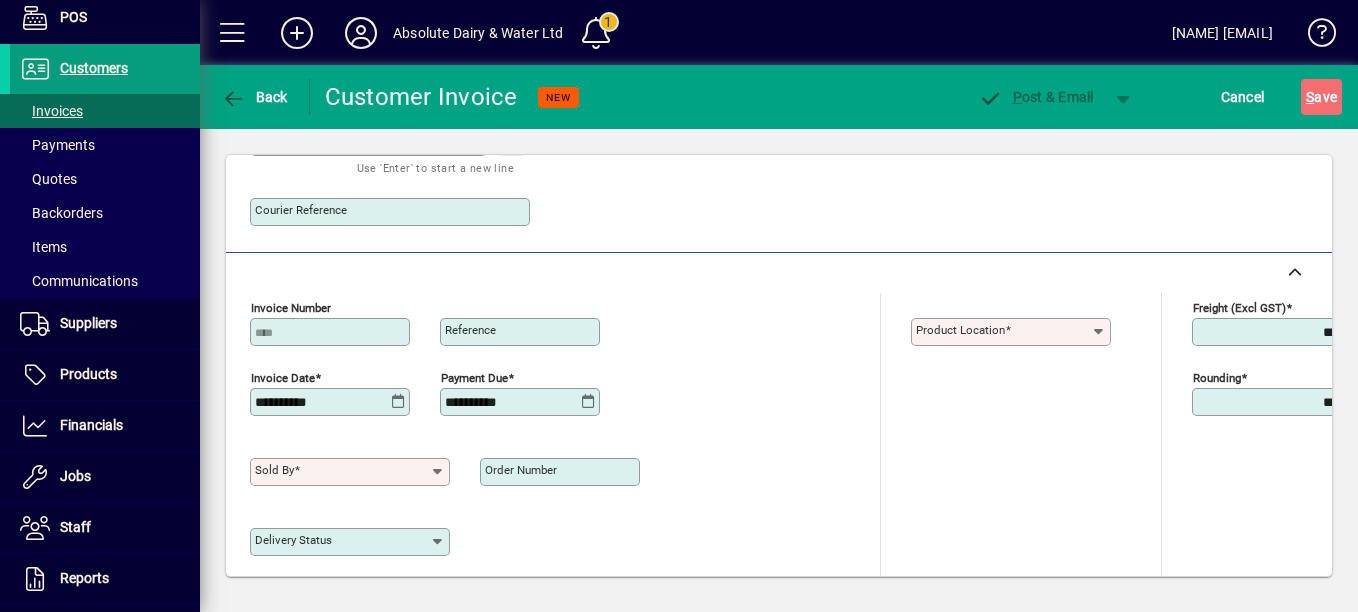 click 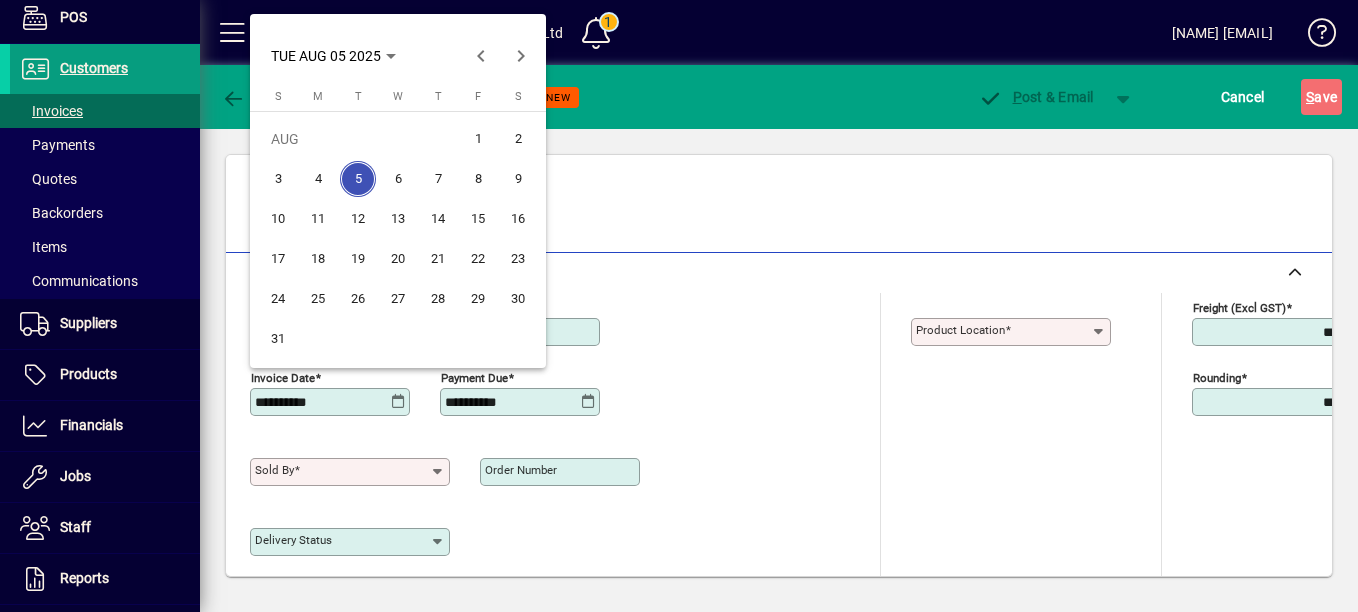 click on "5" at bounding box center (358, 179) 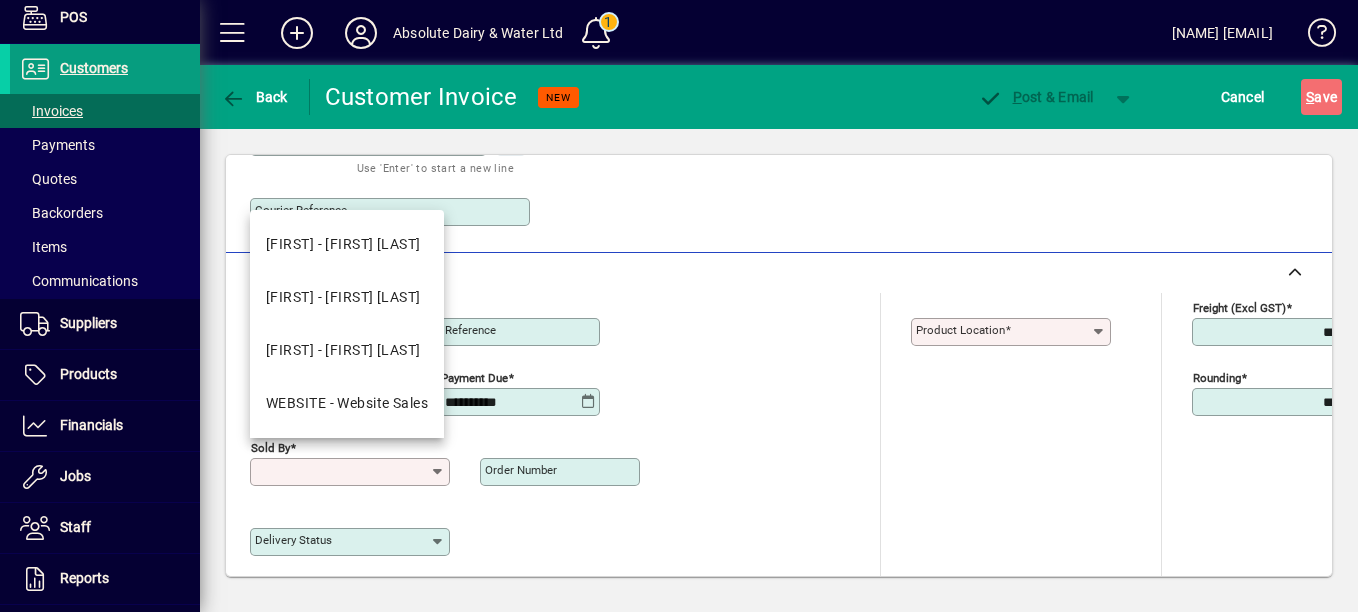click on "Sold by" at bounding box center (342, 472) 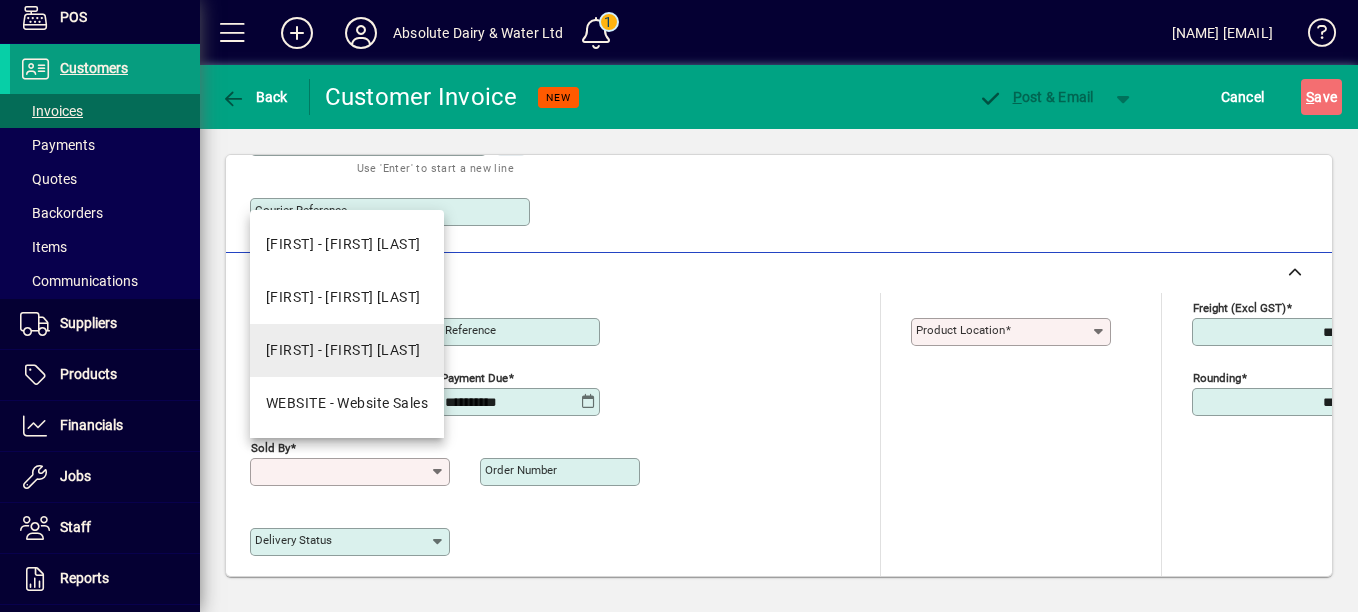 click on "[FIRST] - [FIRST] [LAST]" at bounding box center (343, 350) 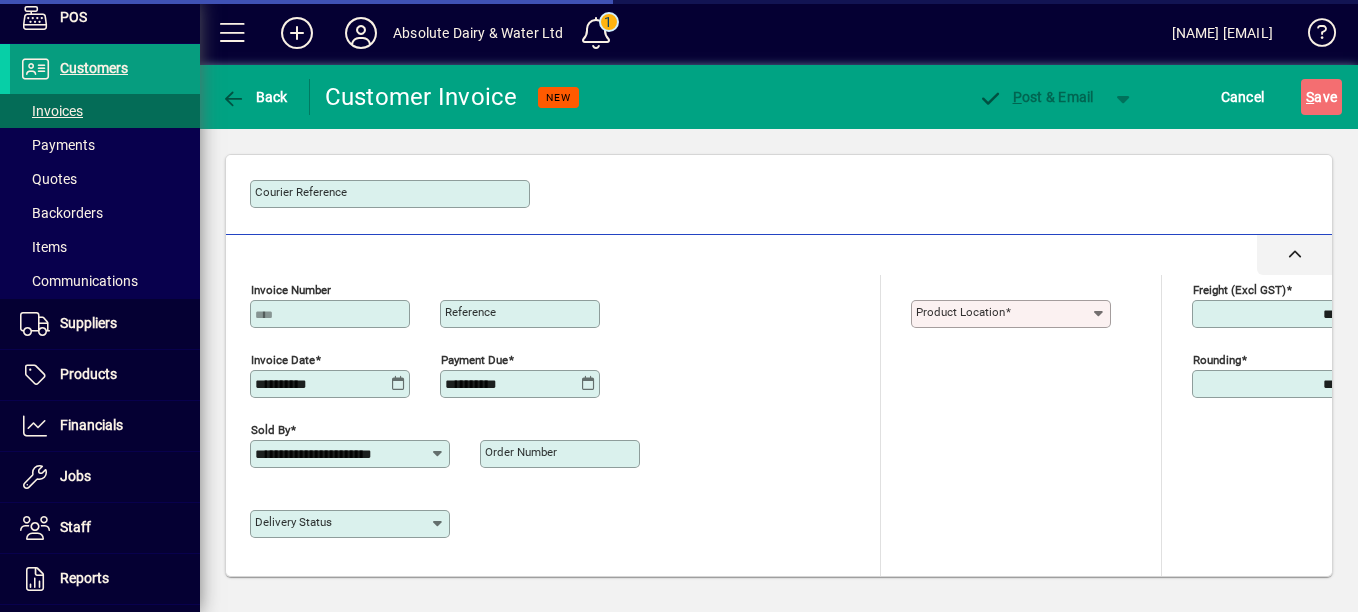 scroll, scrollTop: 606, scrollLeft: 0, axis: vertical 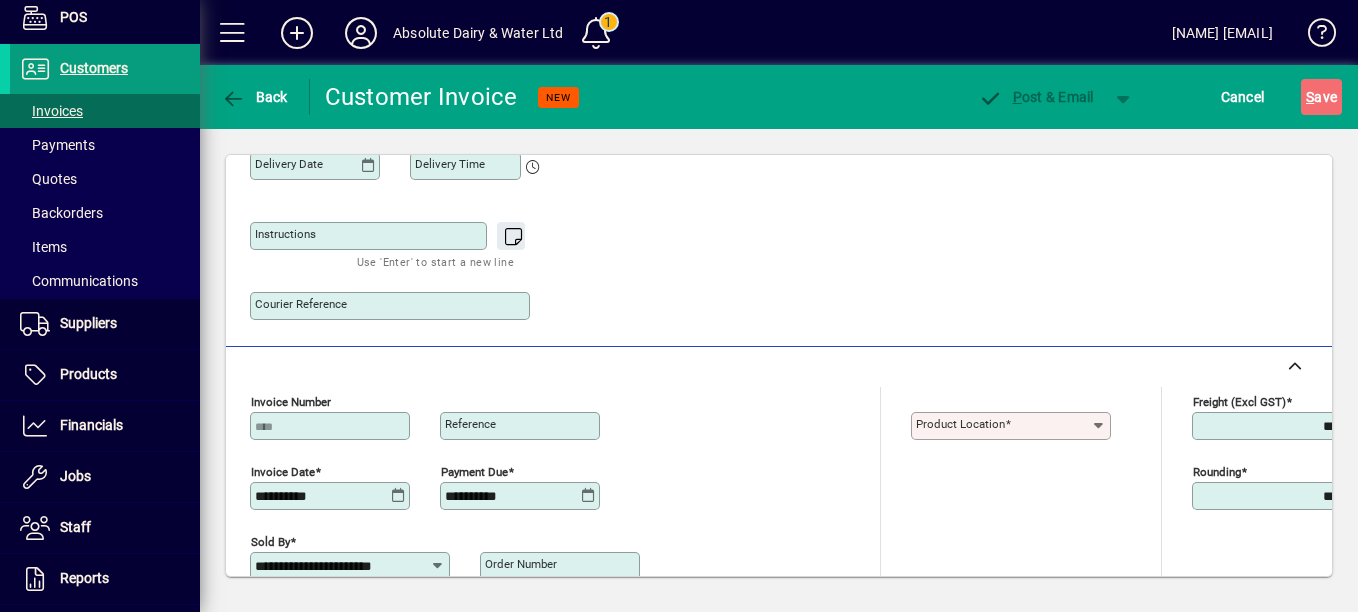 click on "Product location" 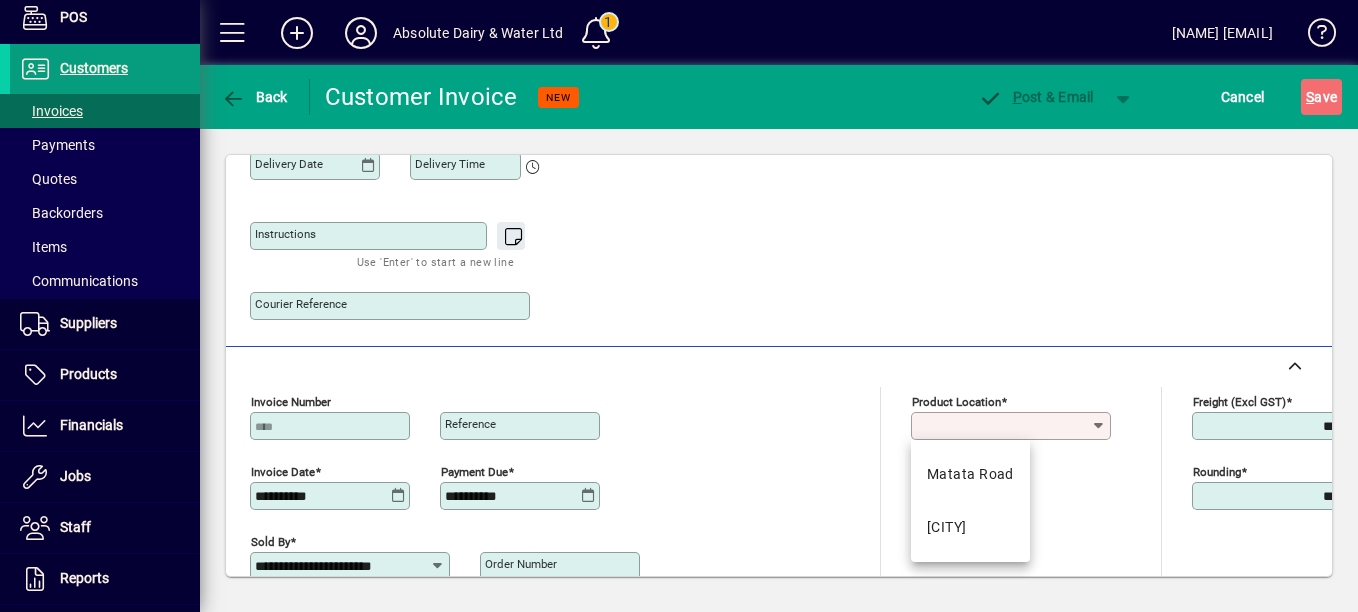 click on "[STREET] [CITY]" at bounding box center [970, 501] 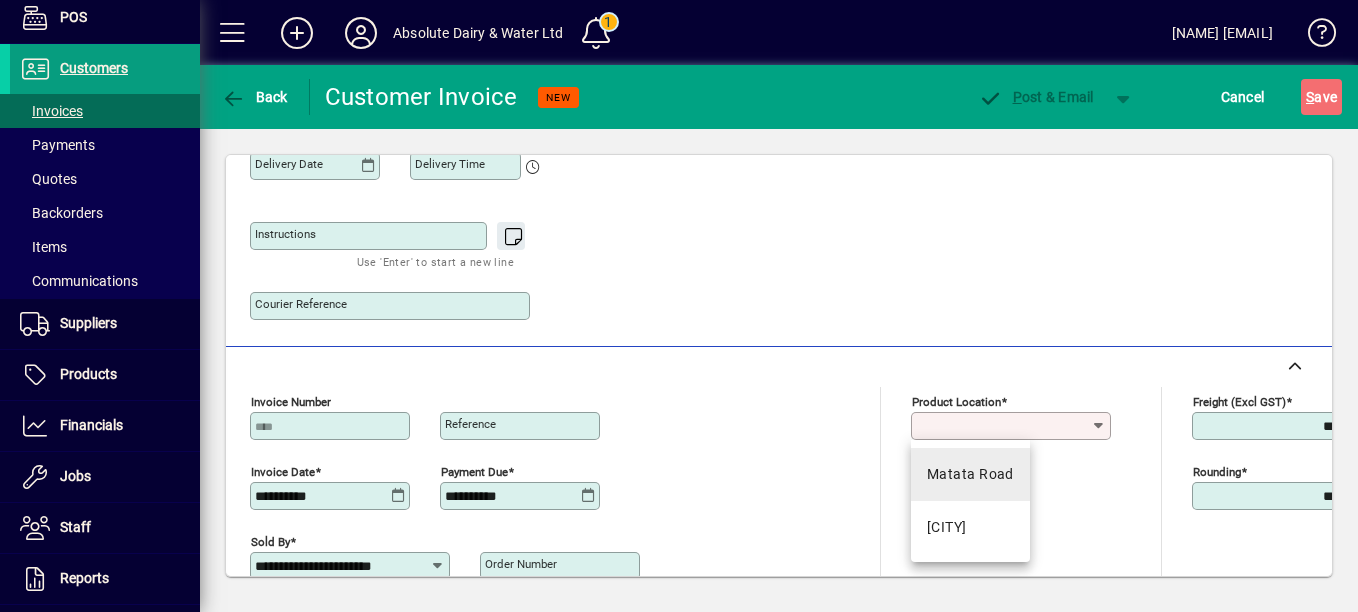 click on "Matata Road" at bounding box center [970, 474] 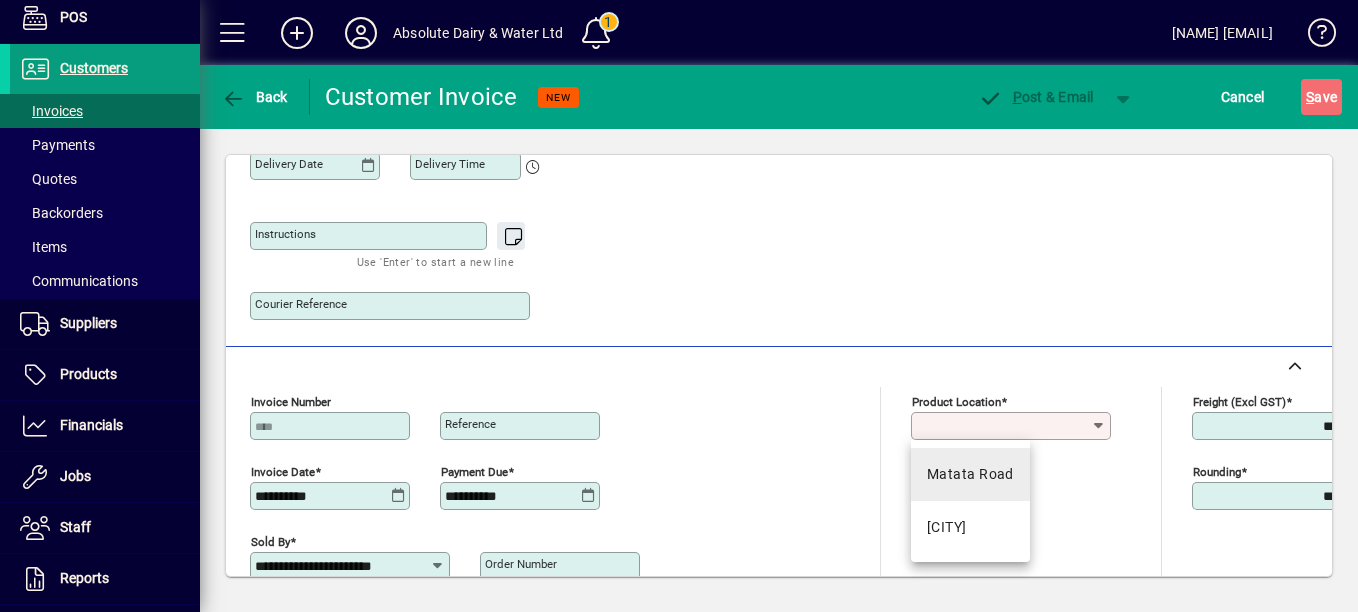 type on "**********" 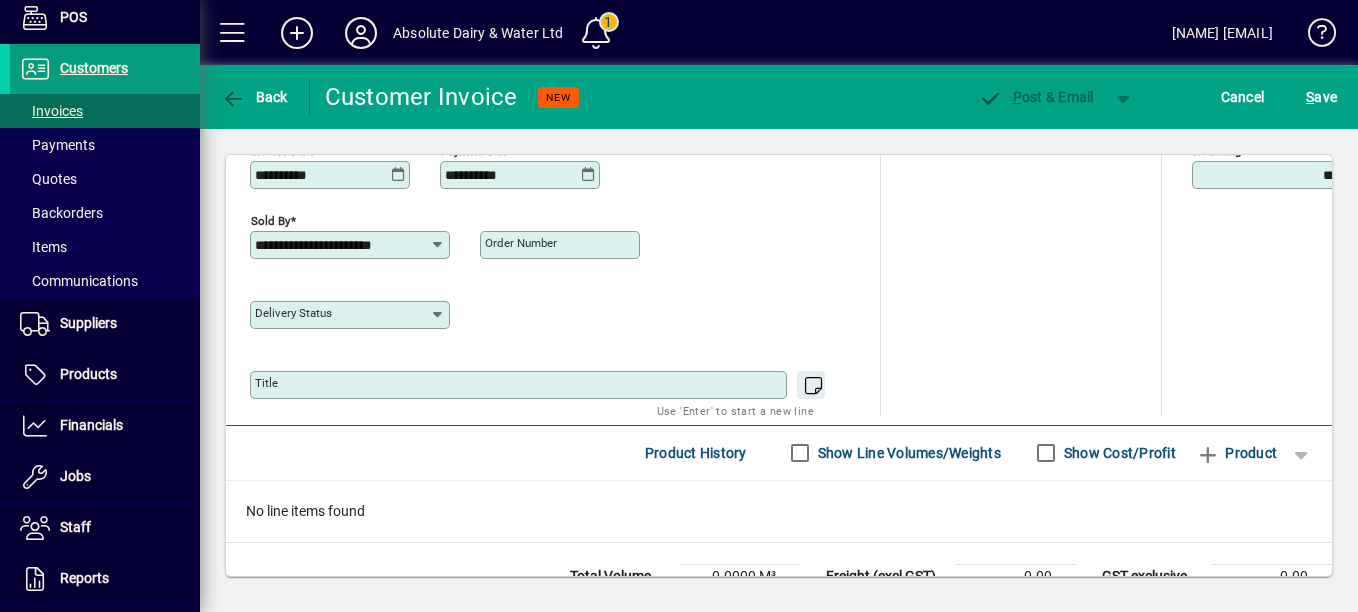 scroll, scrollTop: 1006, scrollLeft: 0, axis: vertical 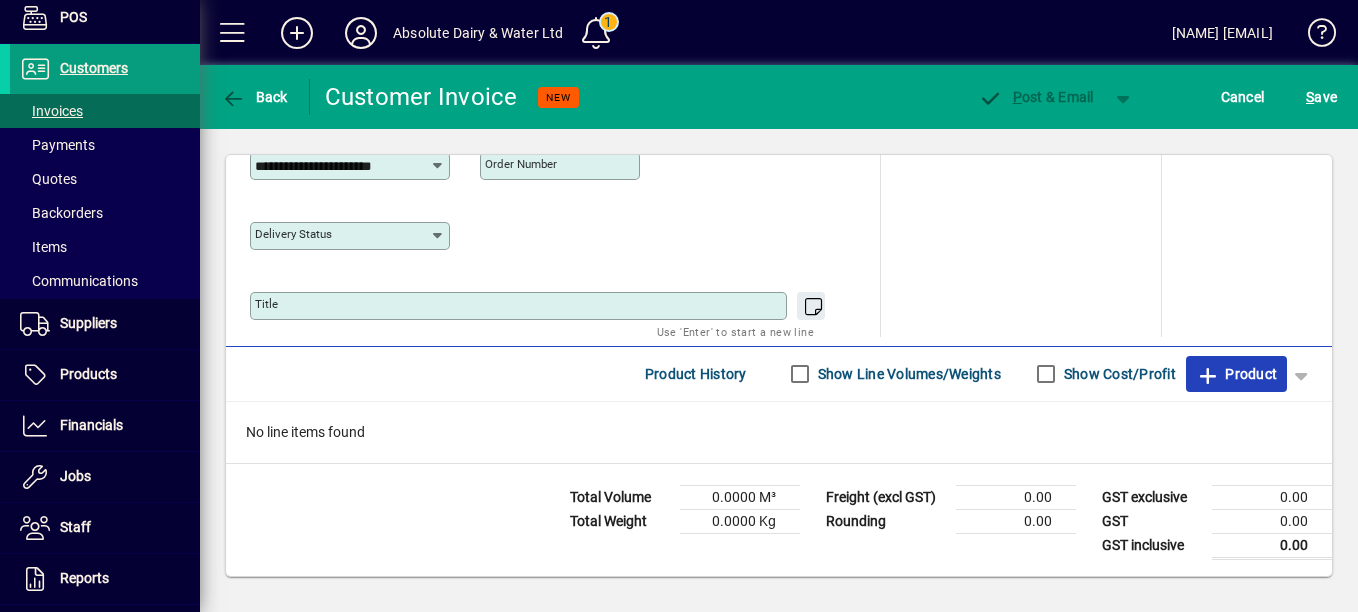 click on "Product" 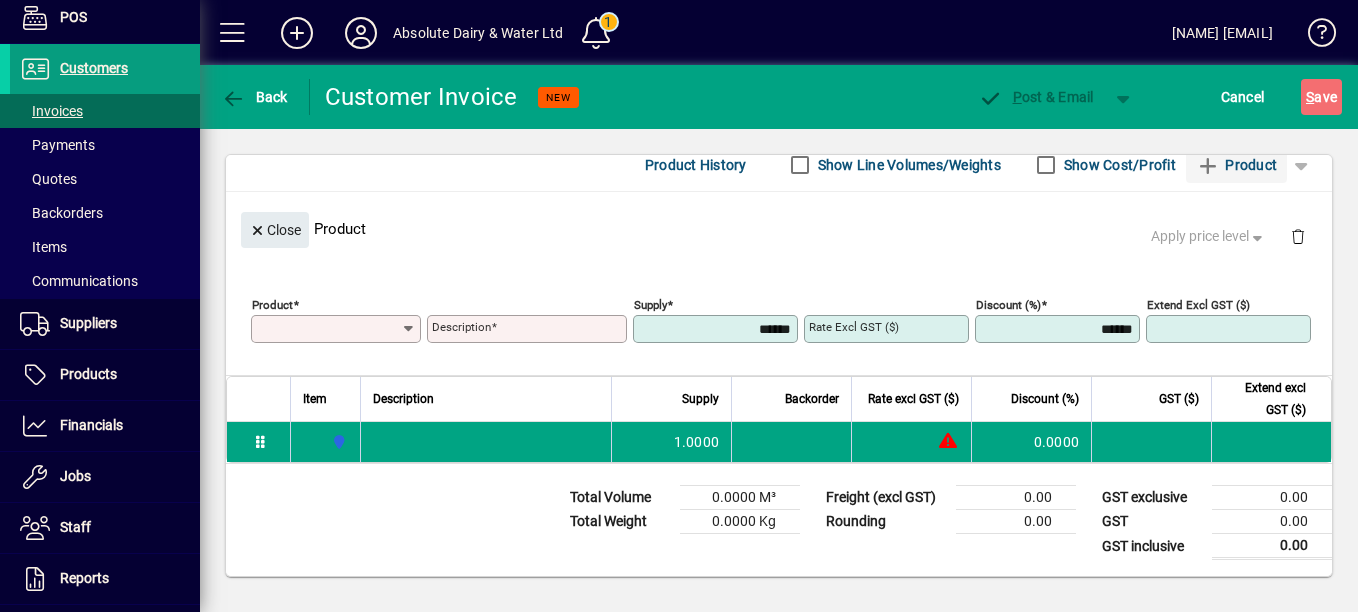 scroll, scrollTop: 260, scrollLeft: 0, axis: vertical 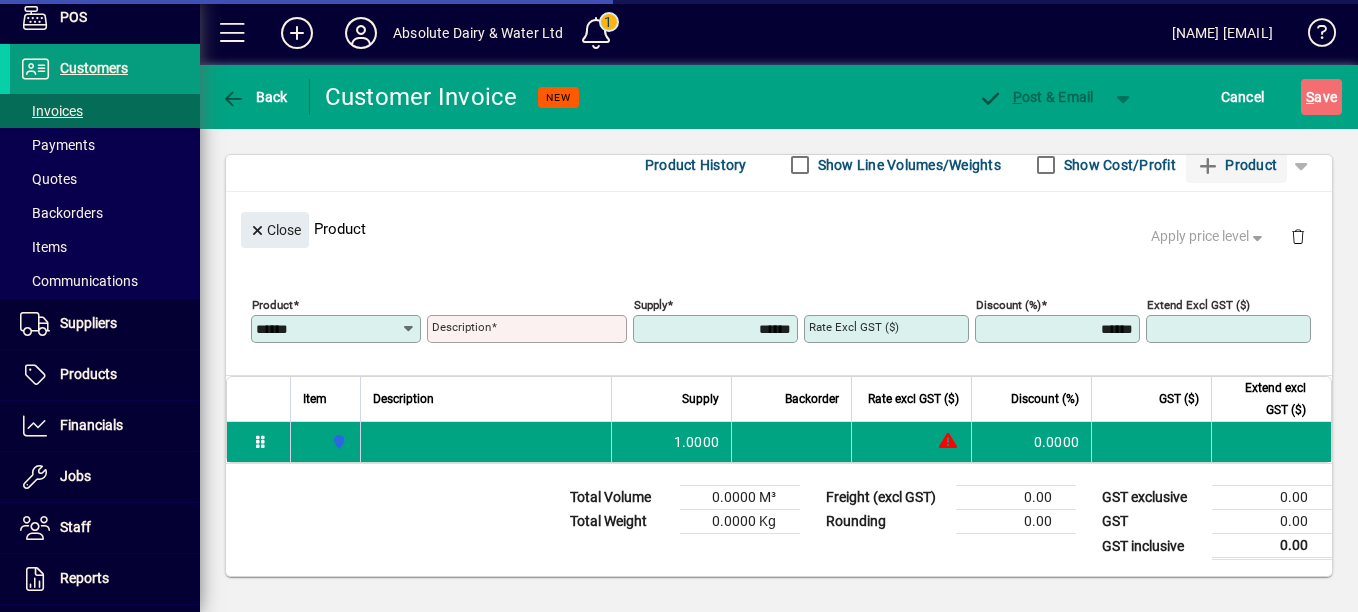 type on "******" 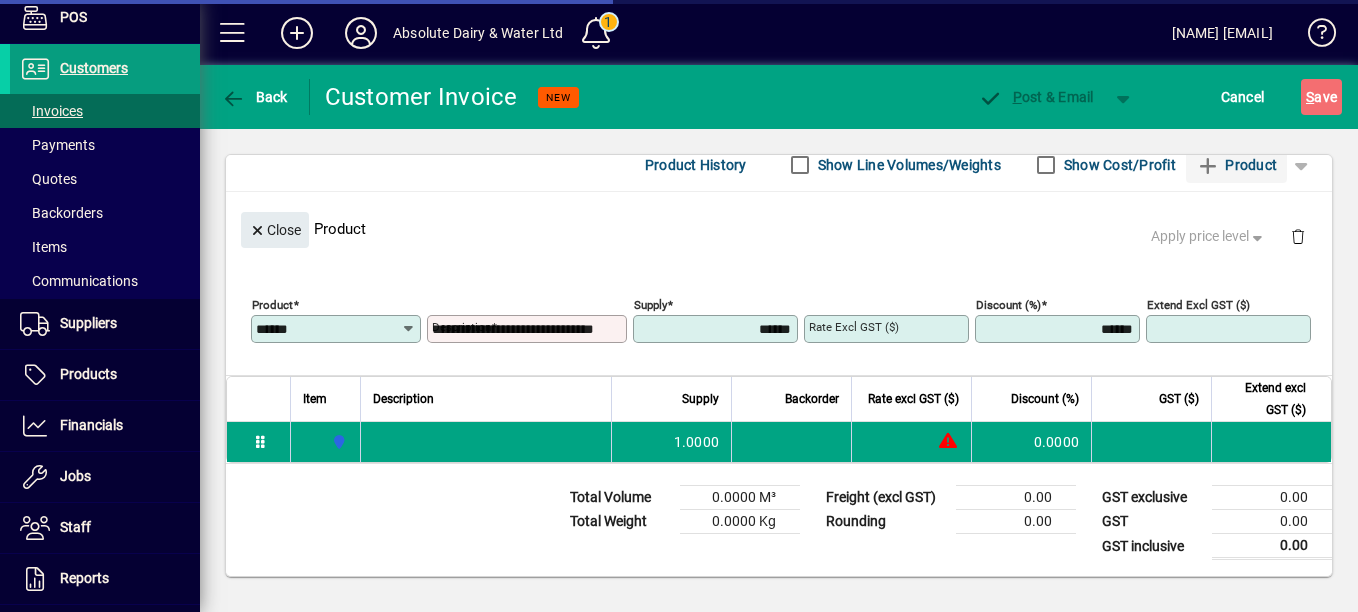 type on "*******" 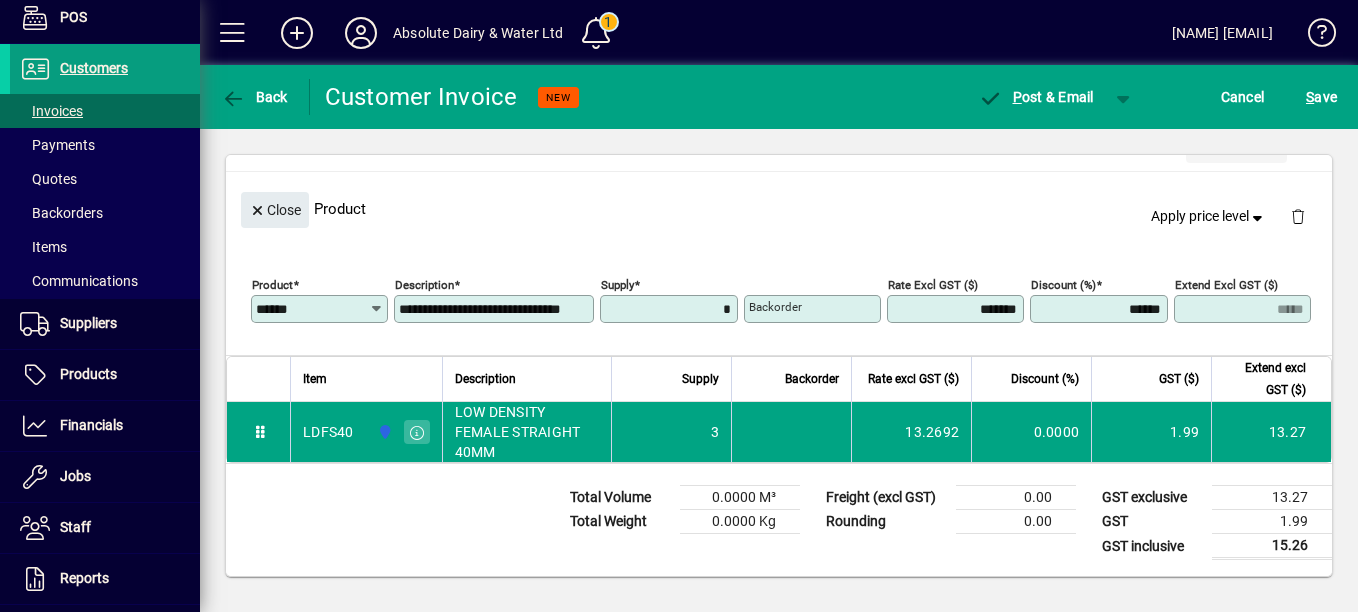 type on "******" 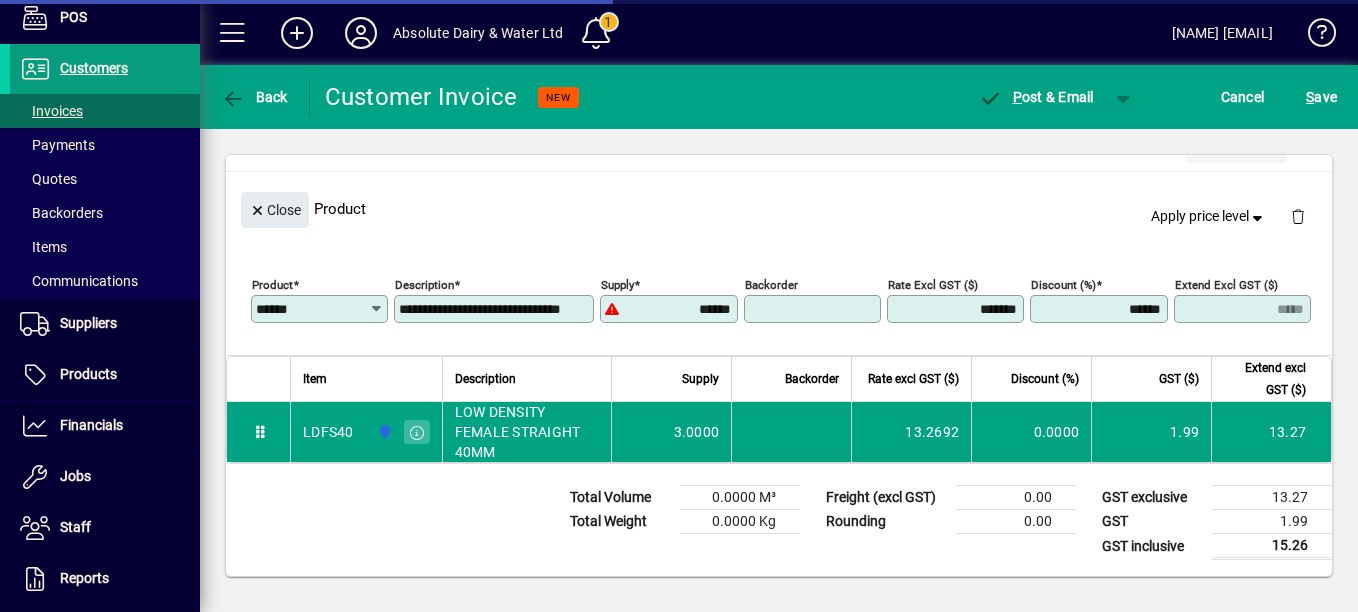 type on "*****" 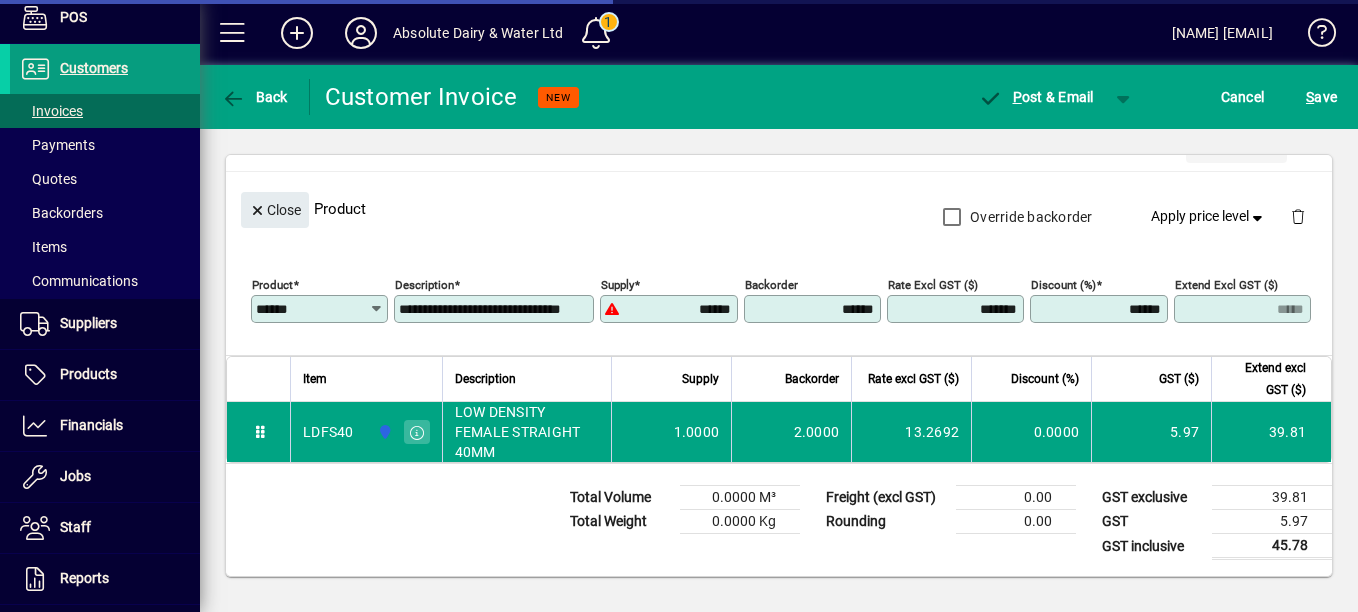 type on "*****" 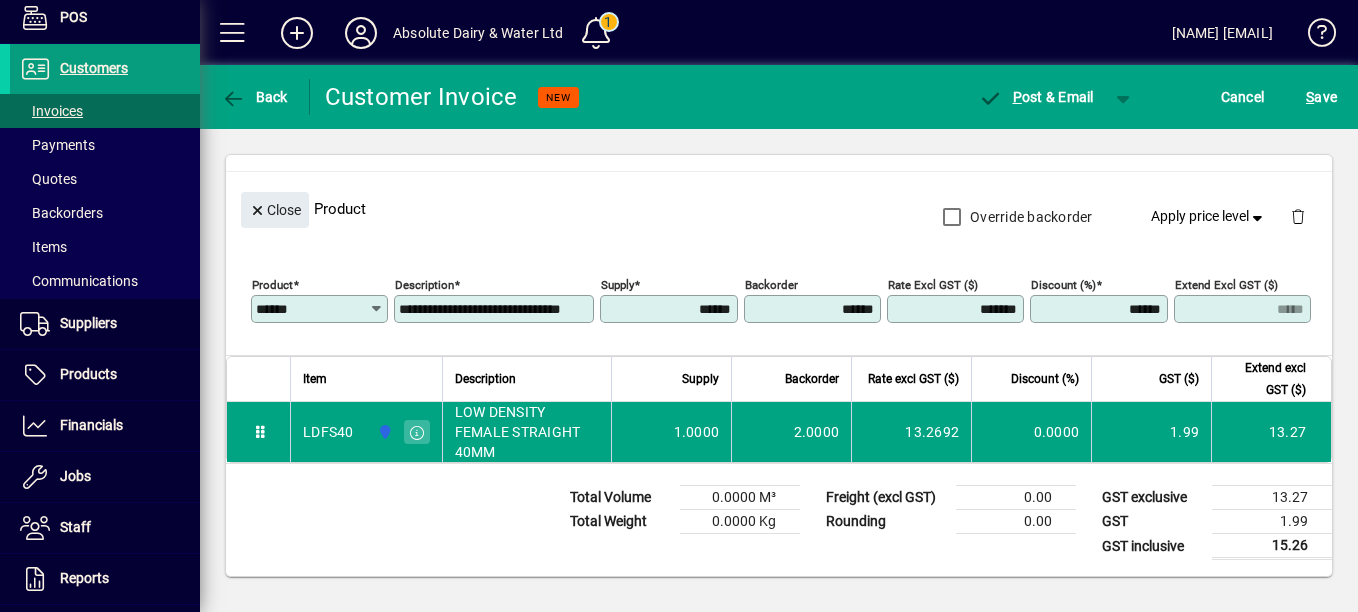 click on "Override backorder" at bounding box center (1029, 217) 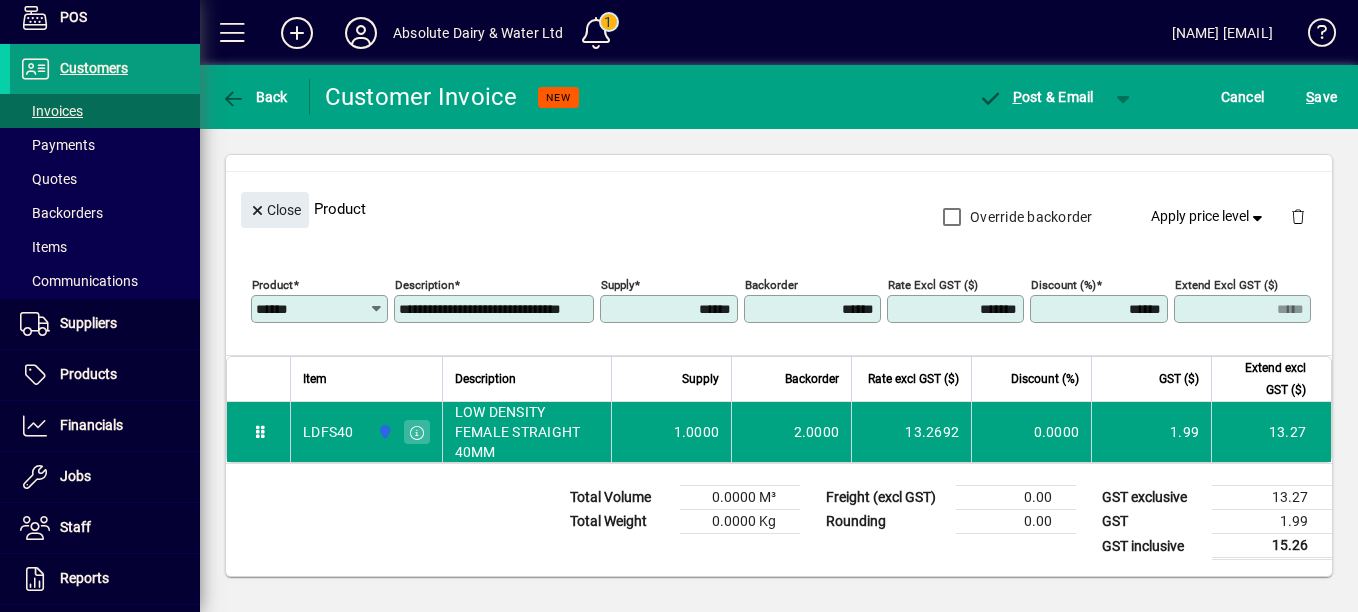 click on "Supply ******" 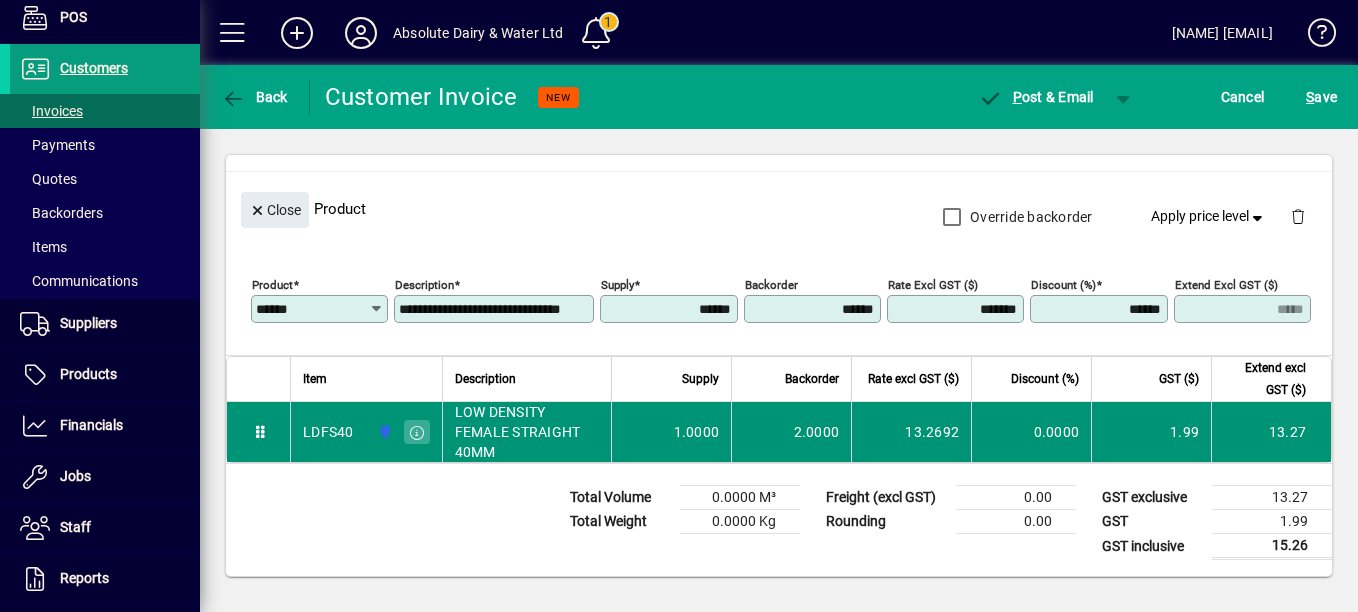 drag, startPoint x: 661, startPoint y: 342, endPoint x: 1247, endPoint y: 460, distance: 597.7625 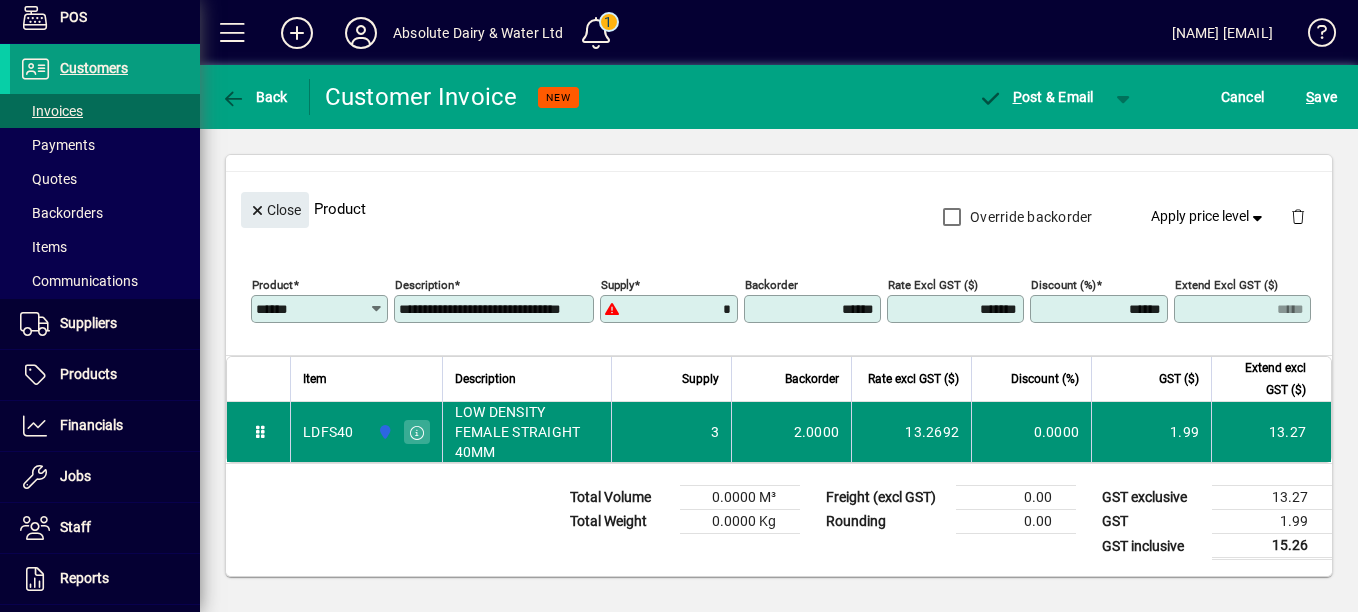 type on "******" 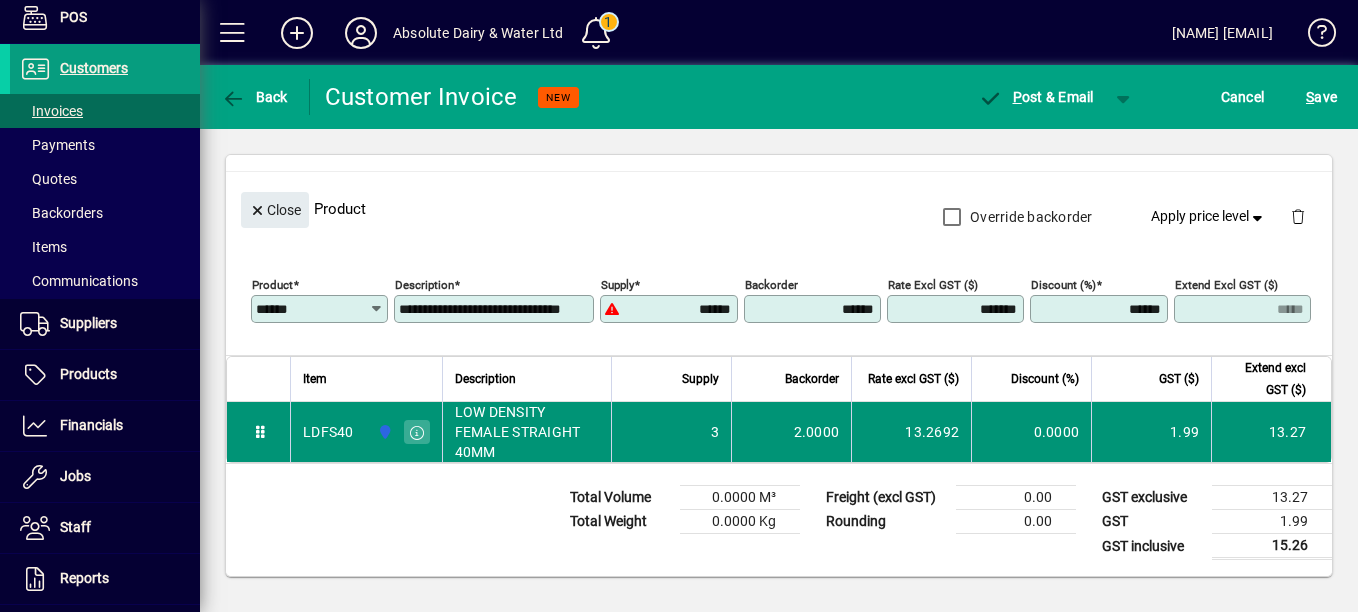 type on "*****" 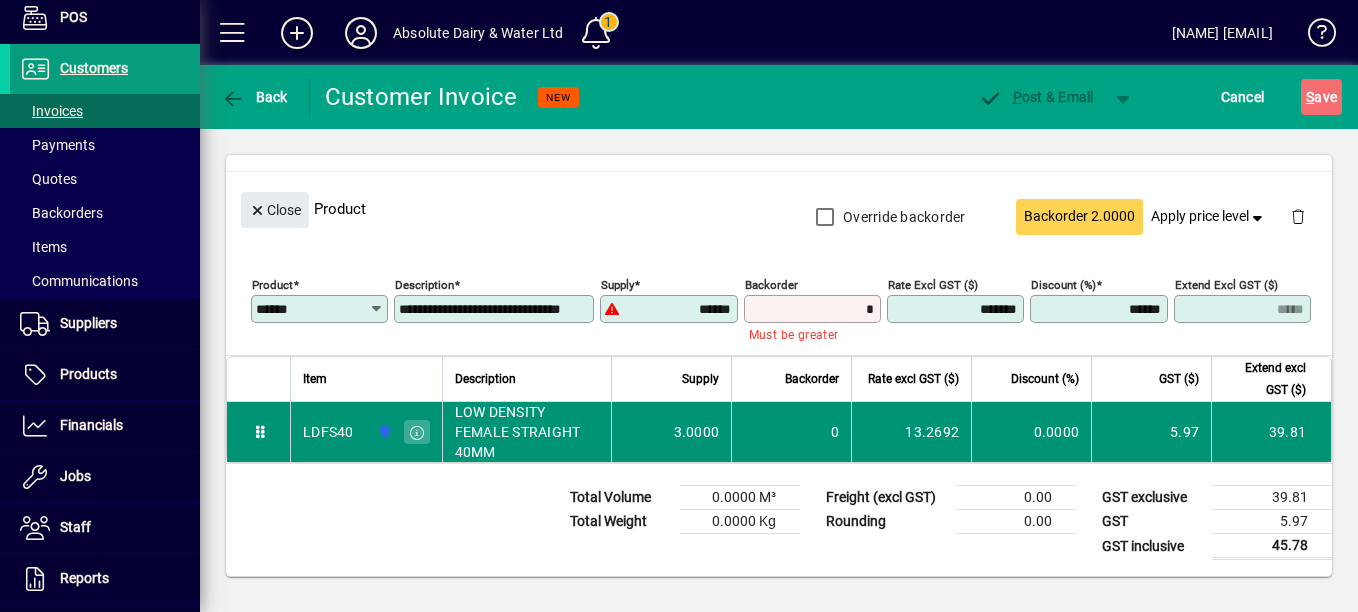 type on "*" 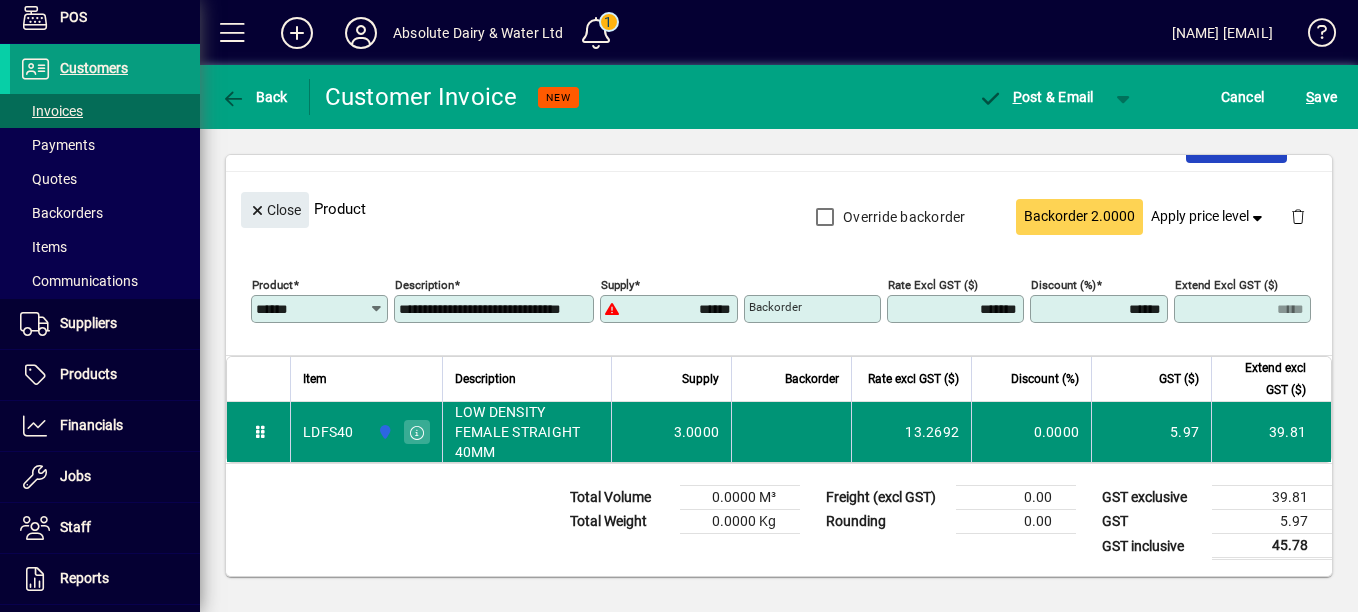 type 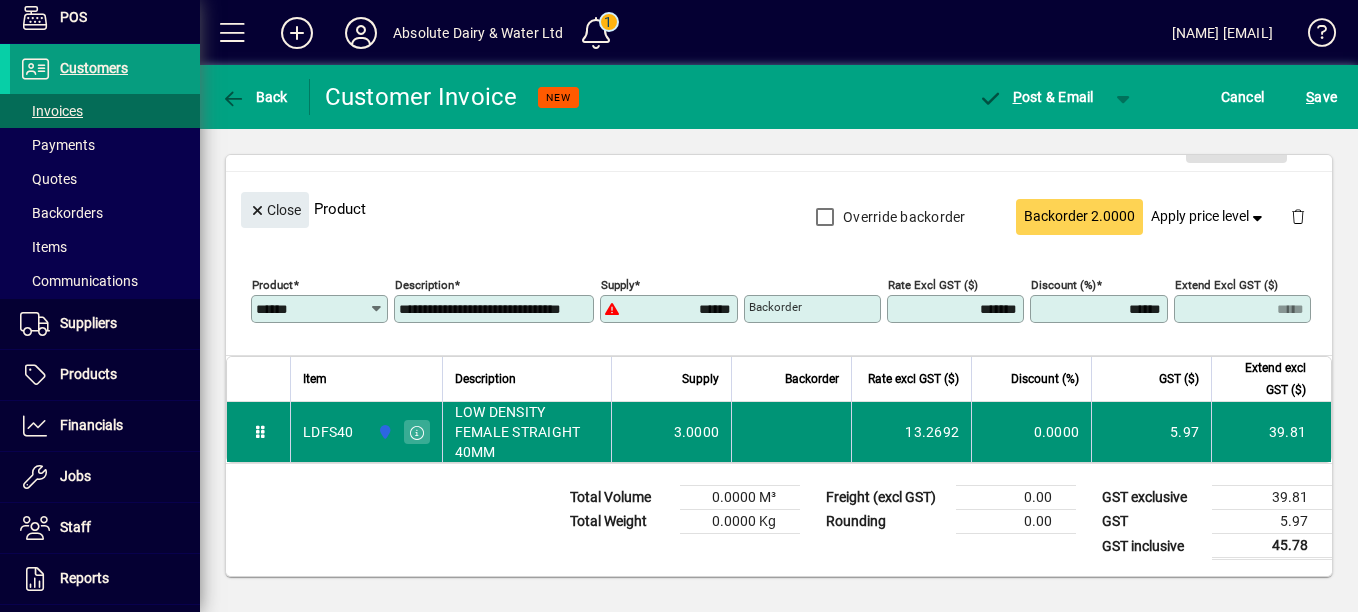 type 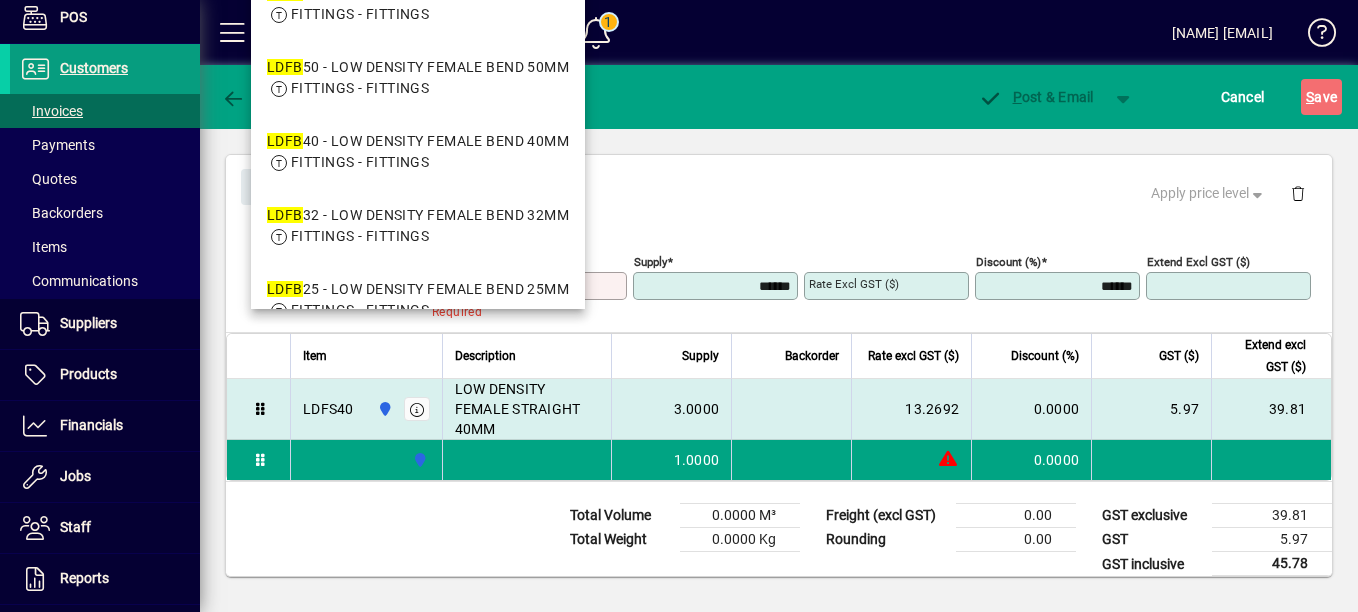 type on "******" 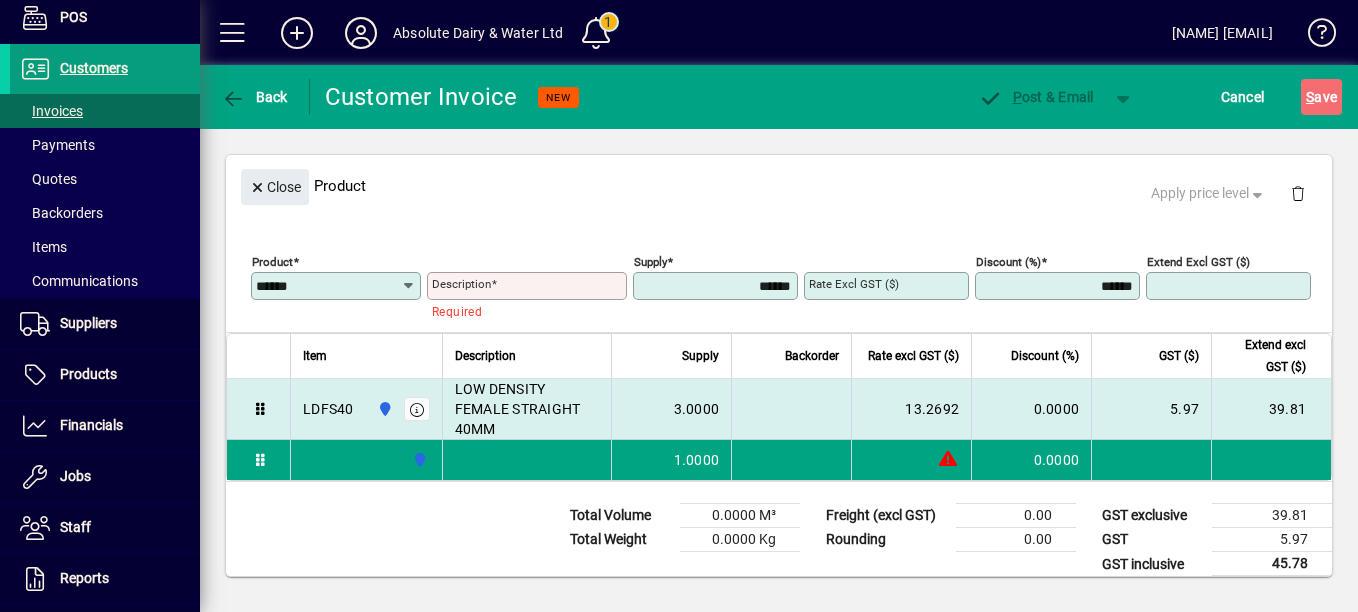 type on "**********" 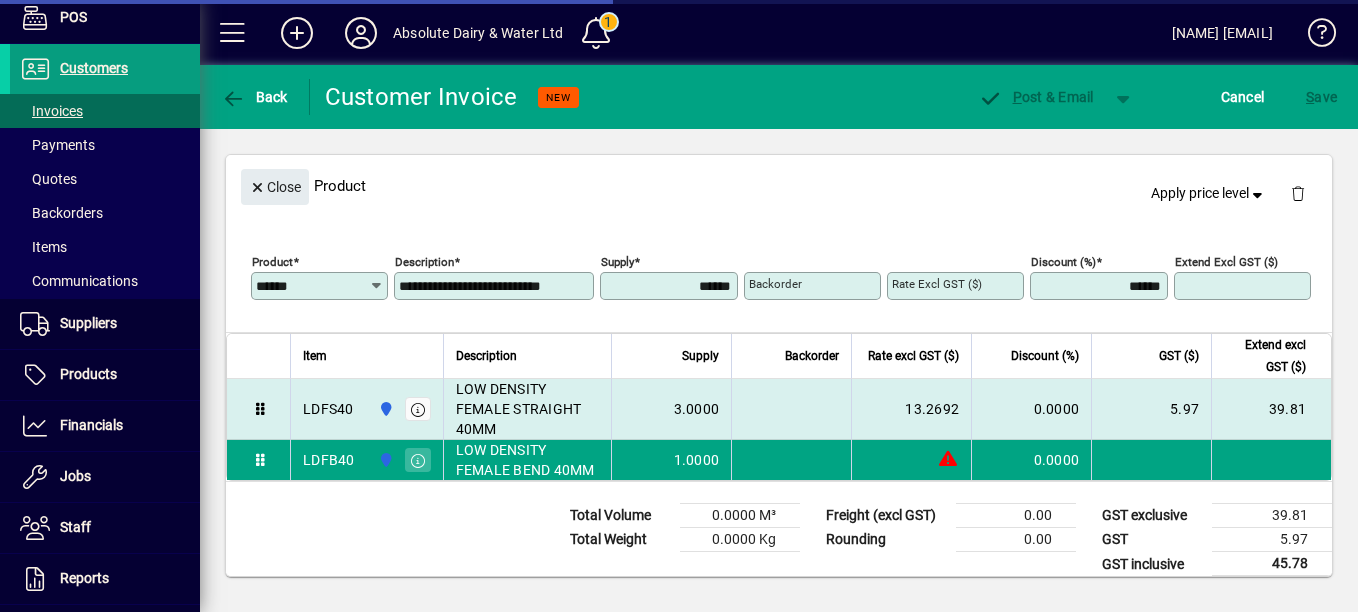 type on "*******" 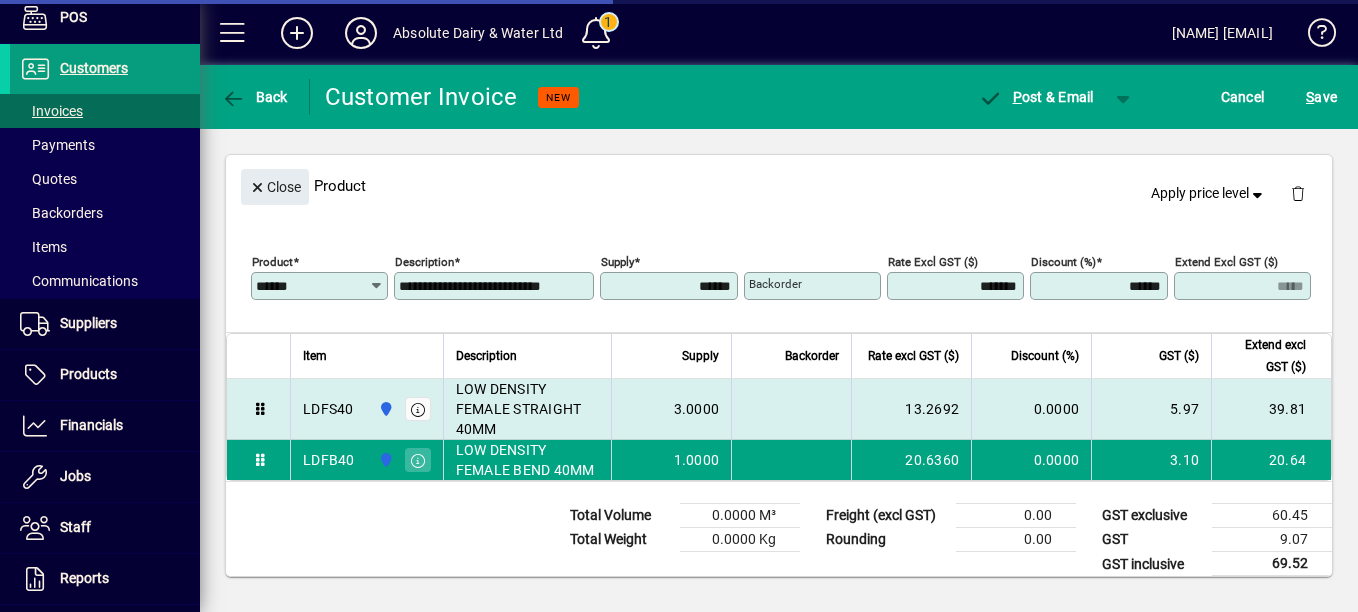 type on "******" 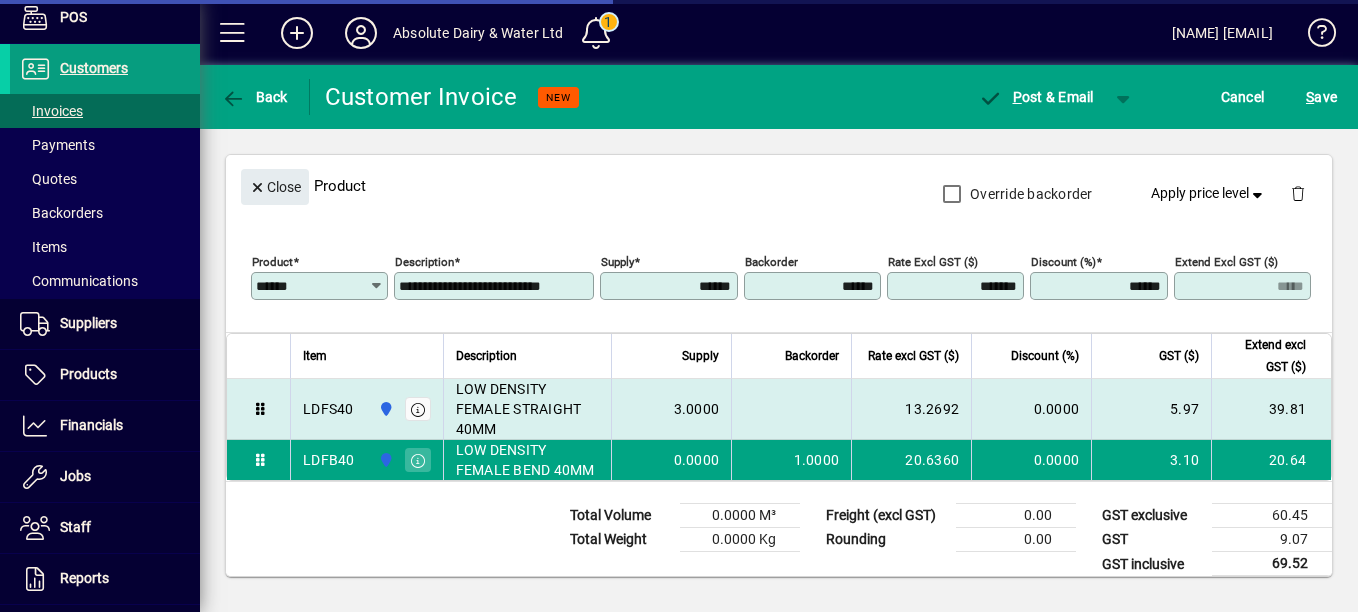 type on "****" 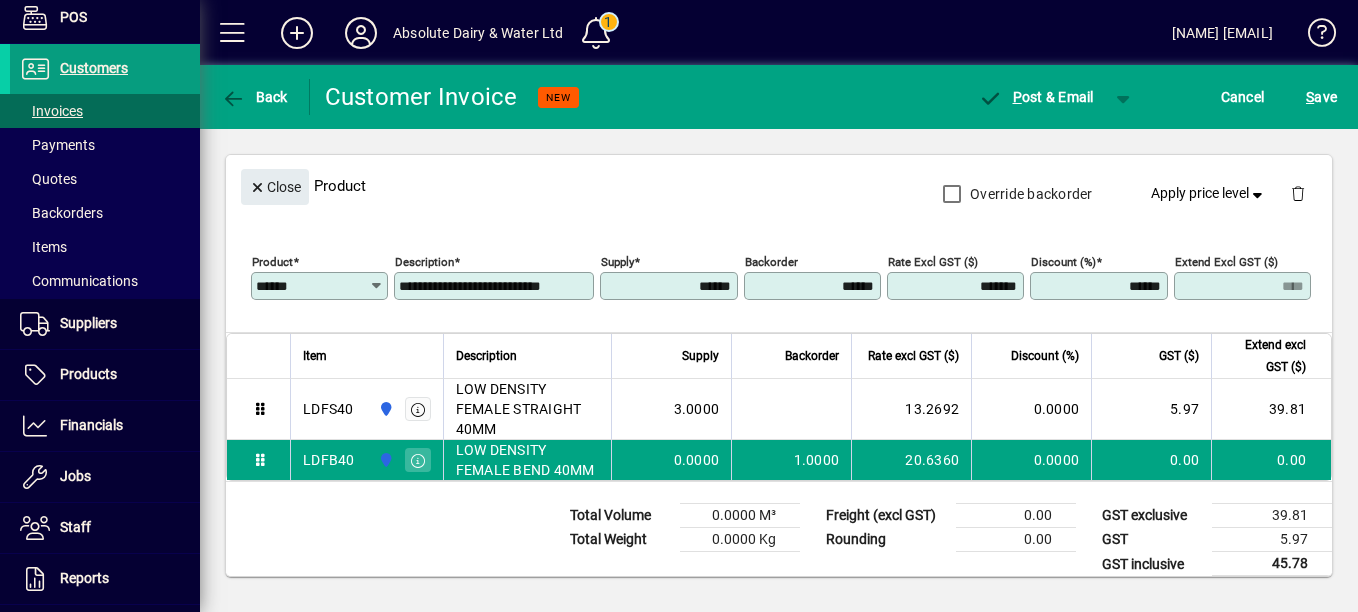click on "Override backorder" at bounding box center (1012, 194) 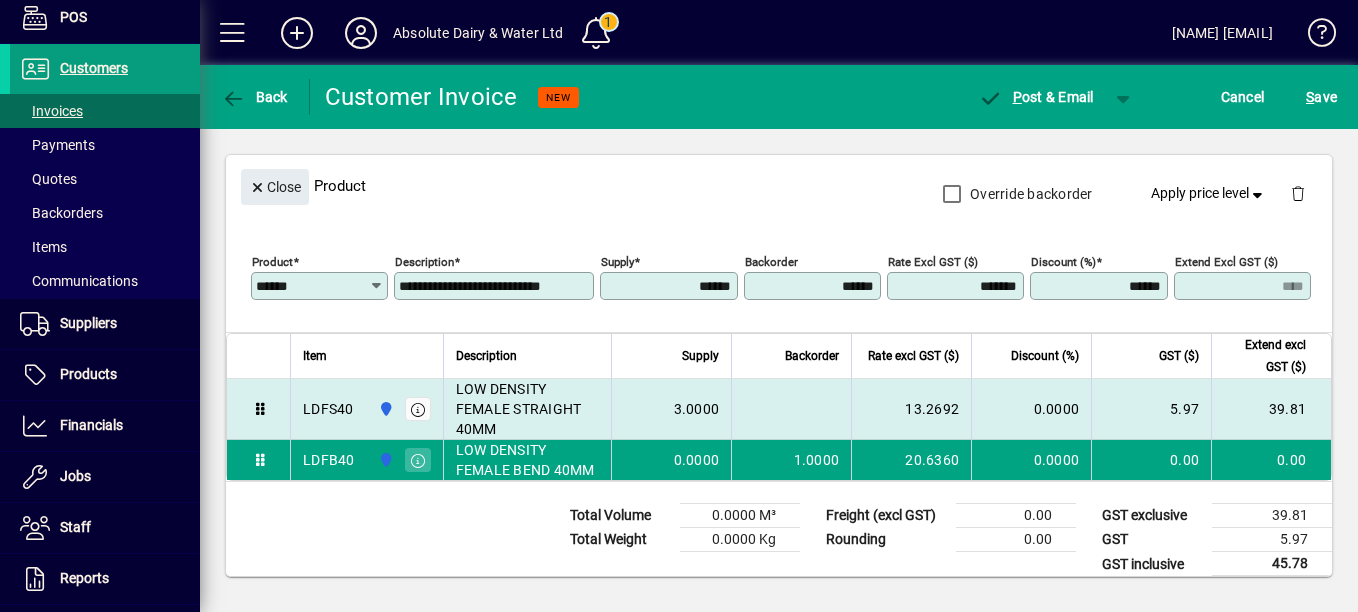 drag, startPoint x: 679, startPoint y: 338, endPoint x: 1191, endPoint y: 448, distance: 523.6831 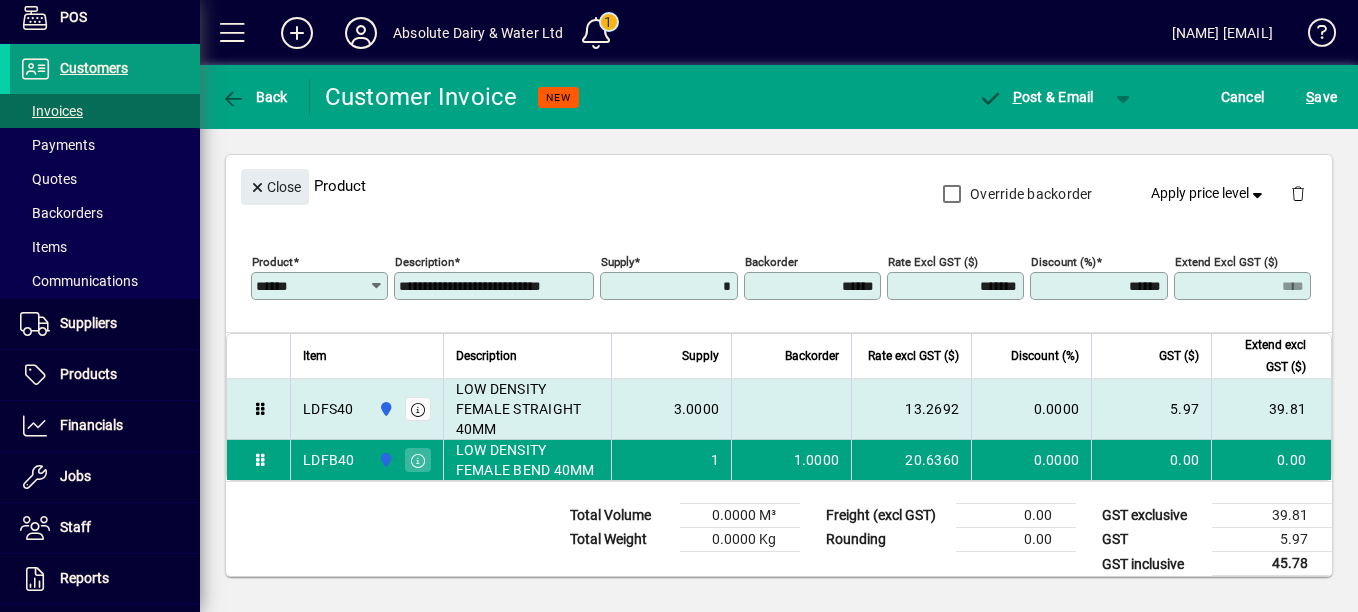 type on "******" 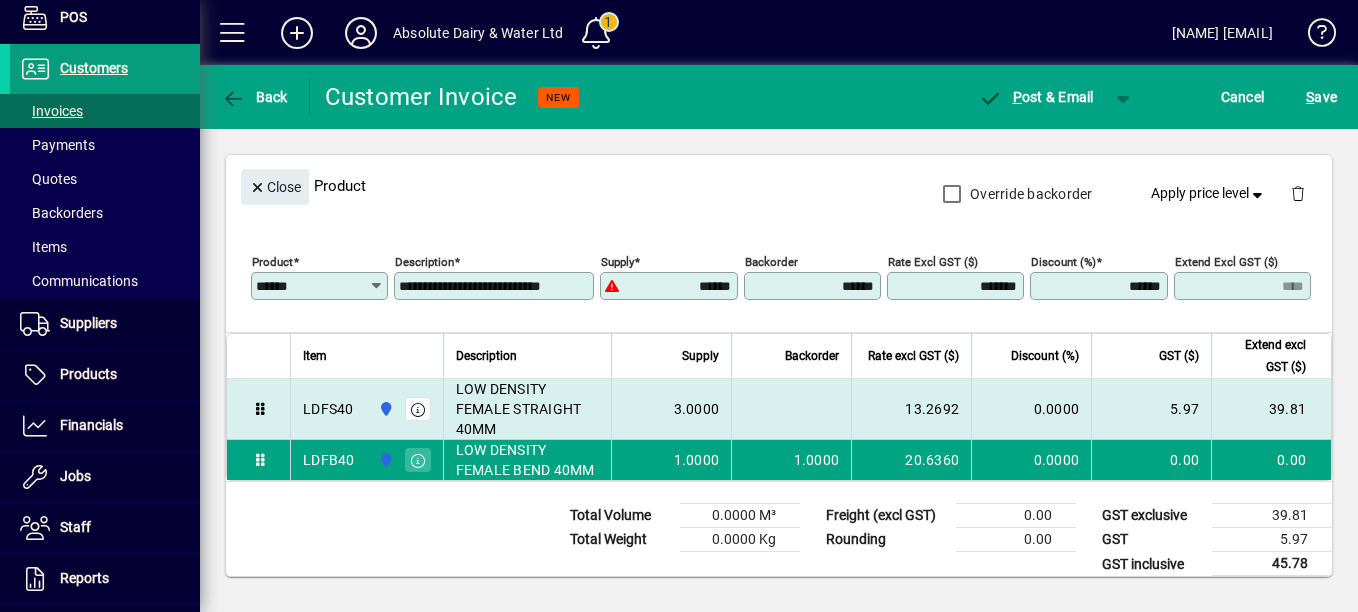 type on "*****" 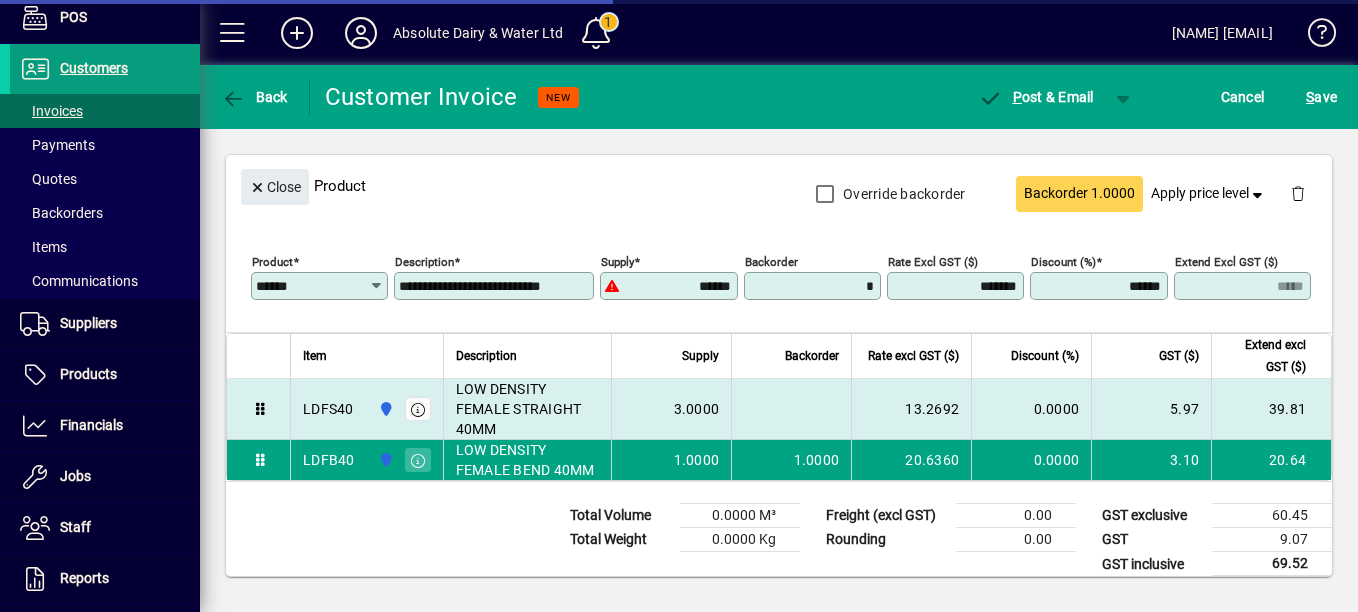 type on "*" 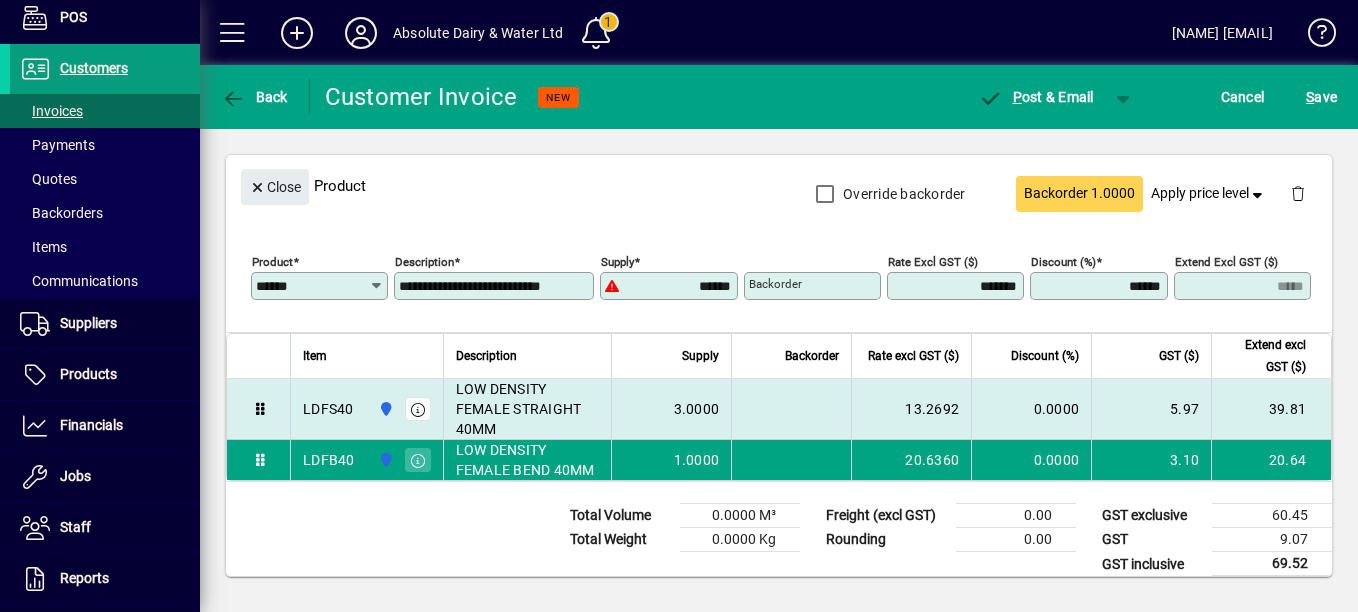 type 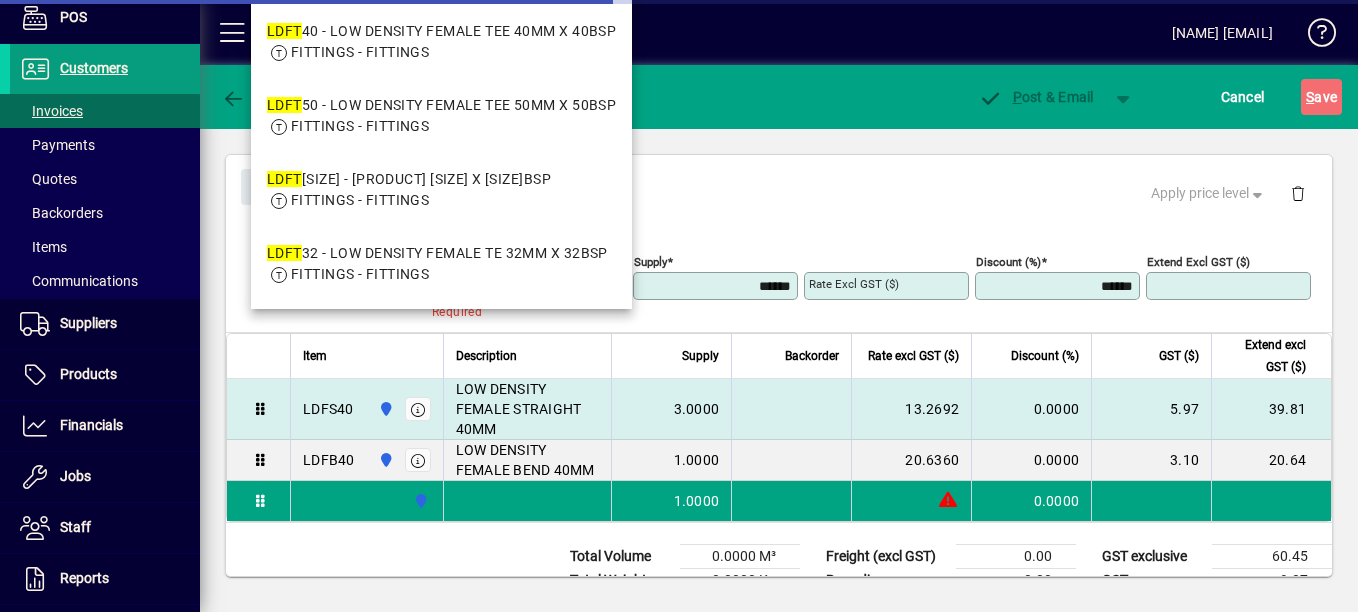 type on "******" 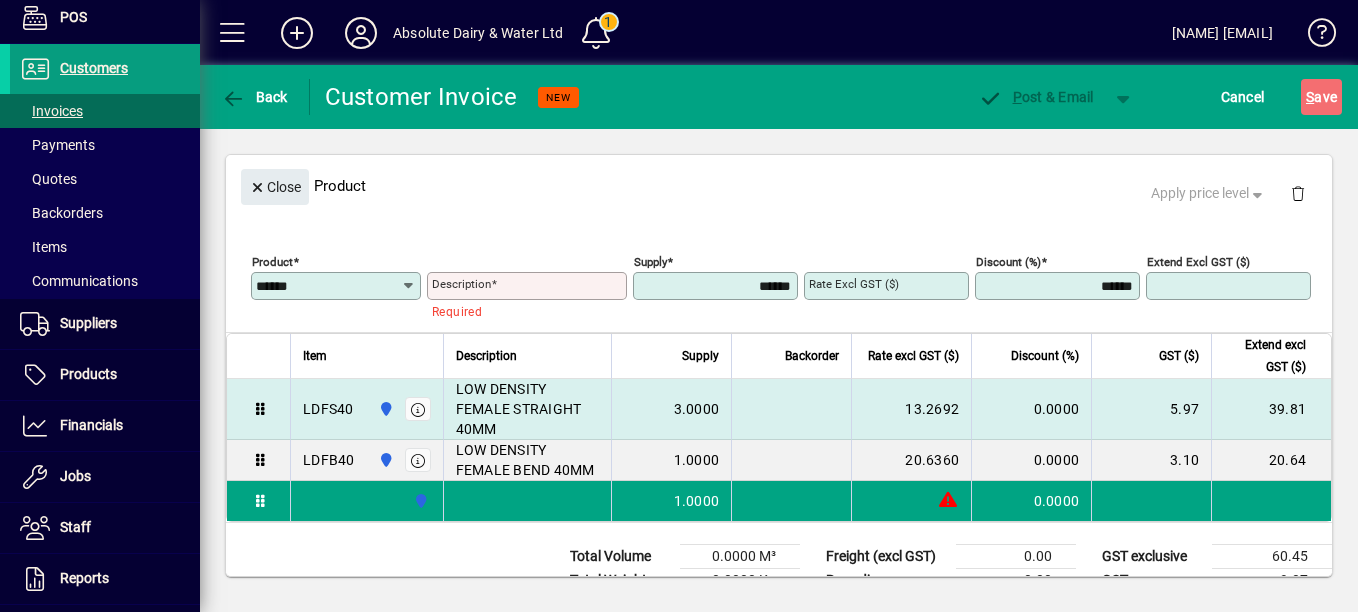 type on "**********" 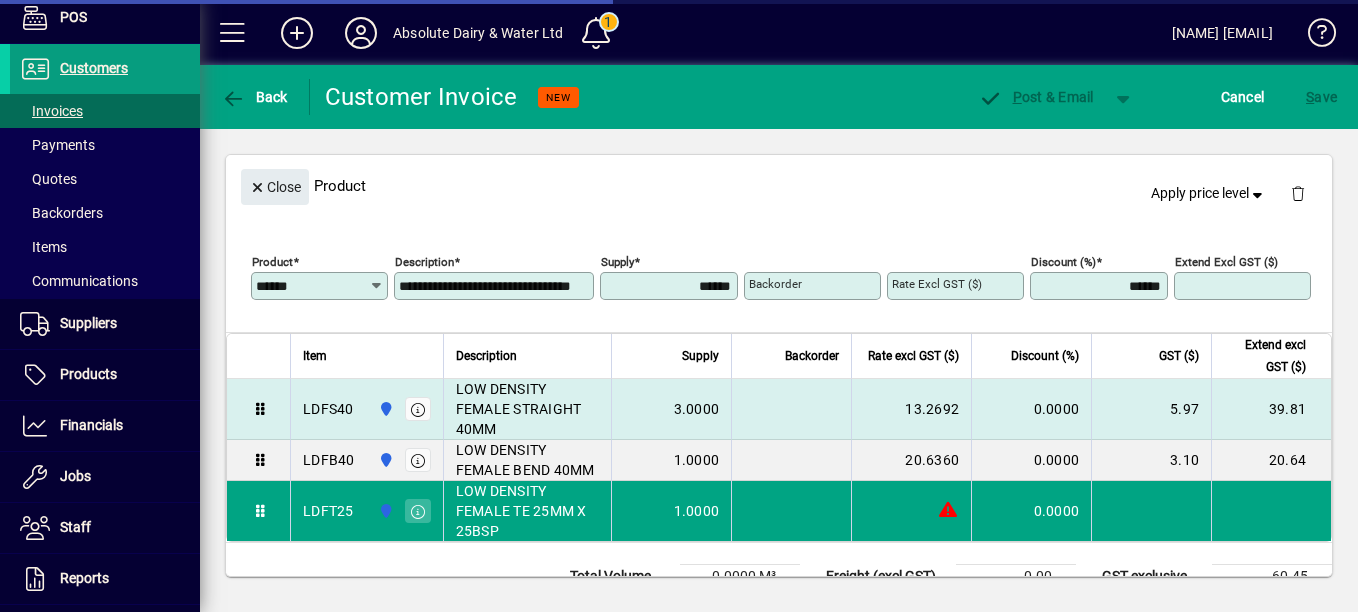 type on "*******" 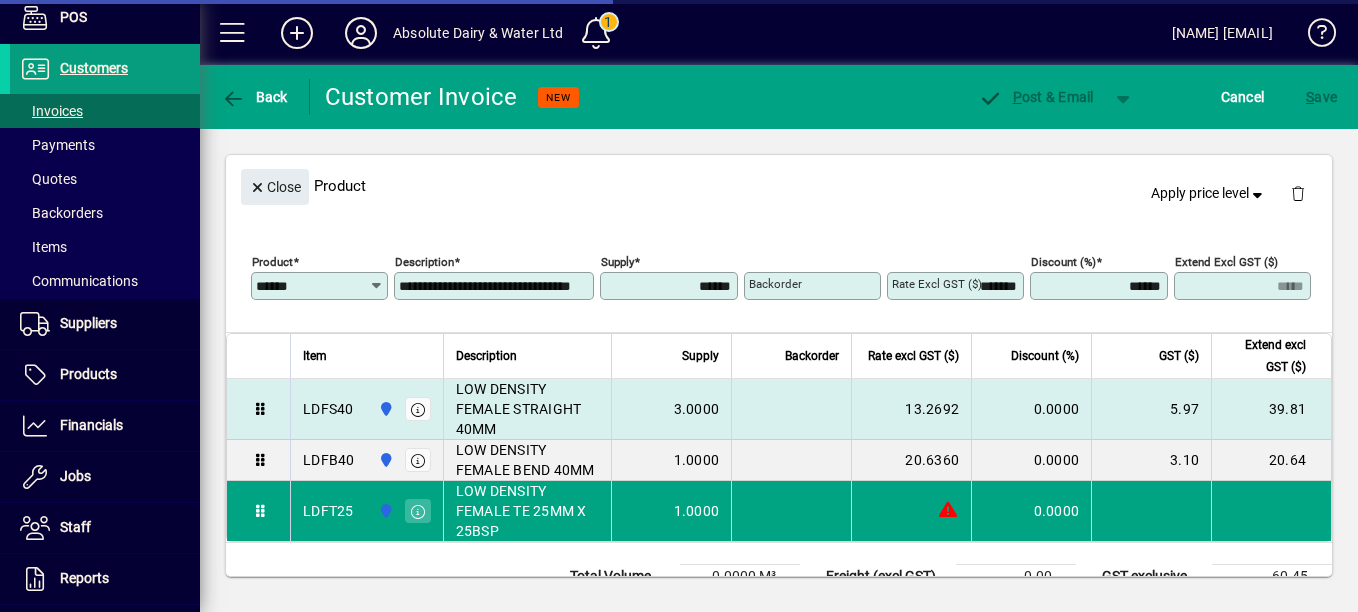type on "******" 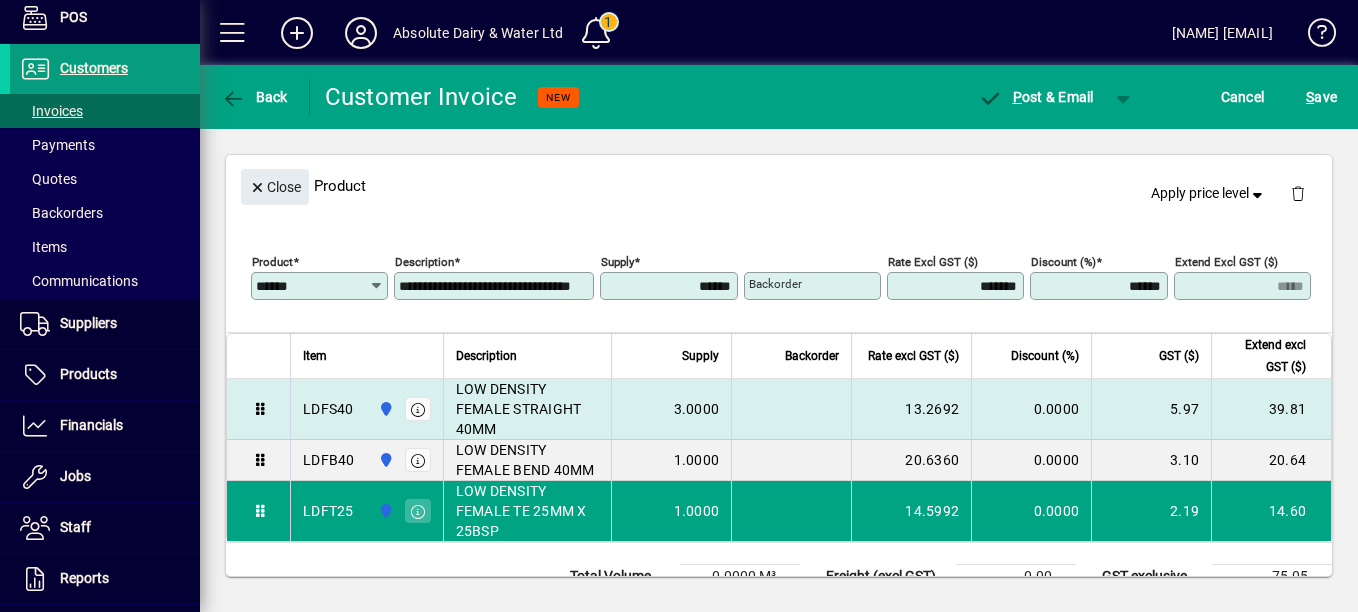 type 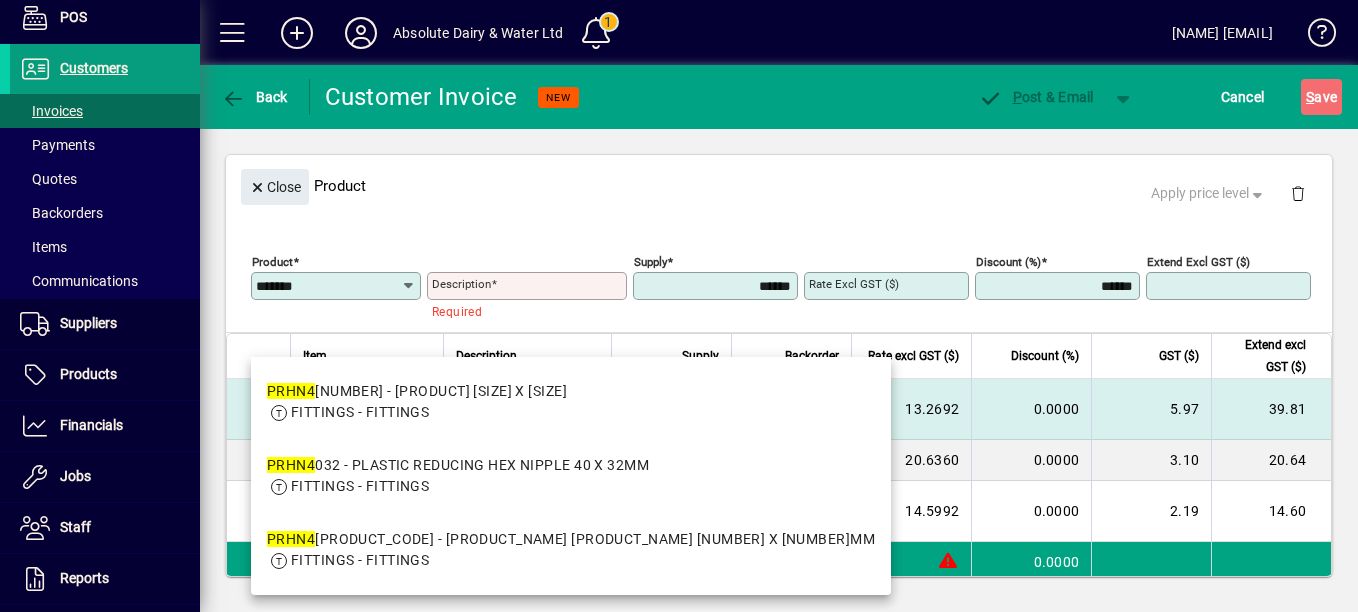 type on "********" 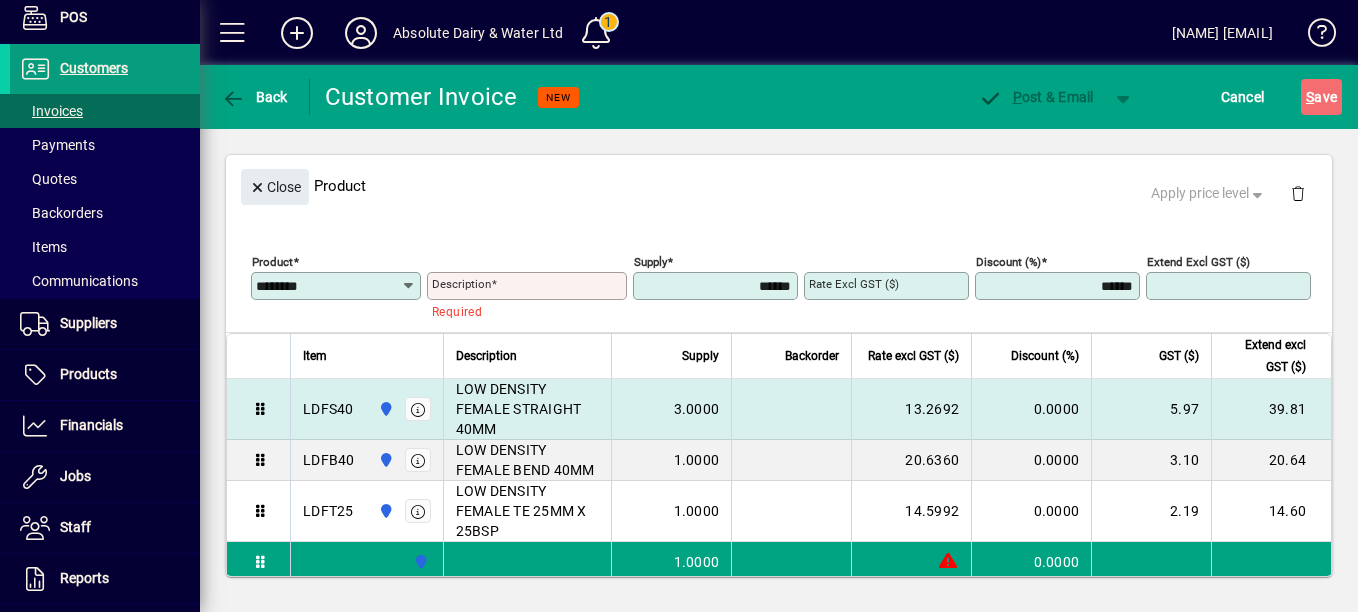 type on "**********" 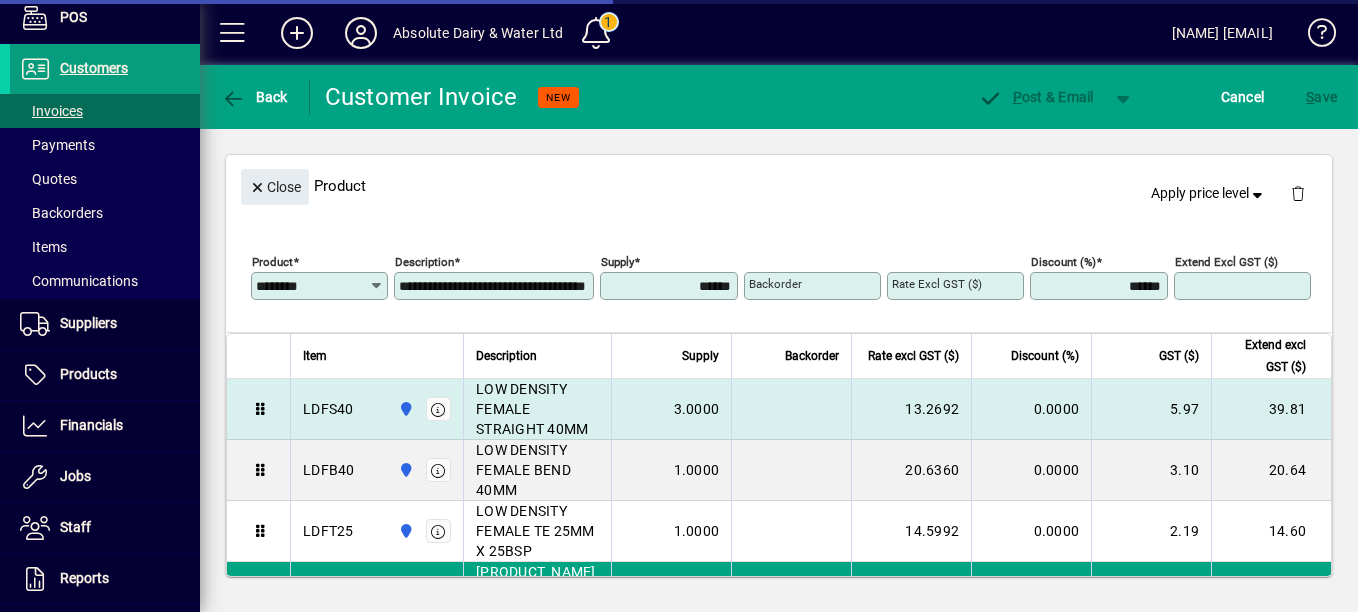type on "******" 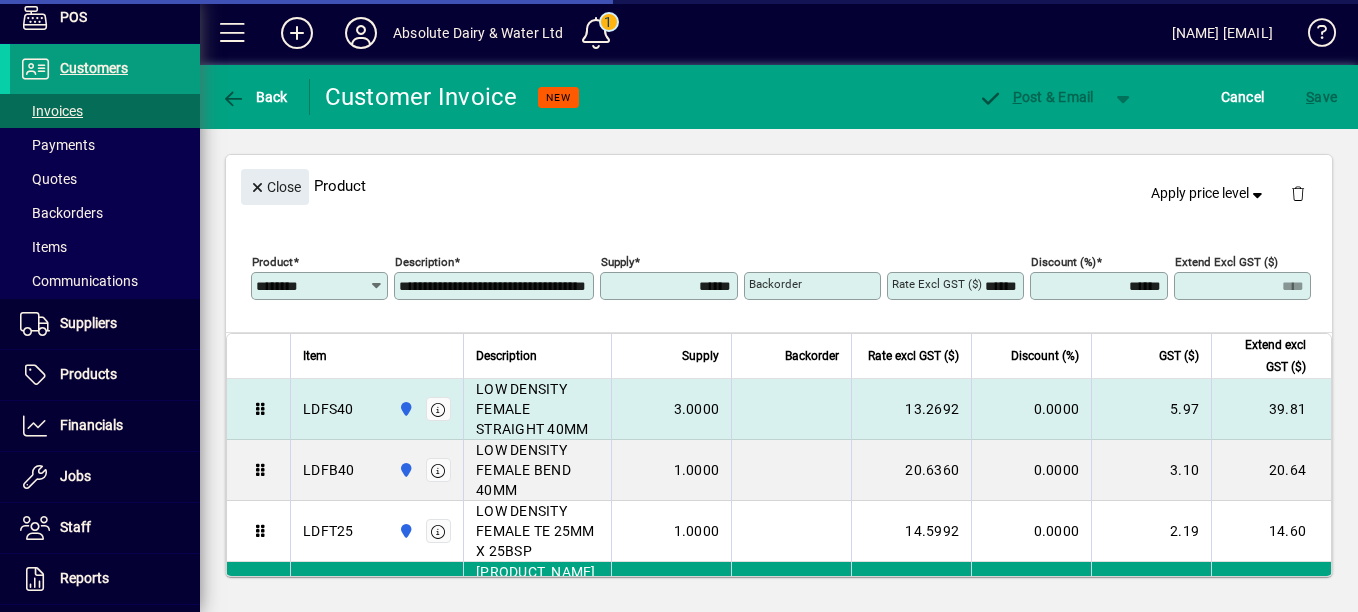 type on "********" 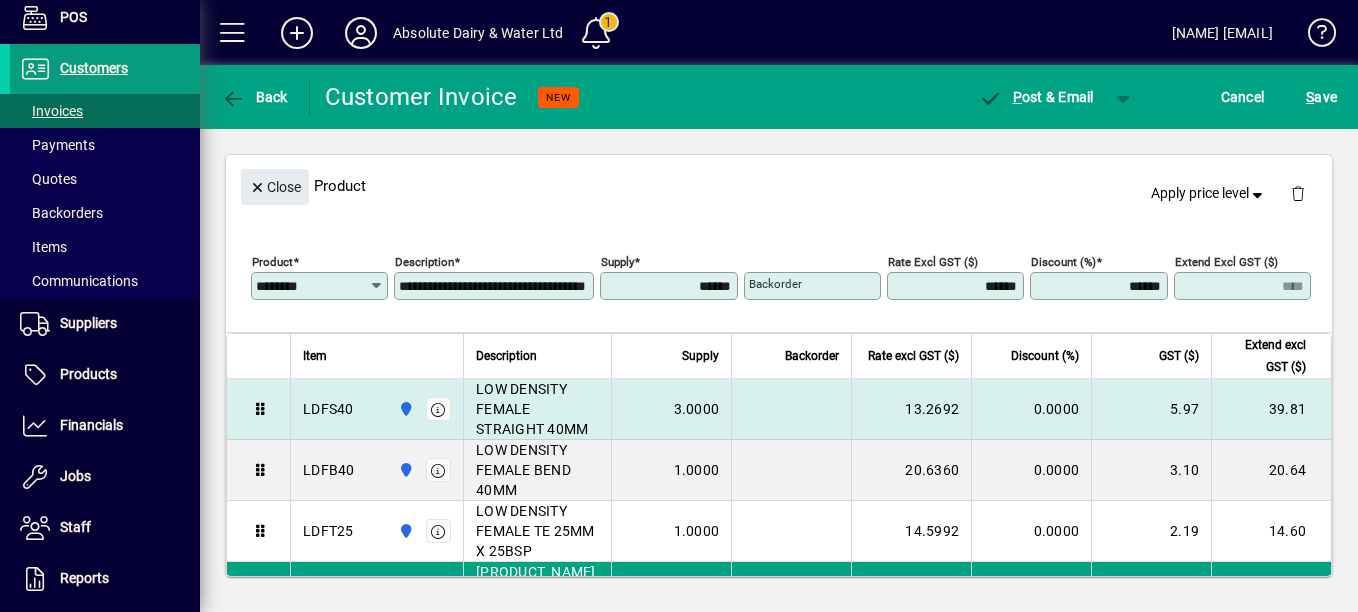 type 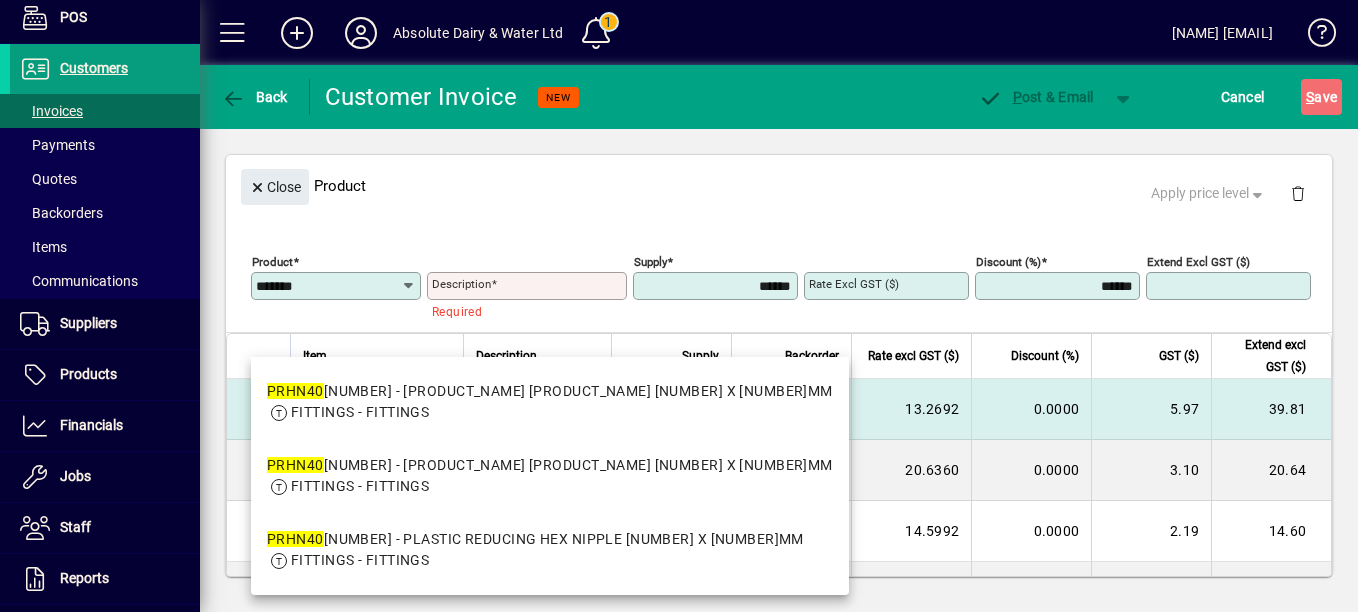 type on "********" 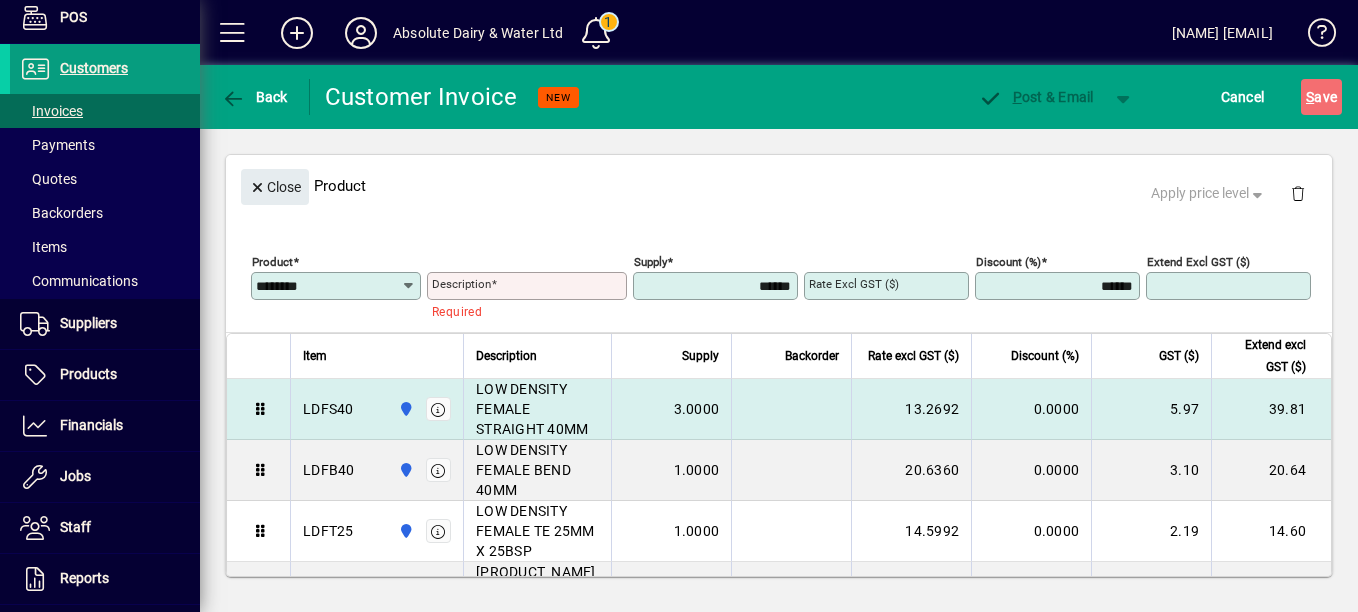 type on "**********" 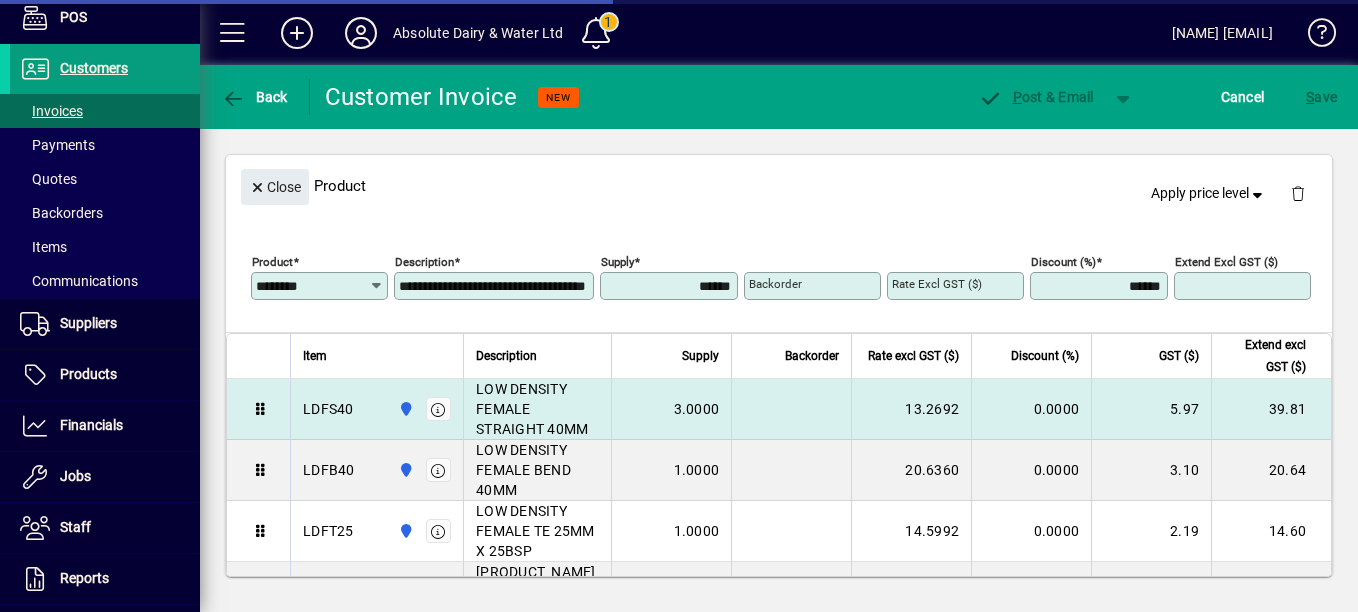 type on "******" 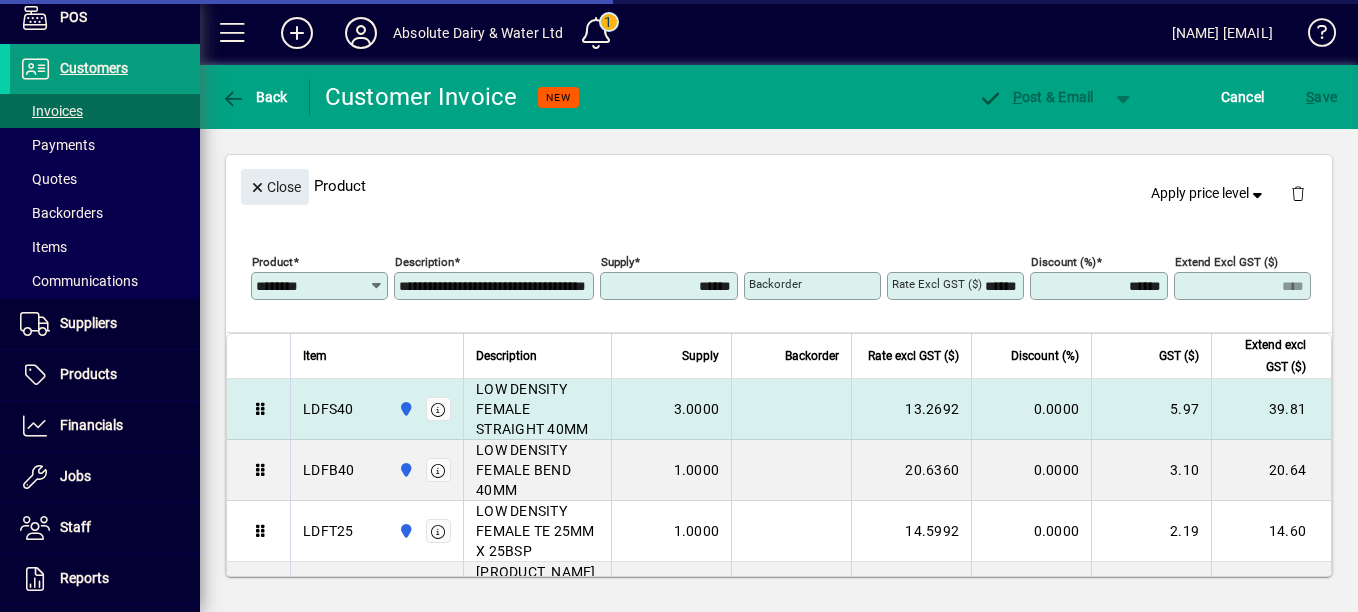 type on "********" 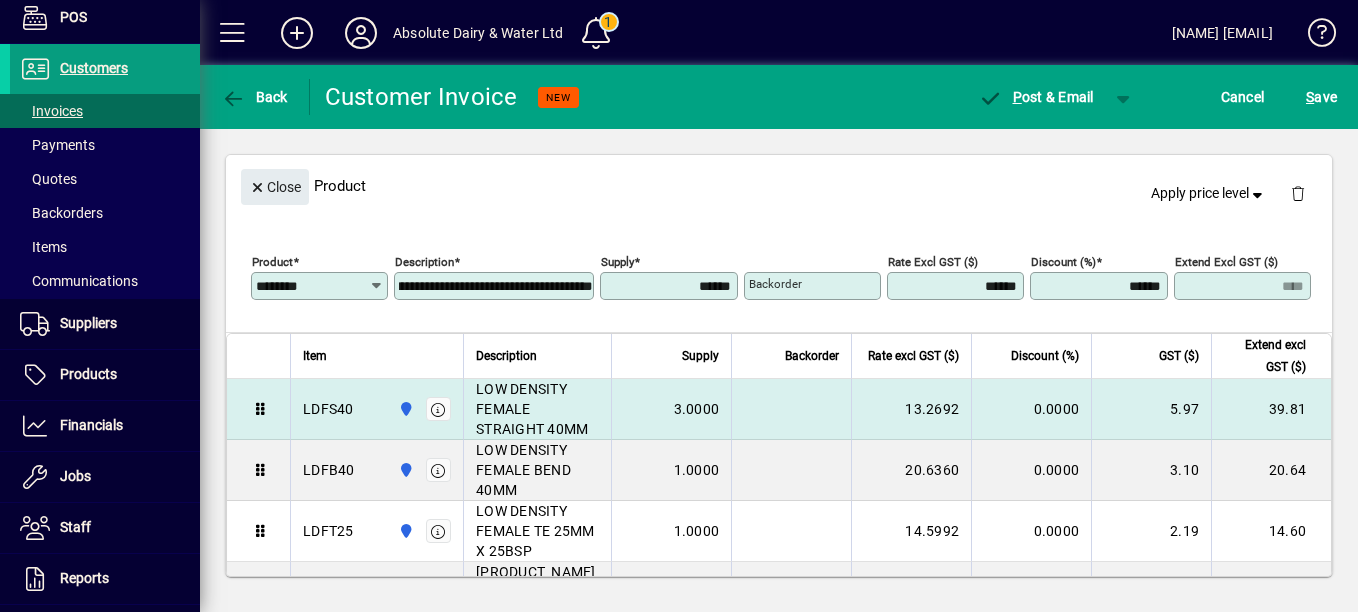 scroll, scrollTop: 0, scrollLeft: 180, axis: horizontal 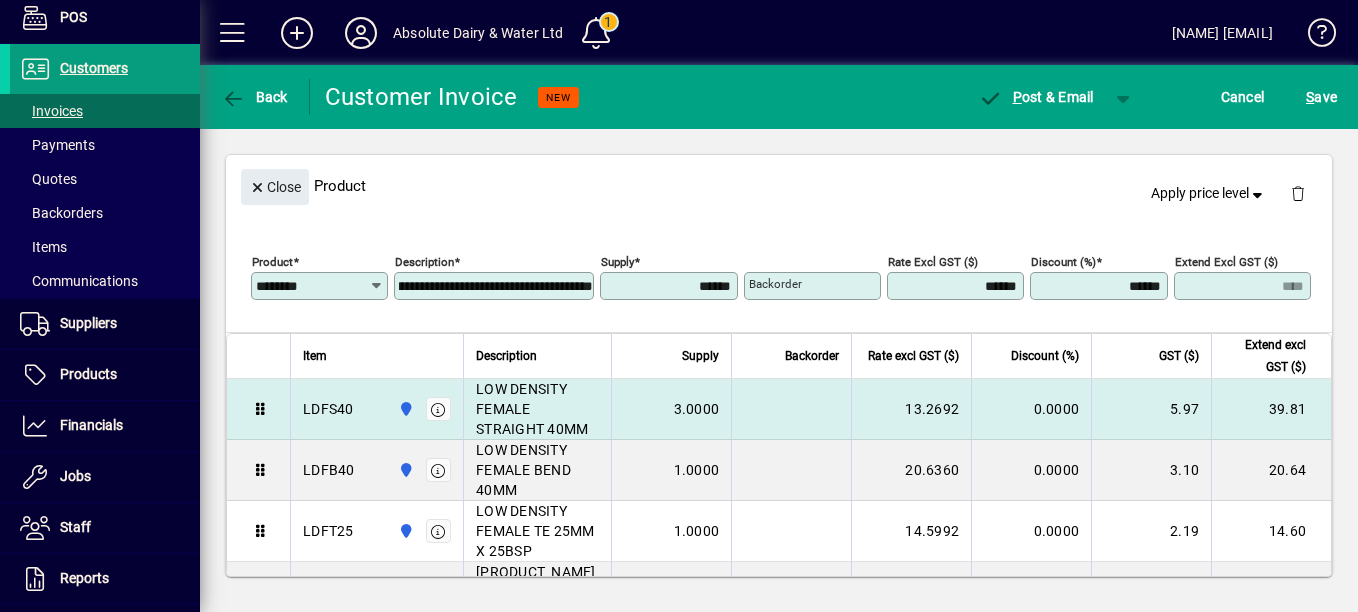 type on "**********" 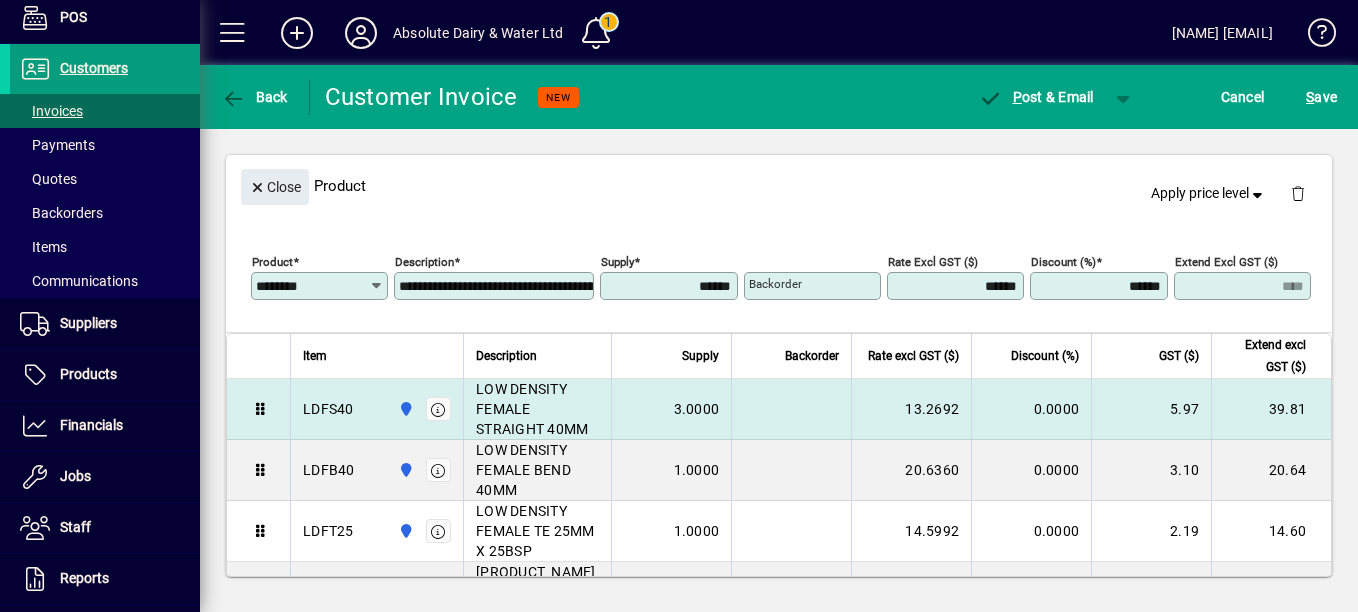 type on "*" 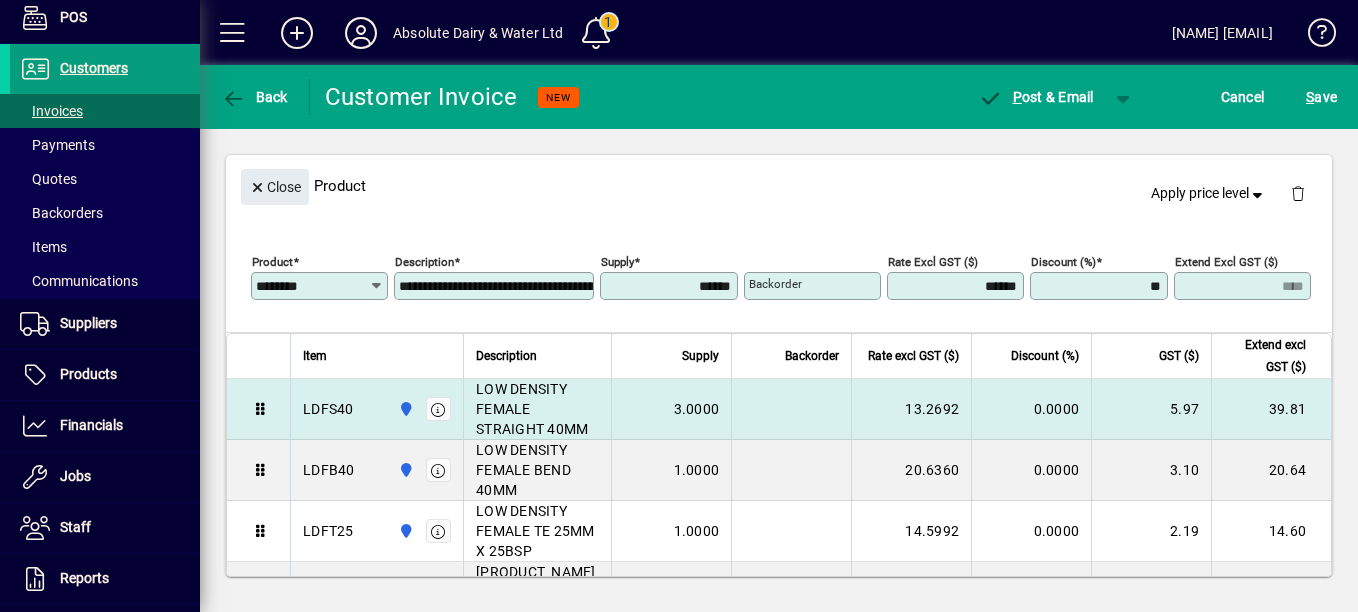 type on "*******" 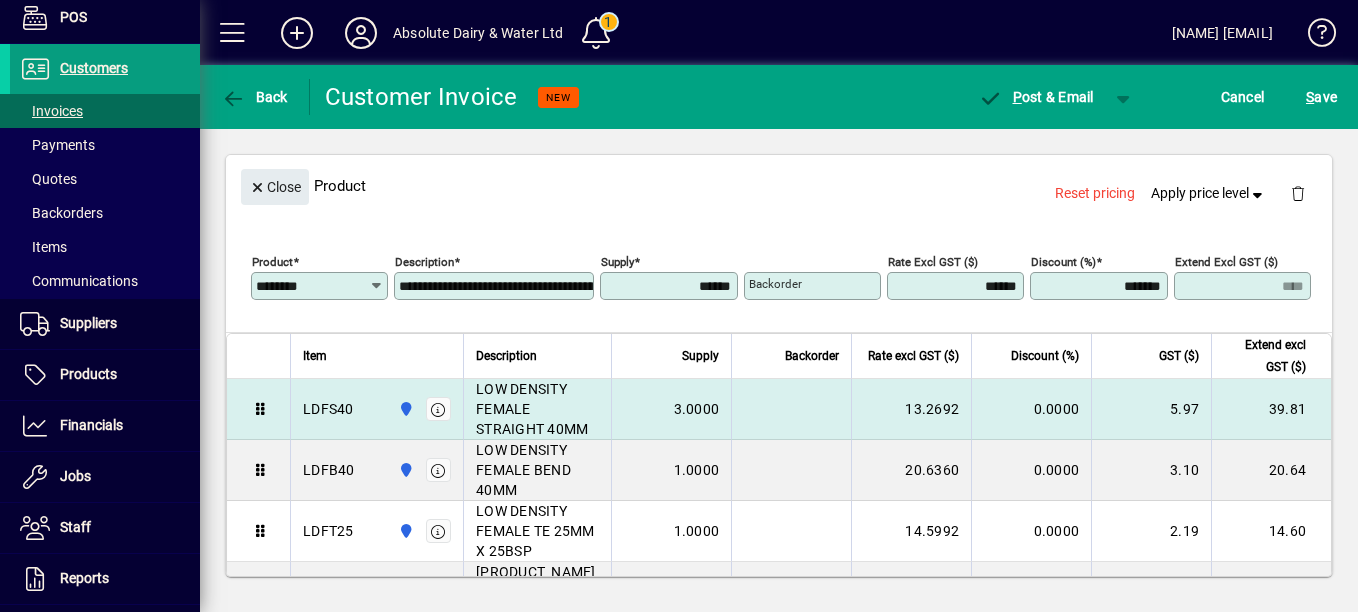 type 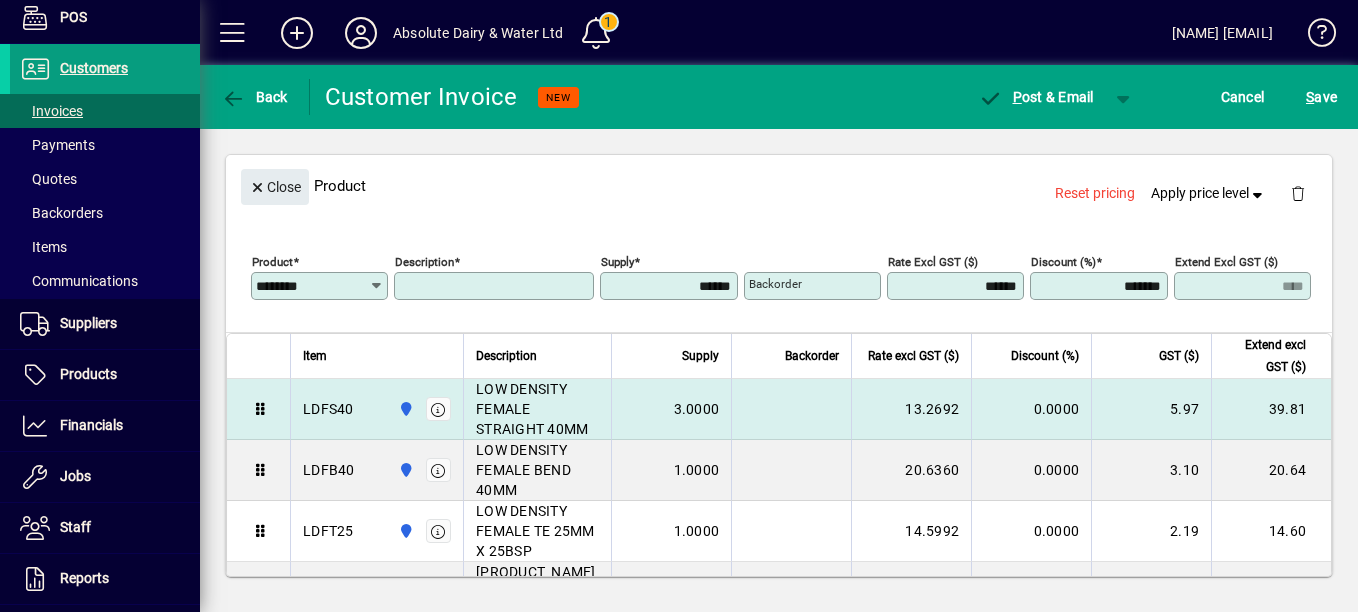 type 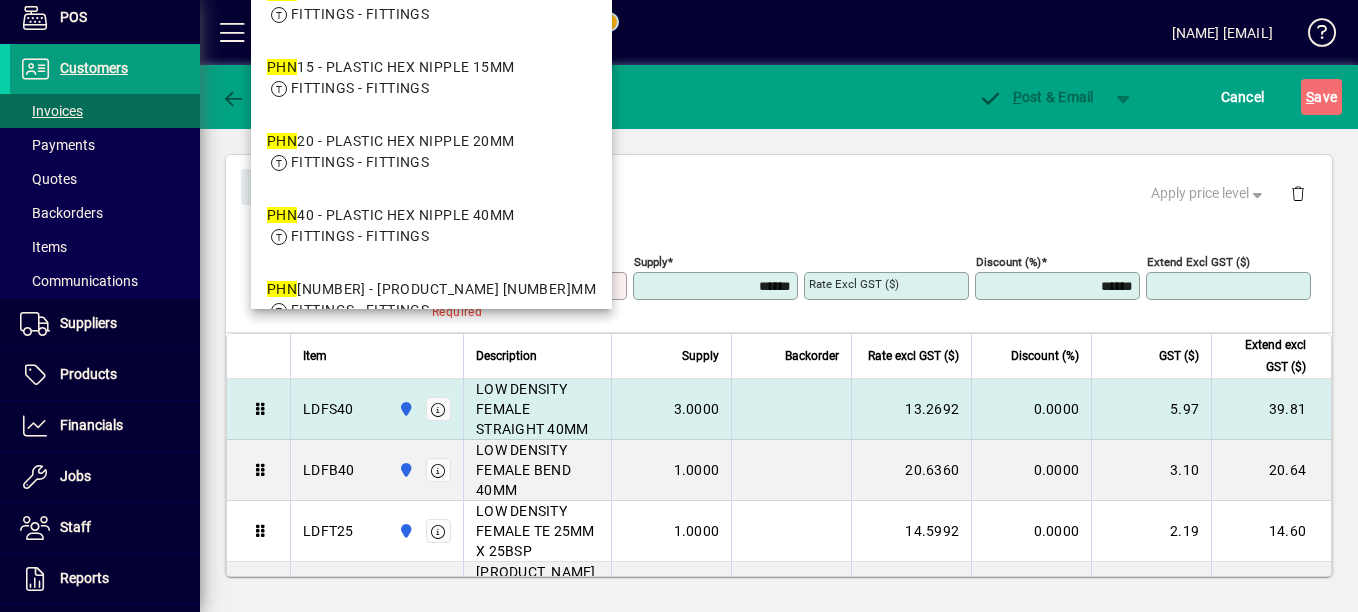 type on "*" 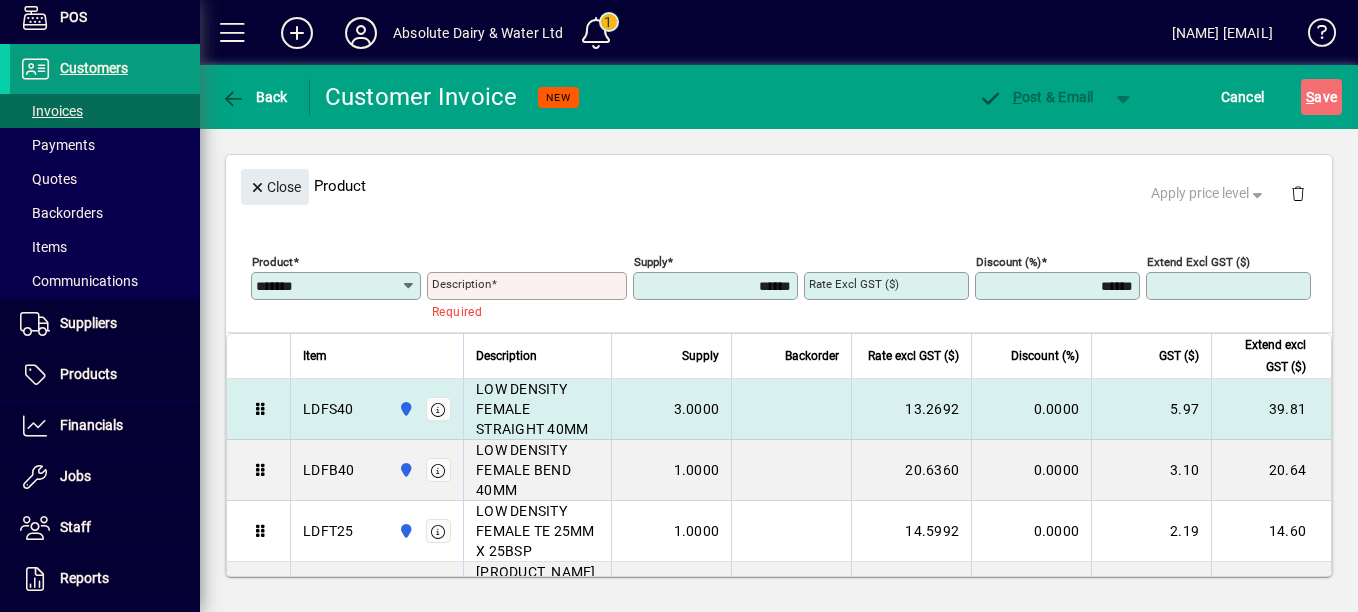 type on "*******" 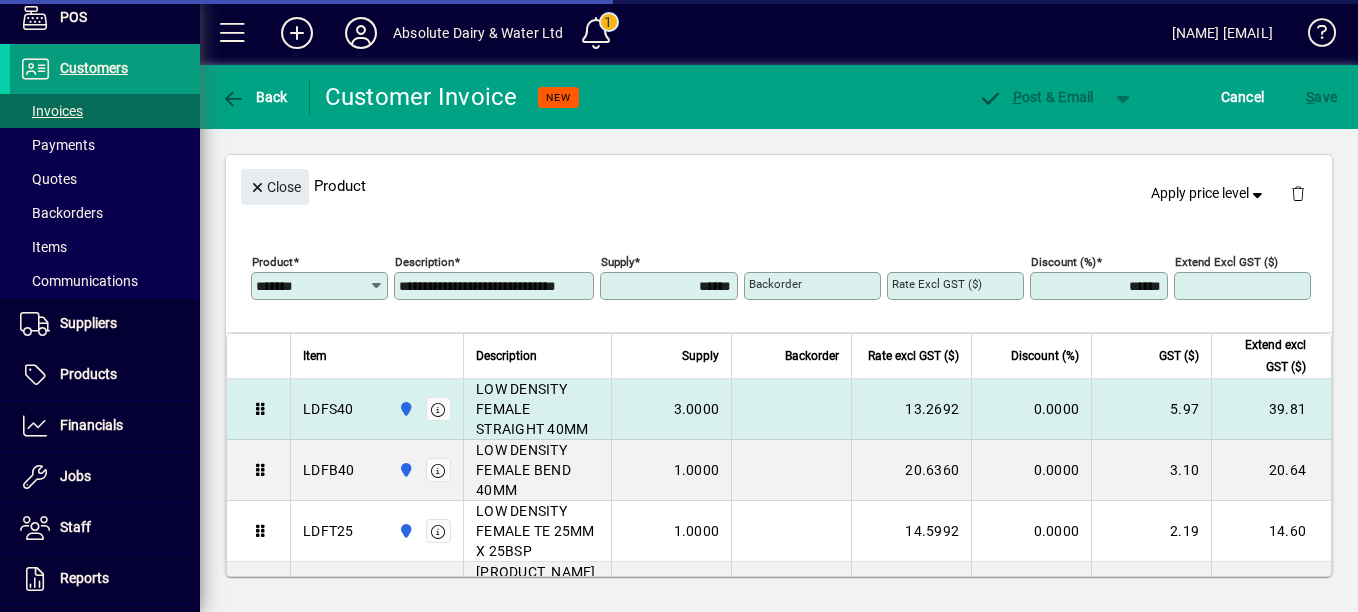 type on "******" 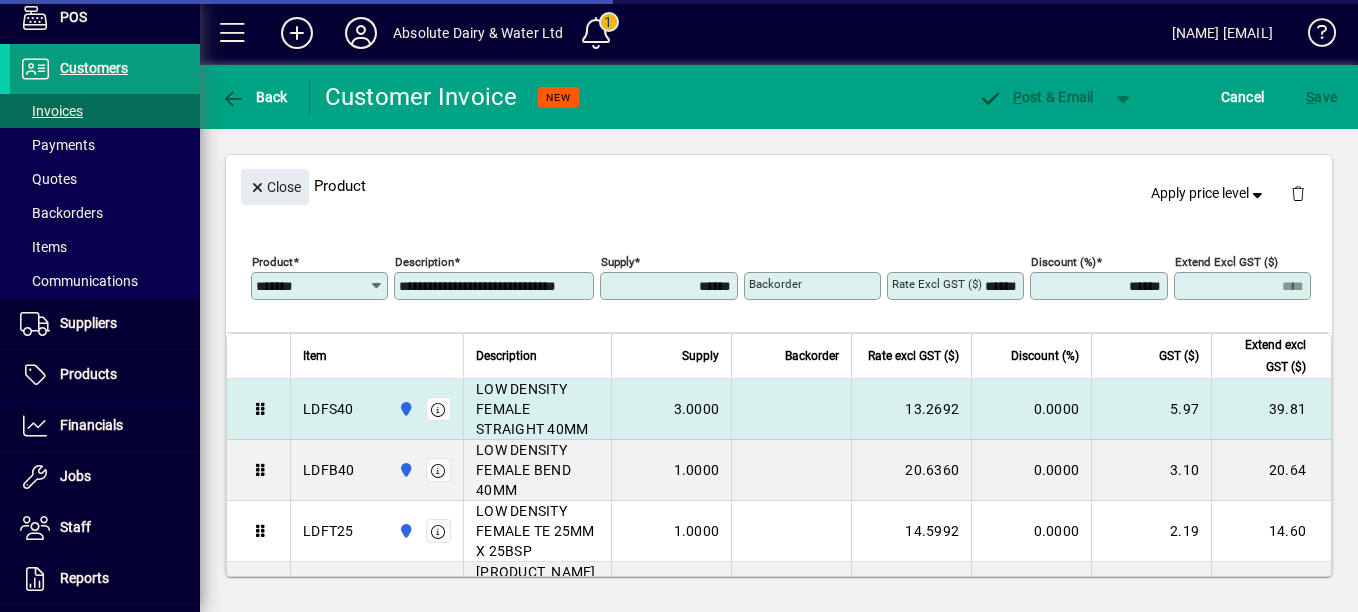 type on "******" 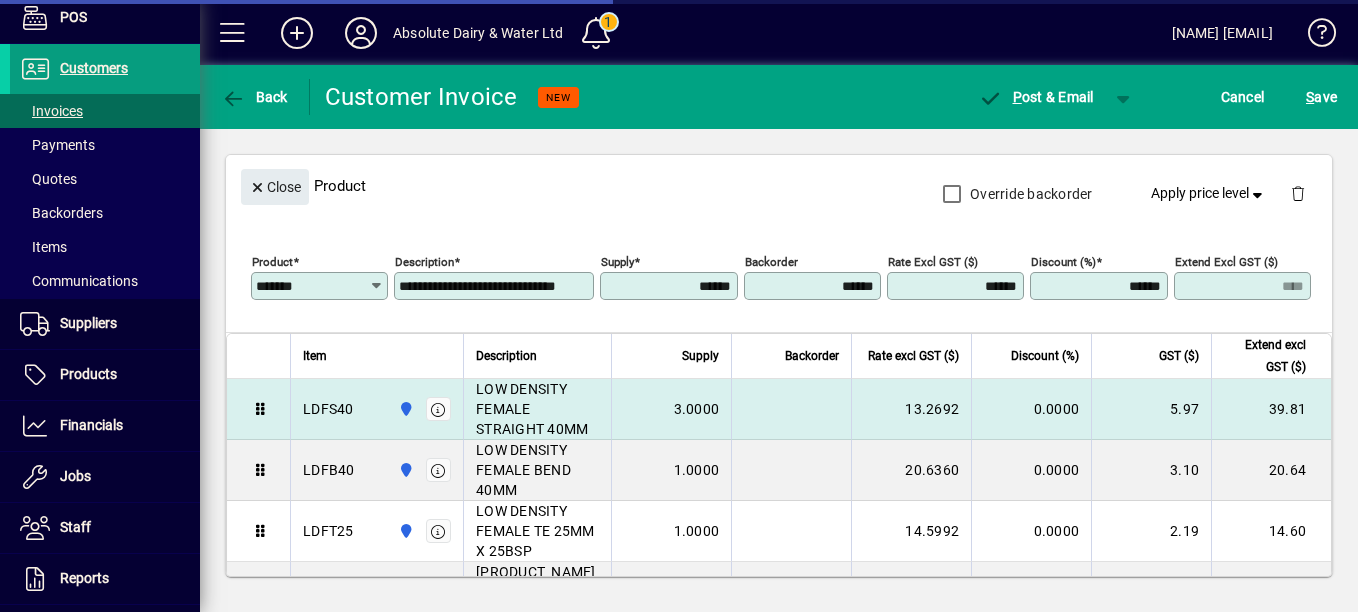type on "****" 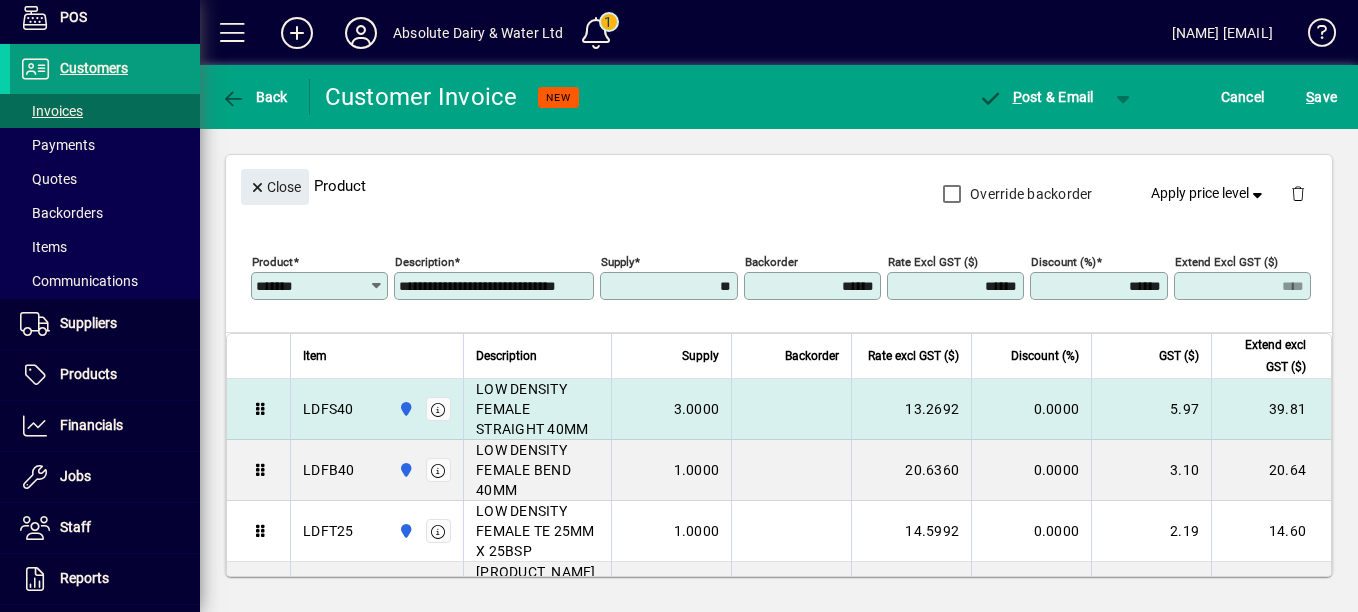 type on "*" 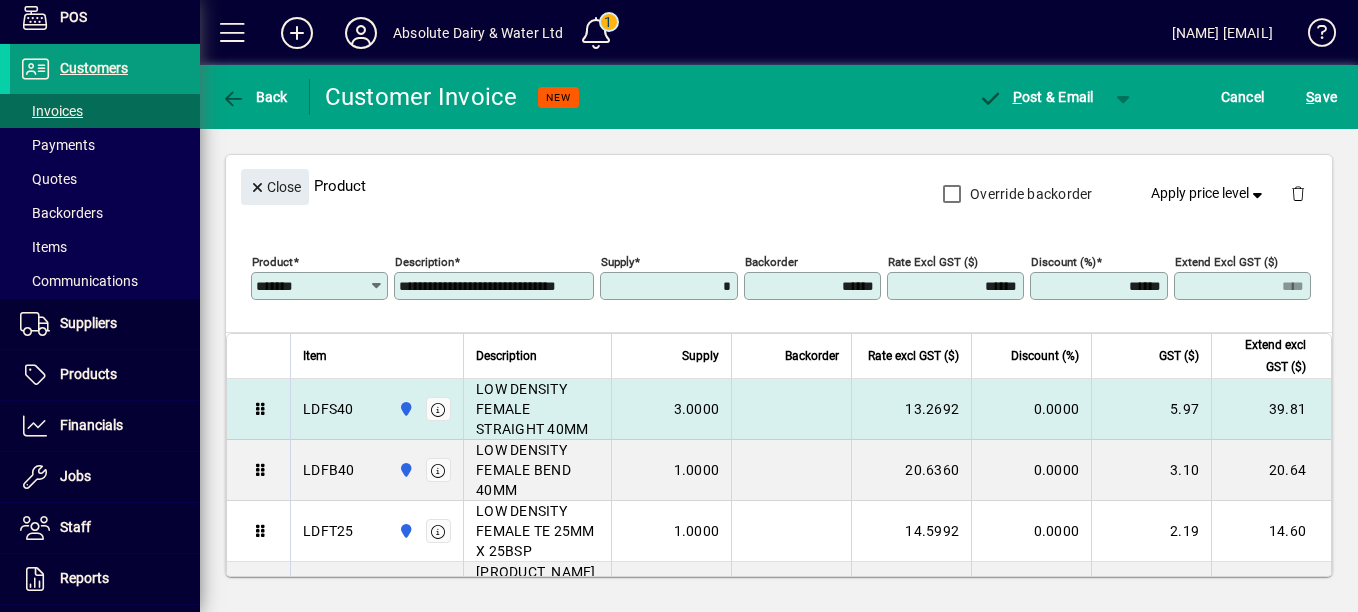 type on "******" 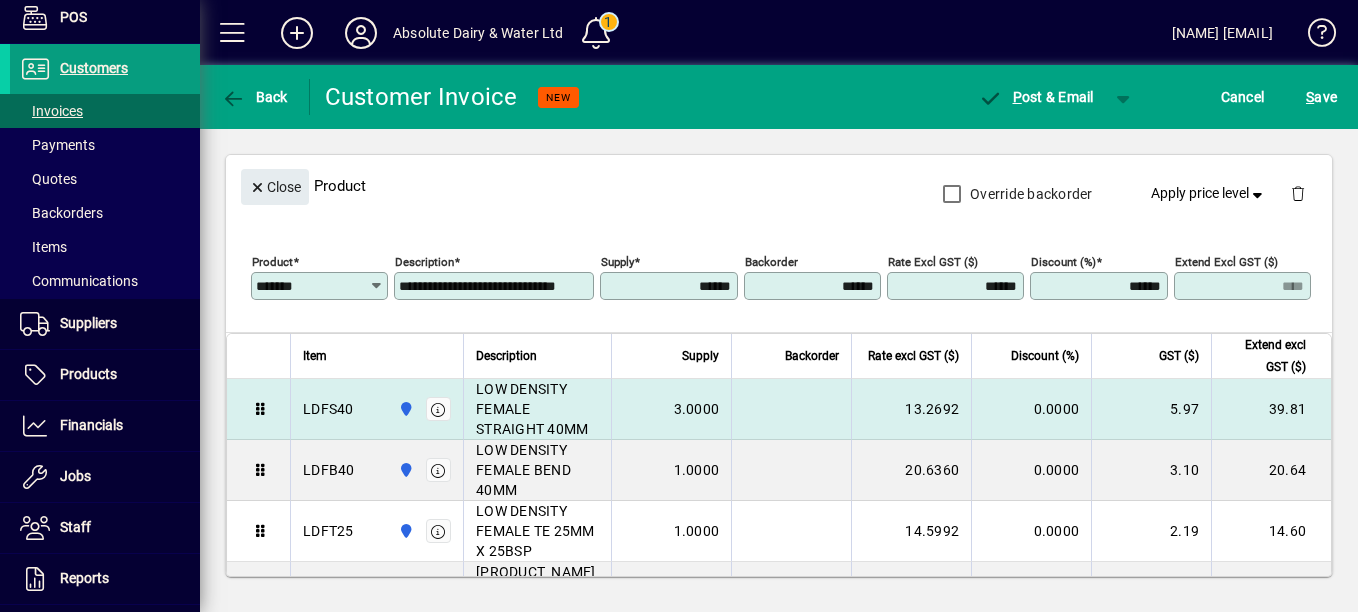 type on "****" 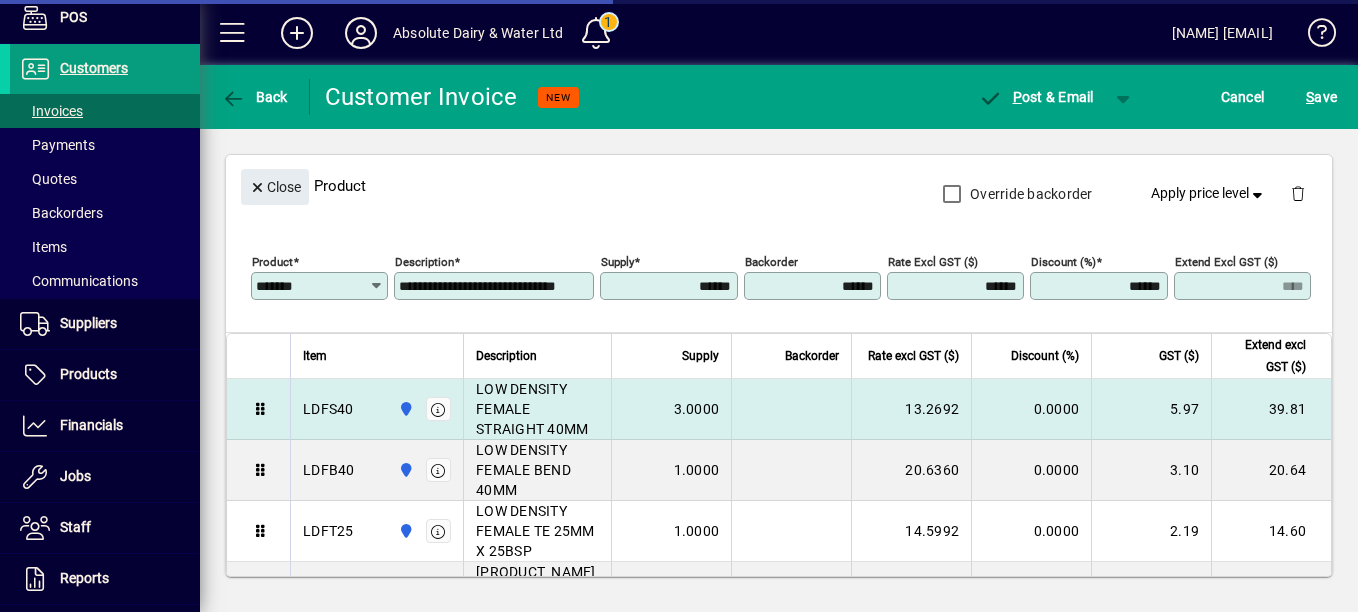 type on "****" 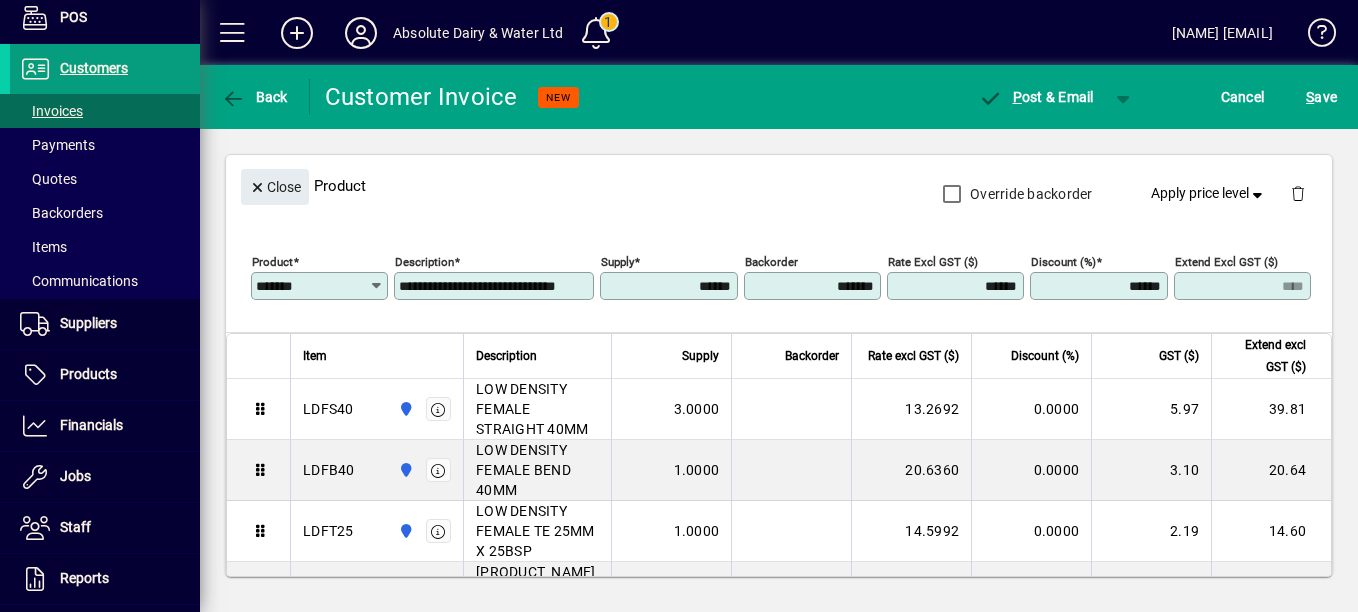 type on "*******" 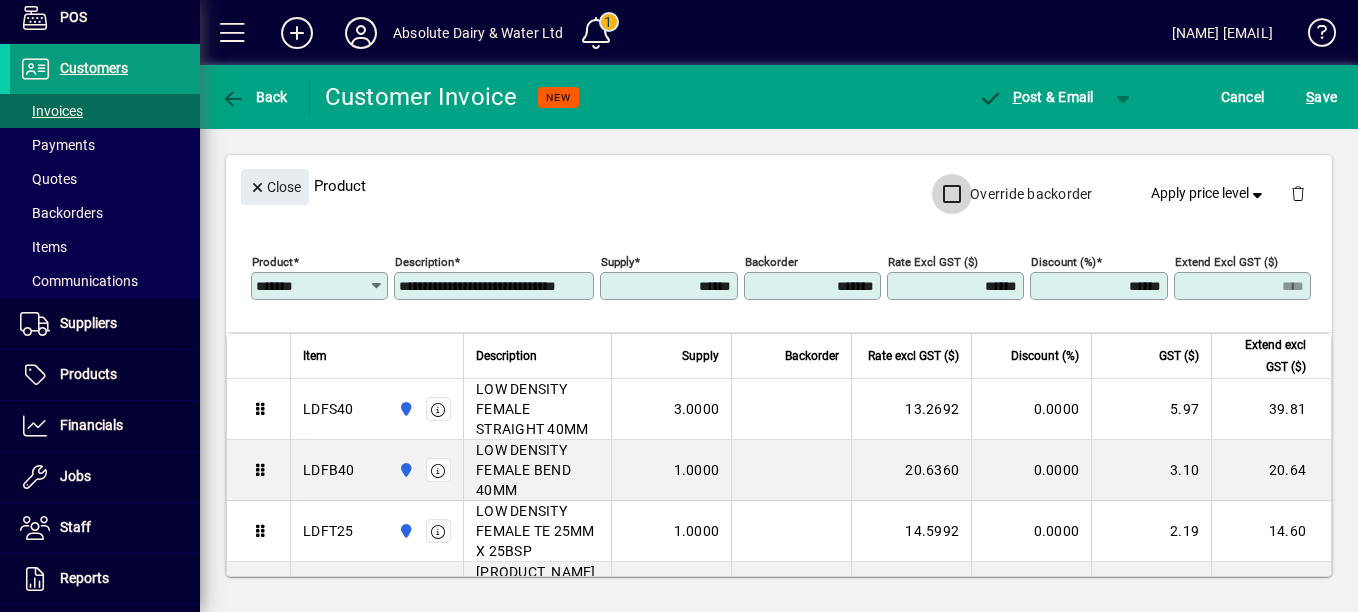 type on "******" 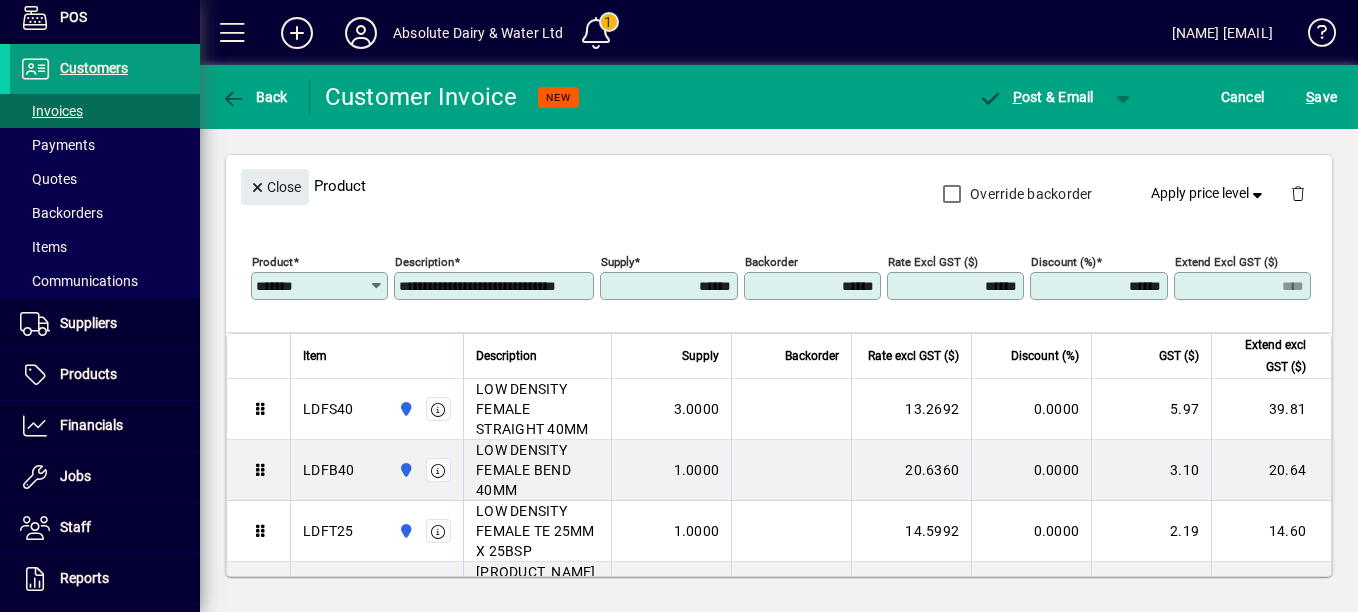 drag, startPoint x: 648, startPoint y: 343, endPoint x: 1204, endPoint y: 382, distance: 557.36615 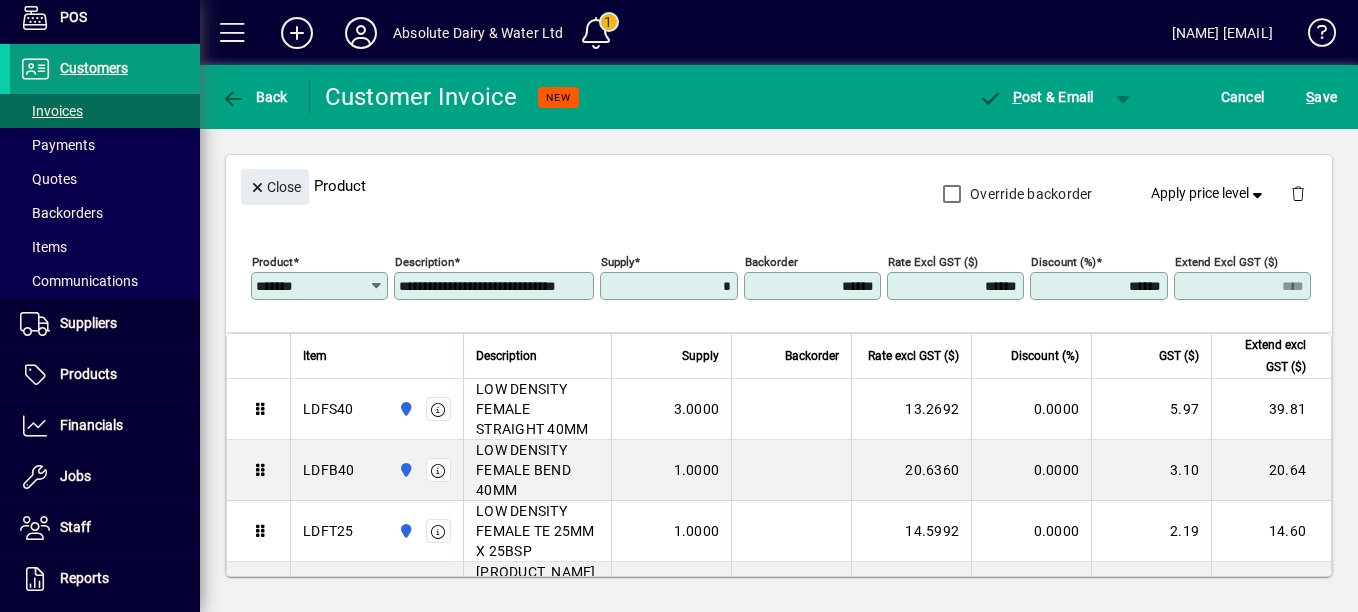 type on "******" 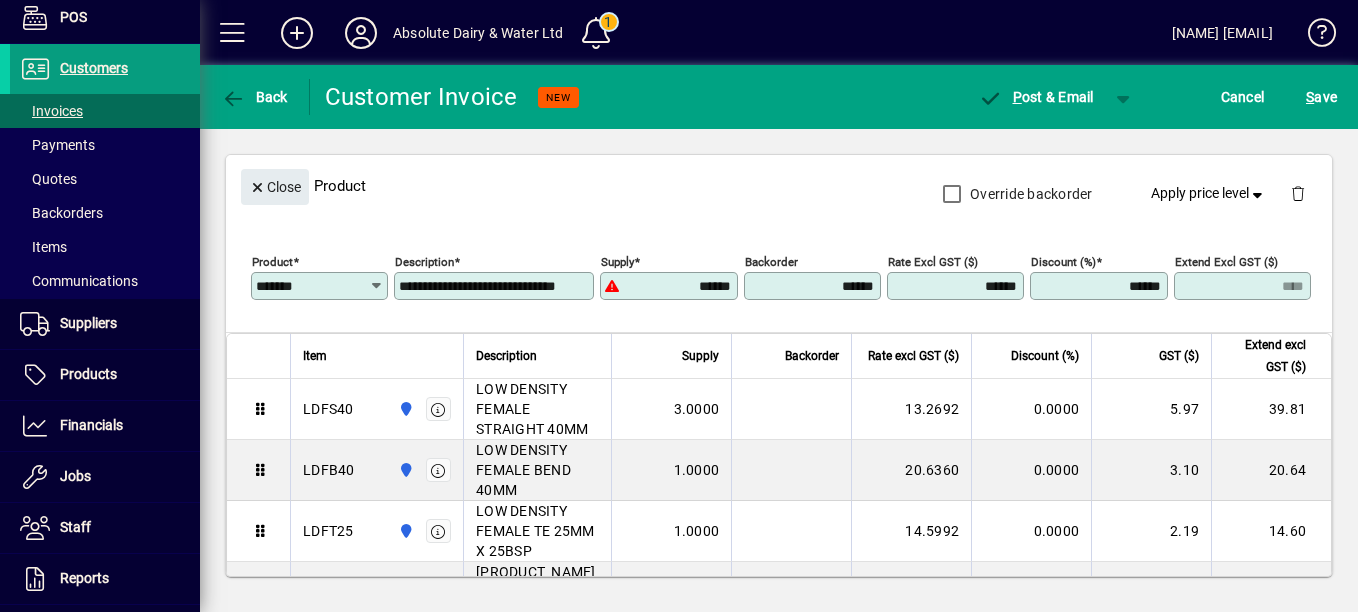 type on "****" 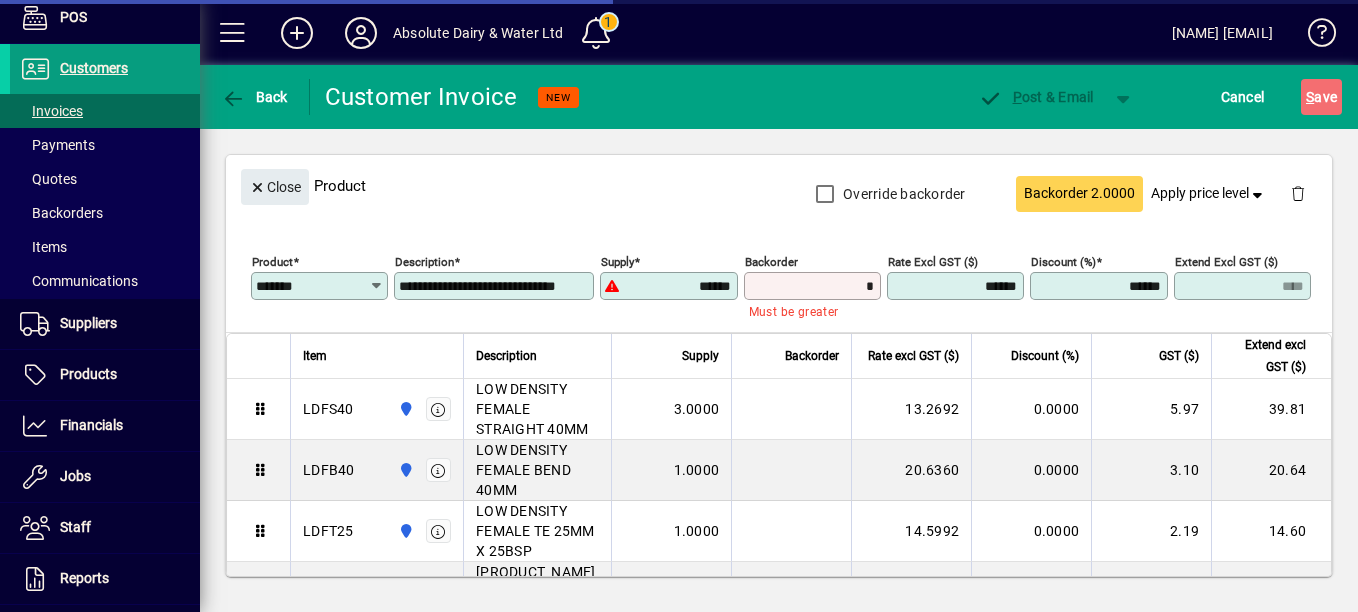 type on "*" 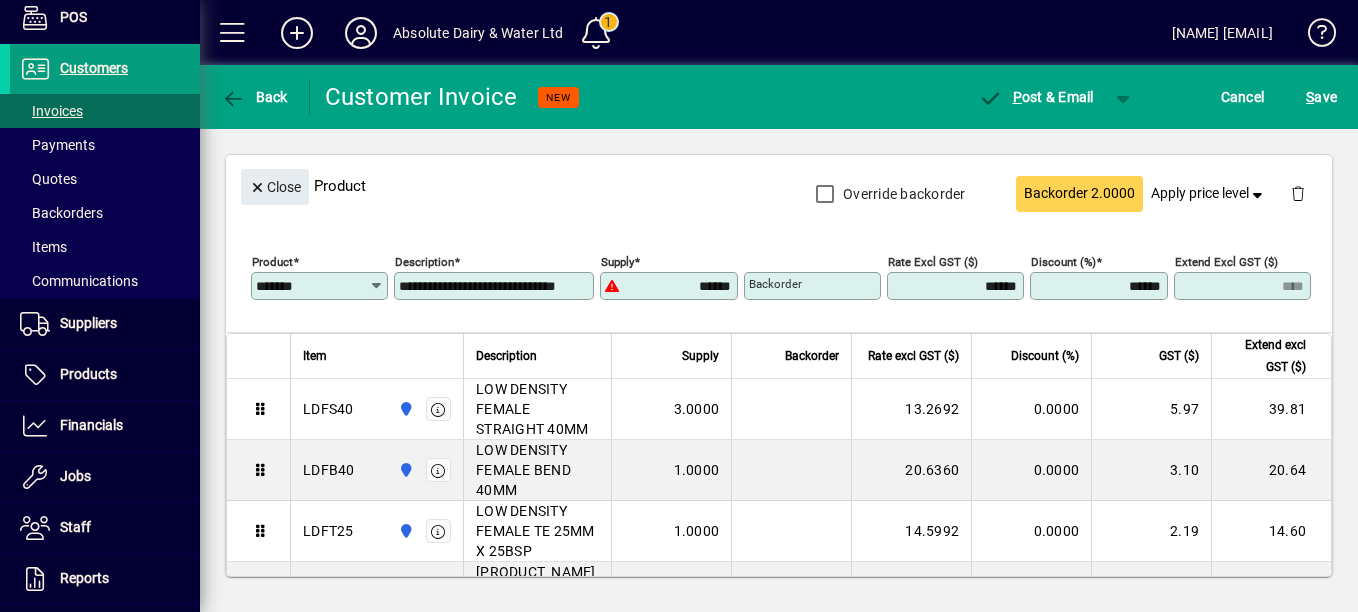 type 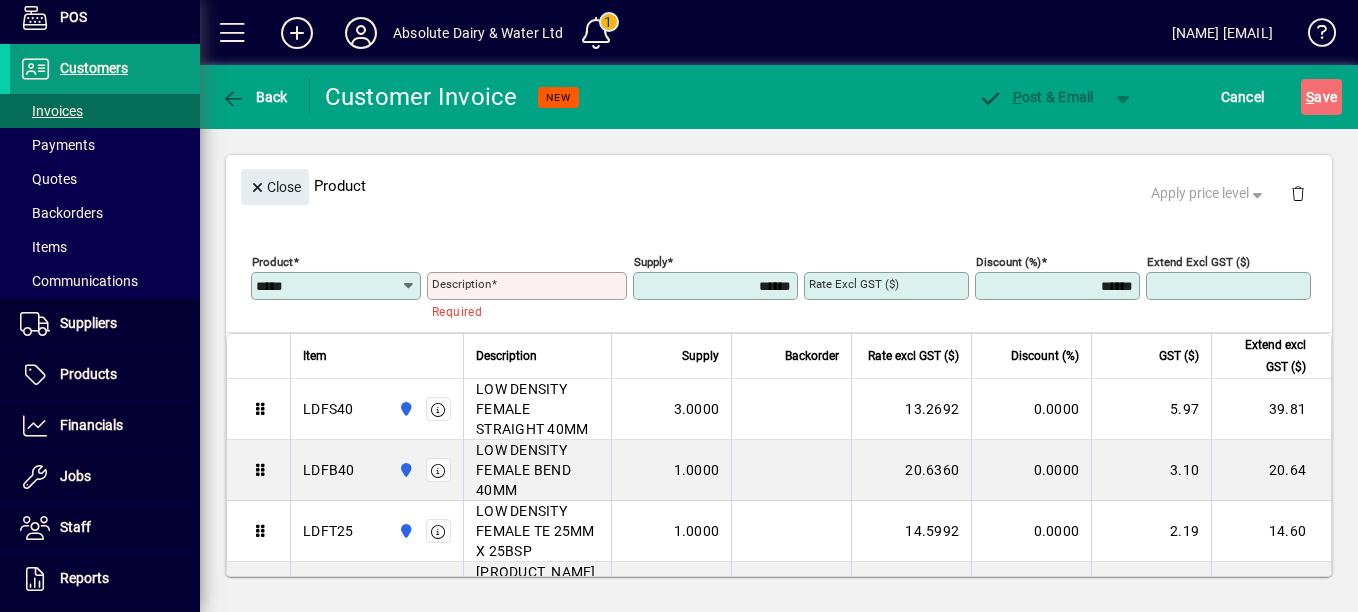 type on "*****" 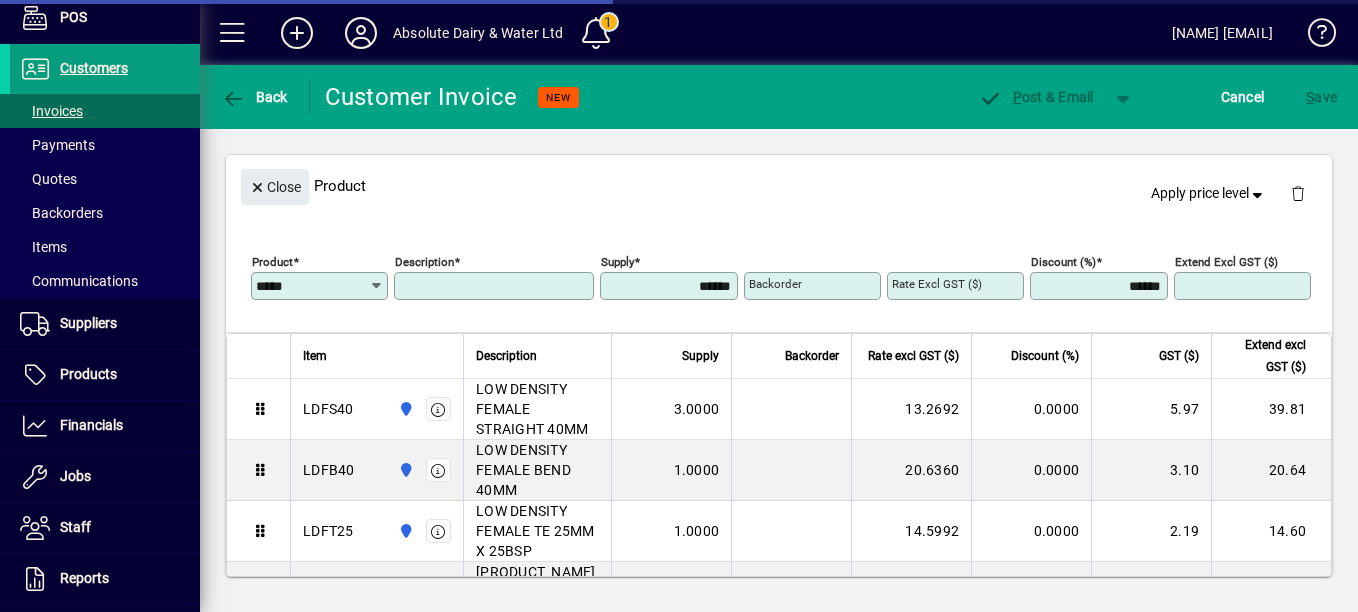 type on "**********" 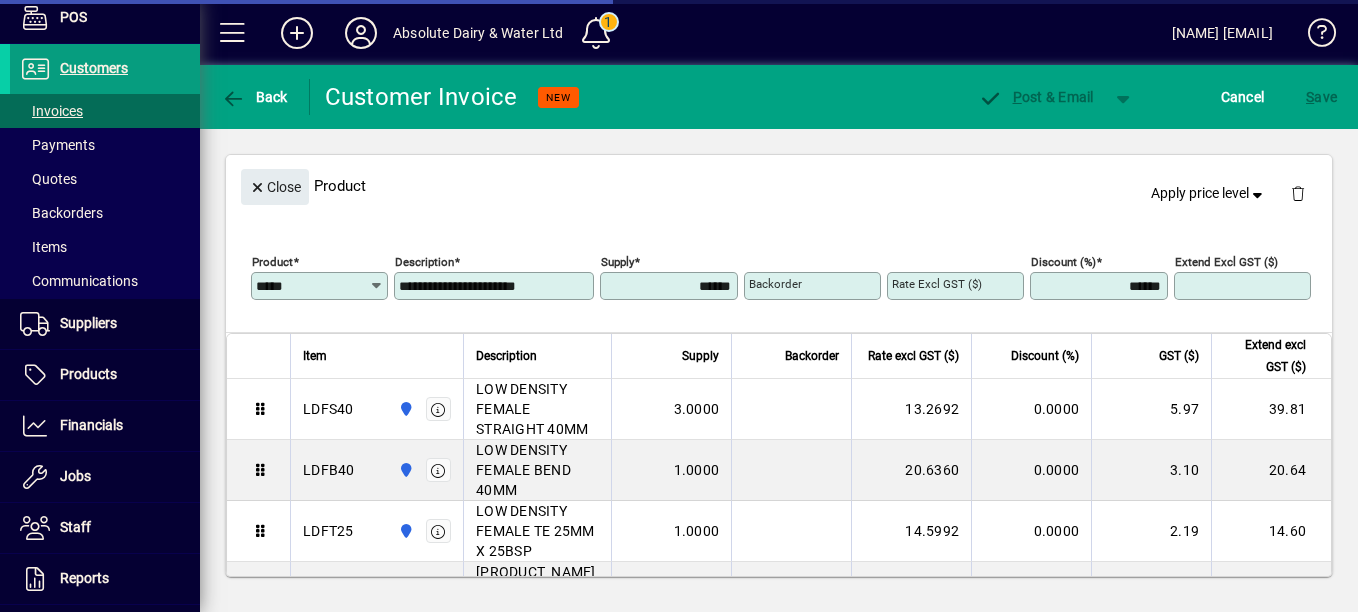 type on "******" 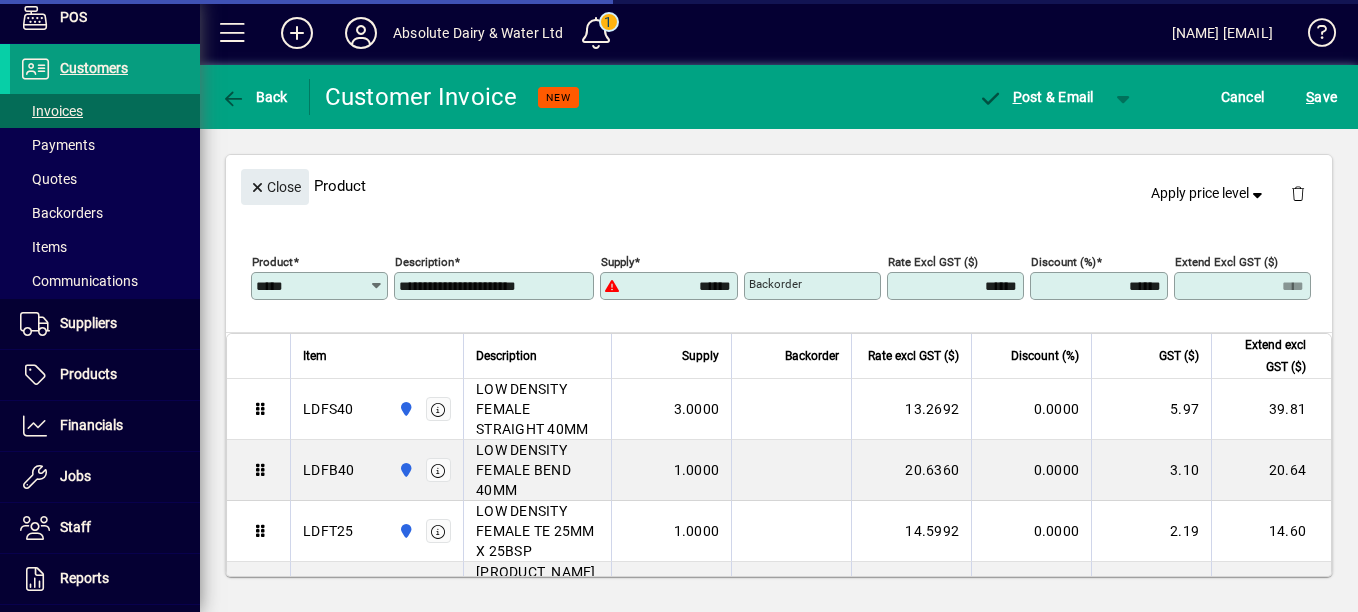 type on "******" 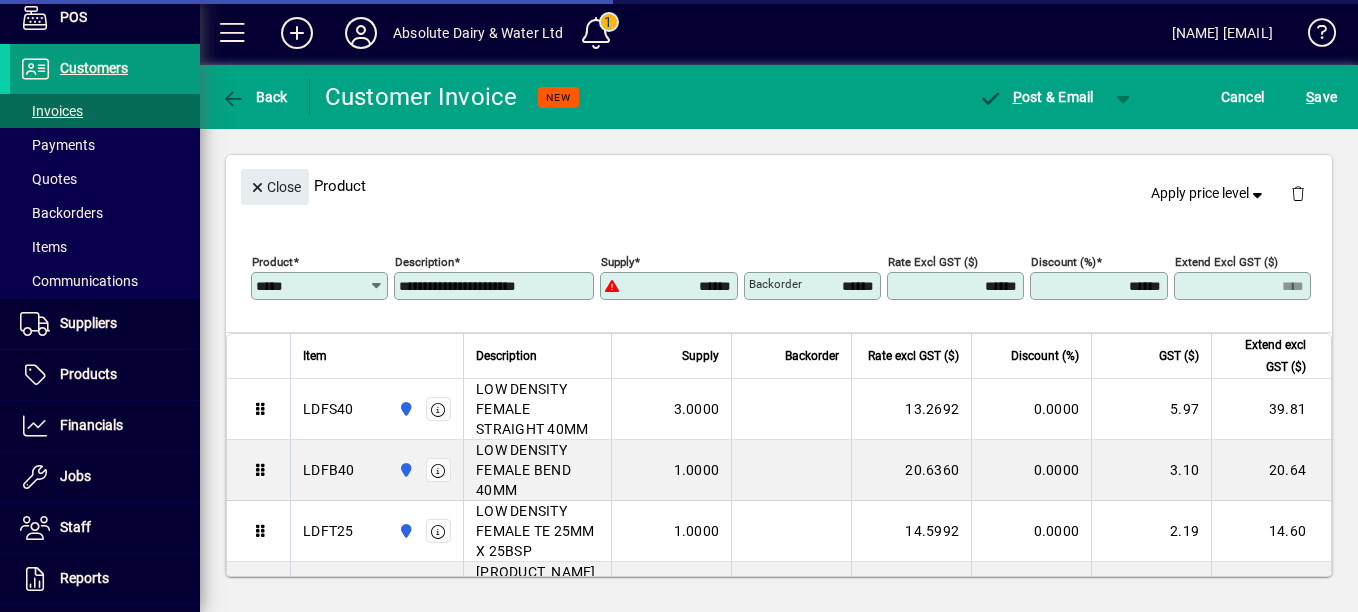 type on "******" 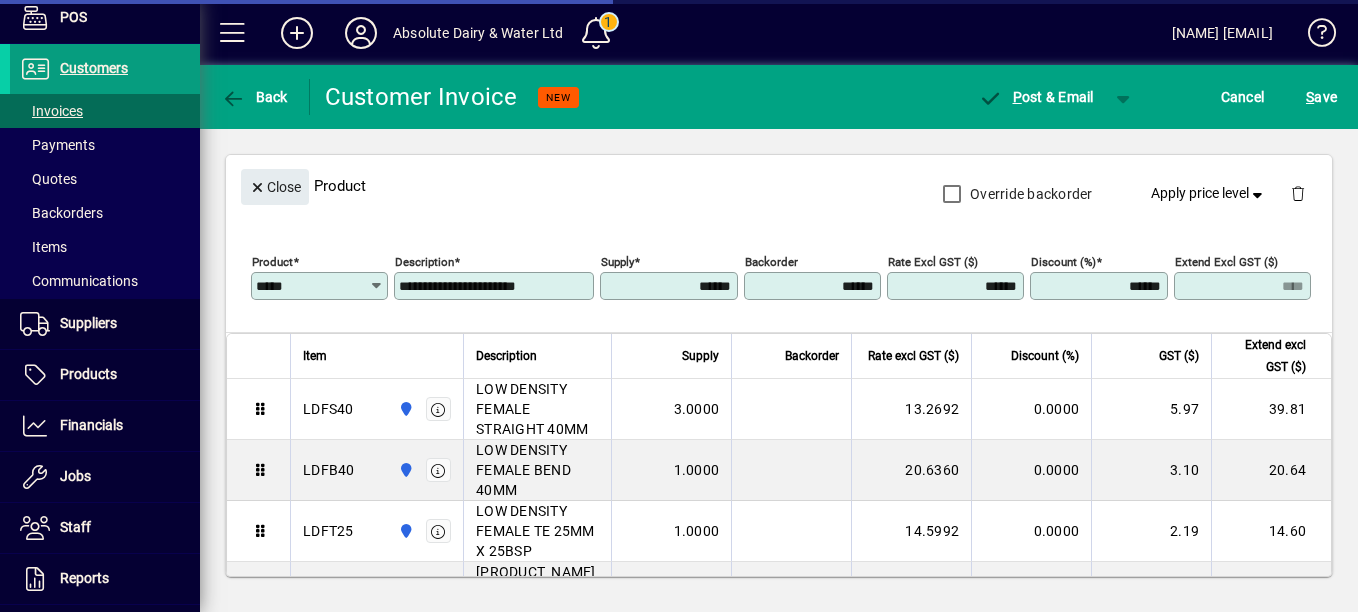 type on "****" 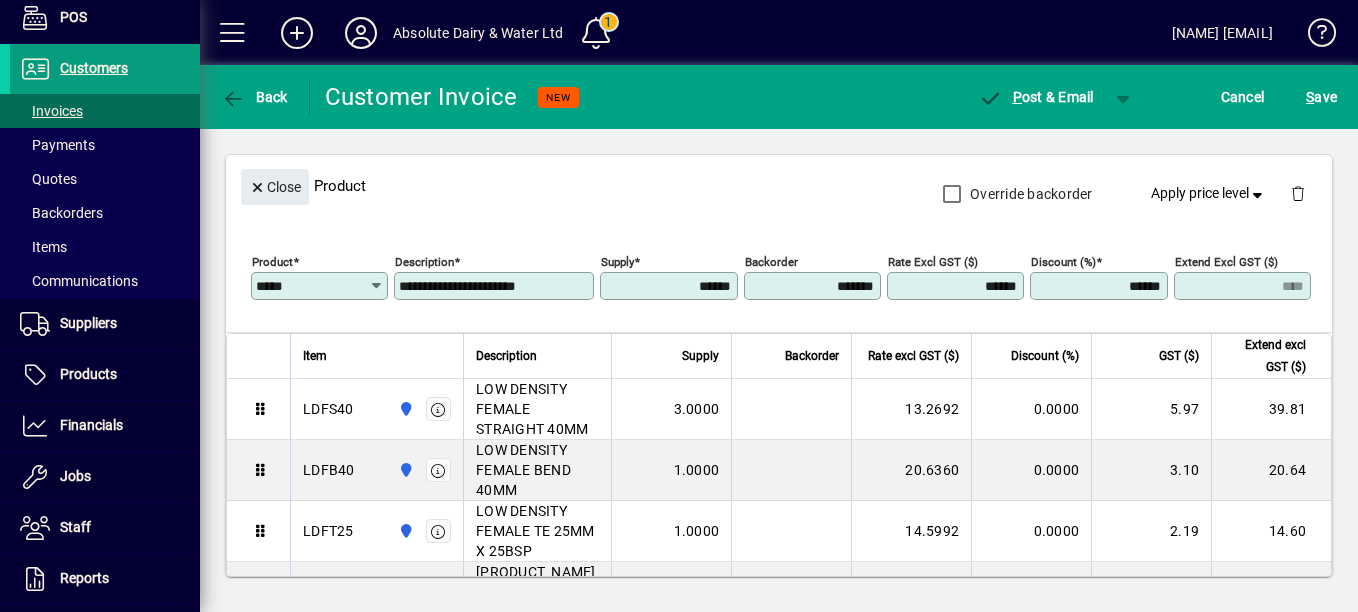 type on "******" 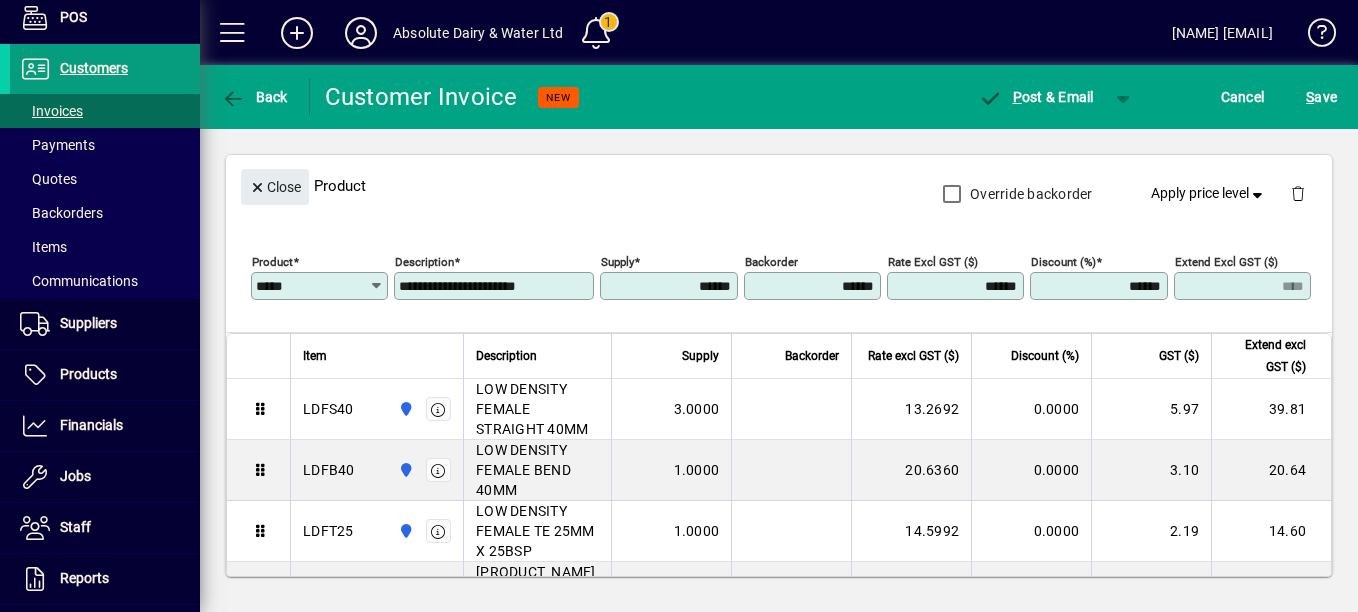 click on "Override backorder" at bounding box center (1029, 194) 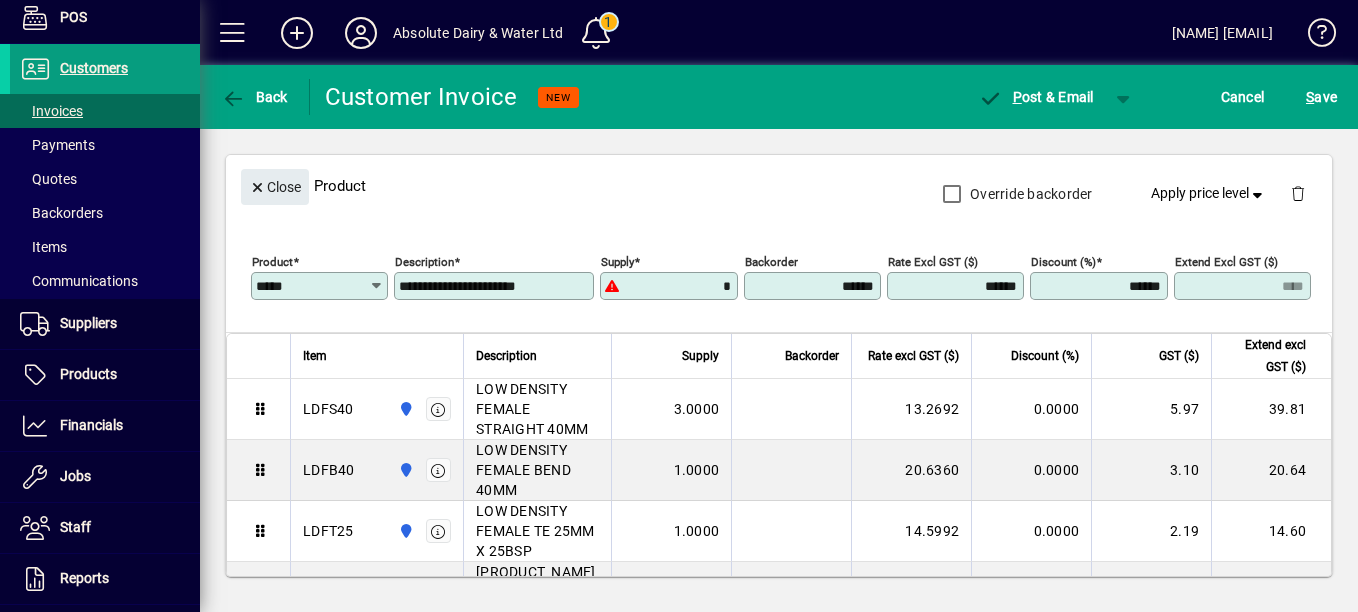 type on "******" 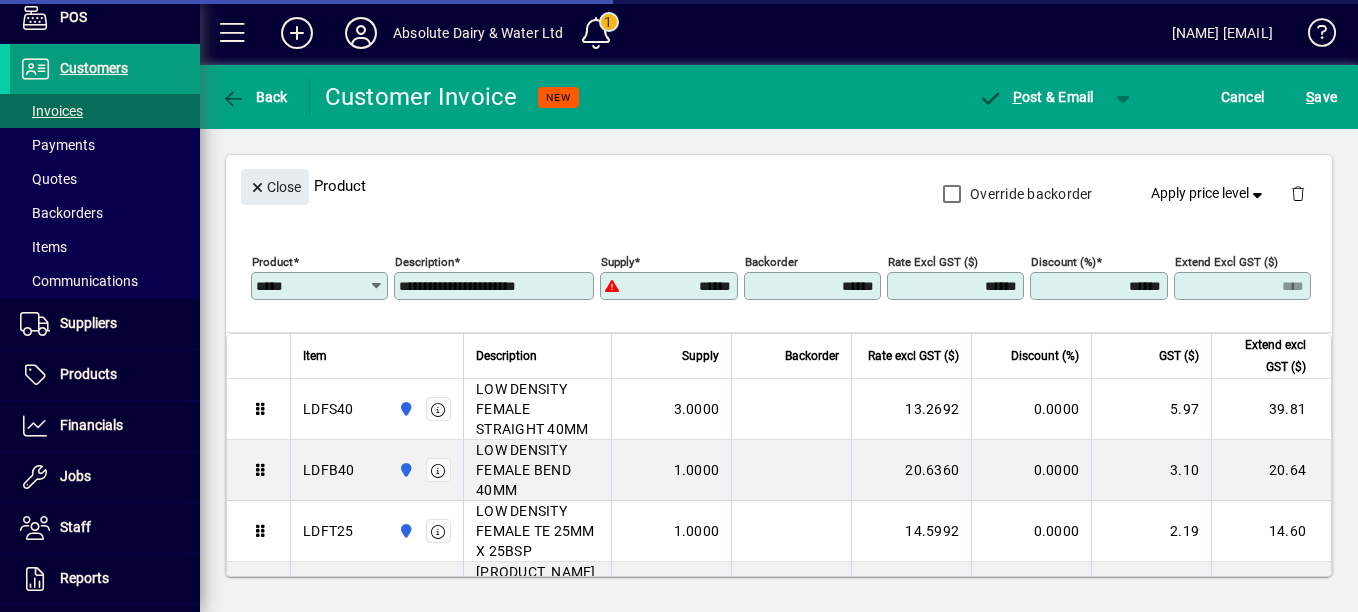 type on "****" 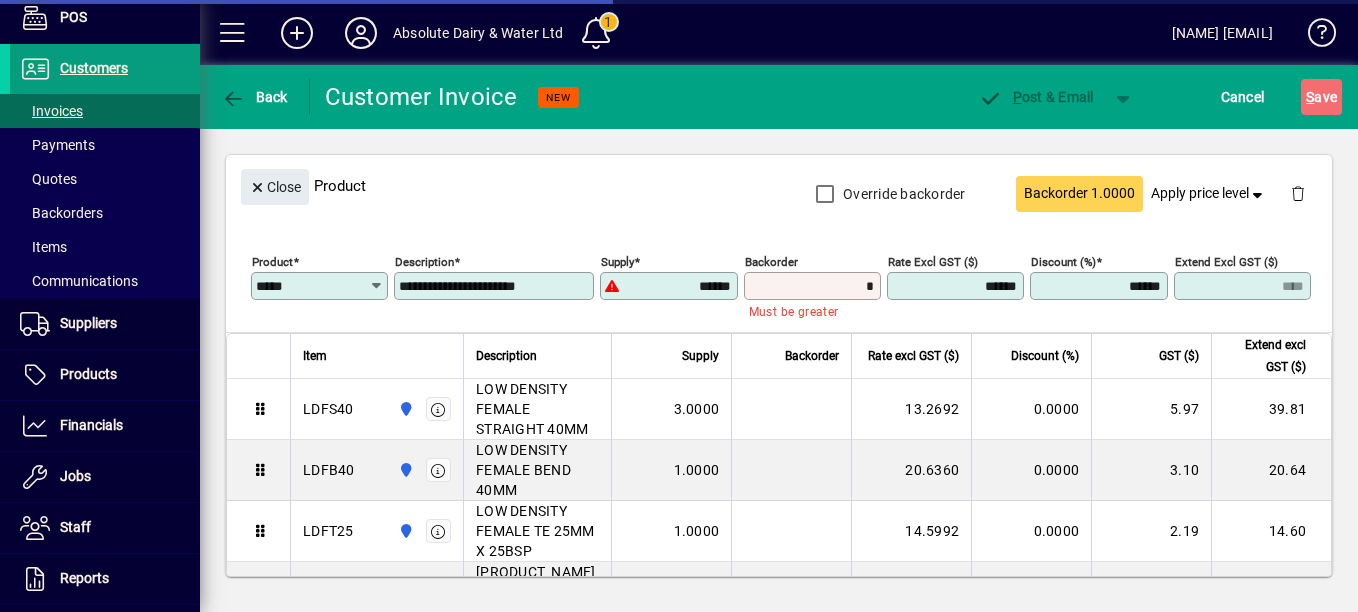 type on "*" 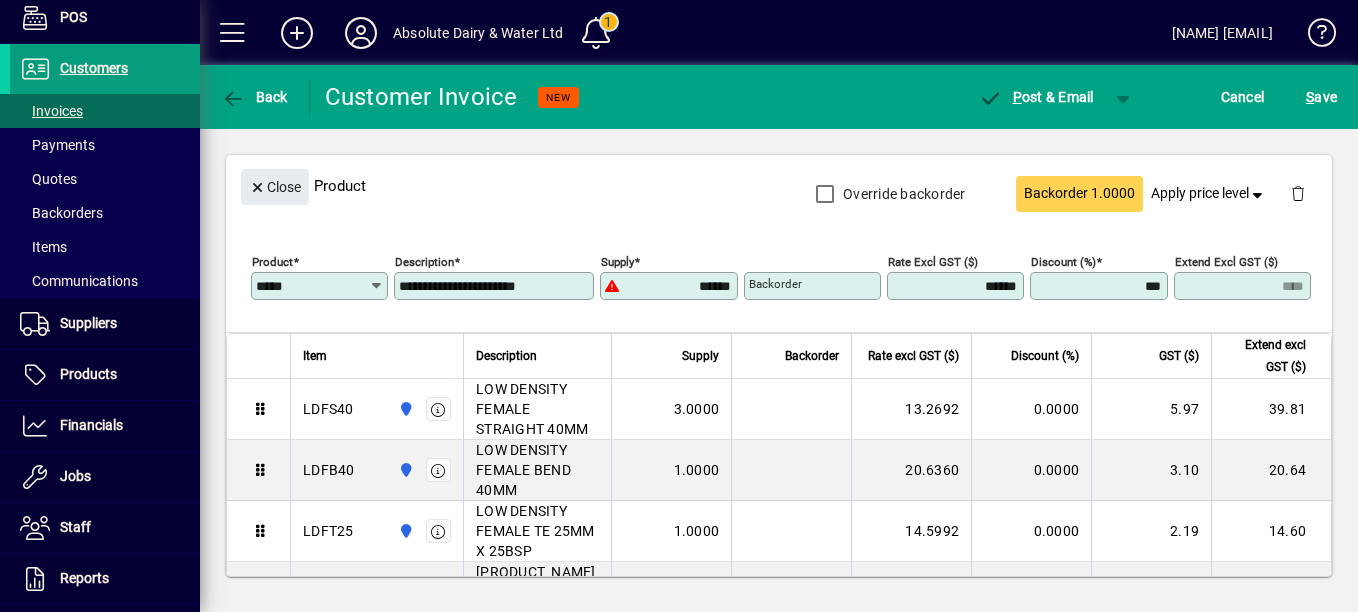 type on "********" 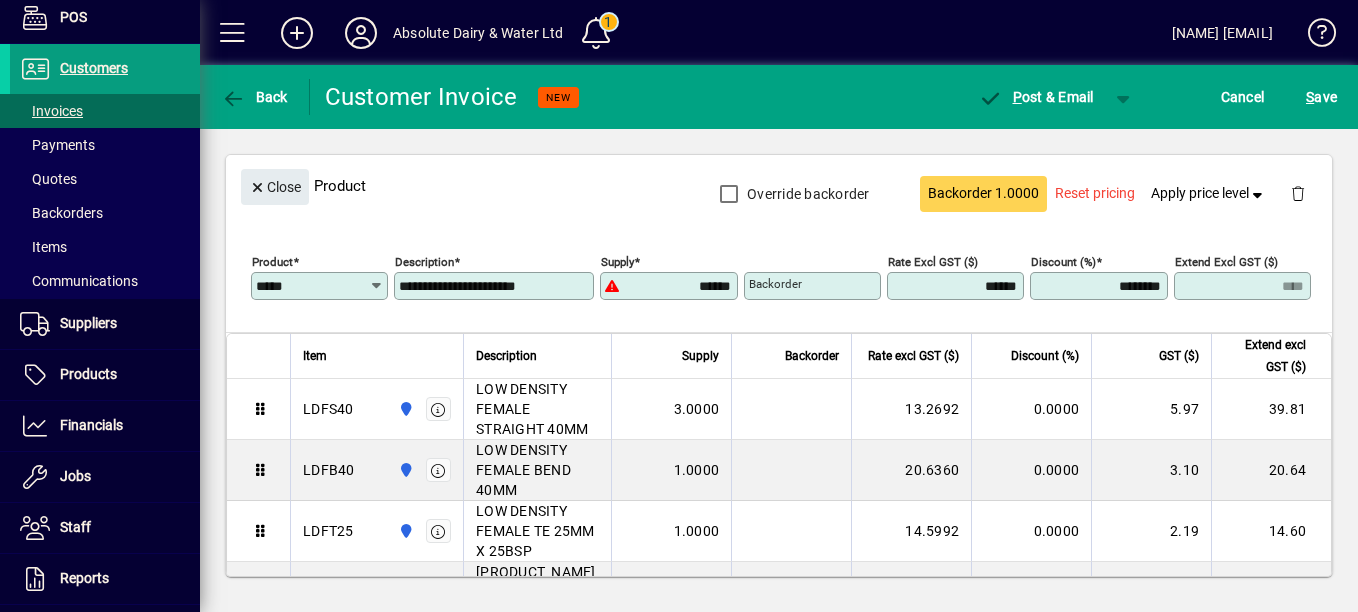 type 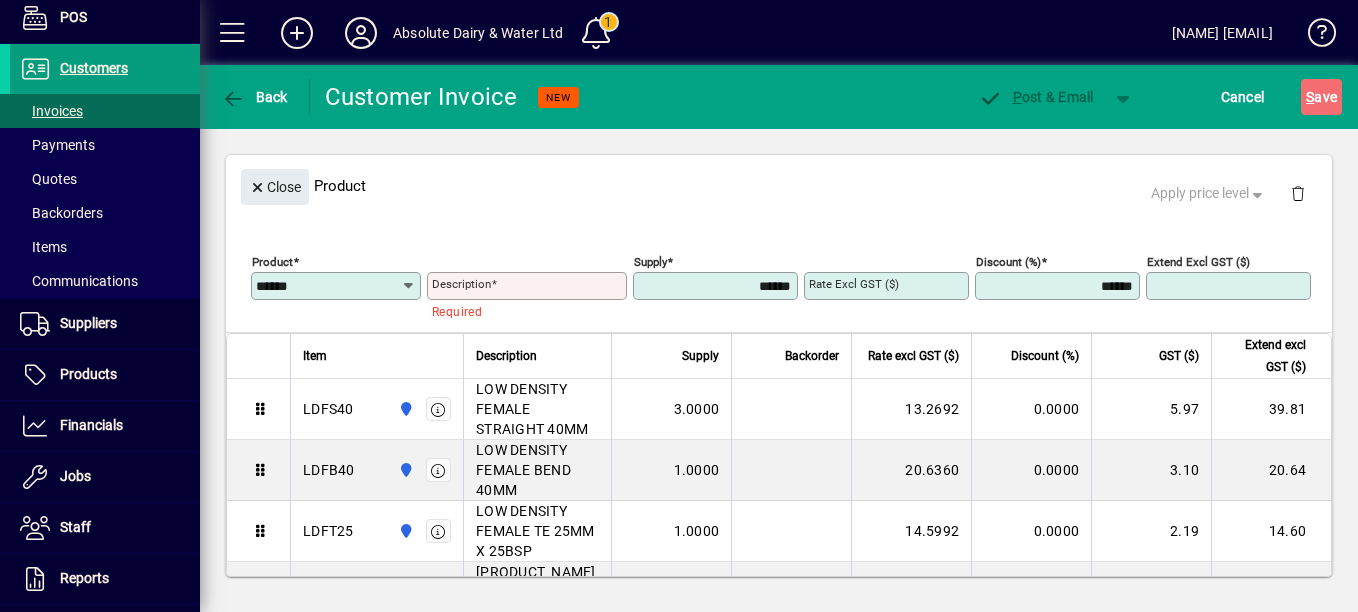 type on "******" 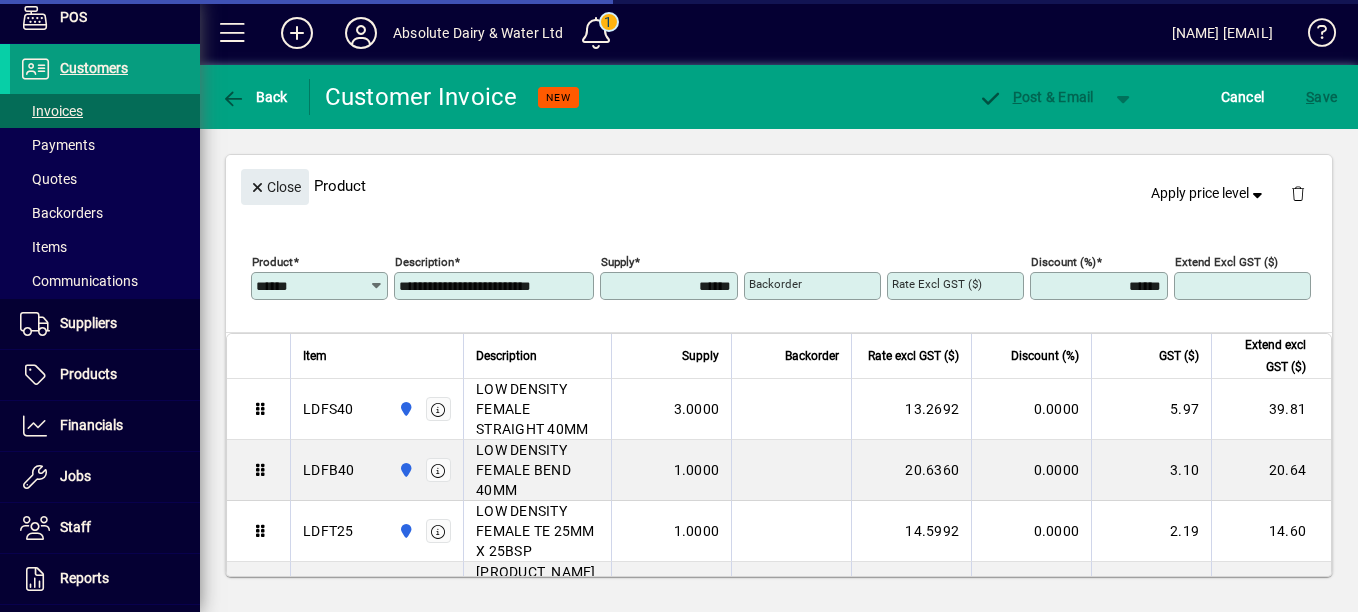 type on "*******" 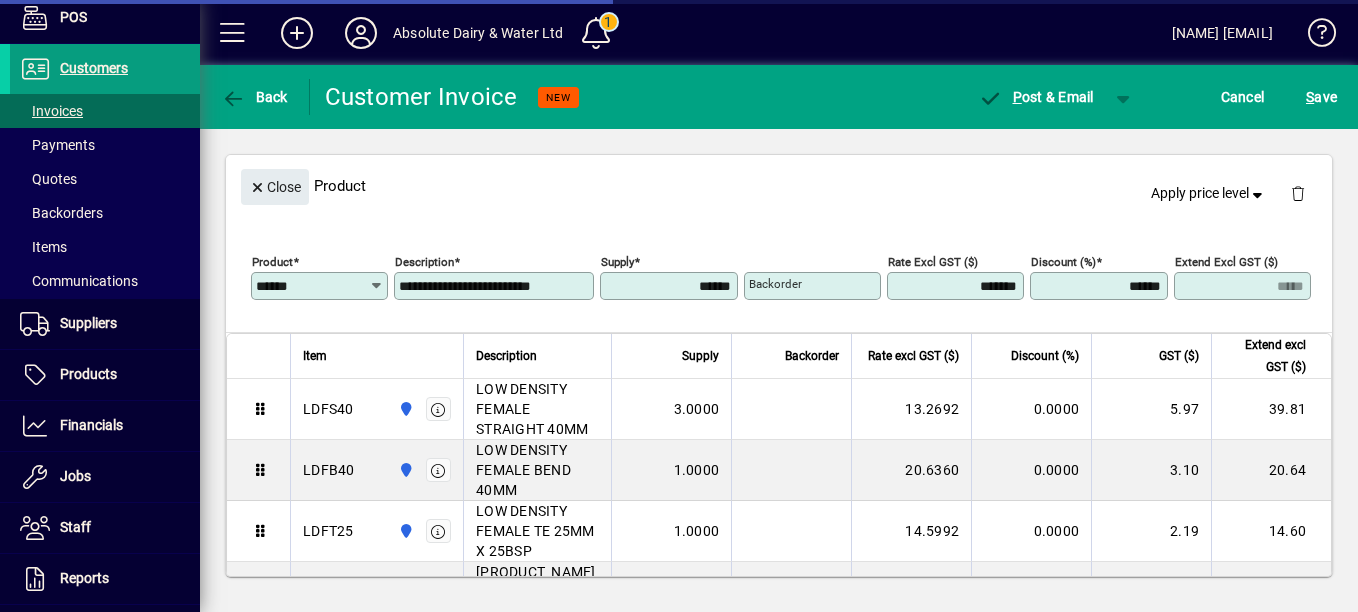 type on "******" 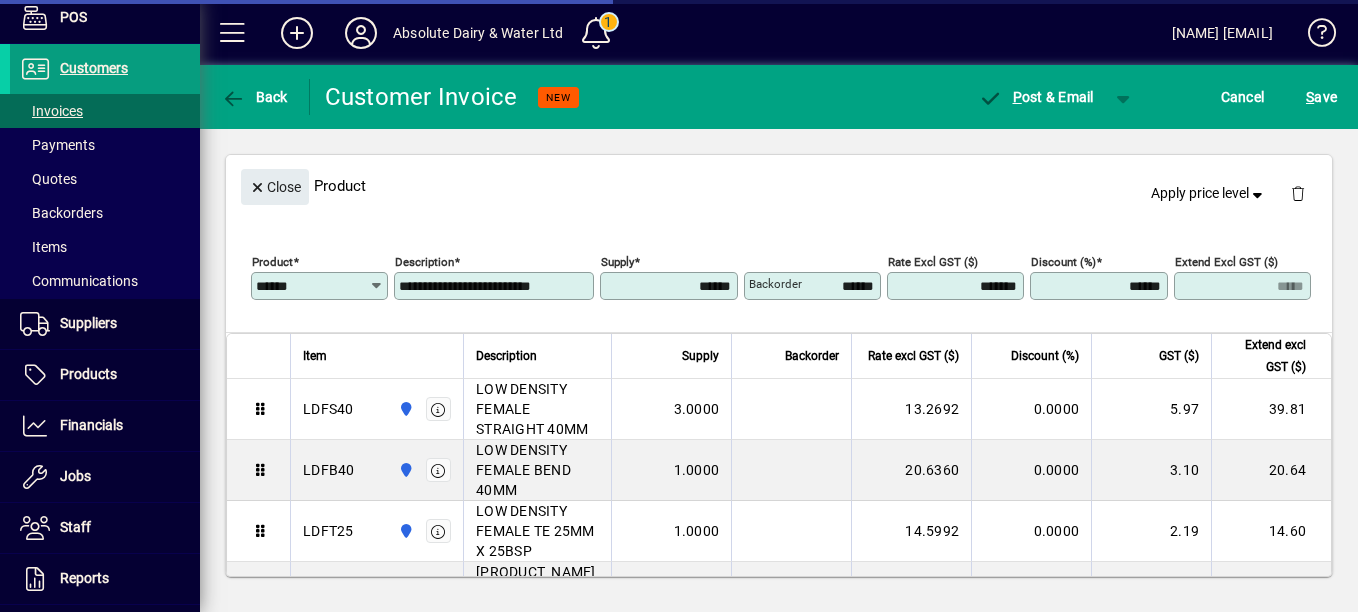 type on "****" 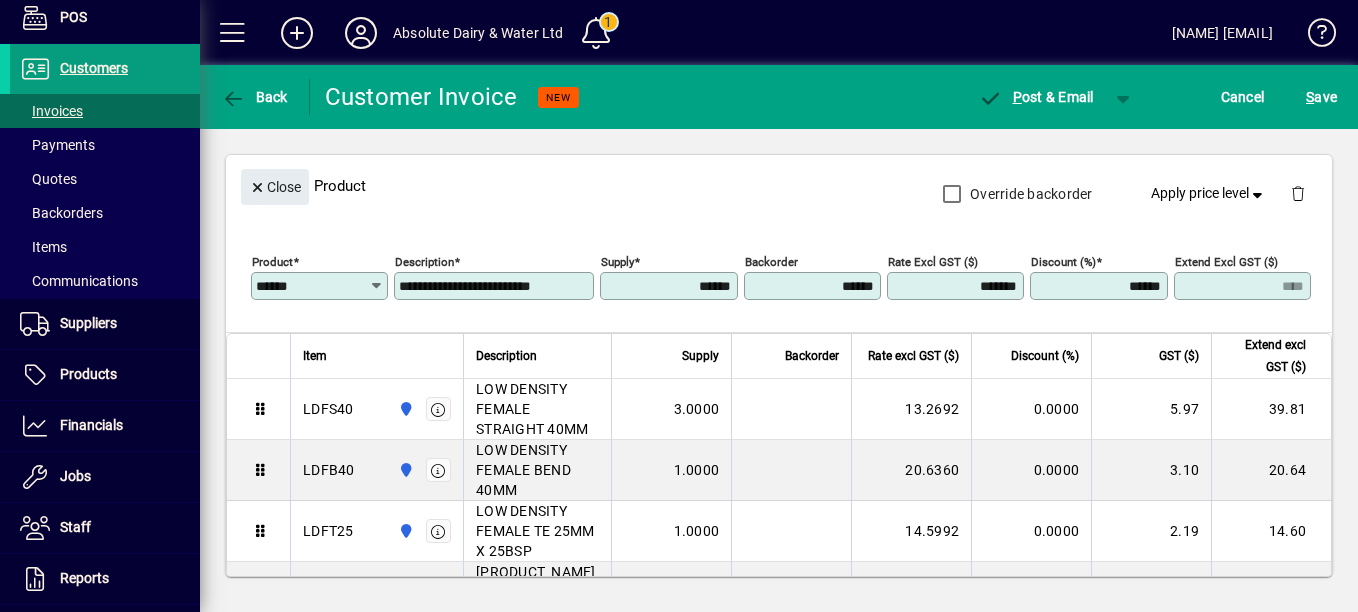 drag, startPoint x: 650, startPoint y: 342, endPoint x: 1357, endPoint y: 505, distance: 725.5467 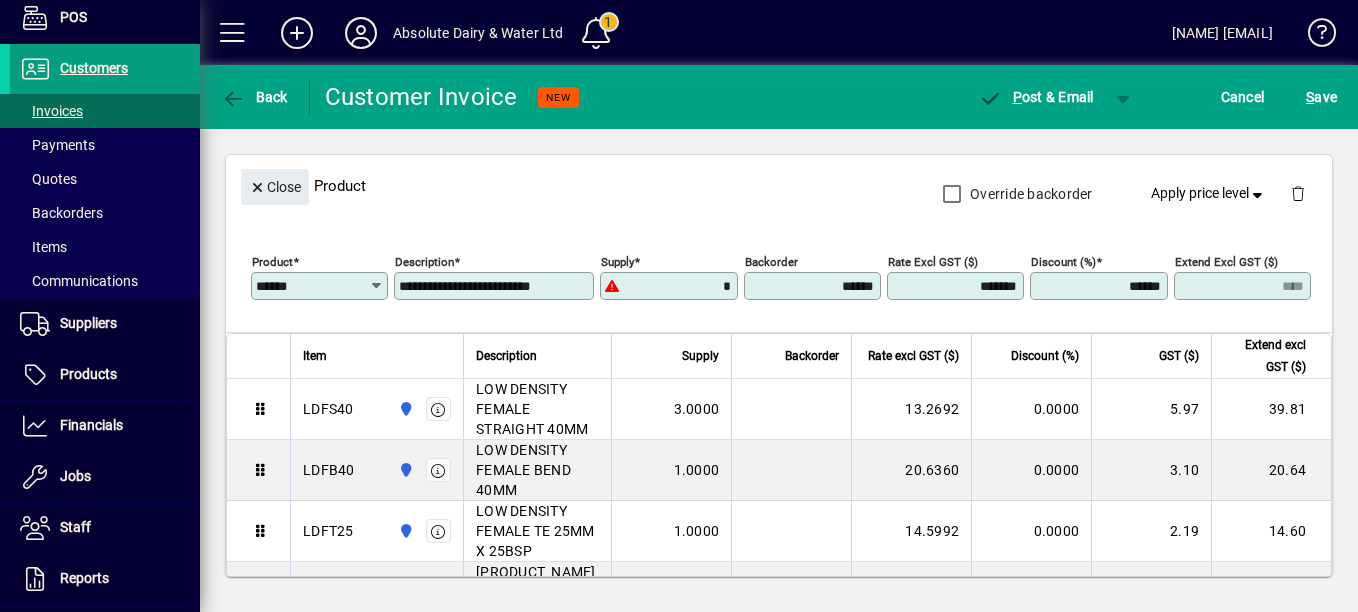 type on "******" 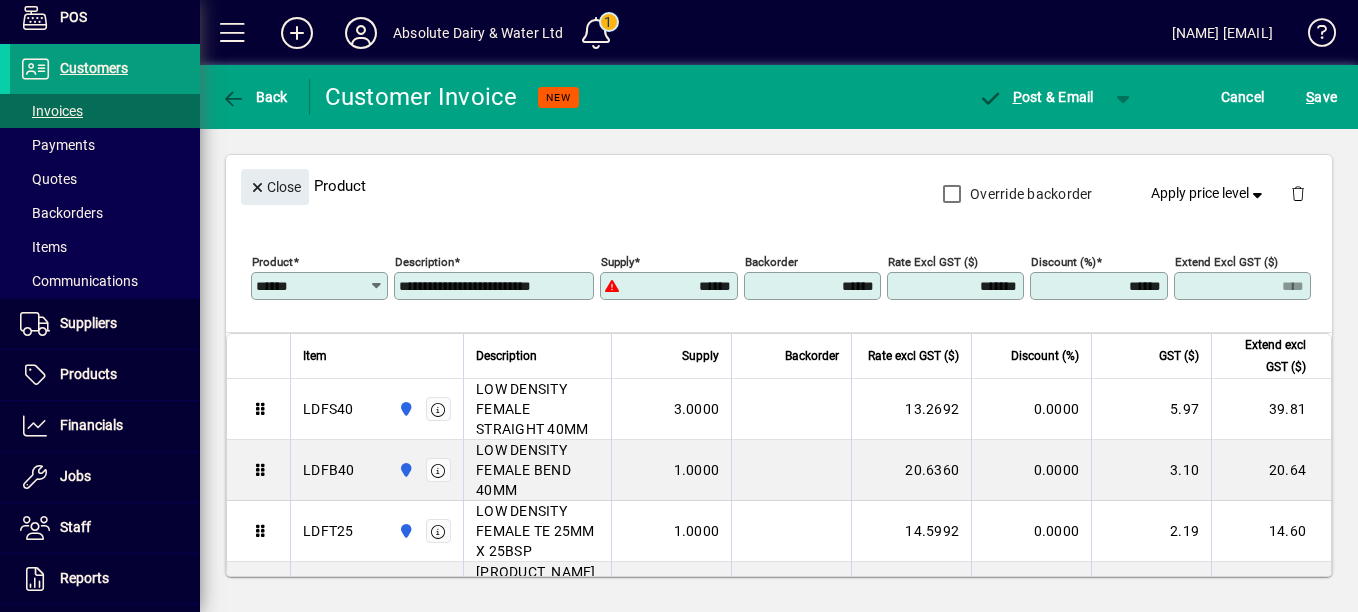 type on "*****" 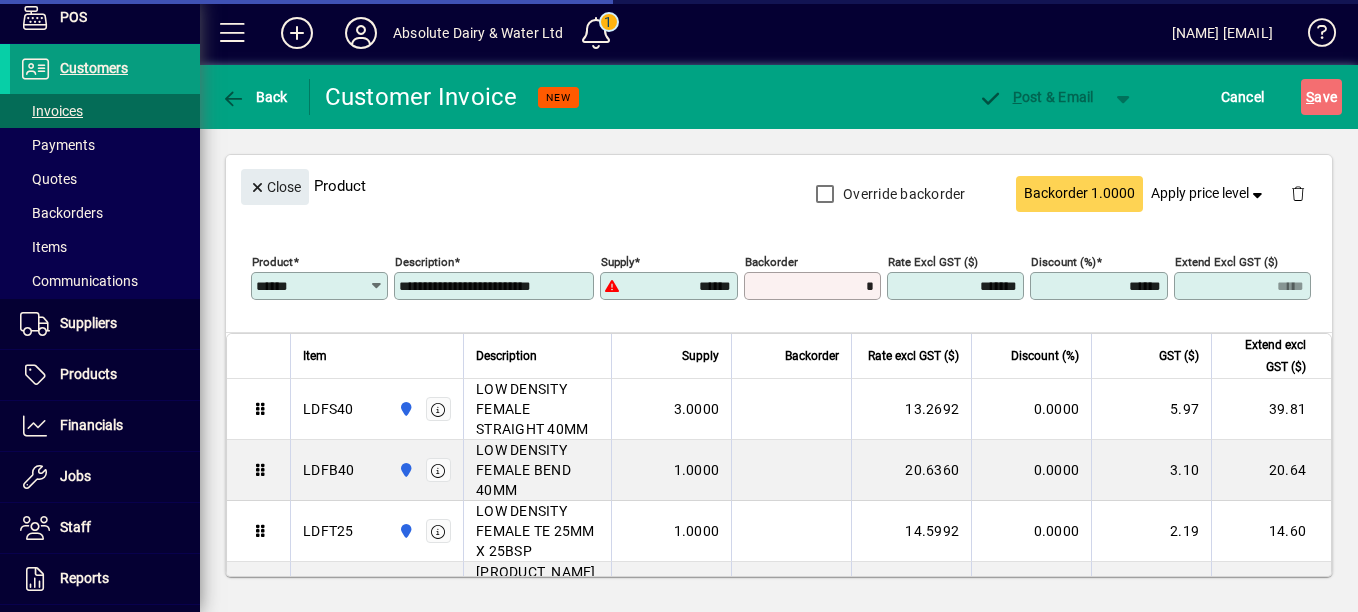 type on "*" 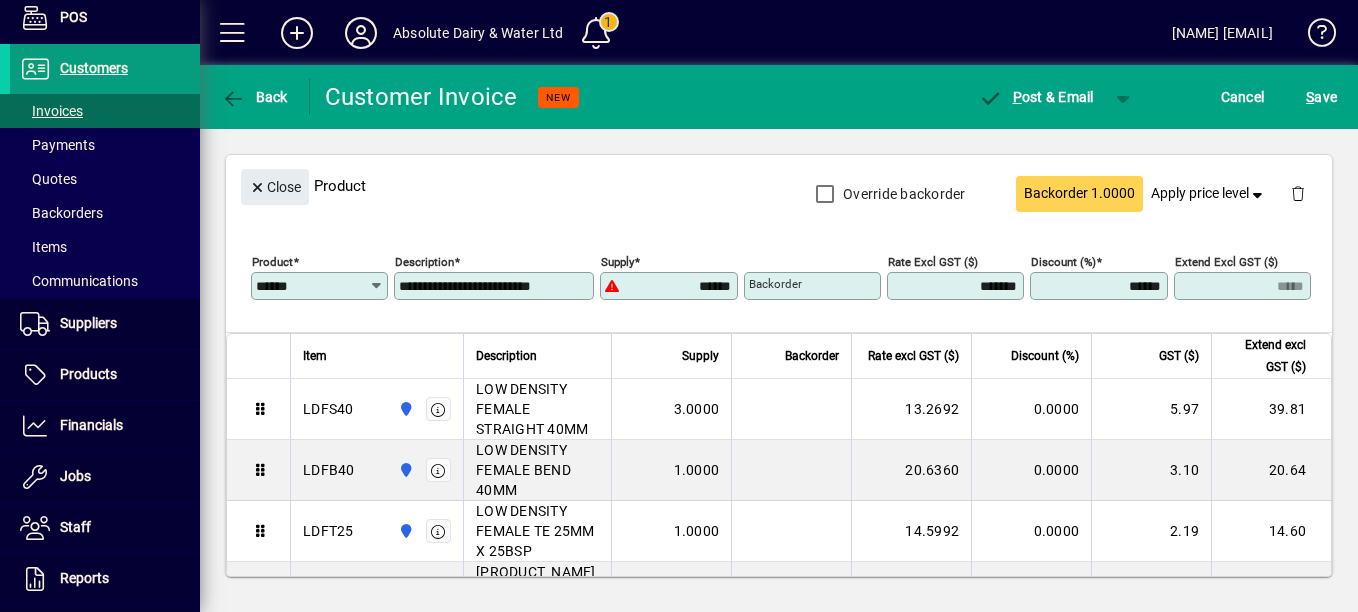 type 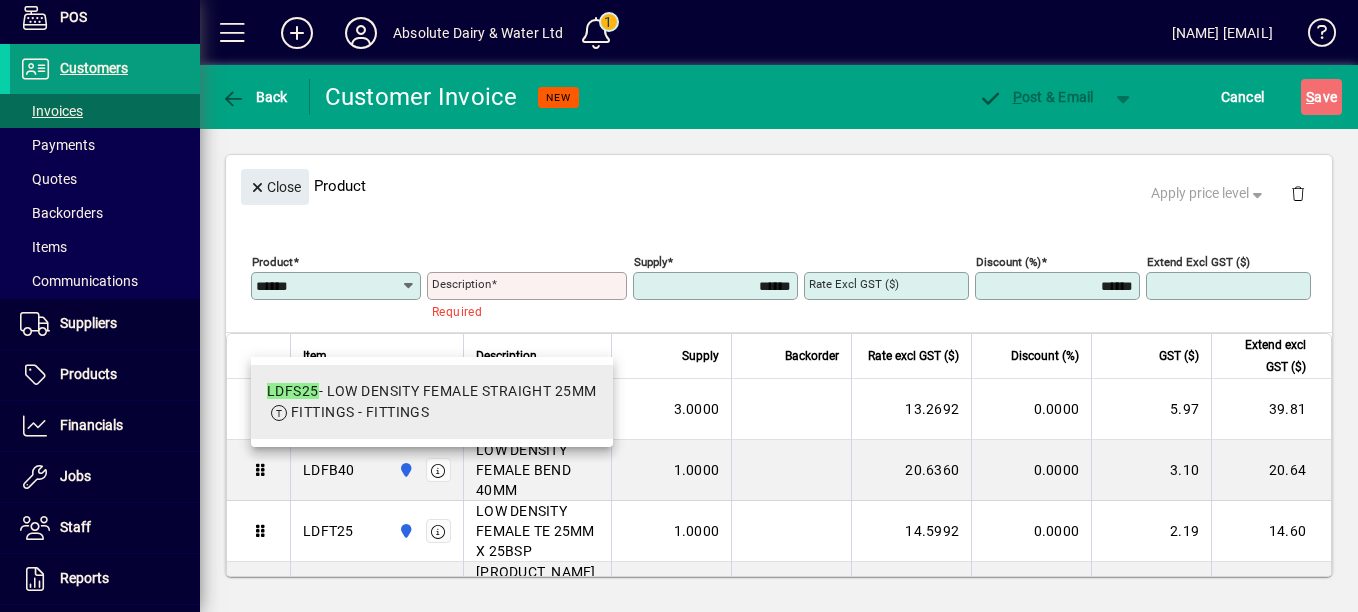 type on "******" 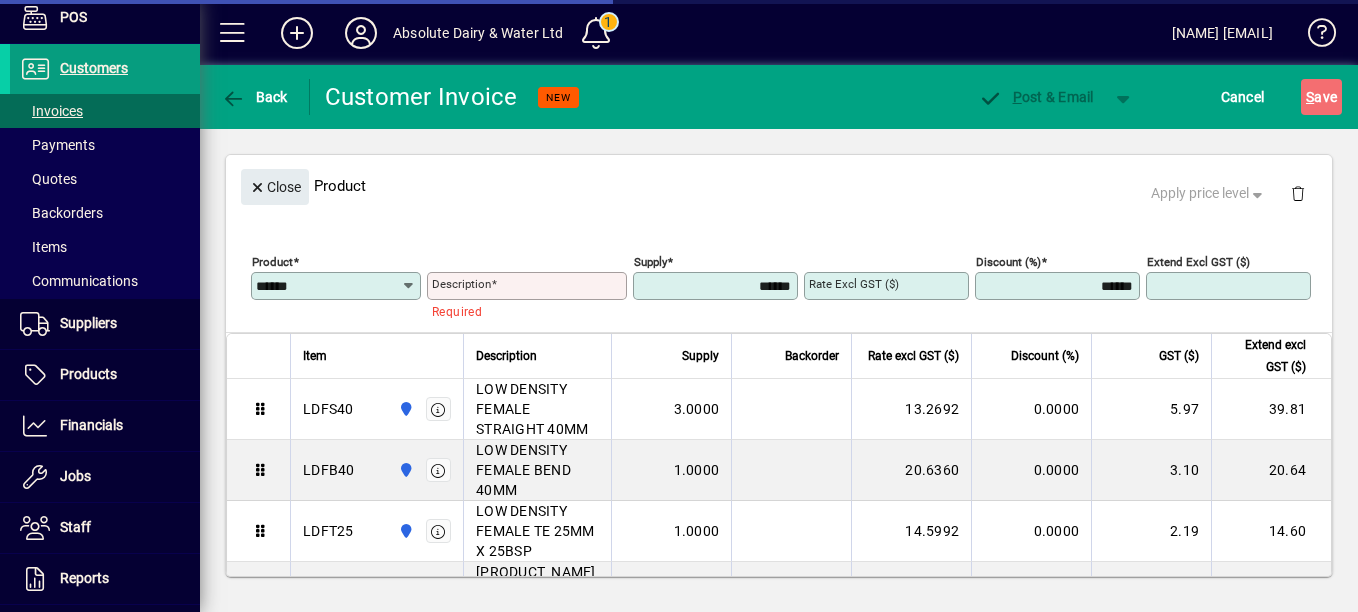 type on "**********" 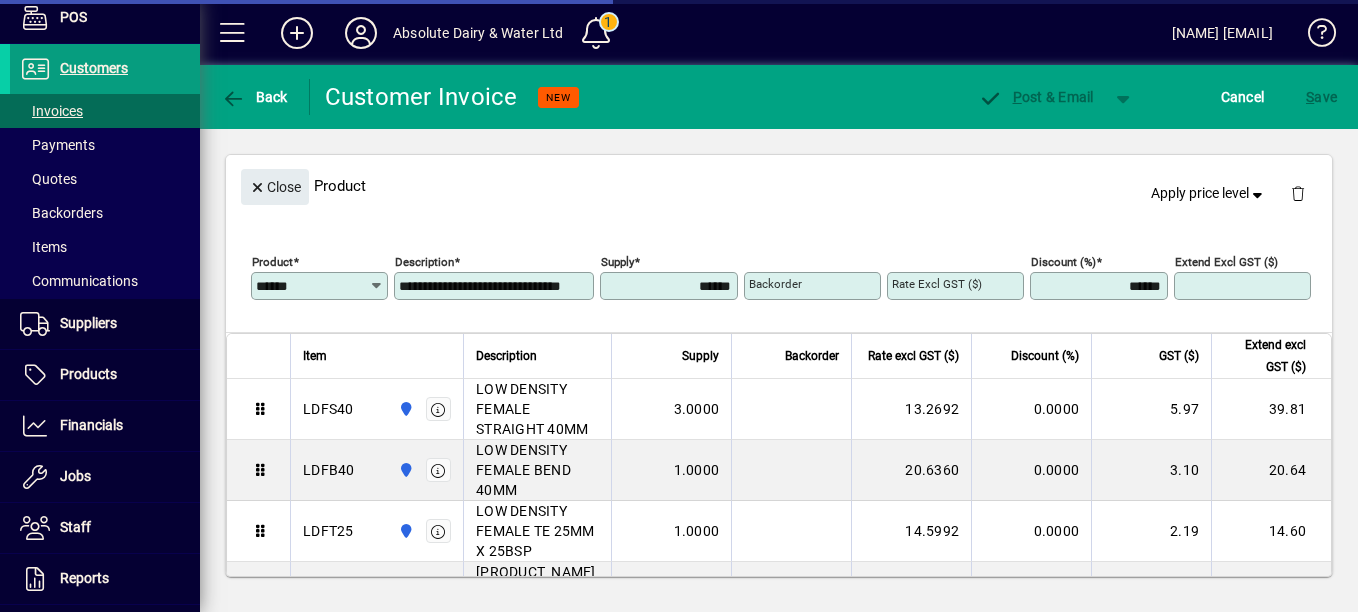 type on "******" 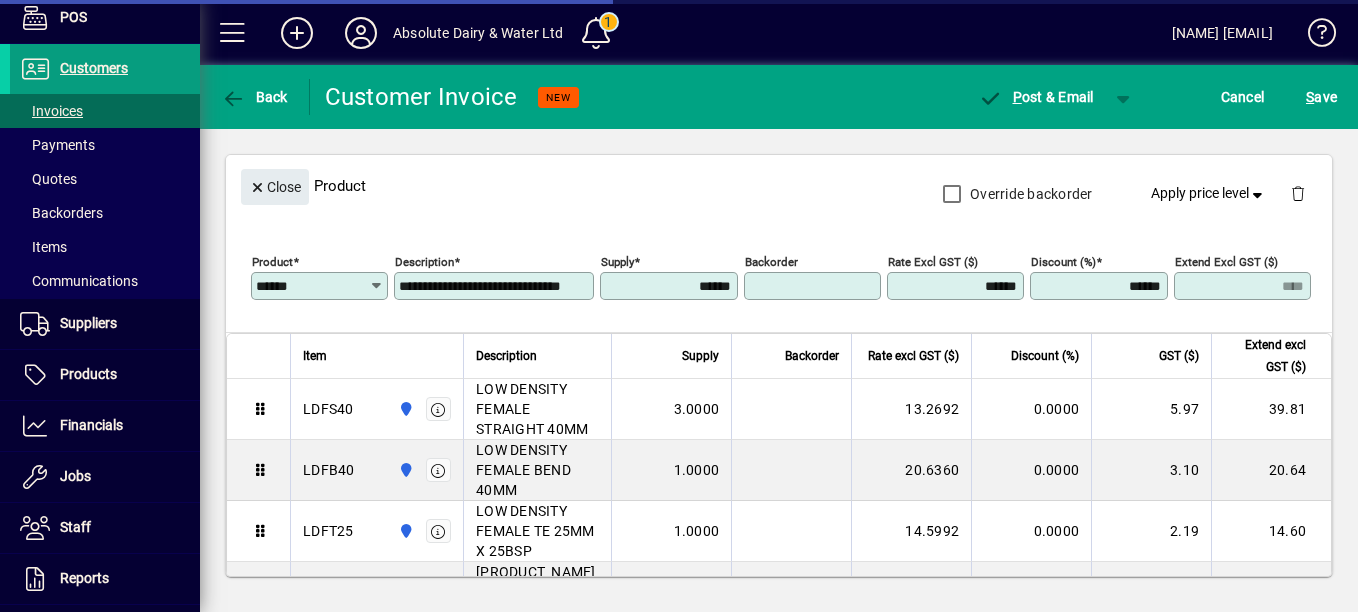 type on "******" 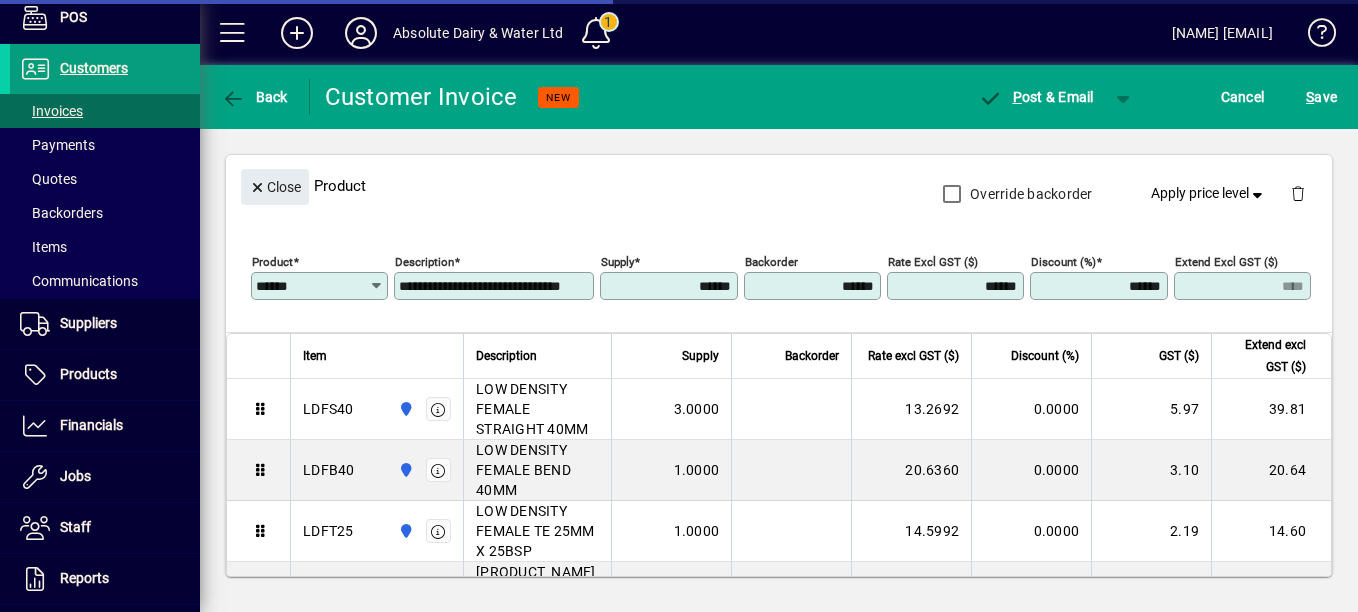 type on "****" 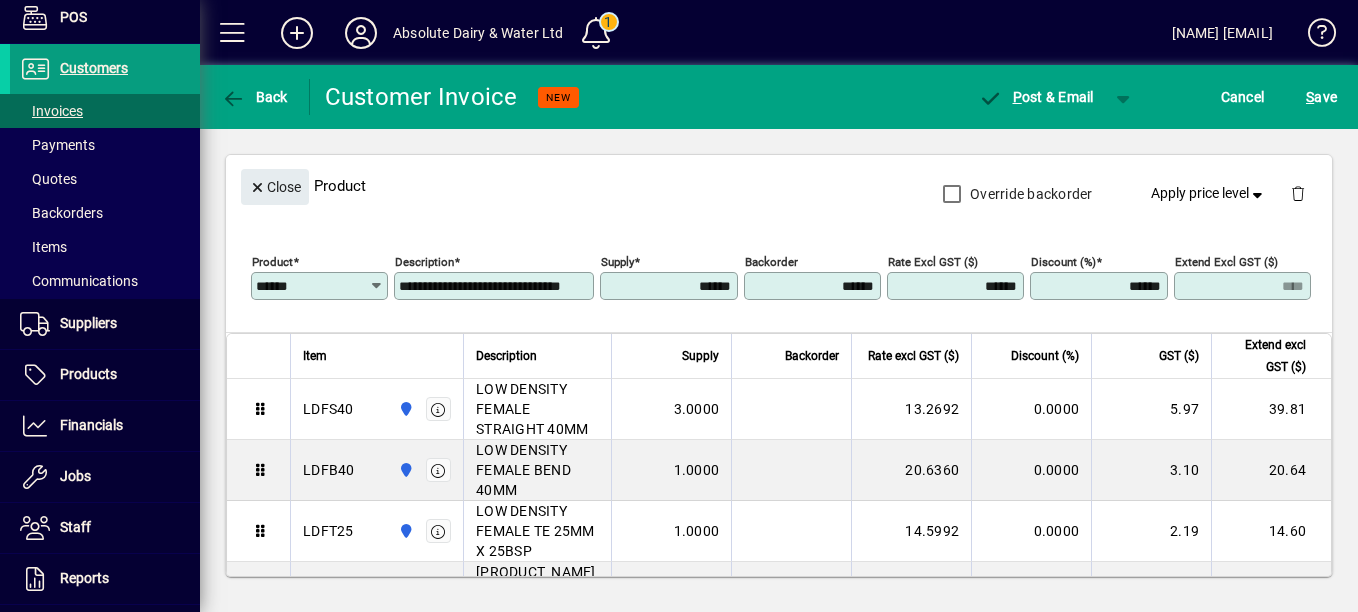 drag, startPoint x: 639, startPoint y: 345, endPoint x: 810, endPoint y: 380, distance: 174.54512 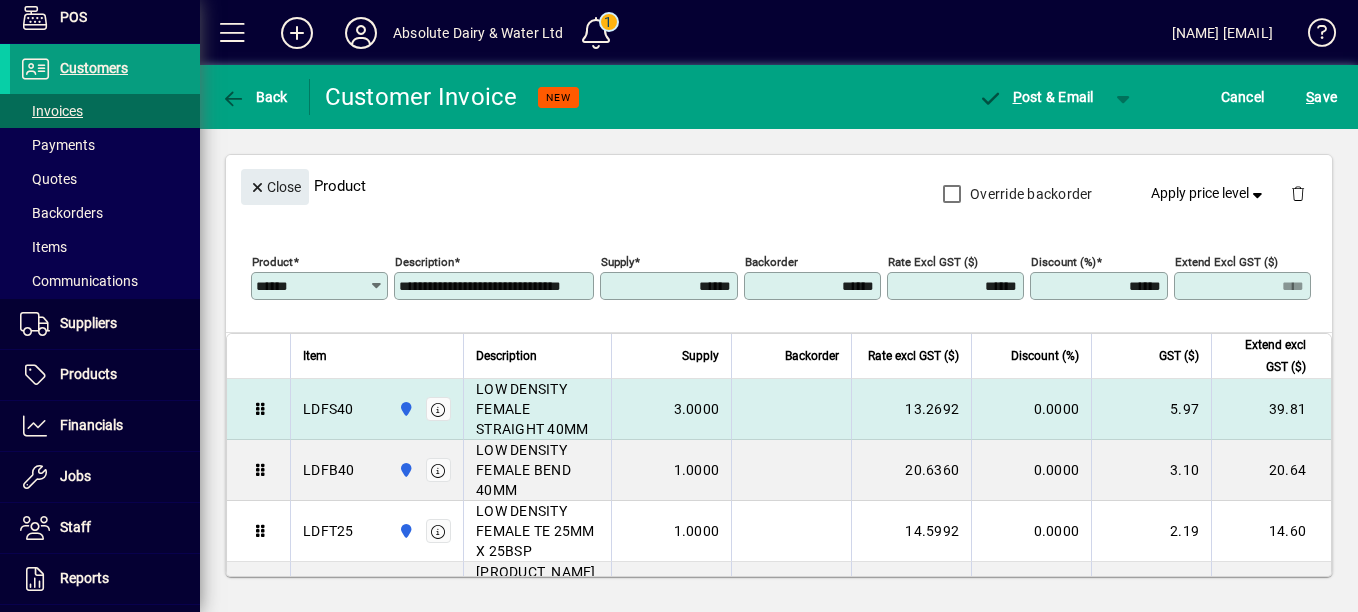 drag, startPoint x: 665, startPoint y: 345, endPoint x: 1012, endPoint y: 445, distance: 361.12186 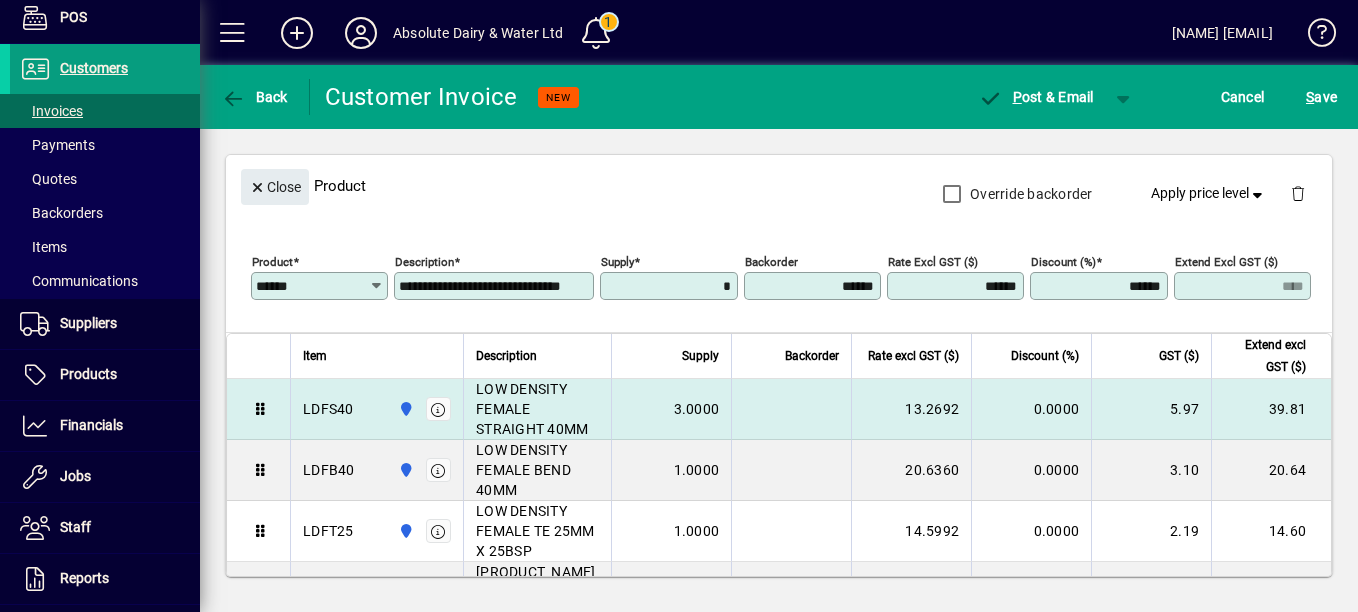 type on "******" 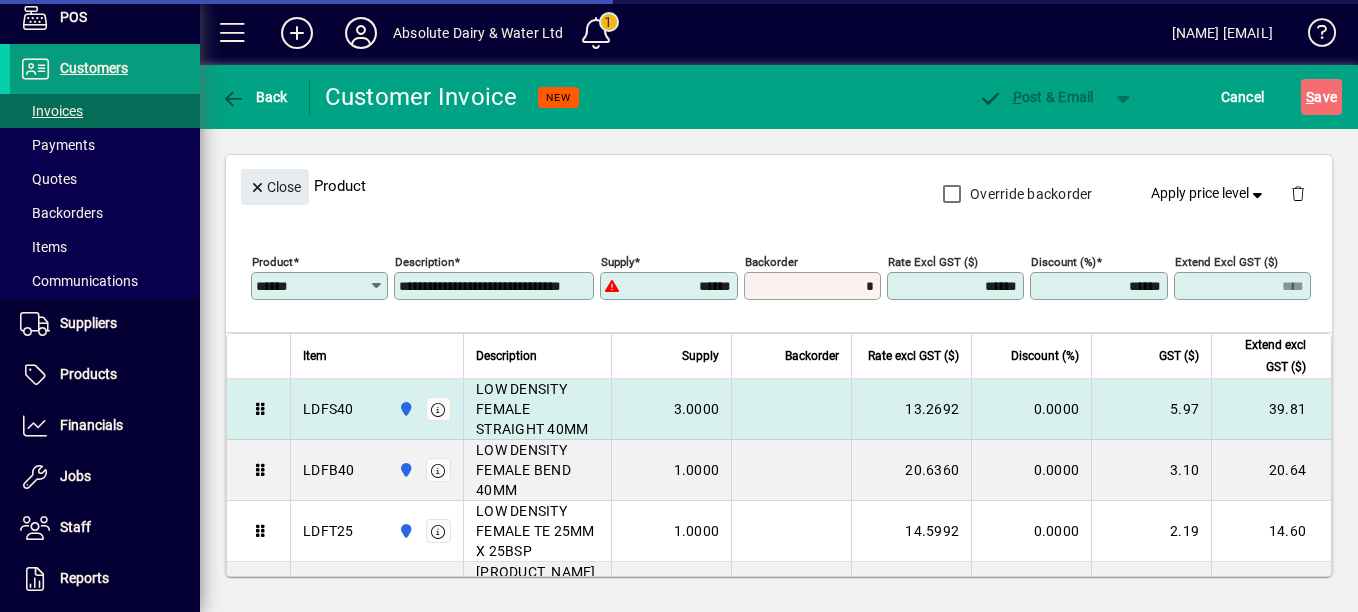 type on "*" 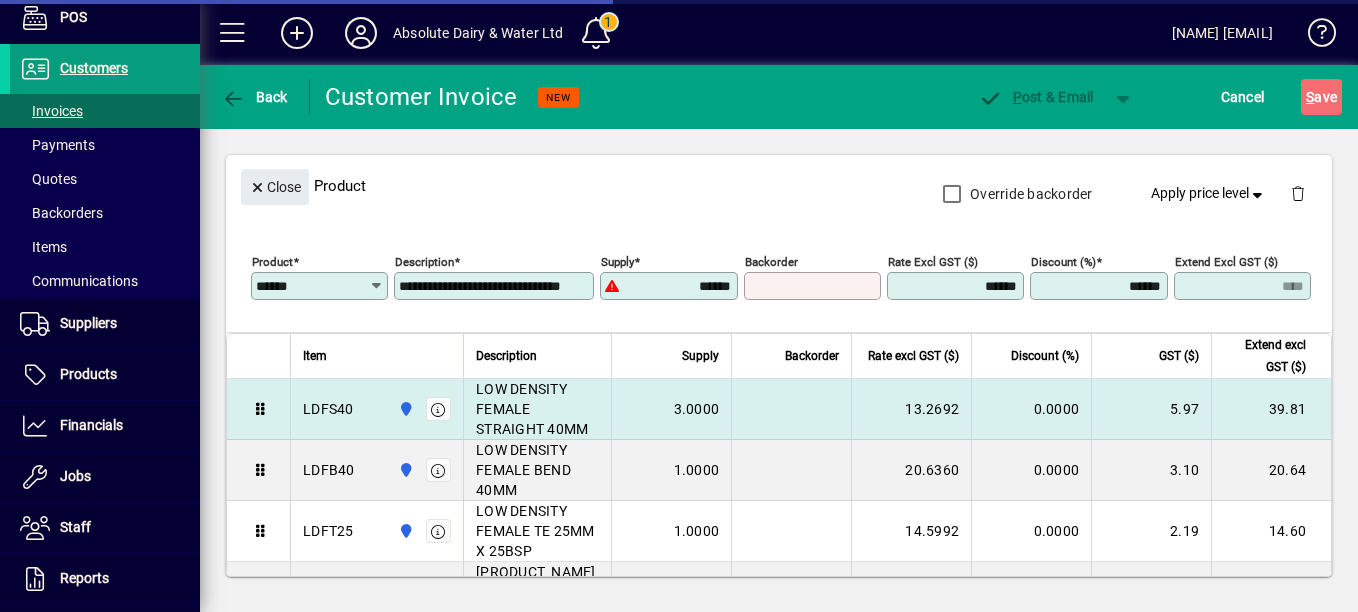 type on "****" 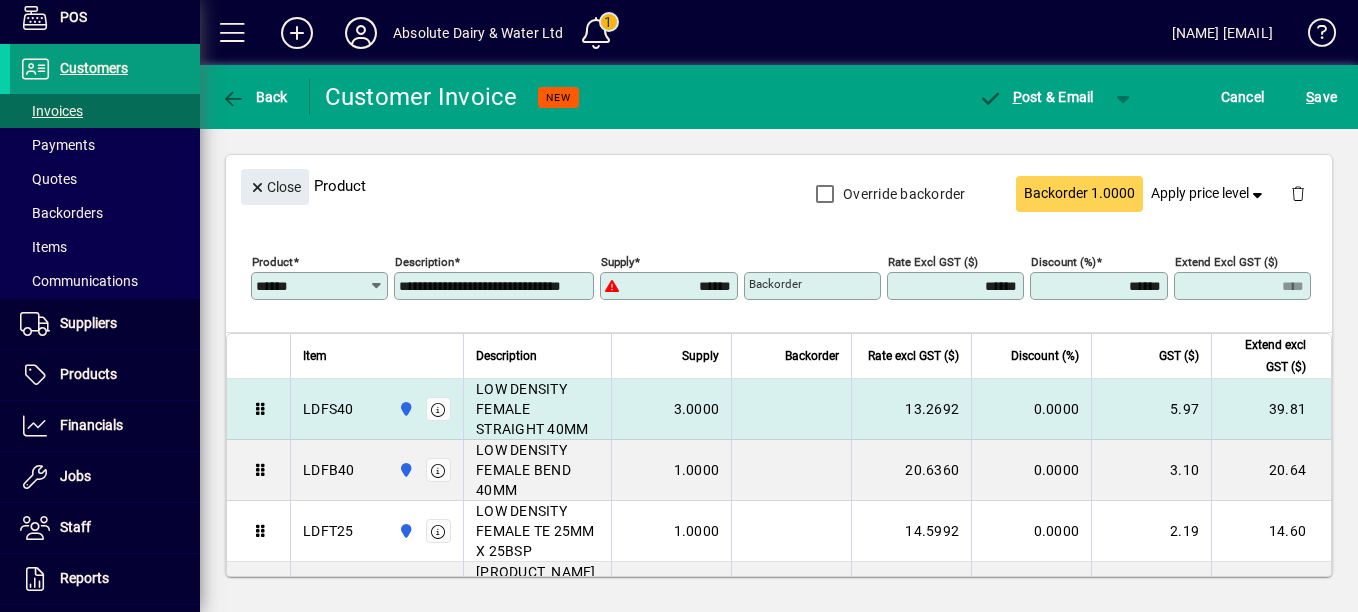 type 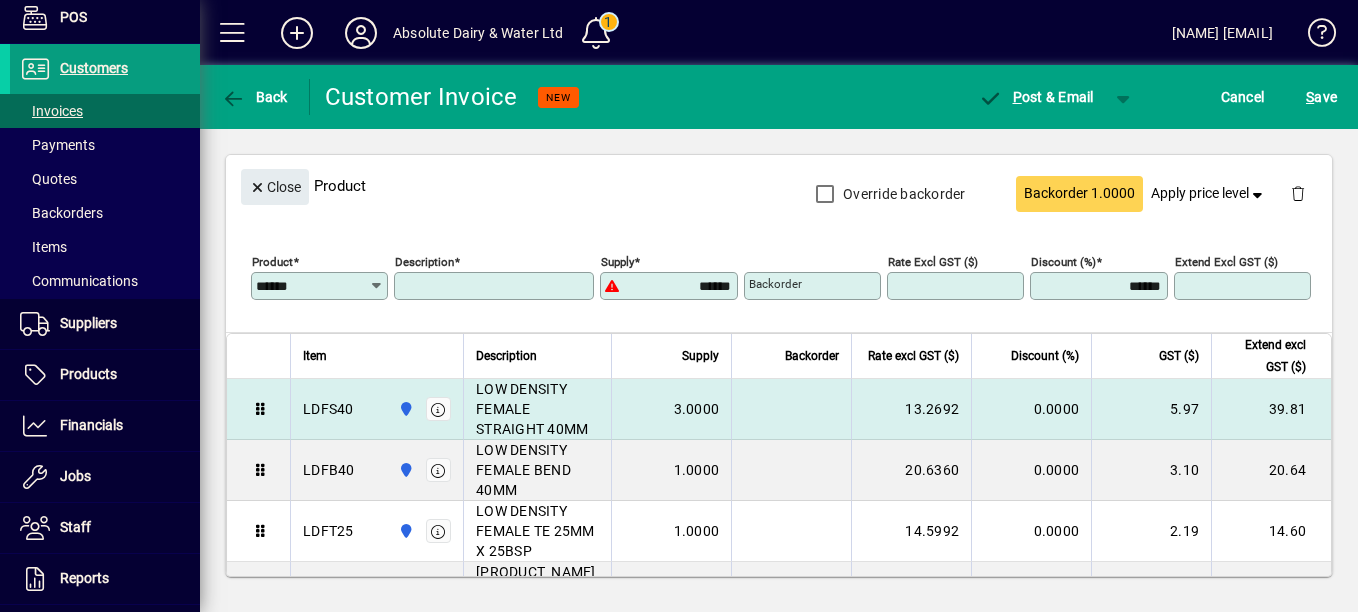 type 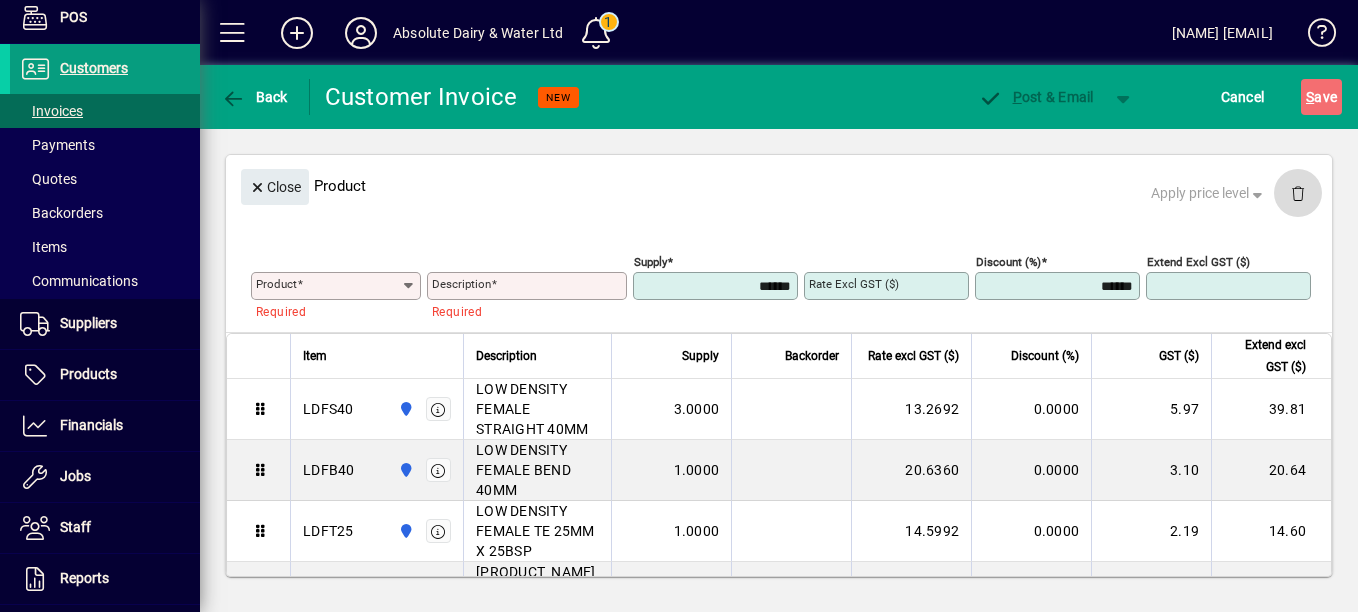 click 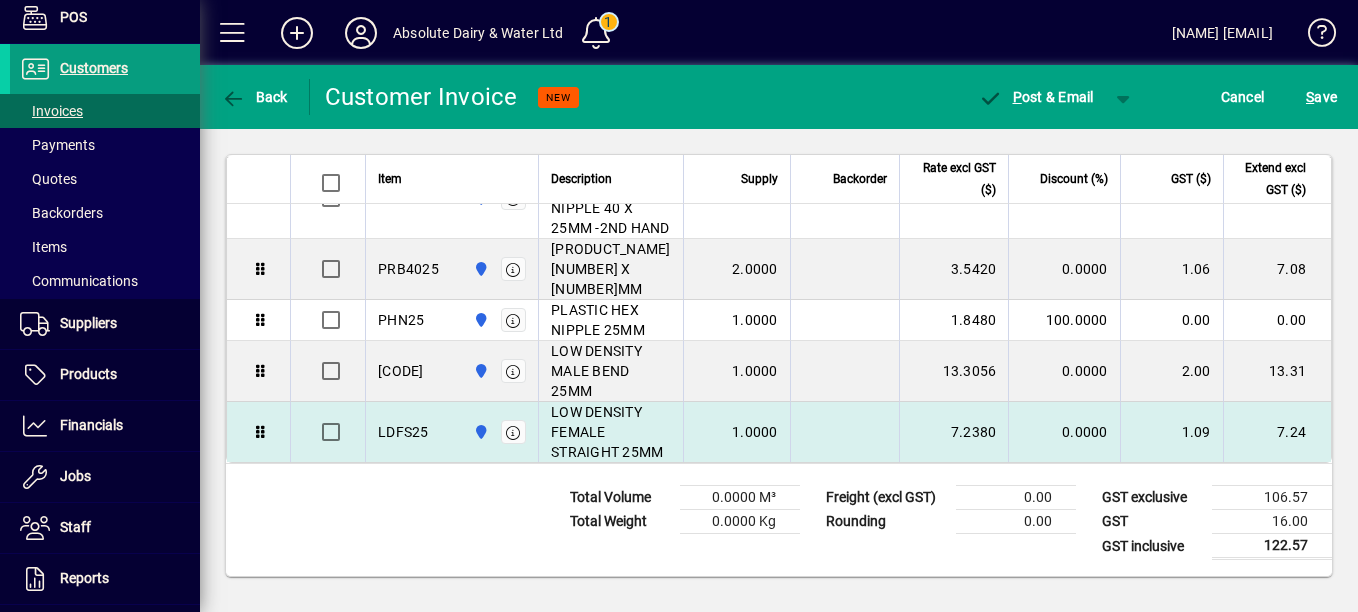 scroll, scrollTop: 962, scrollLeft: 0, axis: vertical 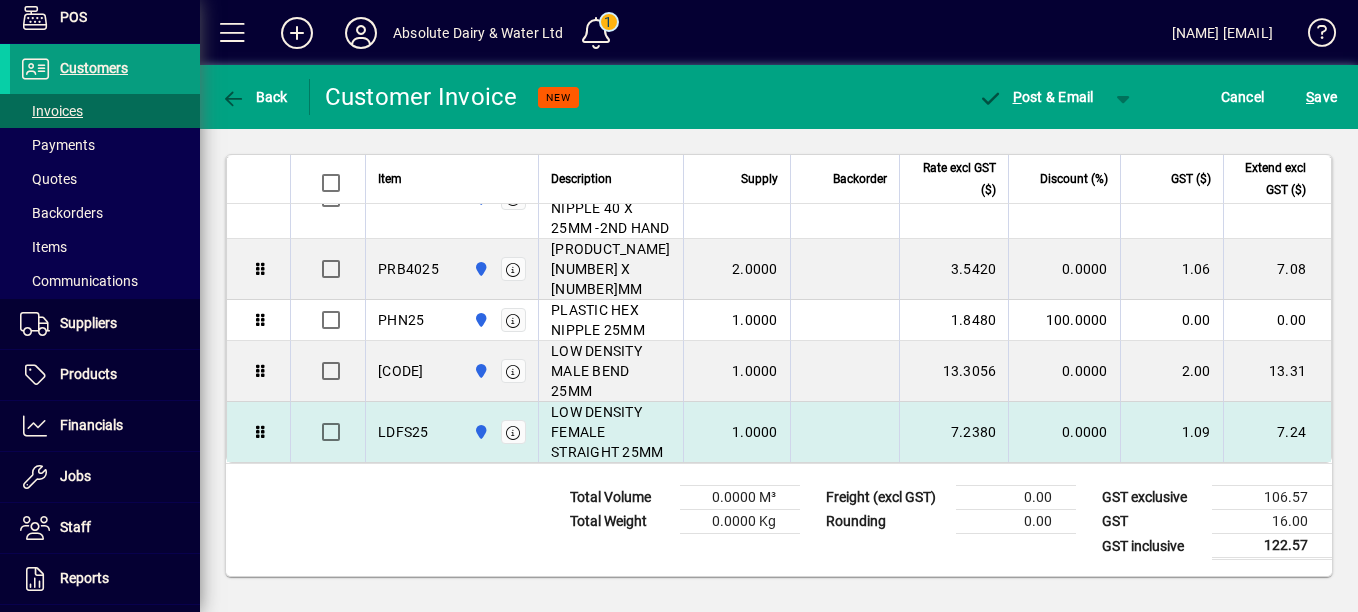 click on "1.0000" at bounding box center [755, 432] 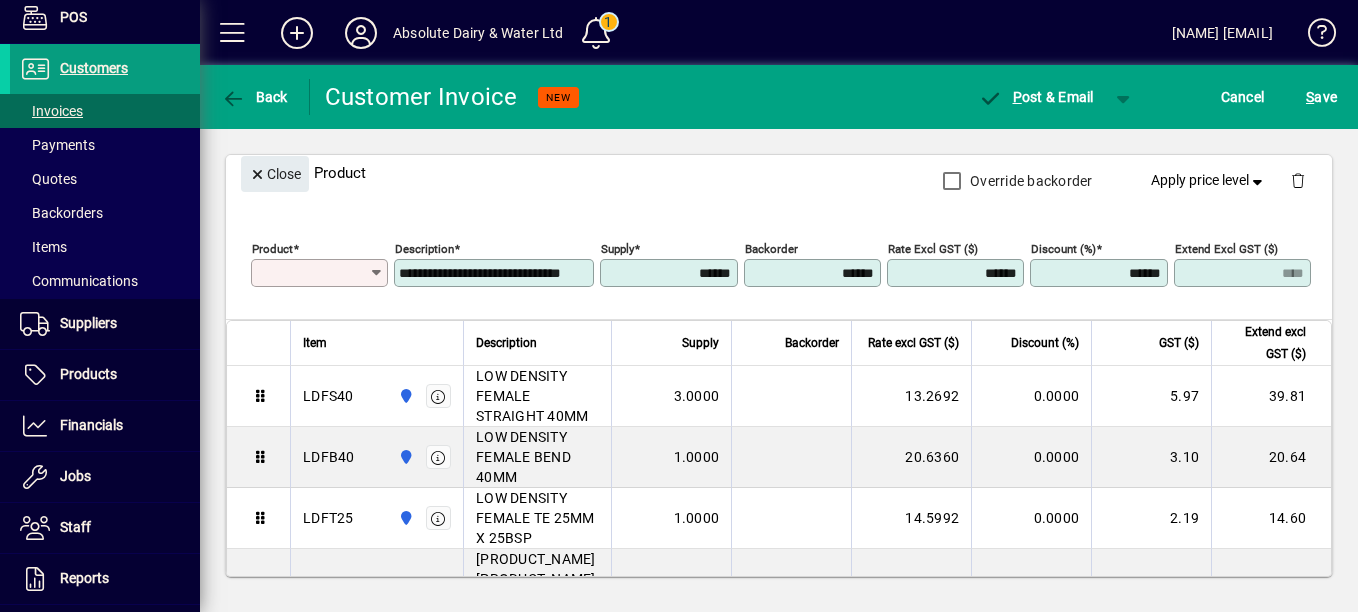 type on "******" 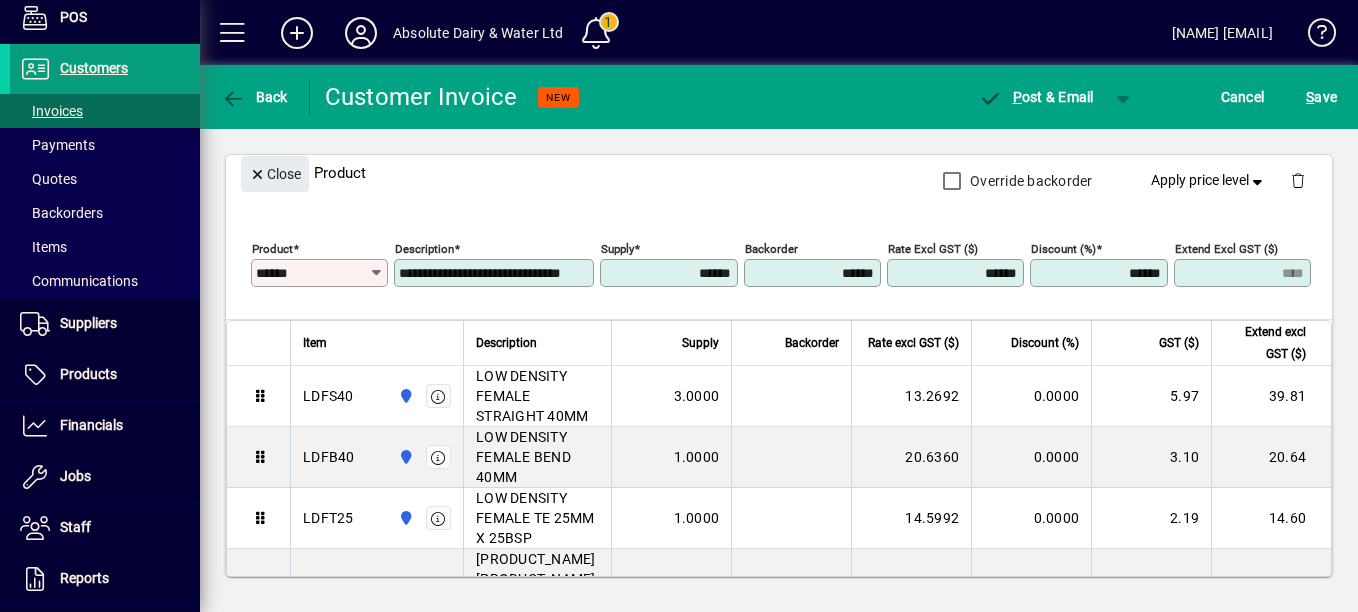 type 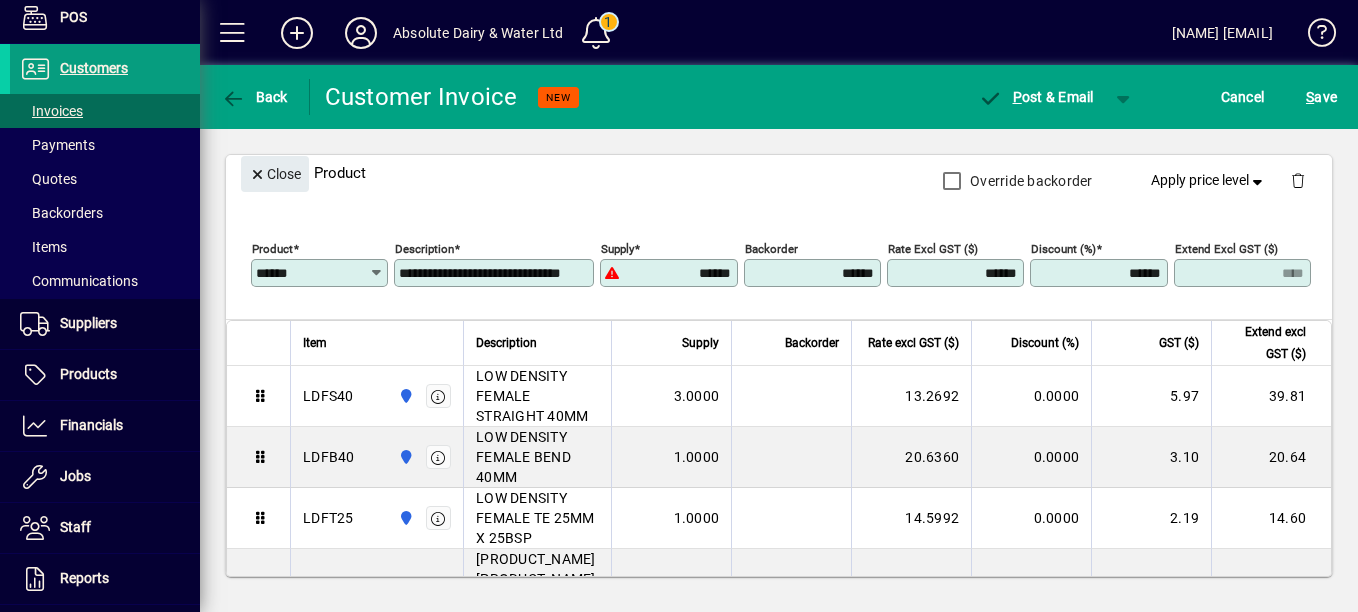 drag, startPoint x: 671, startPoint y: 330, endPoint x: 799, endPoint y: 333, distance: 128.03516 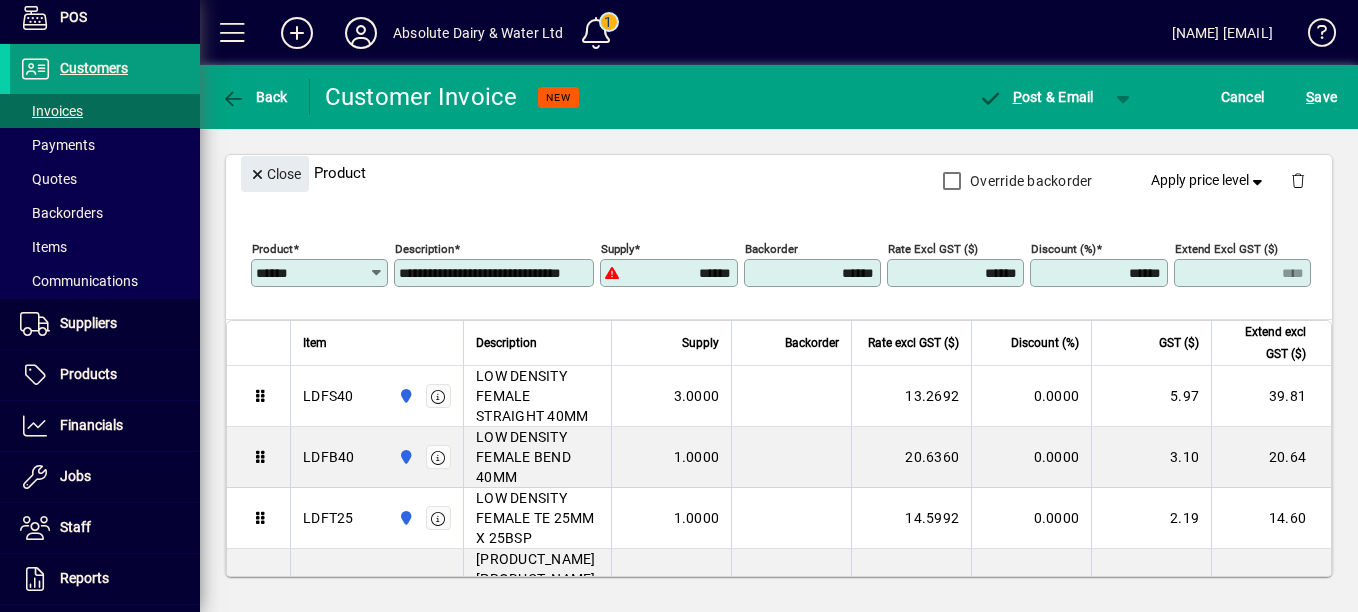 drag, startPoint x: 662, startPoint y: 317, endPoint x: 742, endPoint y: 325, distance: 80.399 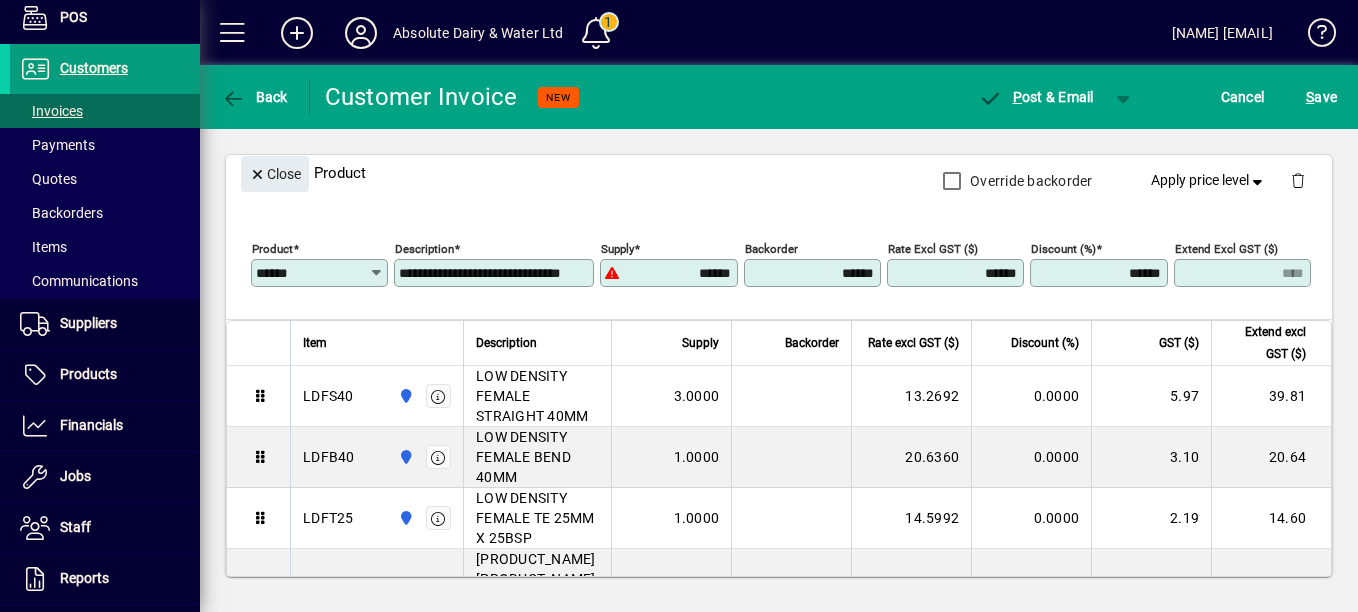 drag, startPoint x: 670, startPoint y: 335, endPoint x: 846, endPoint y: 342, distance: 176.13914 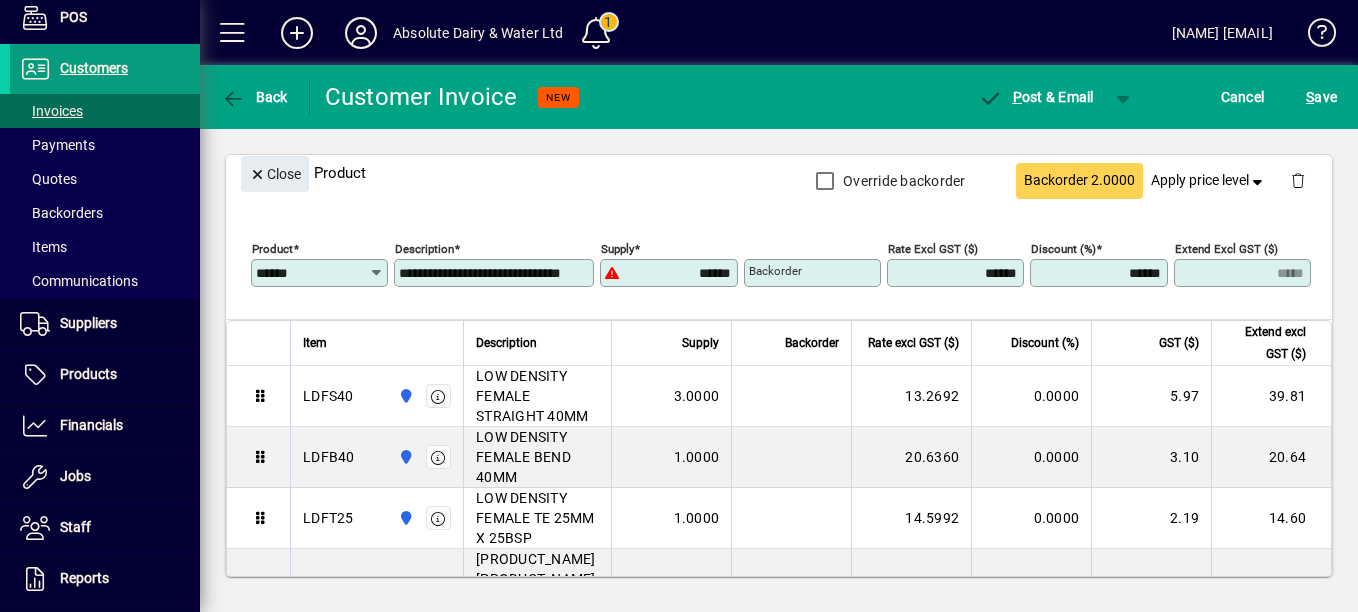 scroll, scrollTop: 266, scrollLeft: 0, axis: vertical 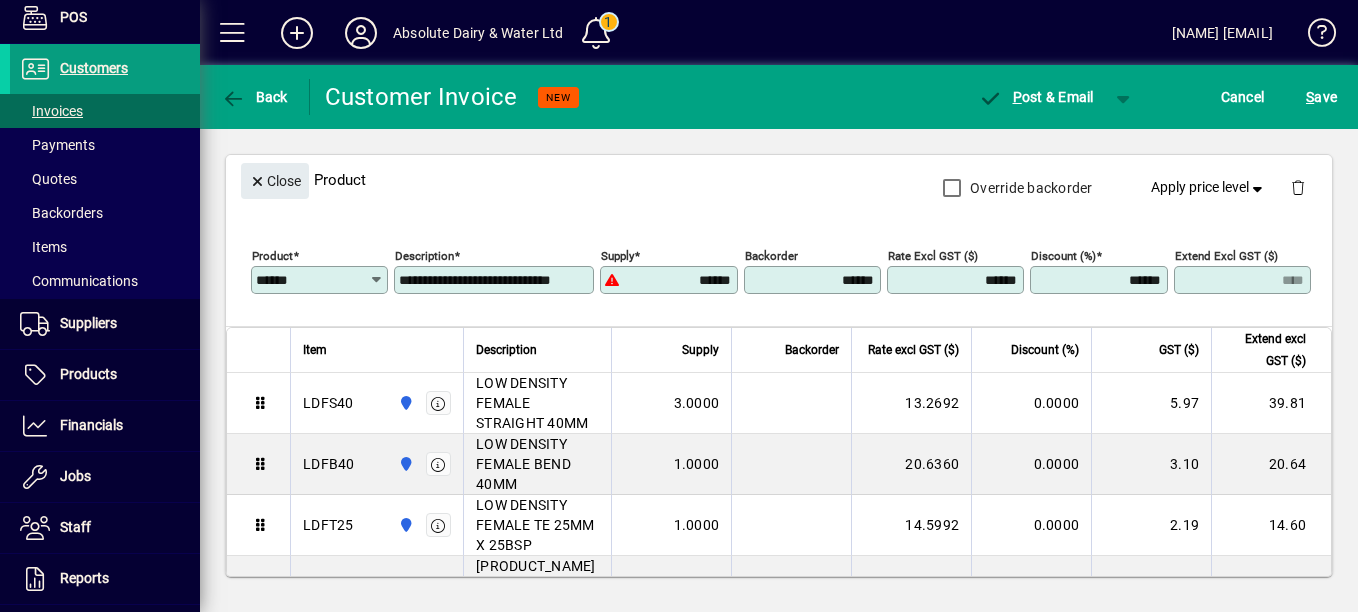 drag, startPoint x: 671, startPoint y: 332, endPoint x: 962, endPoint y: 332, distance: 291 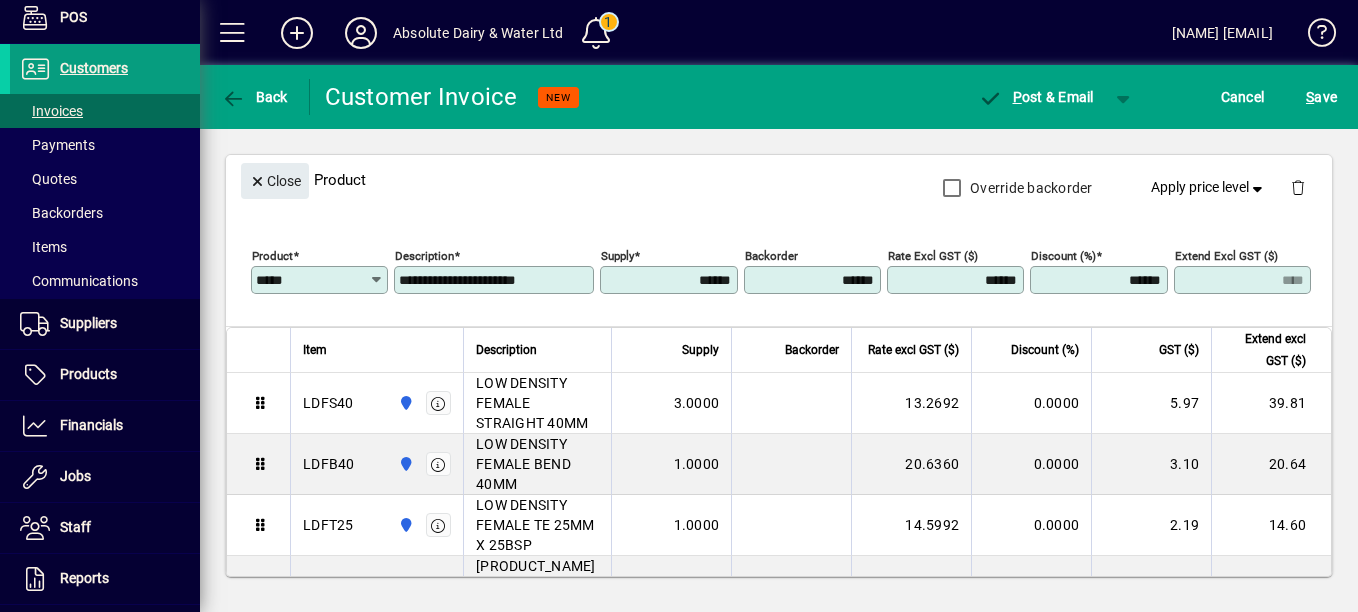 drag, startPoint x: 660, startPoint y: 340, endPoint x: 1142, endPoint y: 398, distance: 485.47708 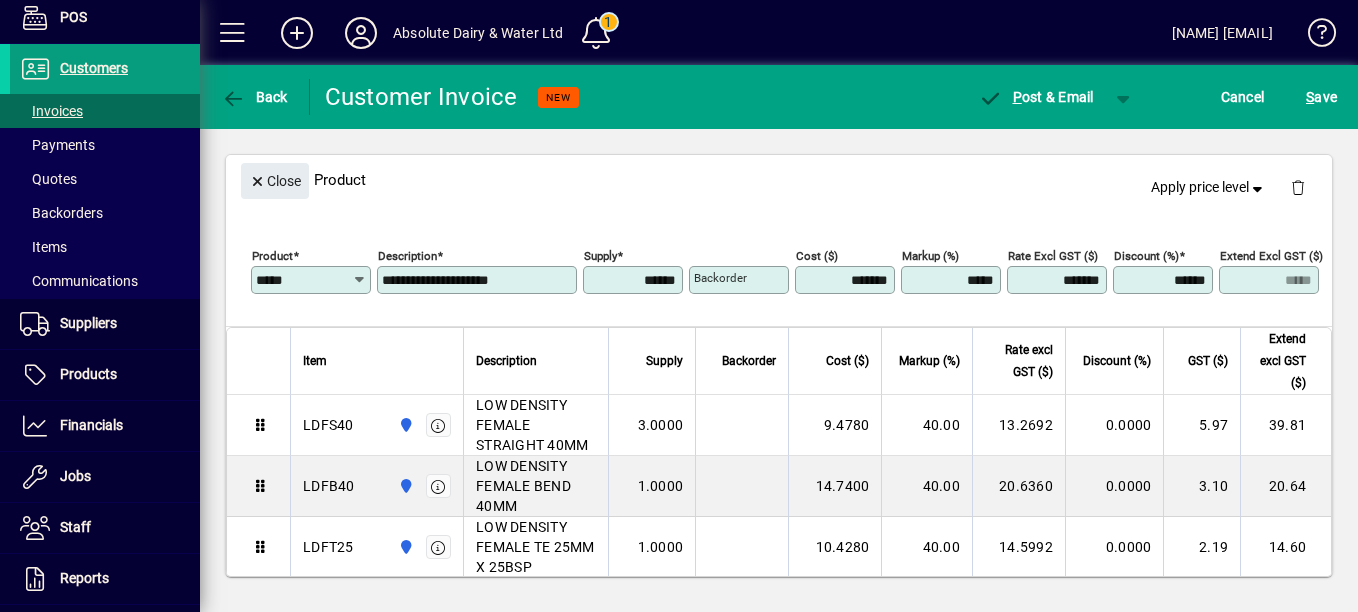 click on "*******" at bounding box center [1059, 280] 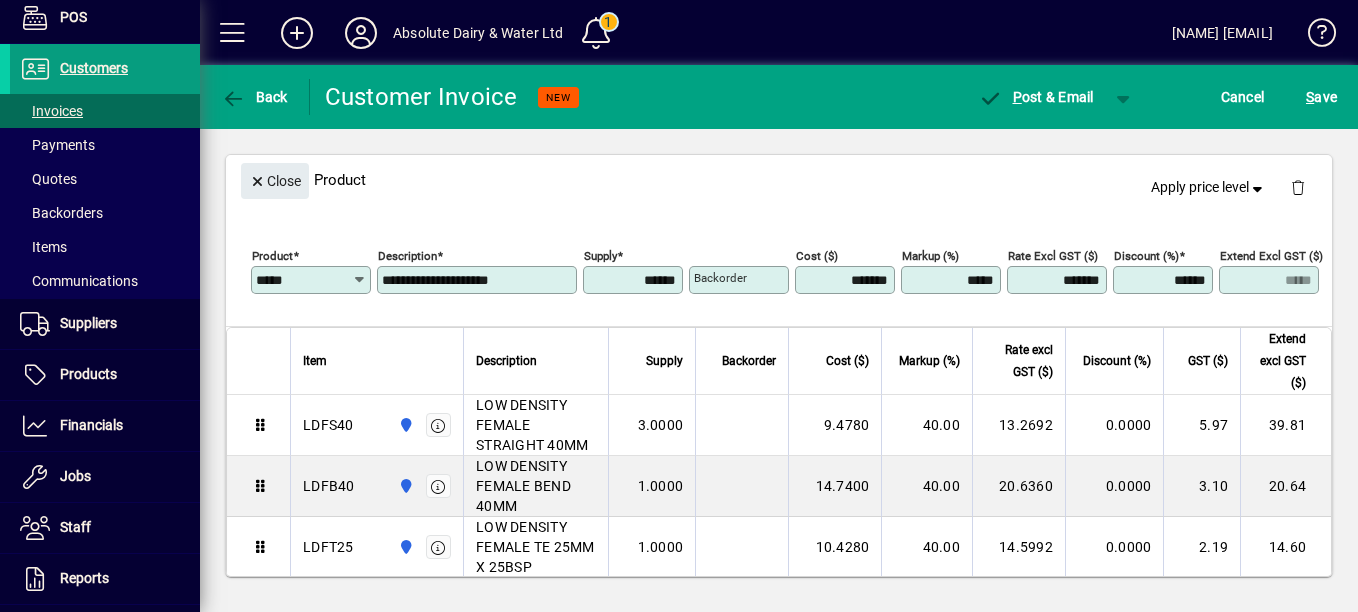 drag, startPoint x: 1142, startPoint y: 332, endPoint x: 1265, endPoint y: 345, distance: 123.68508 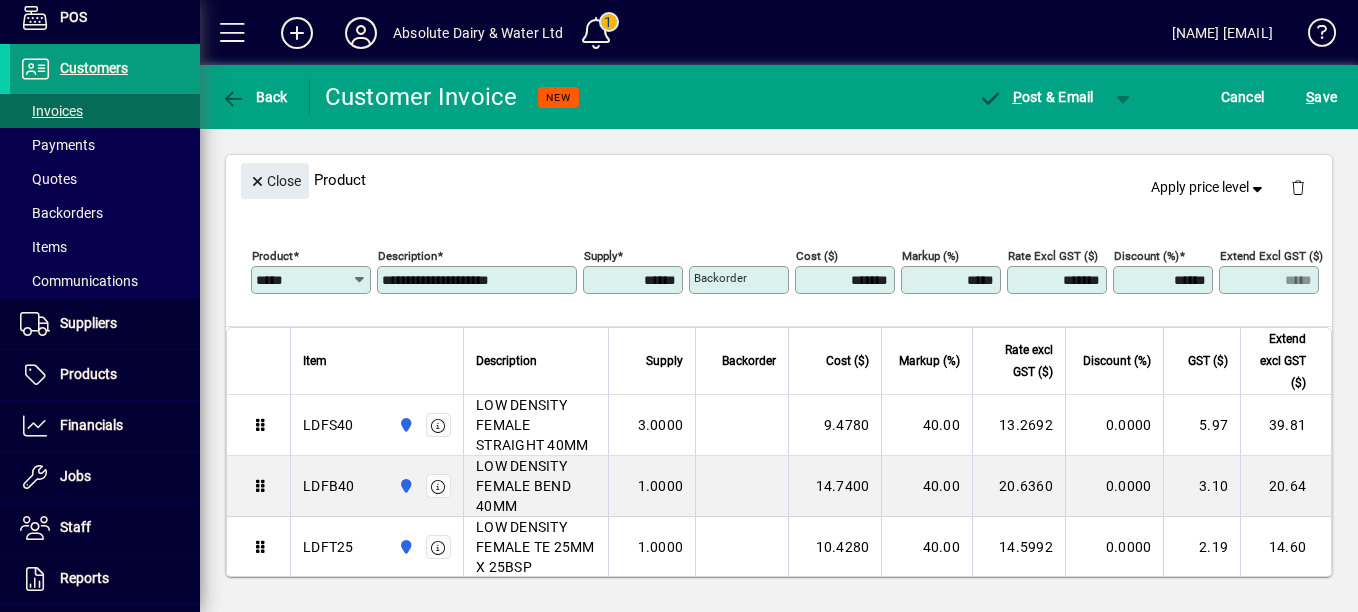 click on "Close  Product   Apply price level" 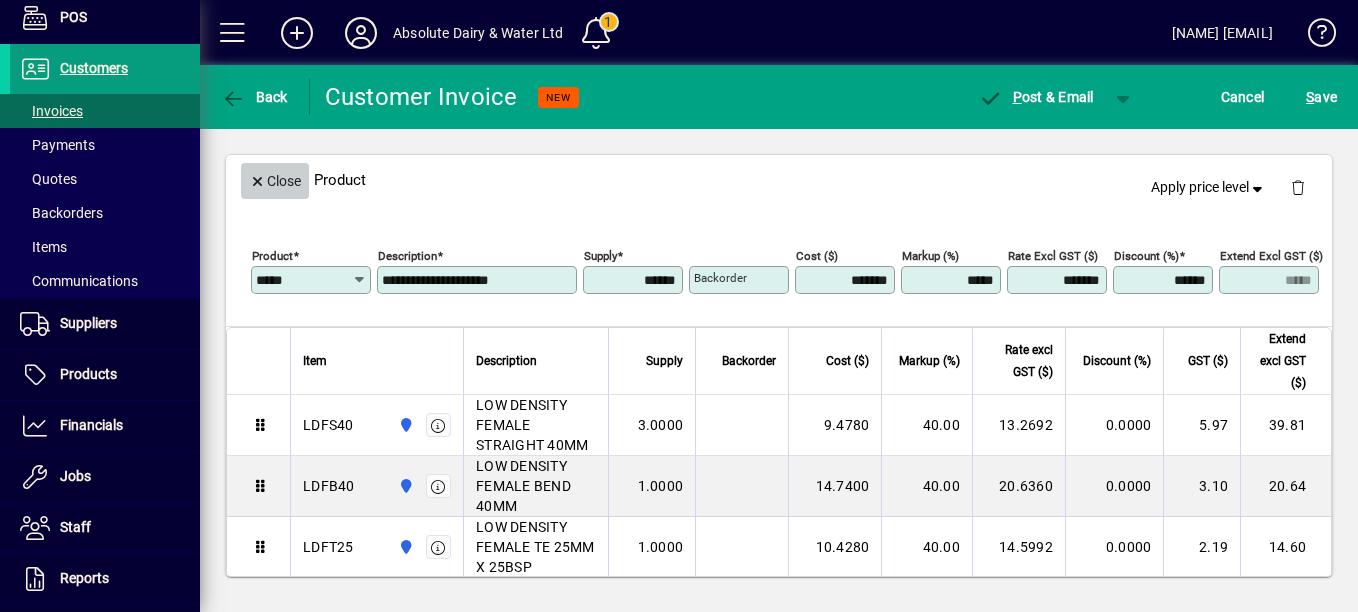 click on "Product" 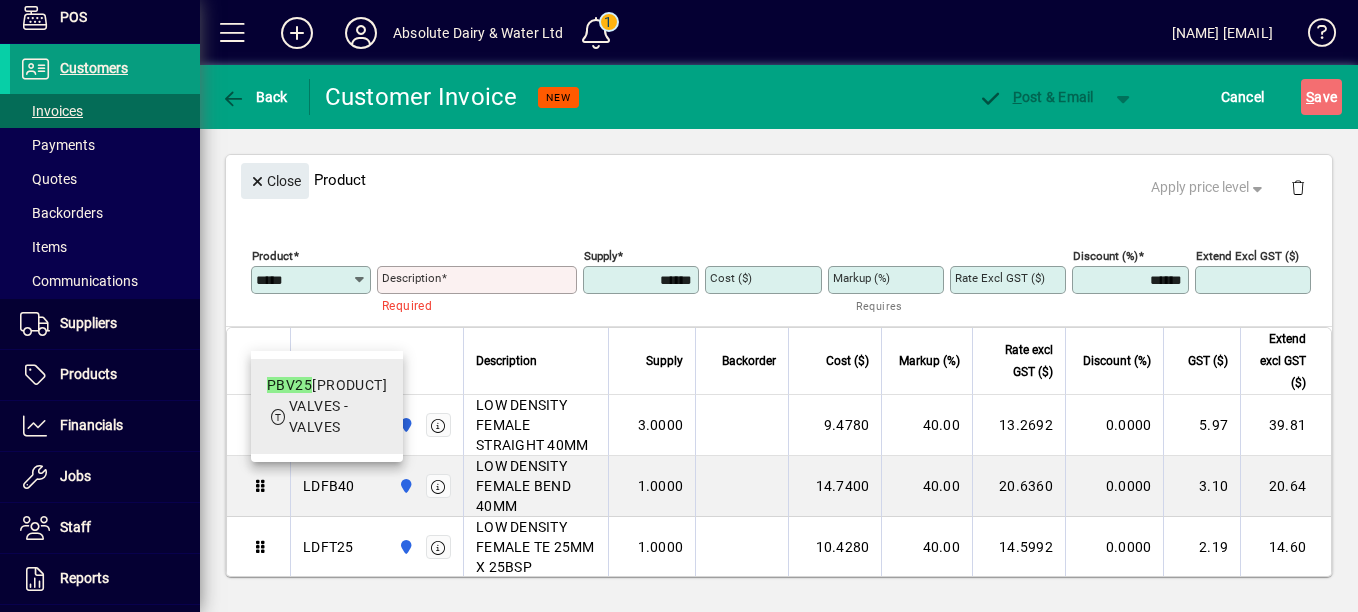 click on "PBV25 - PLASTIC BALL VALVE 25MM" at bounding box center [327, 385] 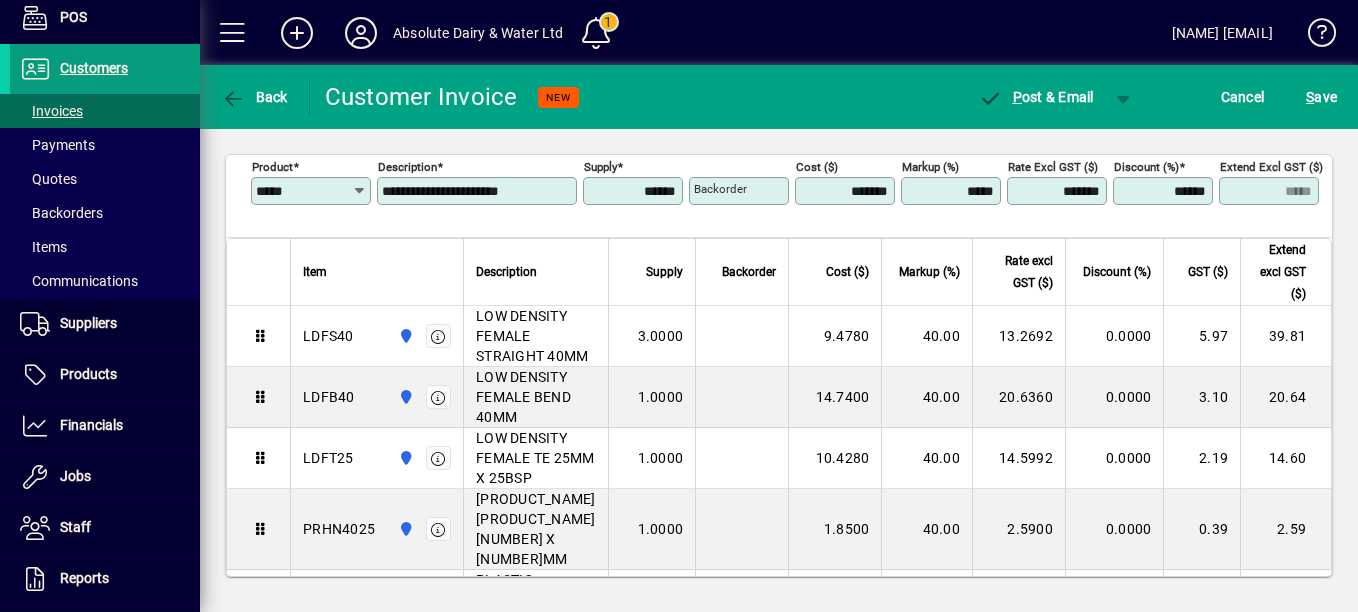 scroll, scrollTop: 94, scrollLeft: 0, axis: vertical 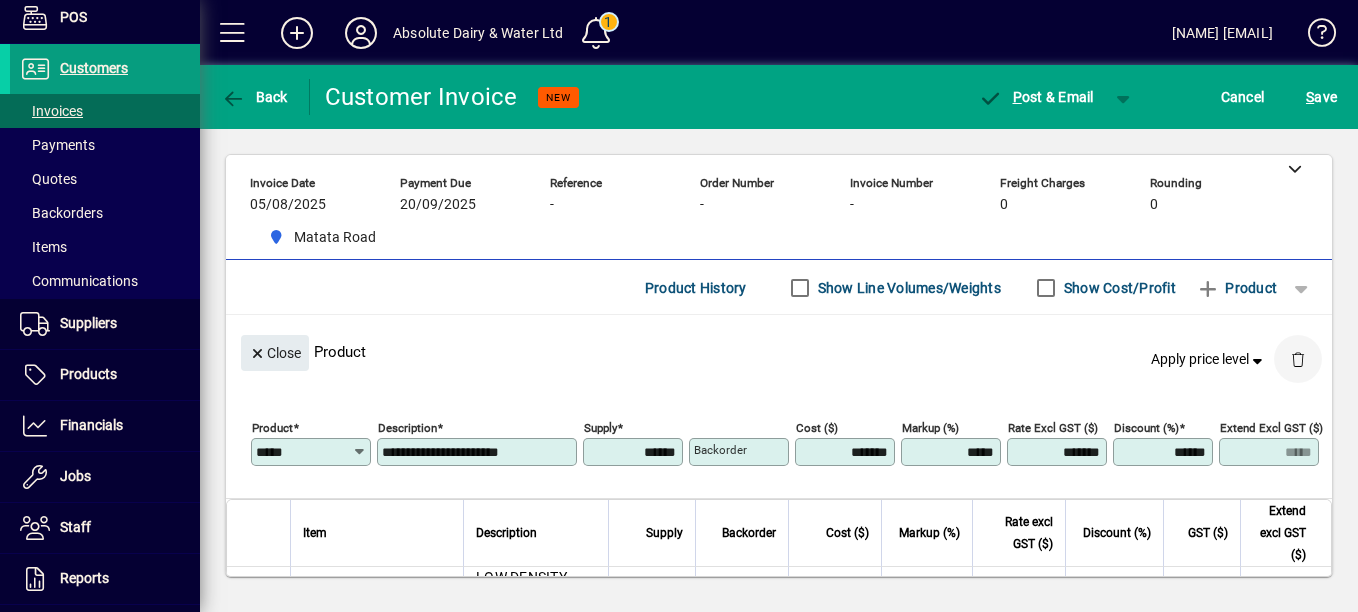 click 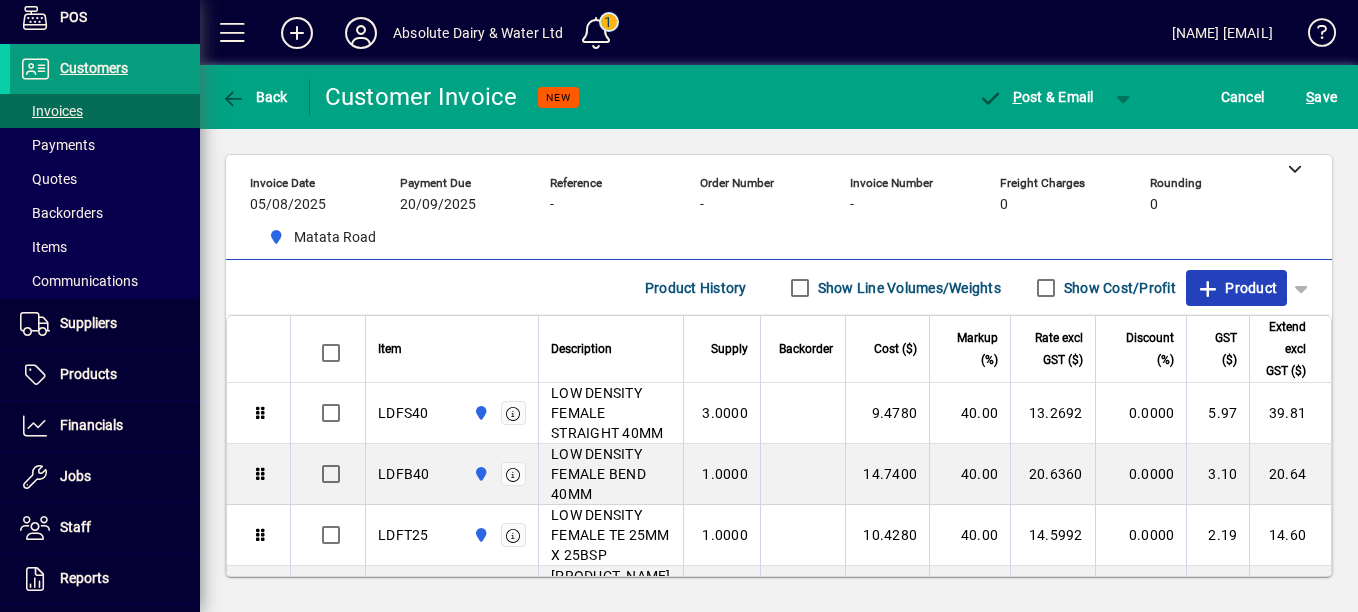 click on "Product" 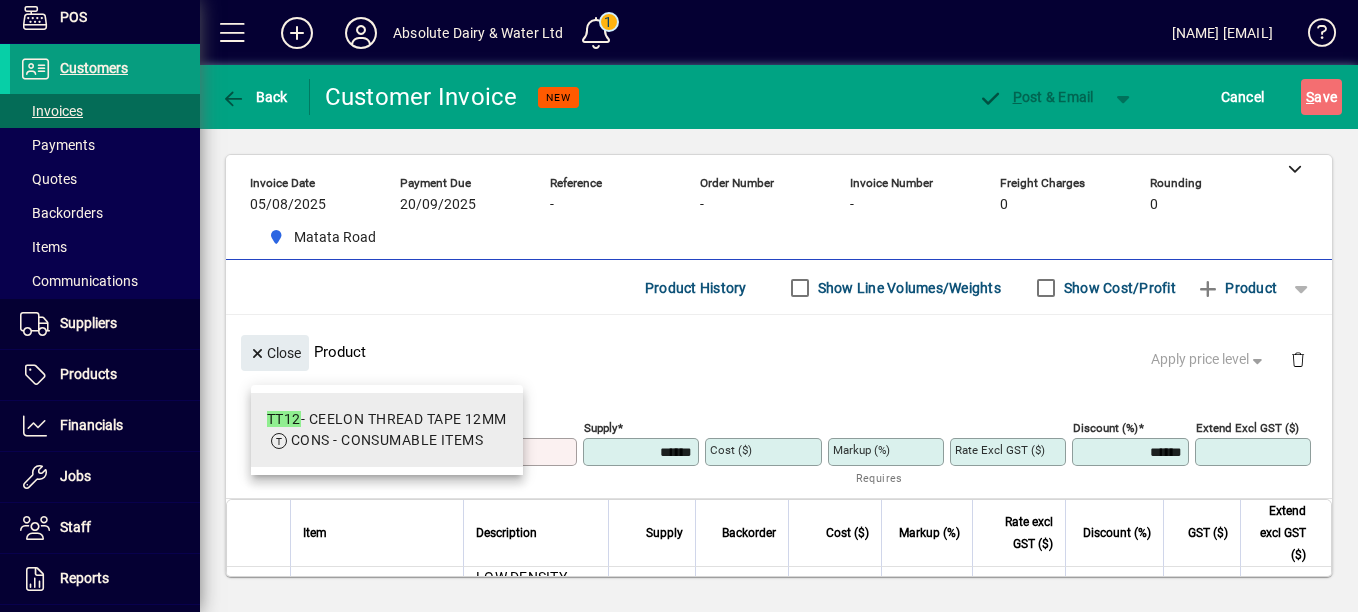 click on "TT12  - CEELON THREAD TAPE 12MM" at bounding box center [387, 419] 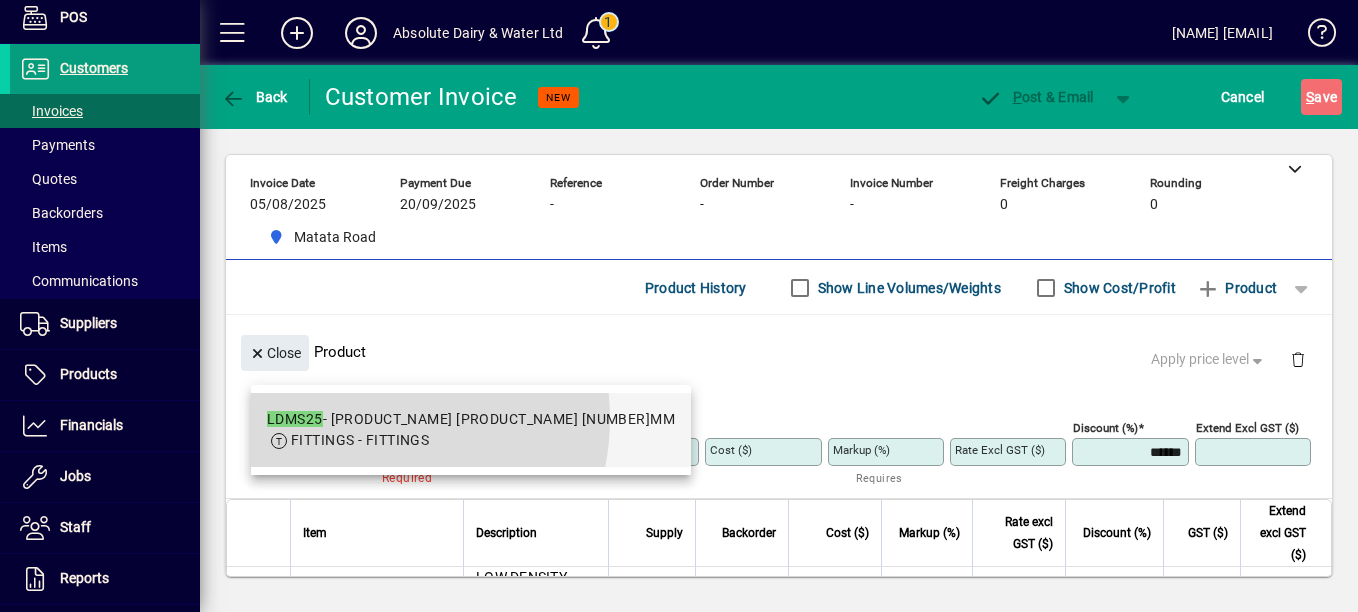 click on "LDMS25  - LOW DENSITY MALE STRAIGHT 25MM" at bounding box center (471, 419) 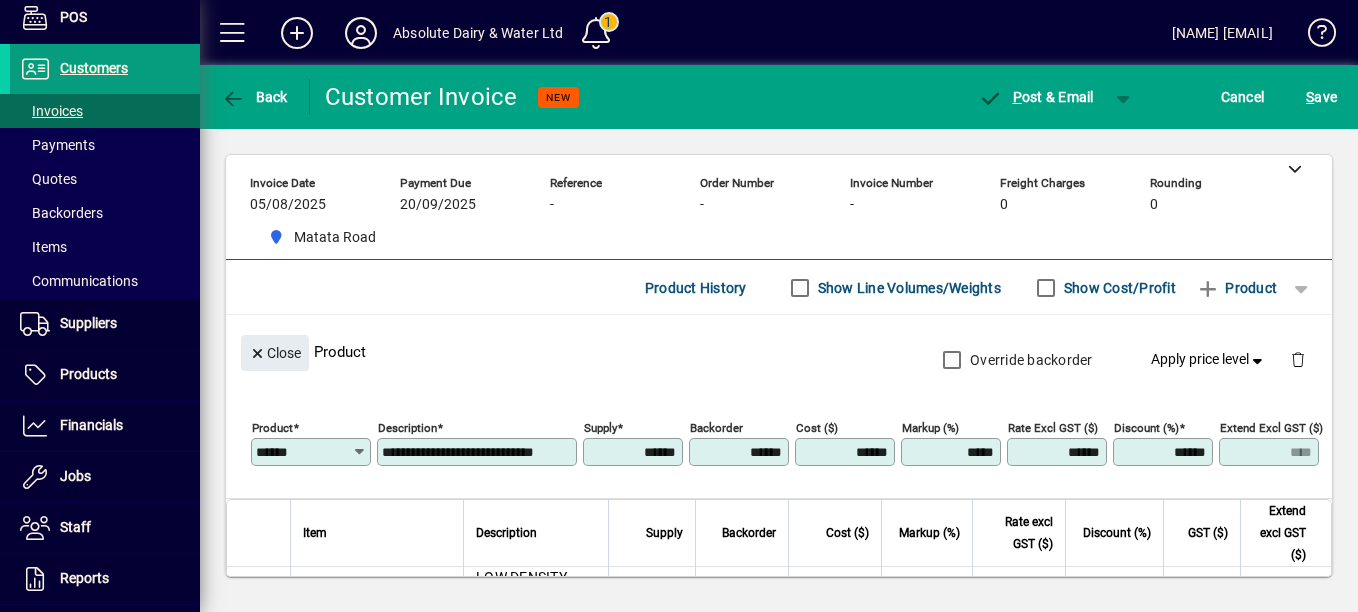 click on "Override backorder" at bounding box center [1029, 360] 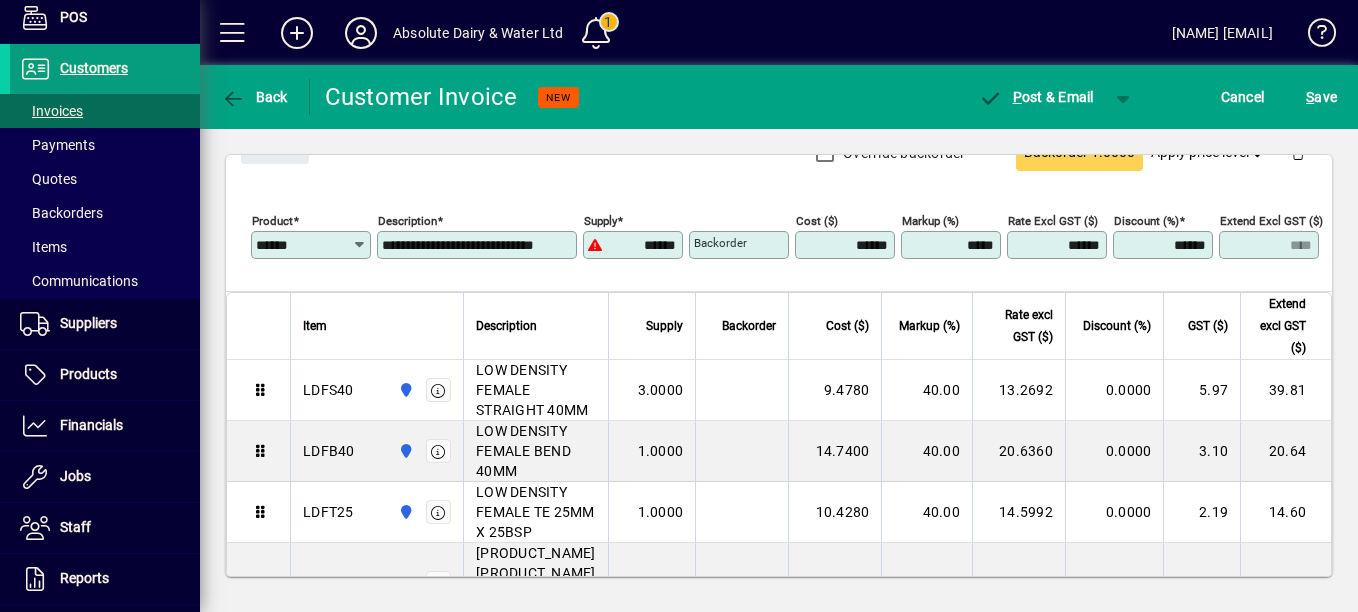 scroll, scrollTop: 266, scrollLeft: 0, axis: vertical 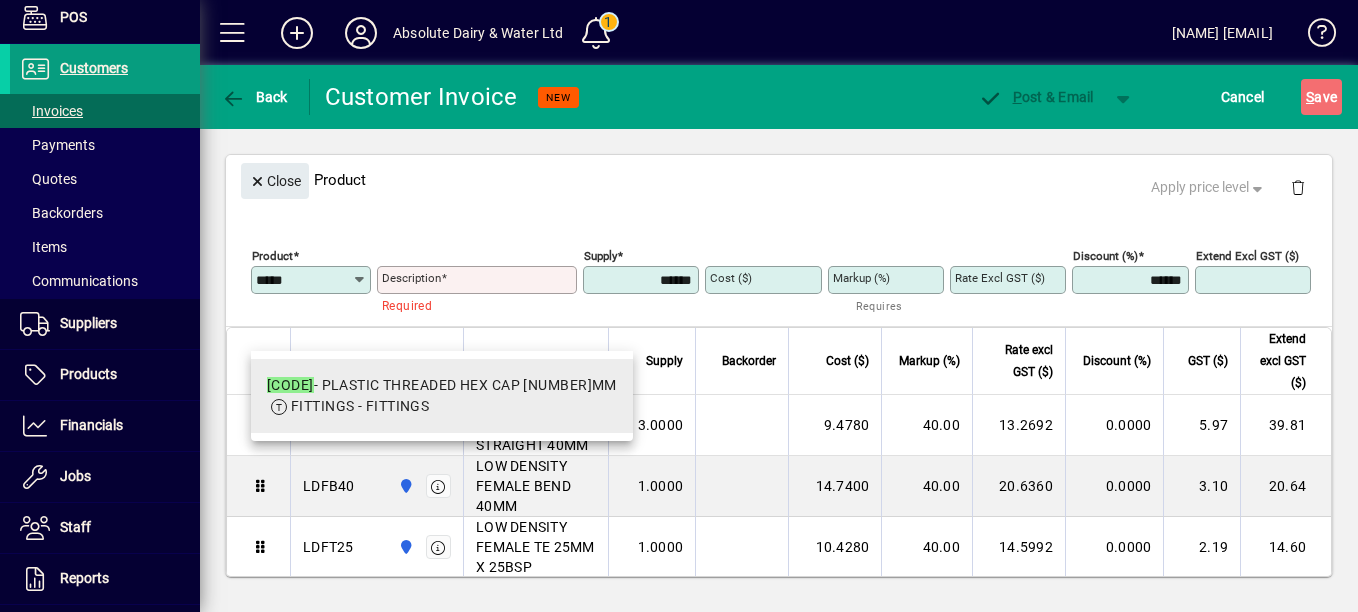 click on "PHC25  - PLASTIC THREADED HEX CAP 25MM" at bounding box center (442, 385) 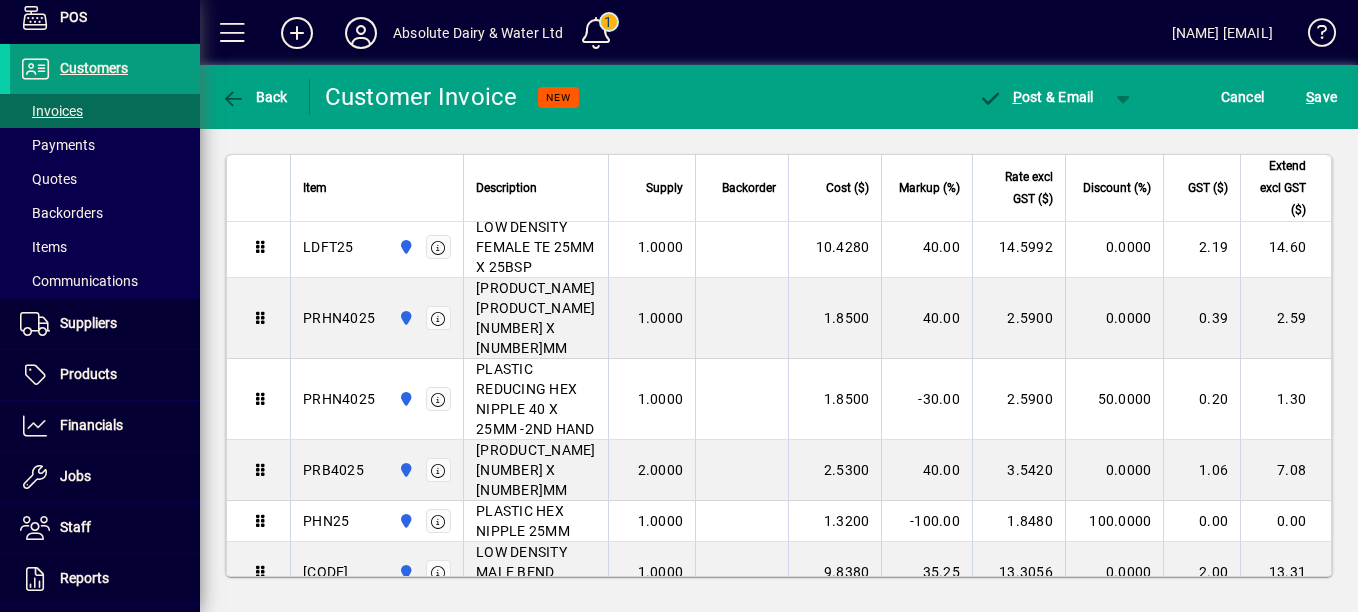 scroll, scrollTop: 66, scrollLeft: 0, axis: vertical 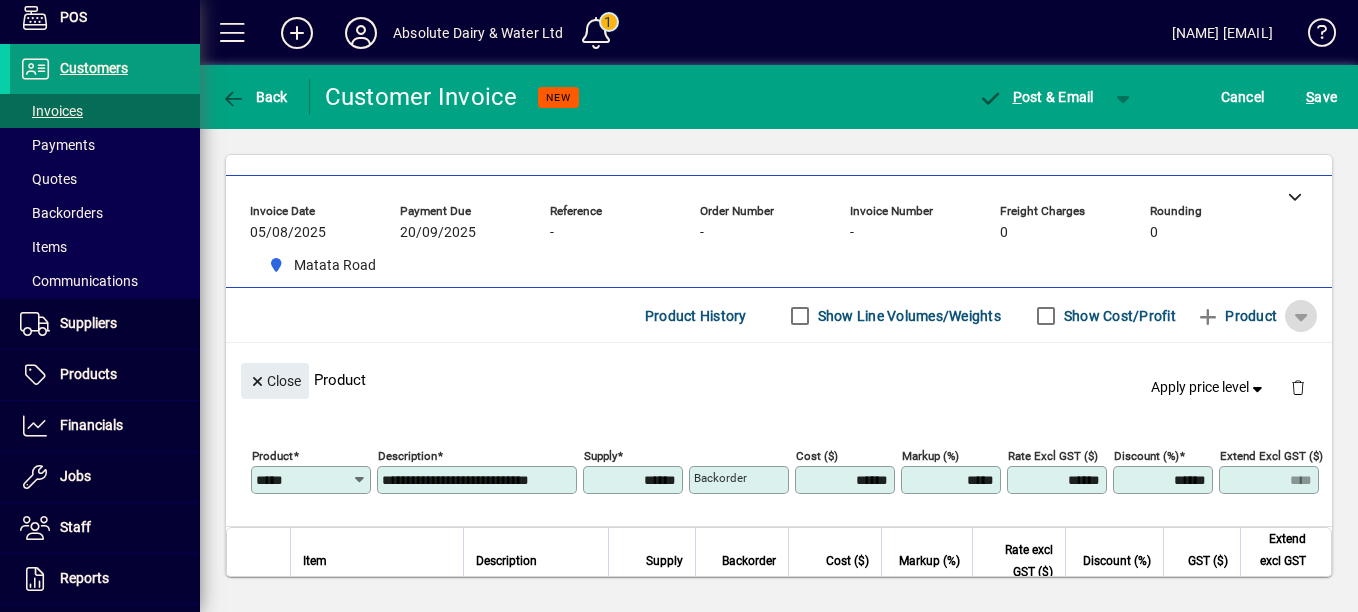 click 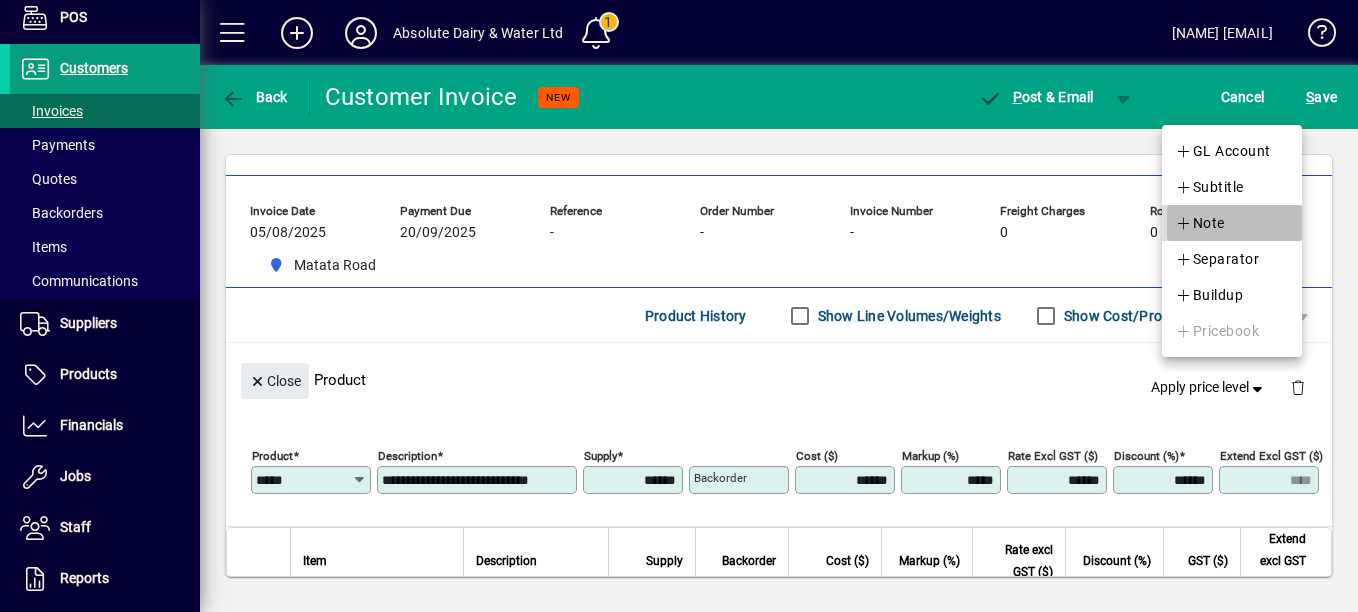 click on "Note" at bounding box center (1200, 223) 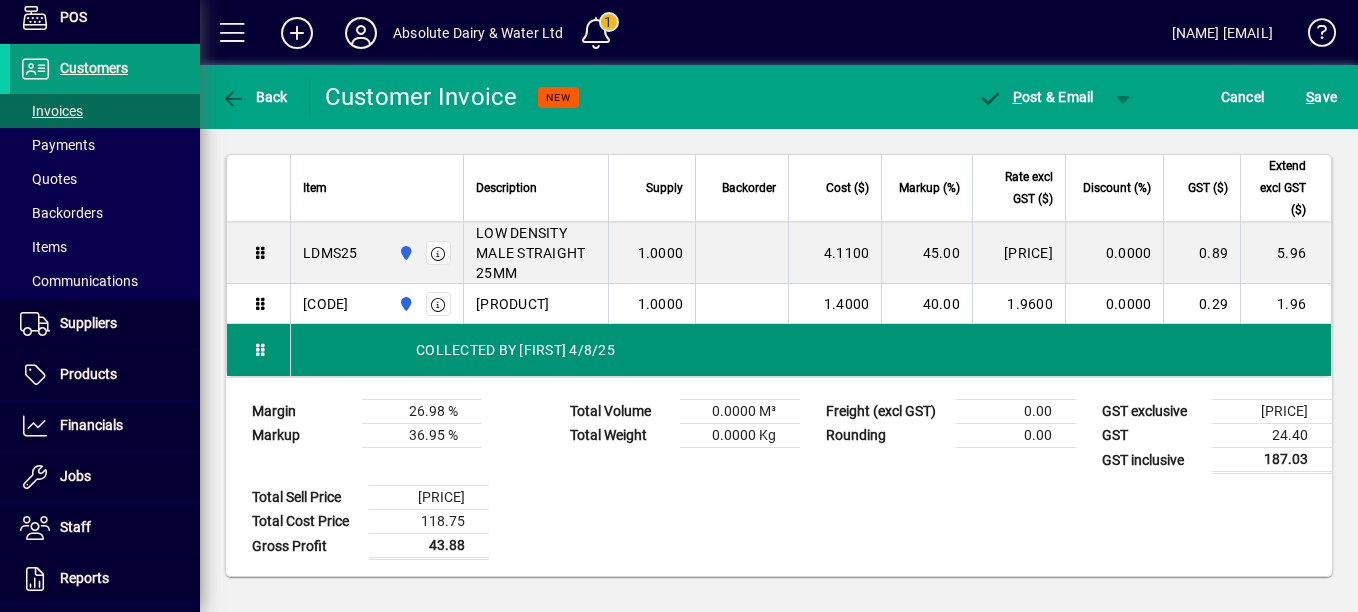 scroll, scrollTop: 1829, scrollLeft: 0, axis: vertical 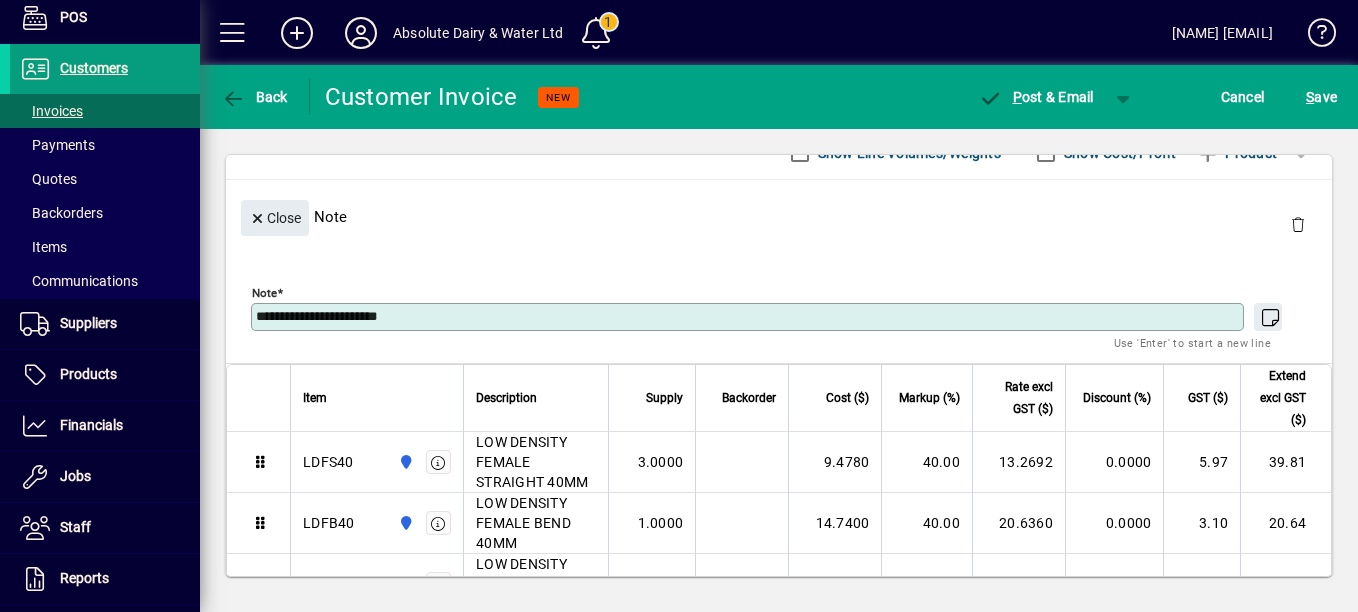 drag, startPoint x: 261, startPoint y: 351, endPoint x: 261, endPoint y: 430, distance: 79 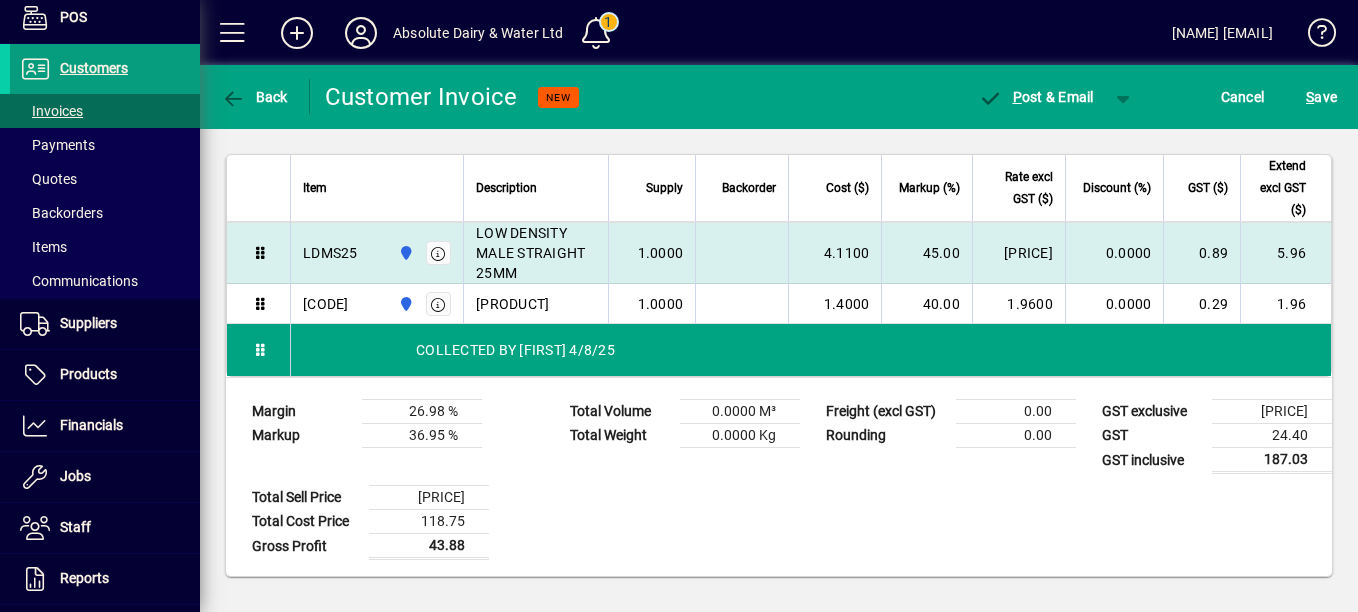 scroll, scrollTop: 1629, scrollLeft: 0, axis: vertical 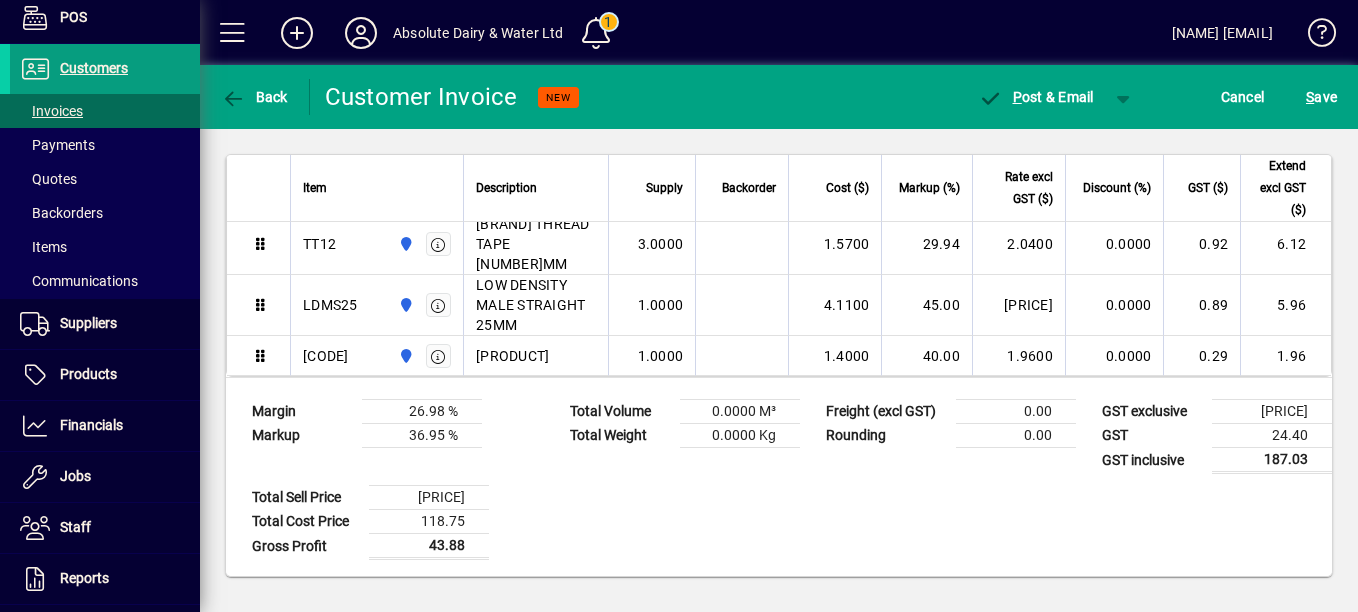drag, startPoint x: 265, startPoint y: 553, endPoint x: 282, endPoint y: 288, distance: 265.5447 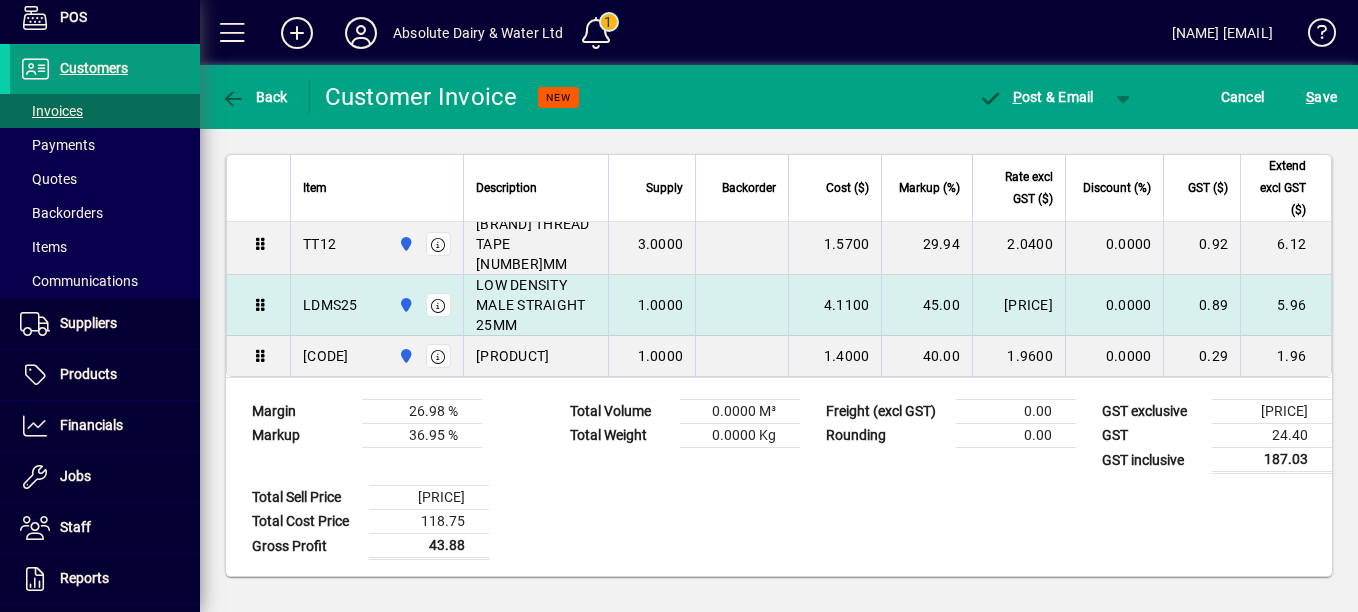 scroll, scrollTop: 1529, scrollLeft: 0, axis: vertical 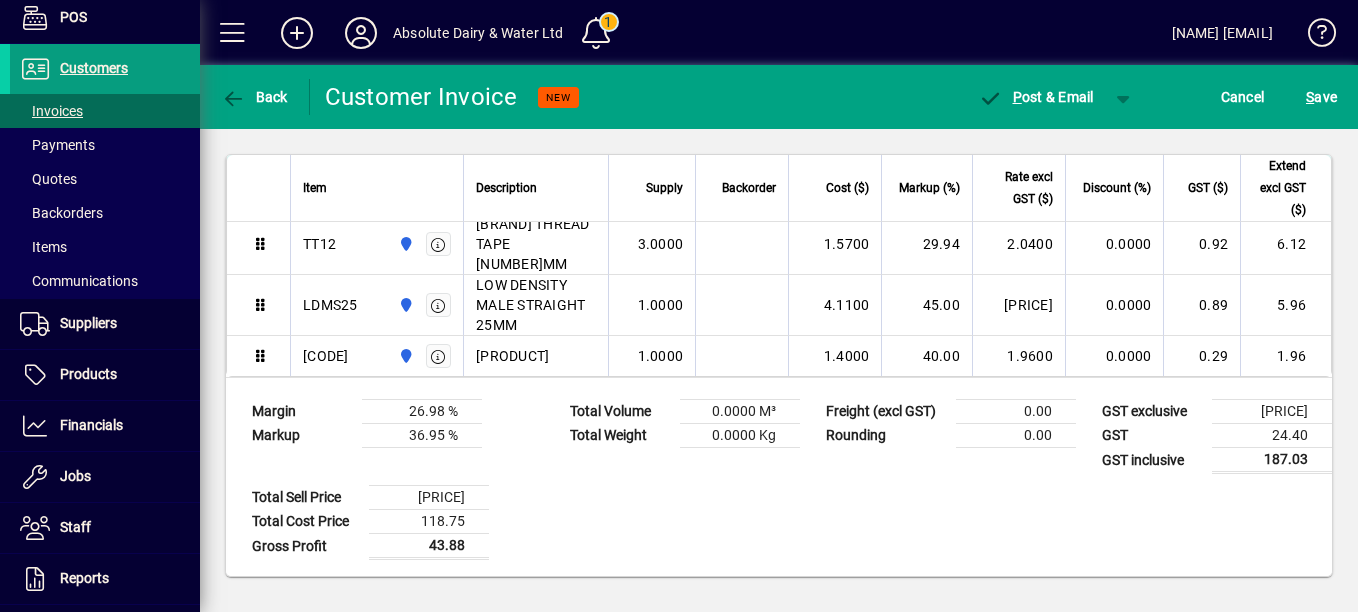 drag, startPoint x: 254, startPoint y: 380, endPoint x: 273, endPoint y: 253, distance: 128.41339 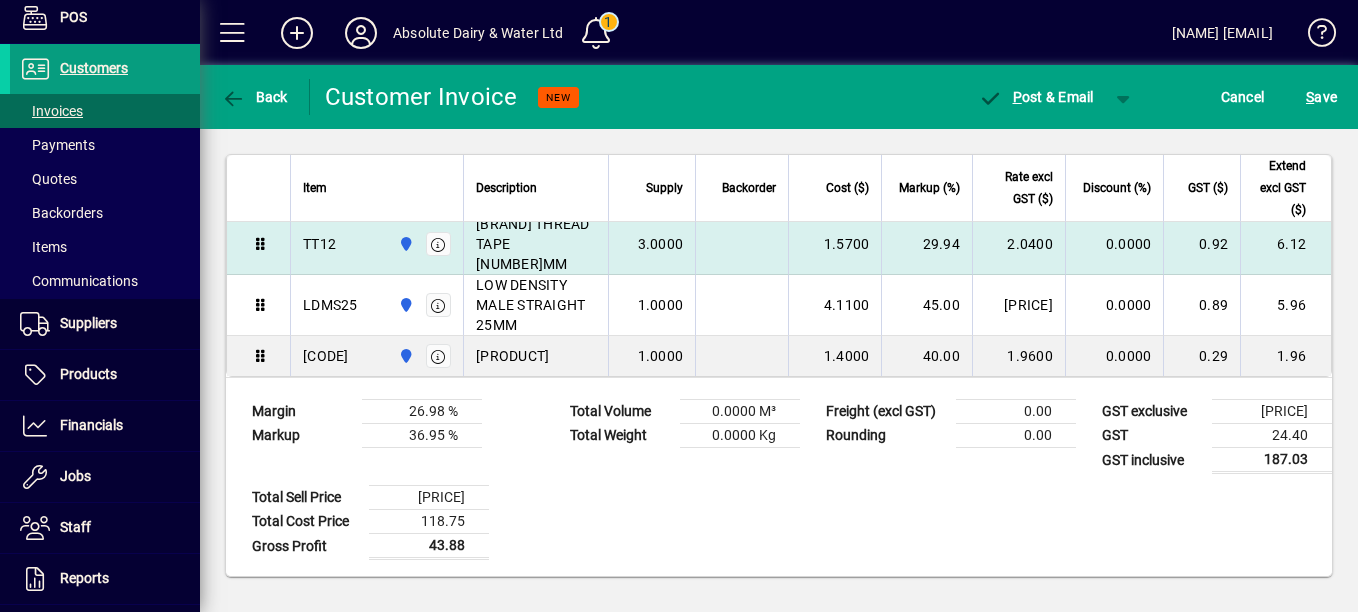 scroll, scrollTop: 1229, scrollLeft: 0, axis: vertical 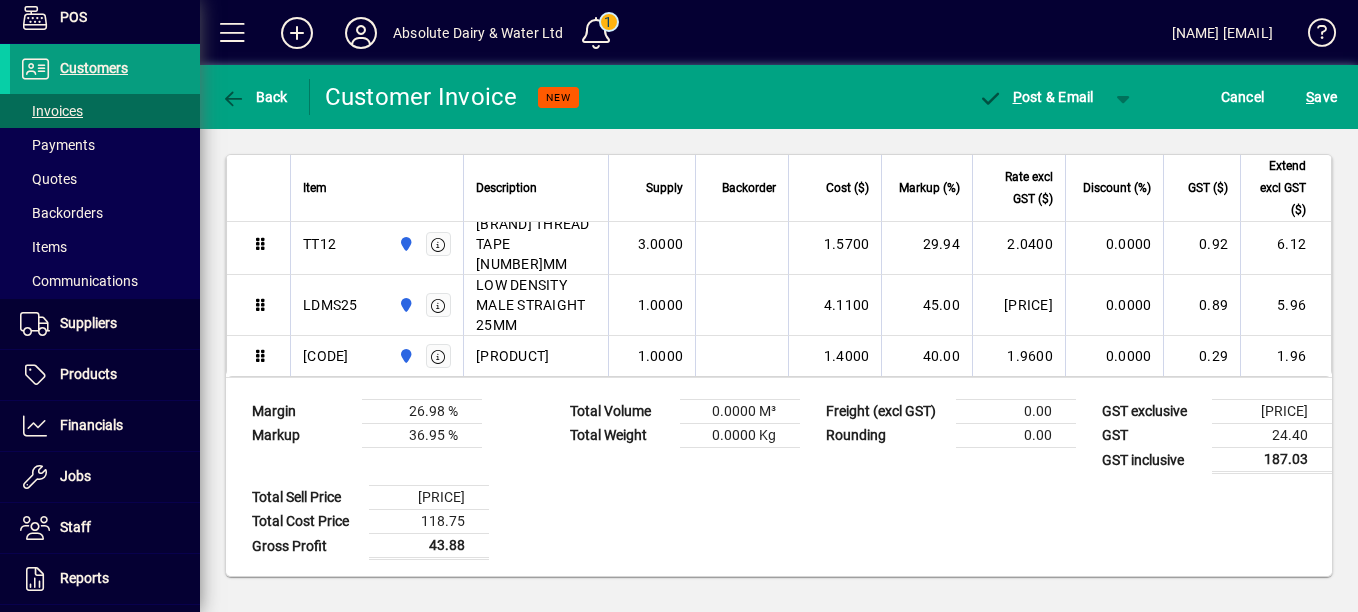 drag, startPoint x: 258, startPoint y: 515, endPoint x: 277, endPoint y: 279, distance: 236.7636 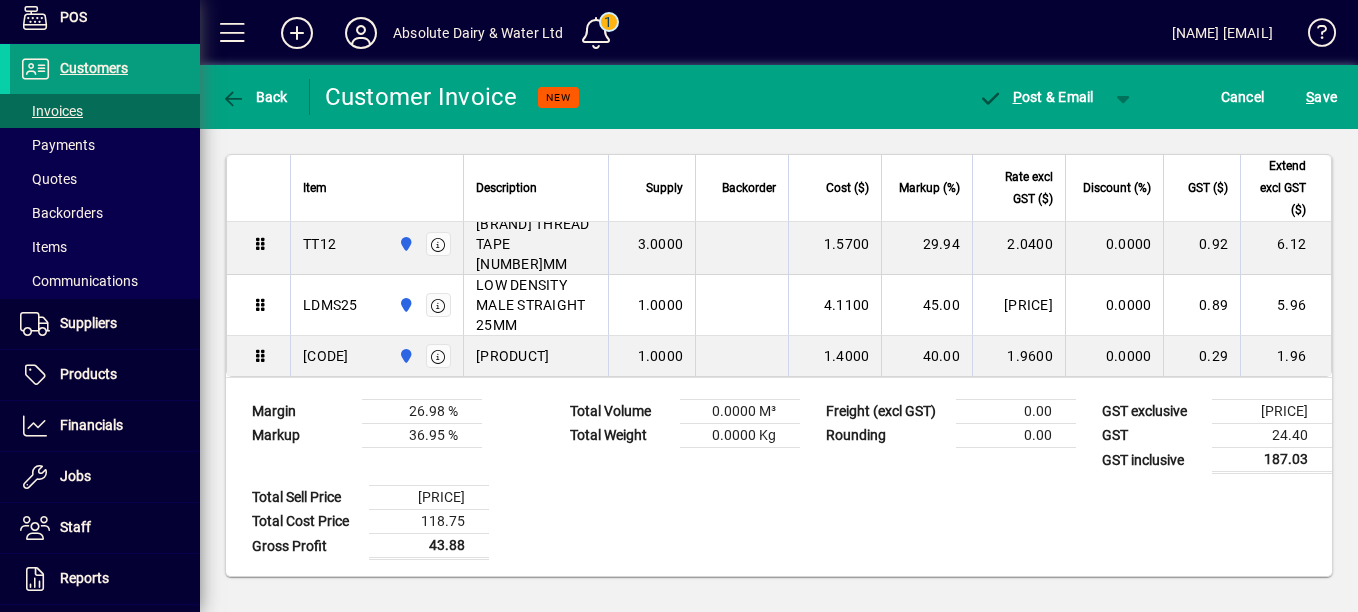 scroll, scrollTop: 1229, scrollLeft: 0, axis: vertical 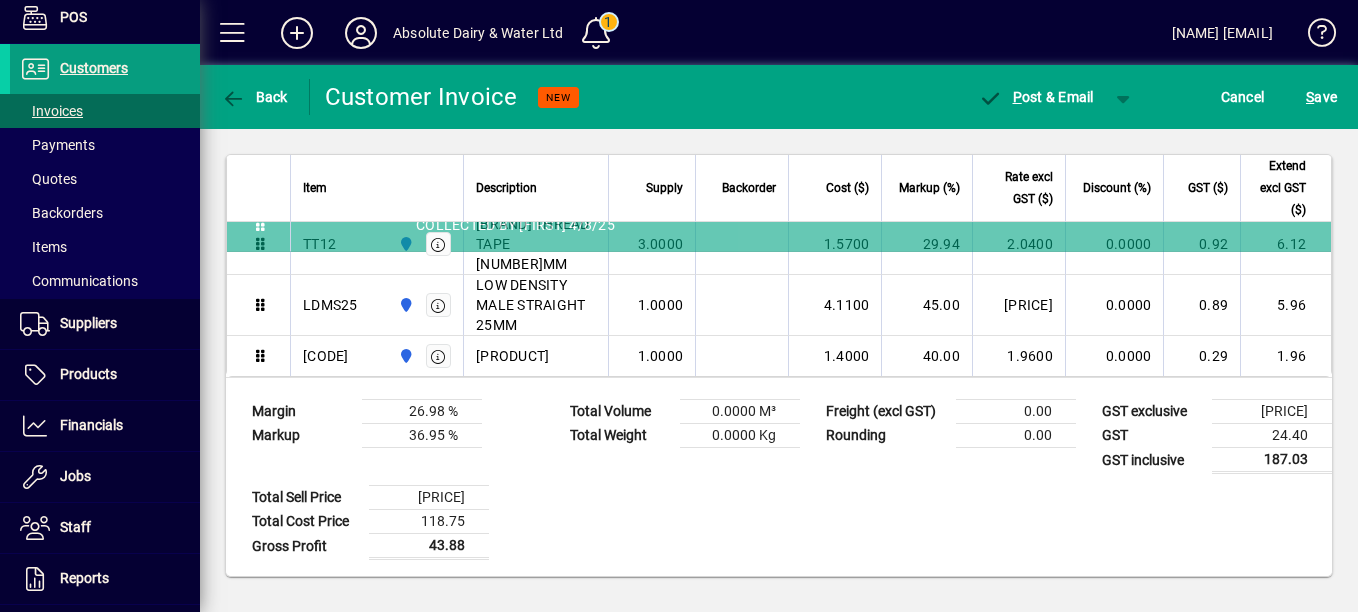 drag, startPoint x: 251, startPoint y: 226, endPoint x: 245, endPoint y: 490, distance: 264.06818 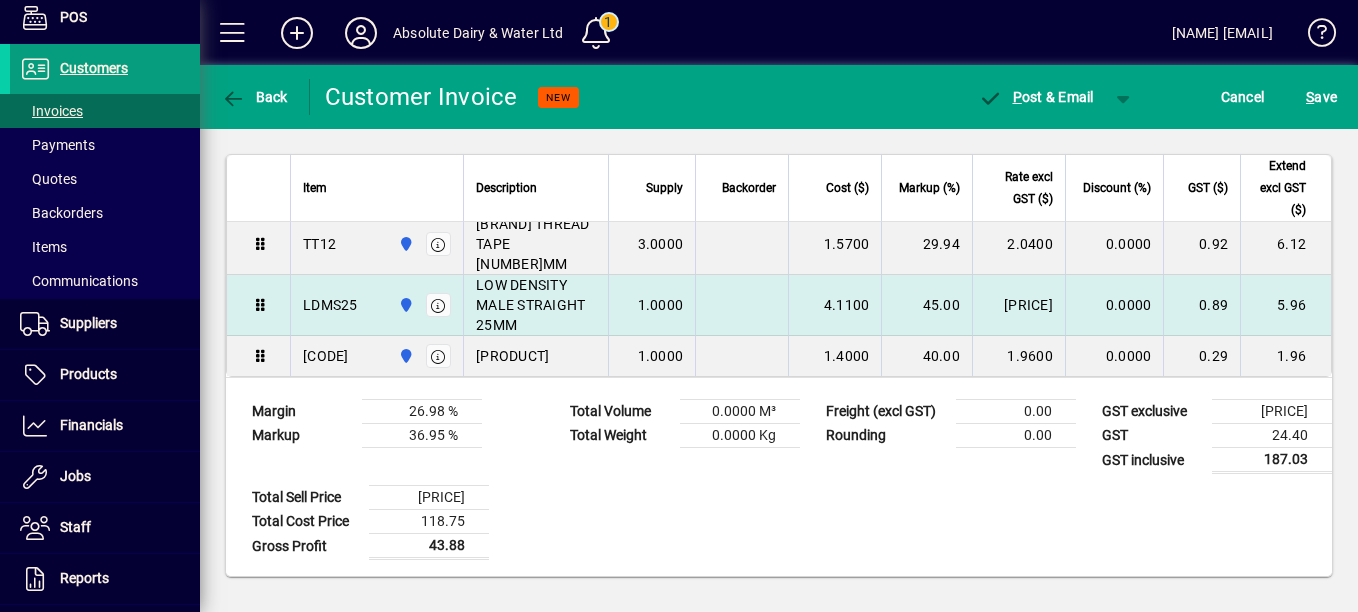 scroll, scrollTop: 1529, scrollLeft: 0, axis: vertical 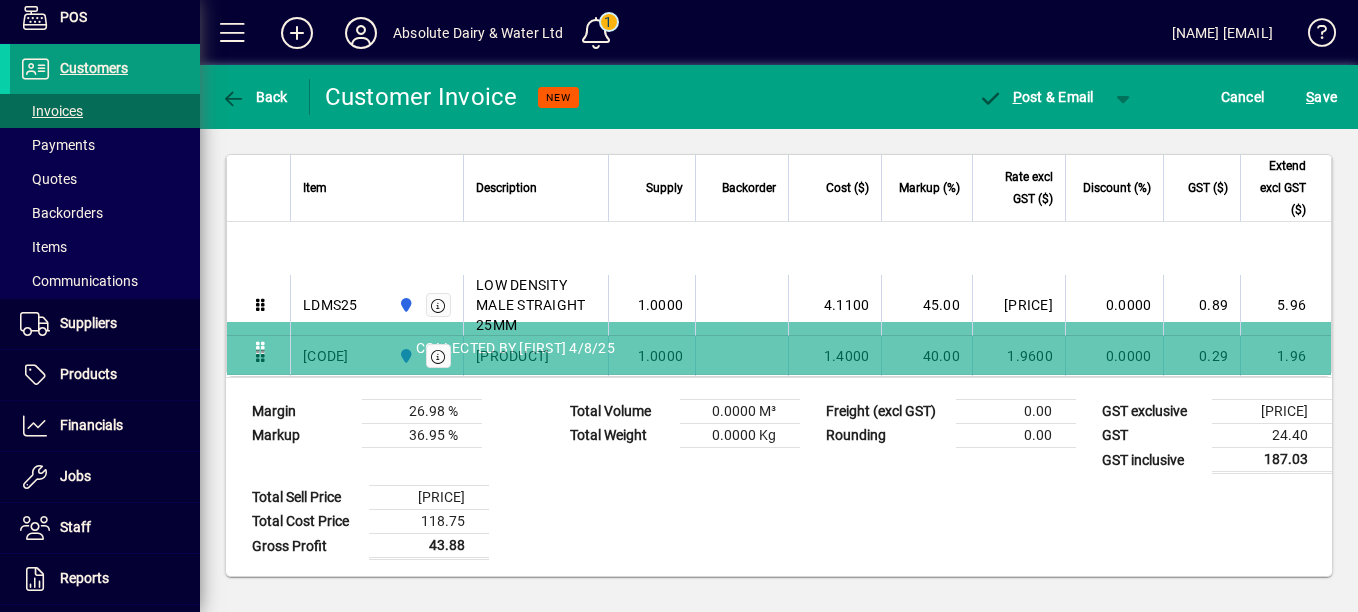 drag, startPoint x: 256, startPoint y: 228, endPoint x: 254, endPoint y: 453, distance: 225.0089 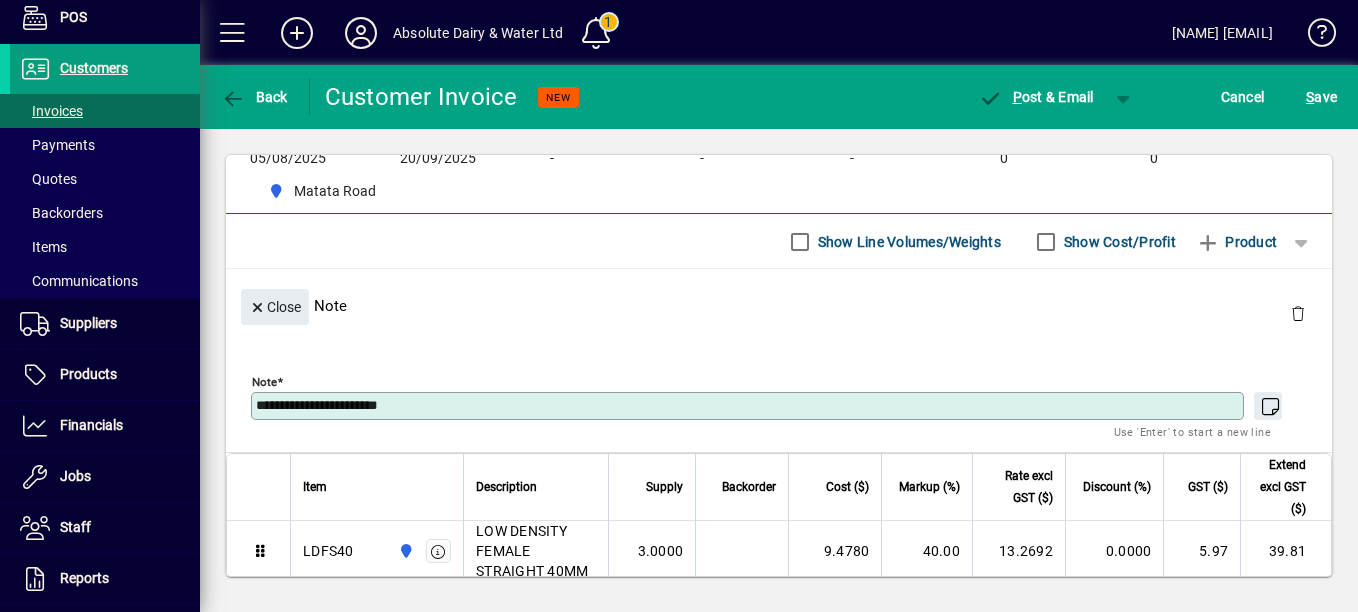 scroll, scrollTop: 0, scrollLeft: 0, axis: both 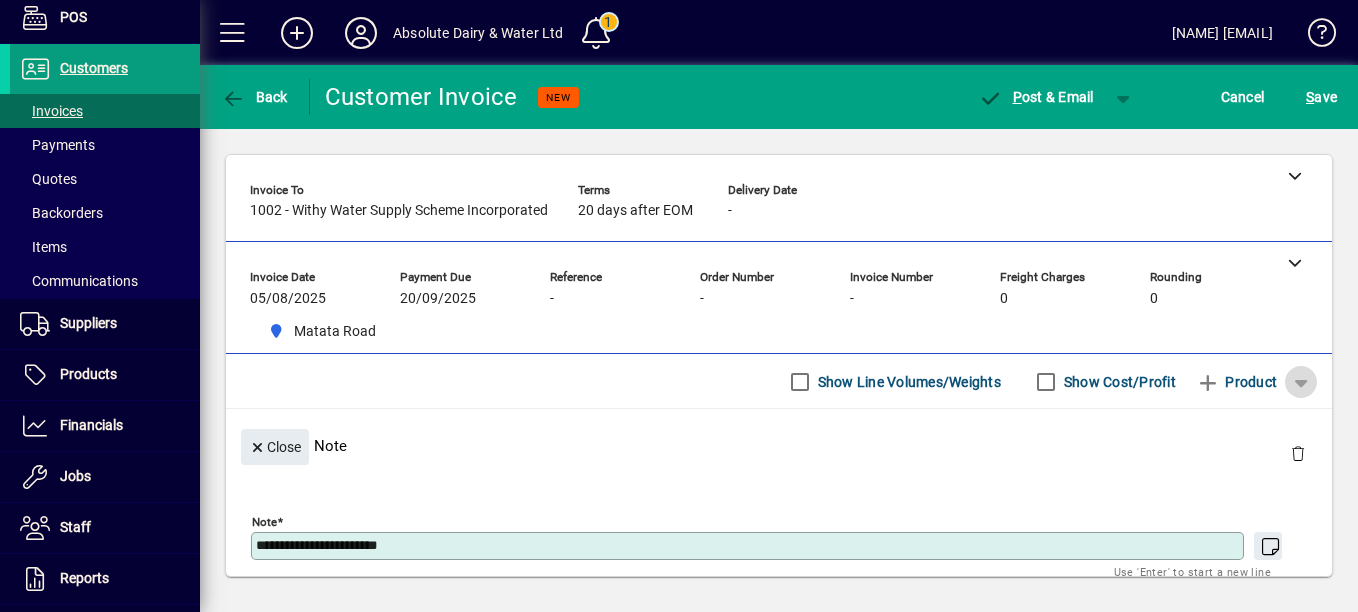 click 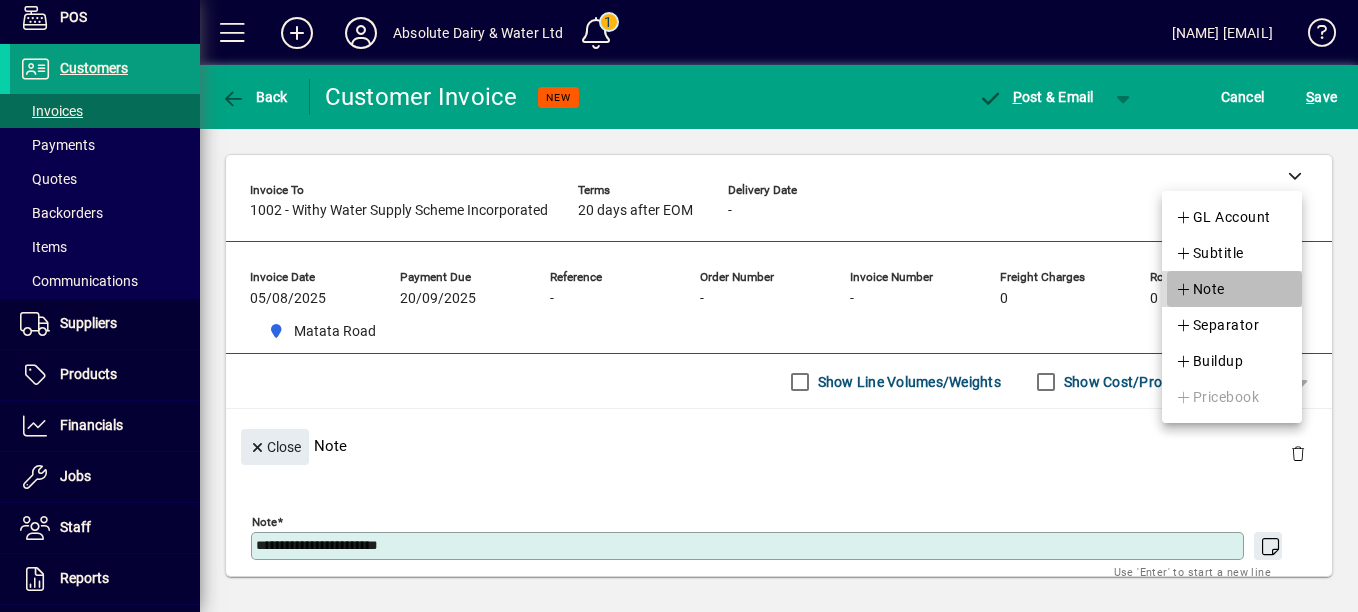 click on "Note" at bounding box center [1200, 289] 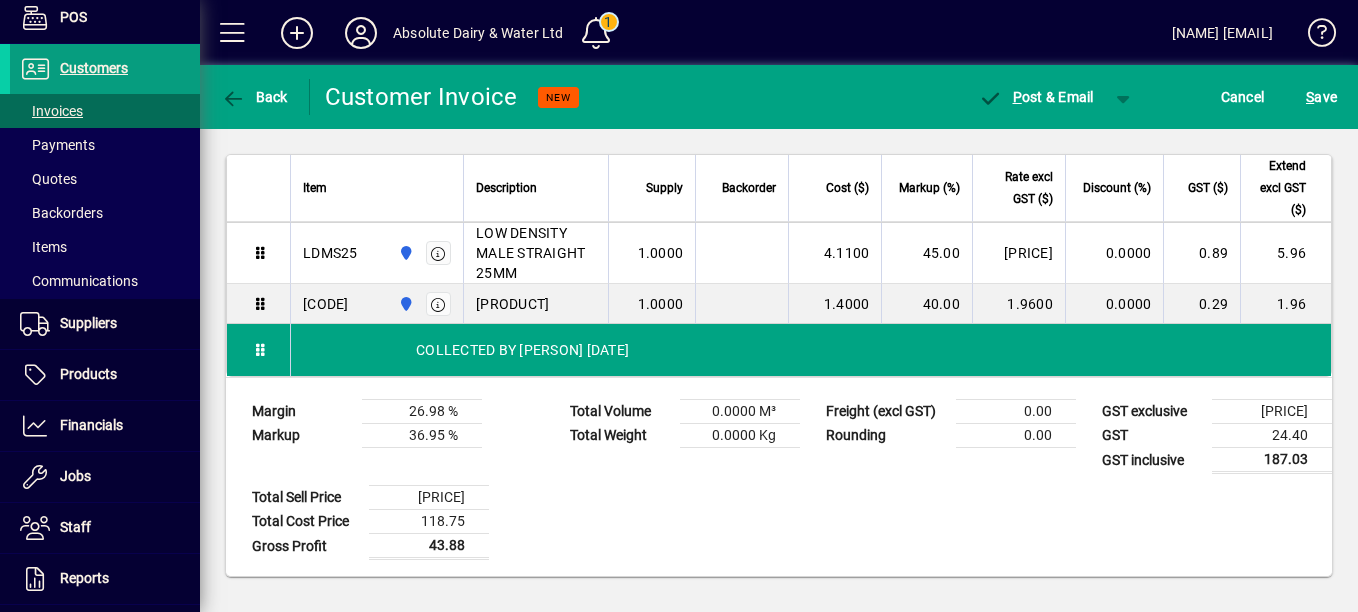 scroll, scrollTop: 1882, scrollLeft: 0, axis: vertical 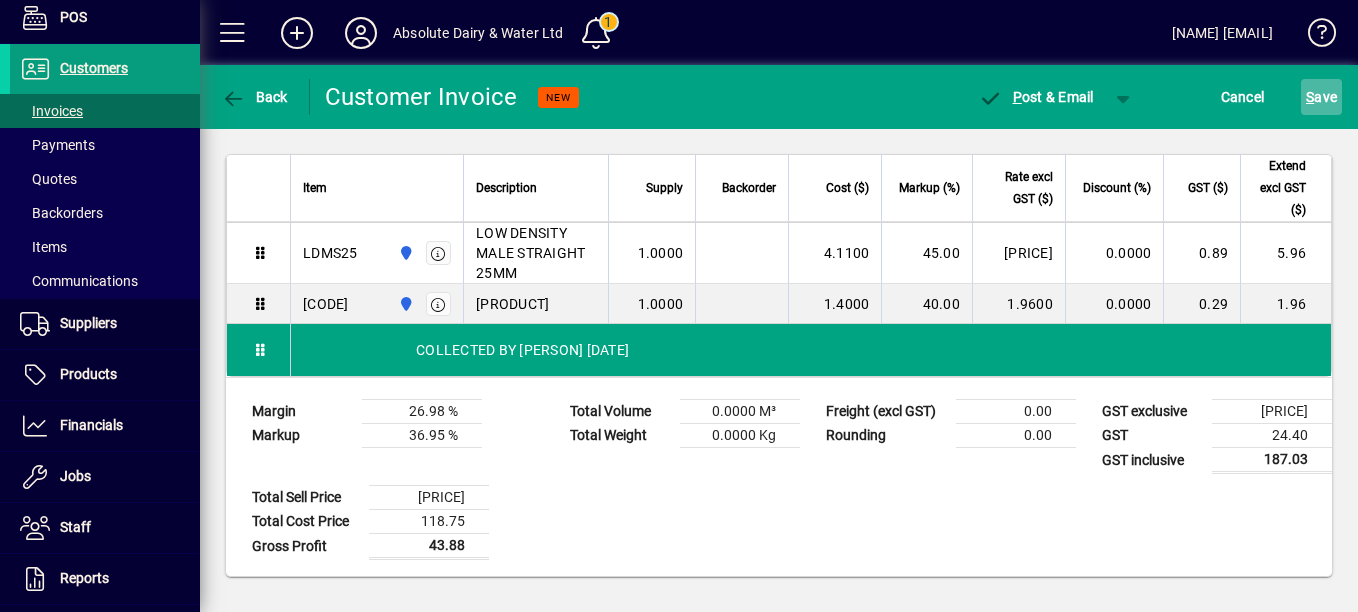 click on "S" 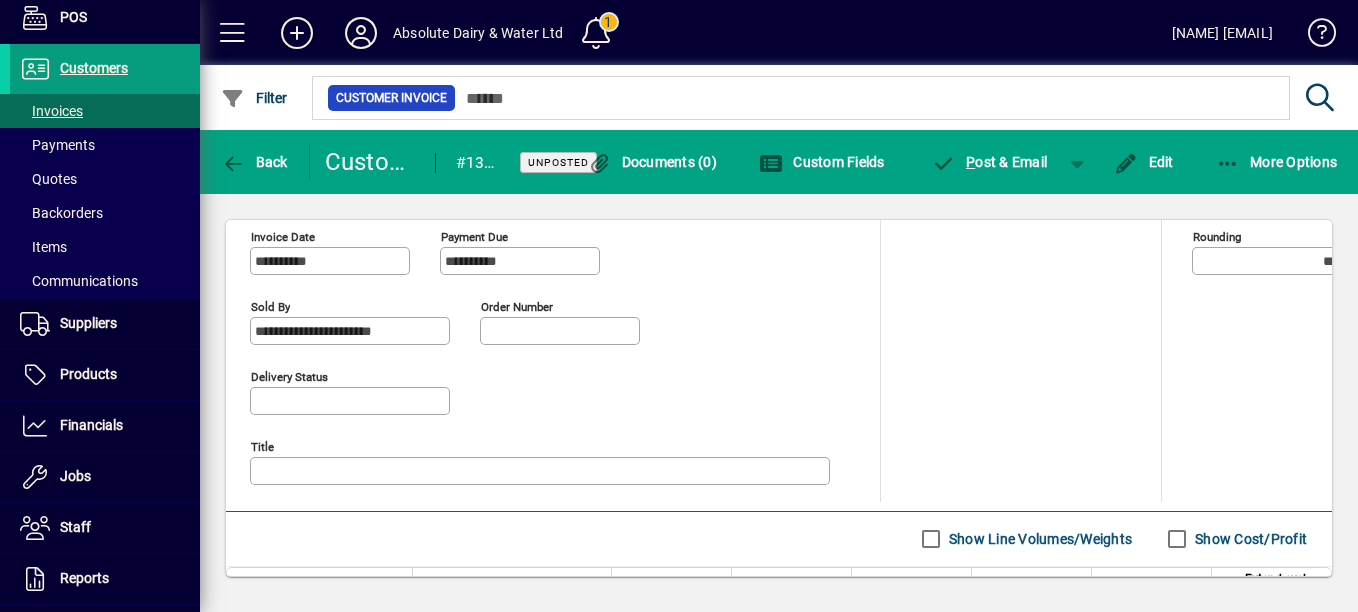 scroll, scrollTop: 800, scrollLeft: 0, axis: vertical 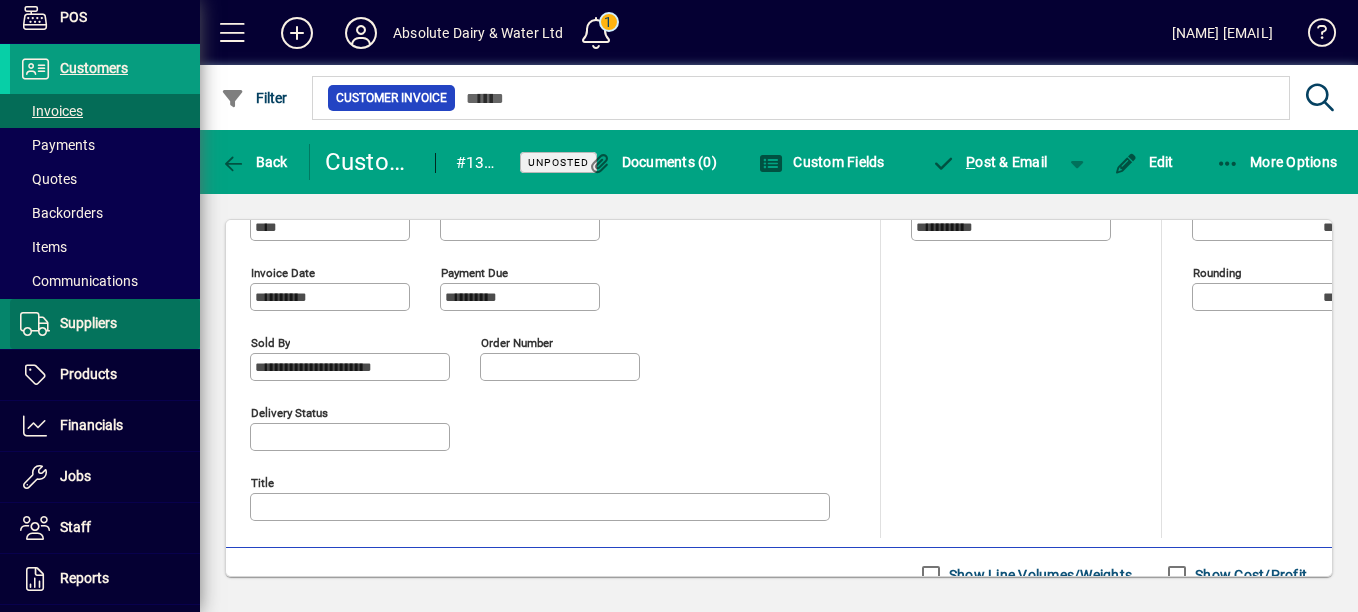 click on "Suppliers" at bounding box center (63, 324) 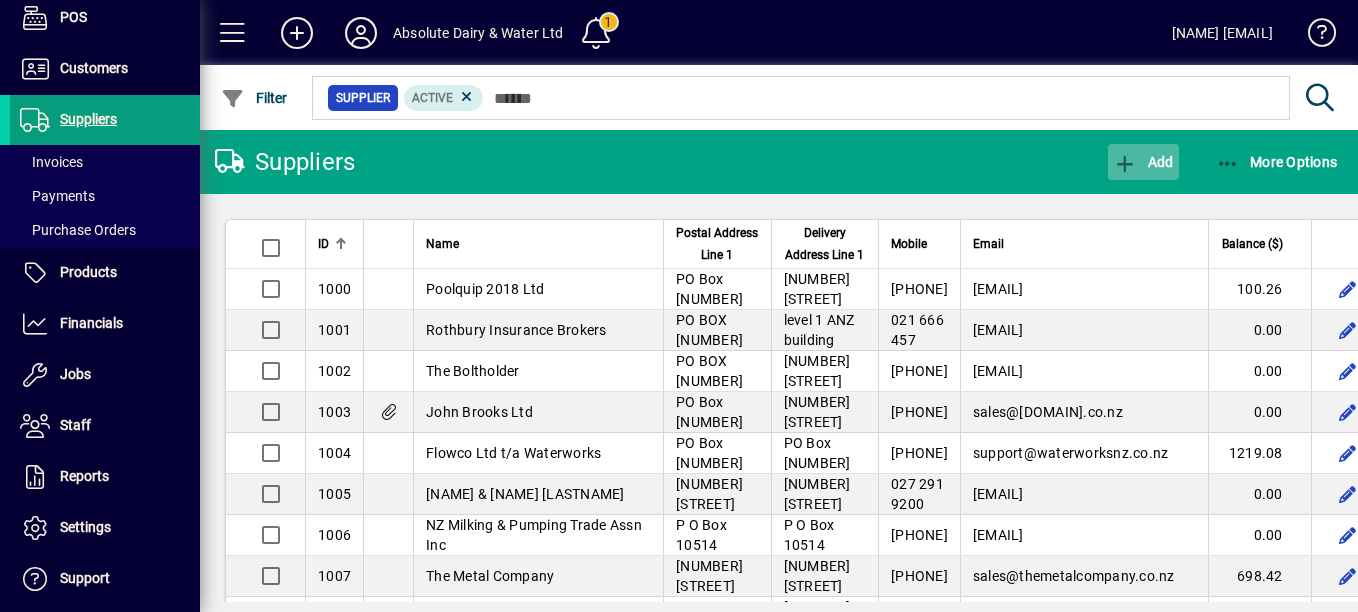 click 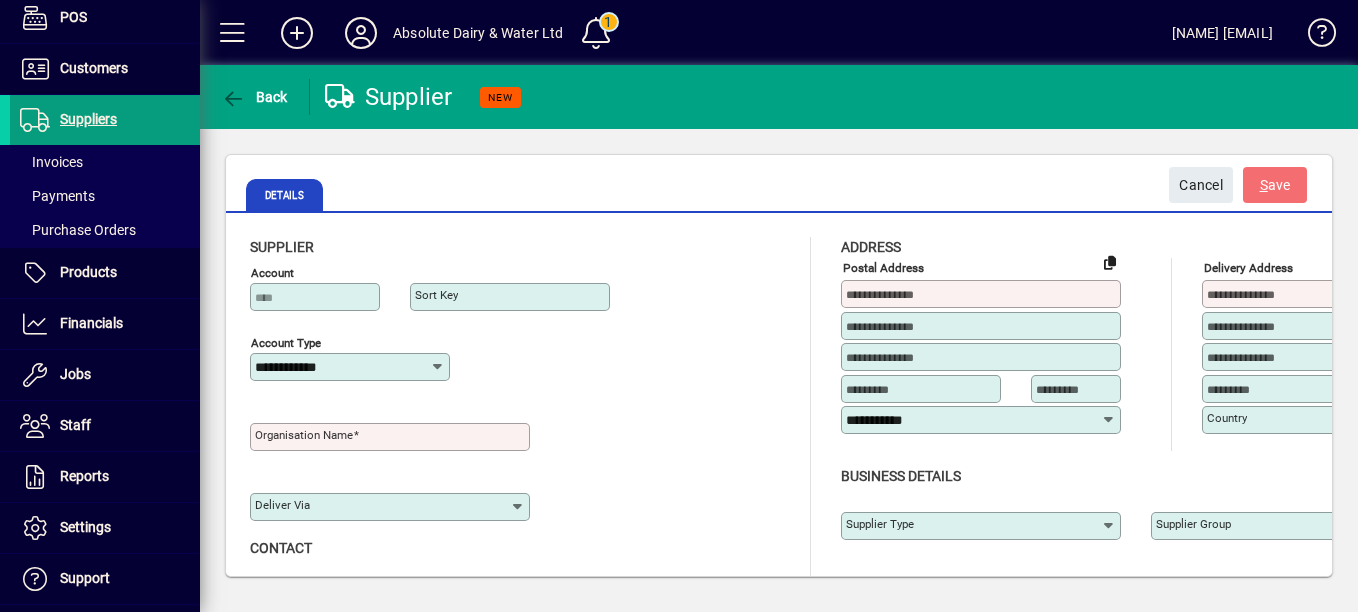 click on "Organisation name" at bounding box center (392, 437) 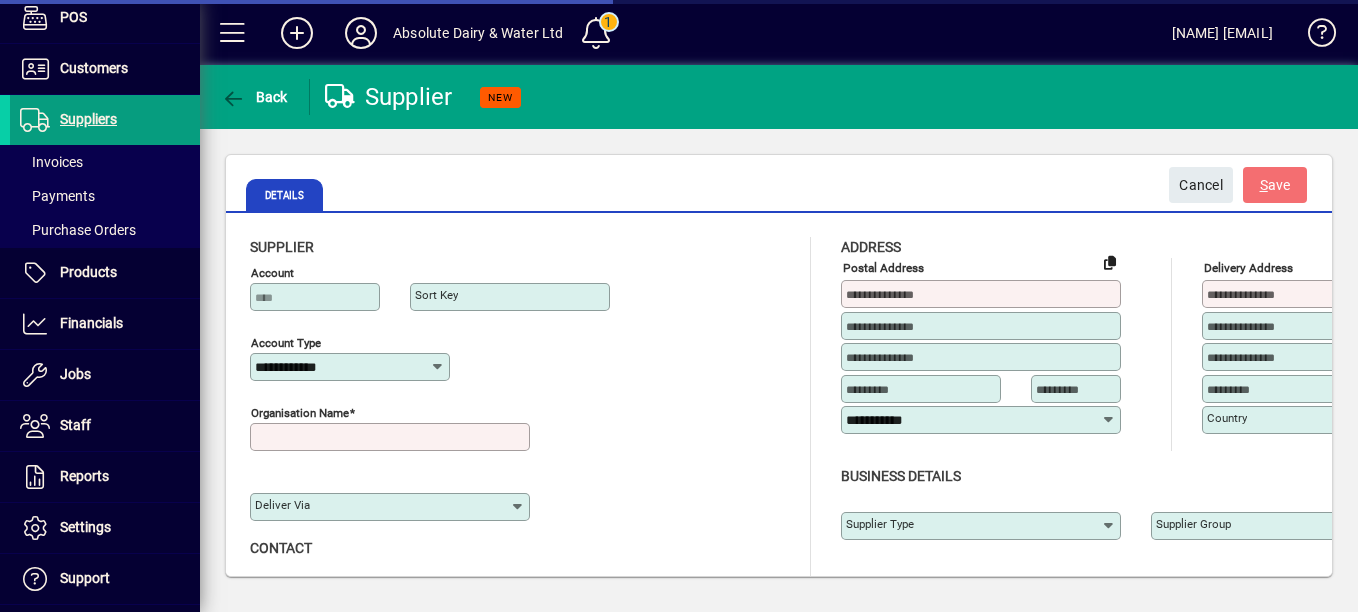 type on "*" 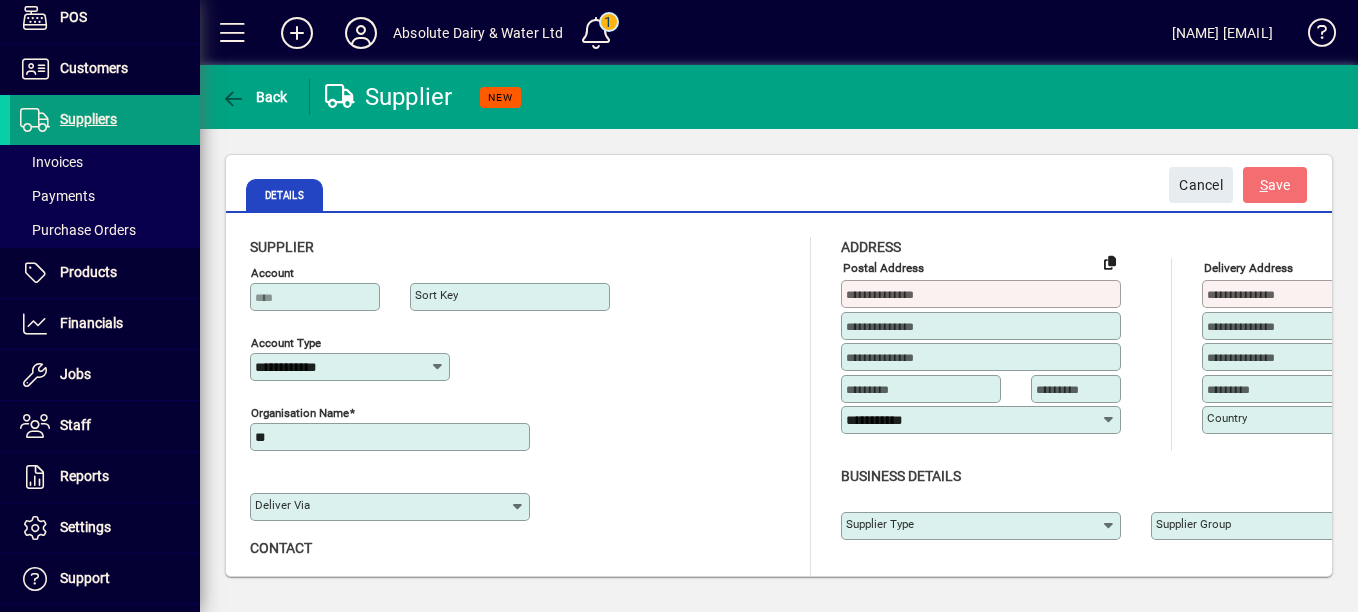type on "*" 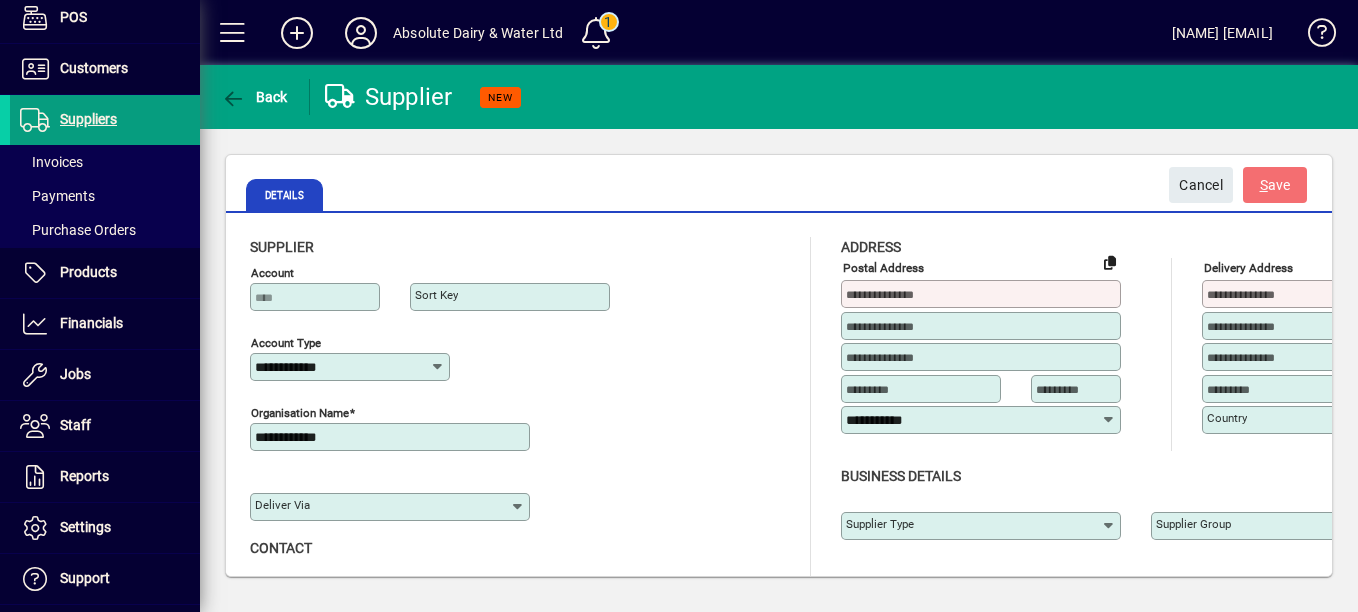type on "**********" 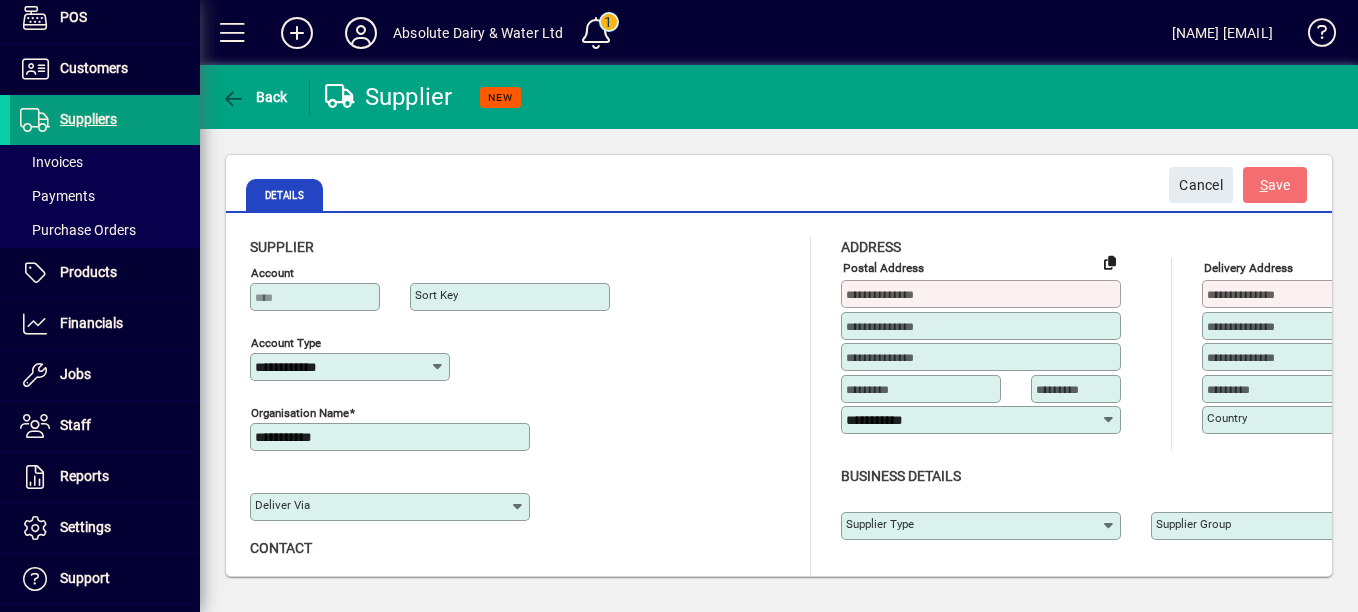 click at bounding box center [983, 294] 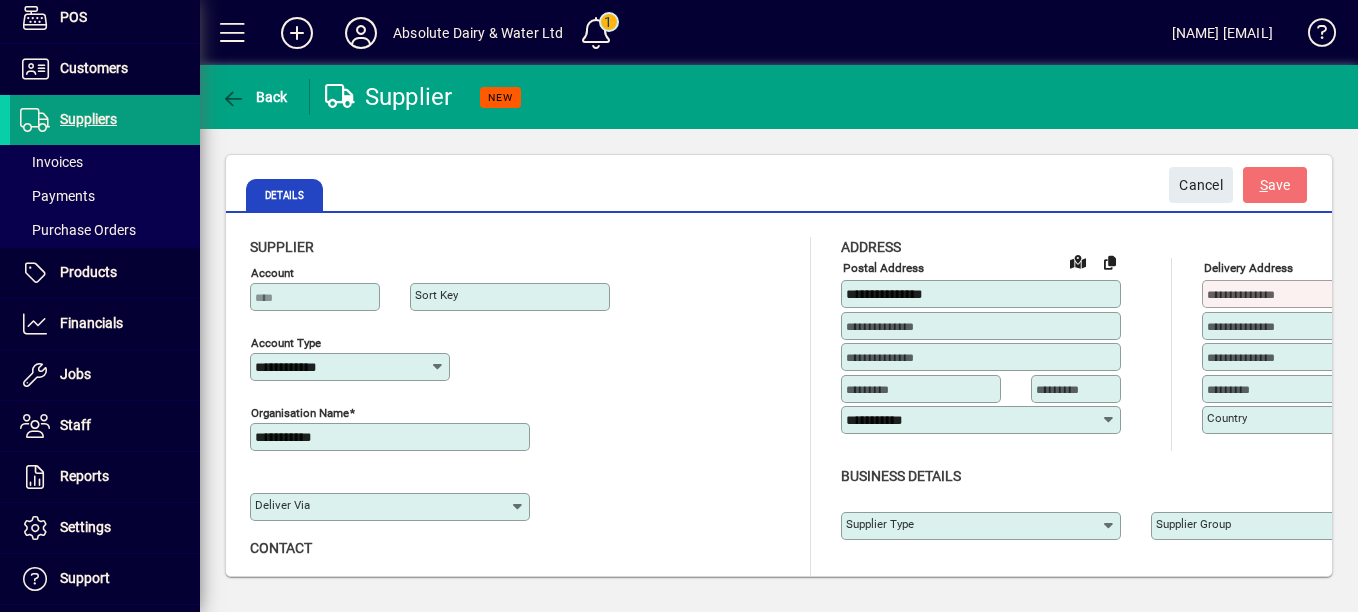 type on "**********" 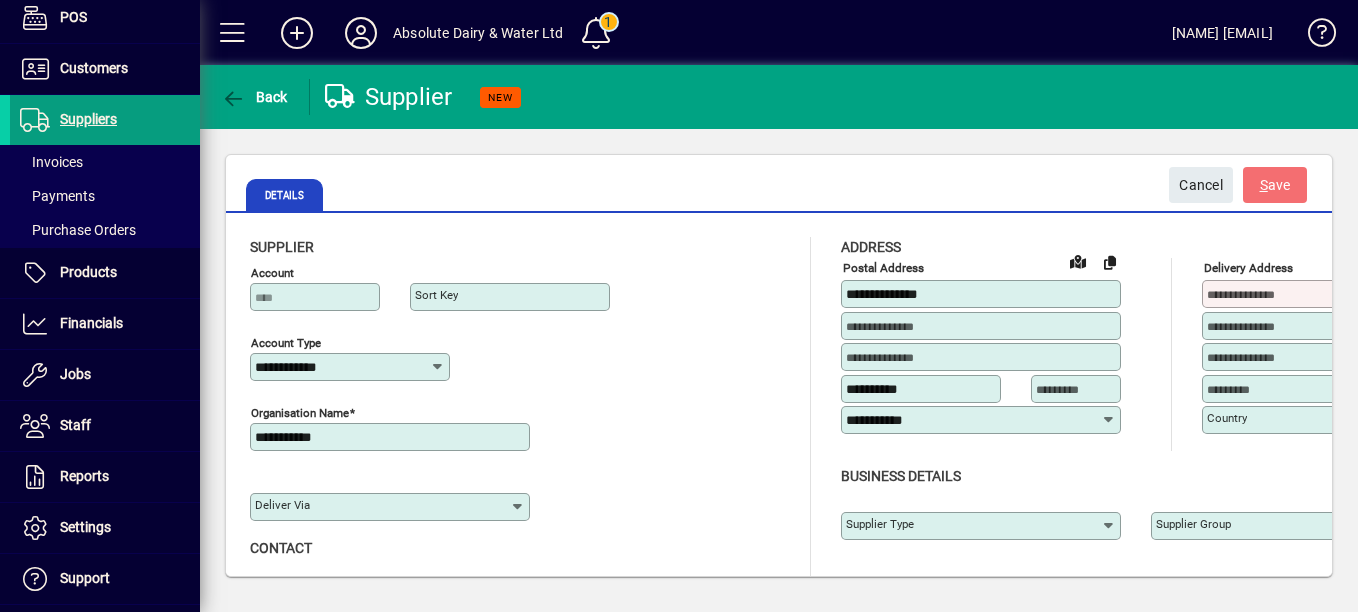 type on "*********" 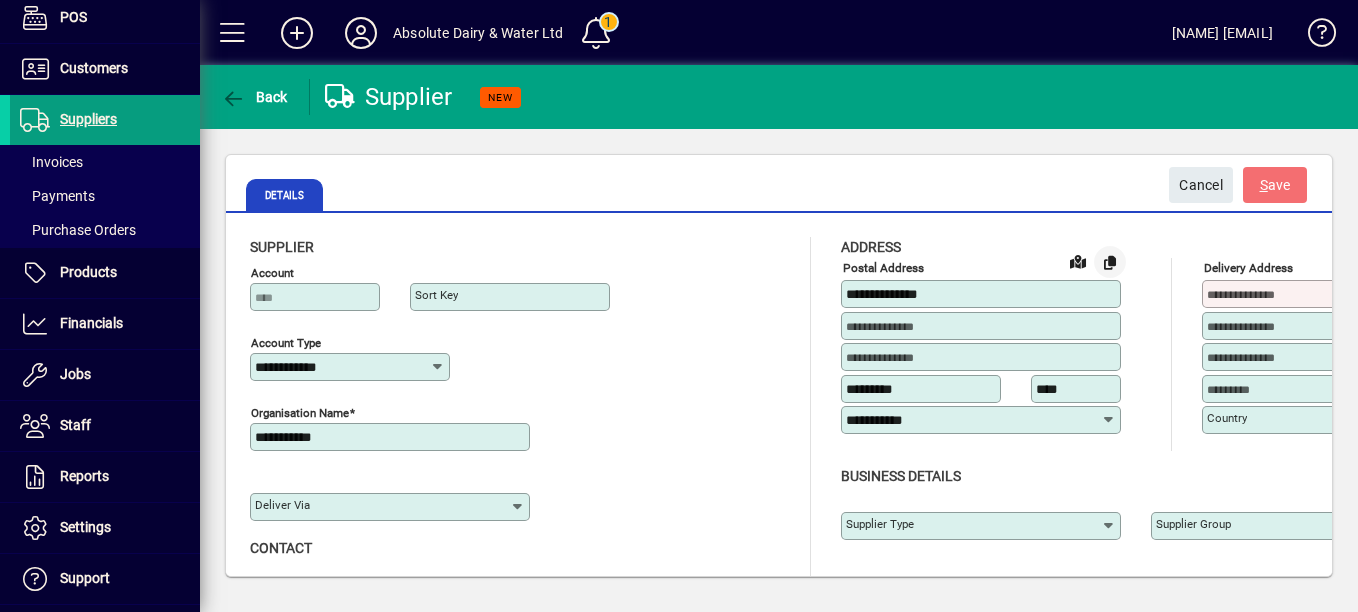 type on "****" 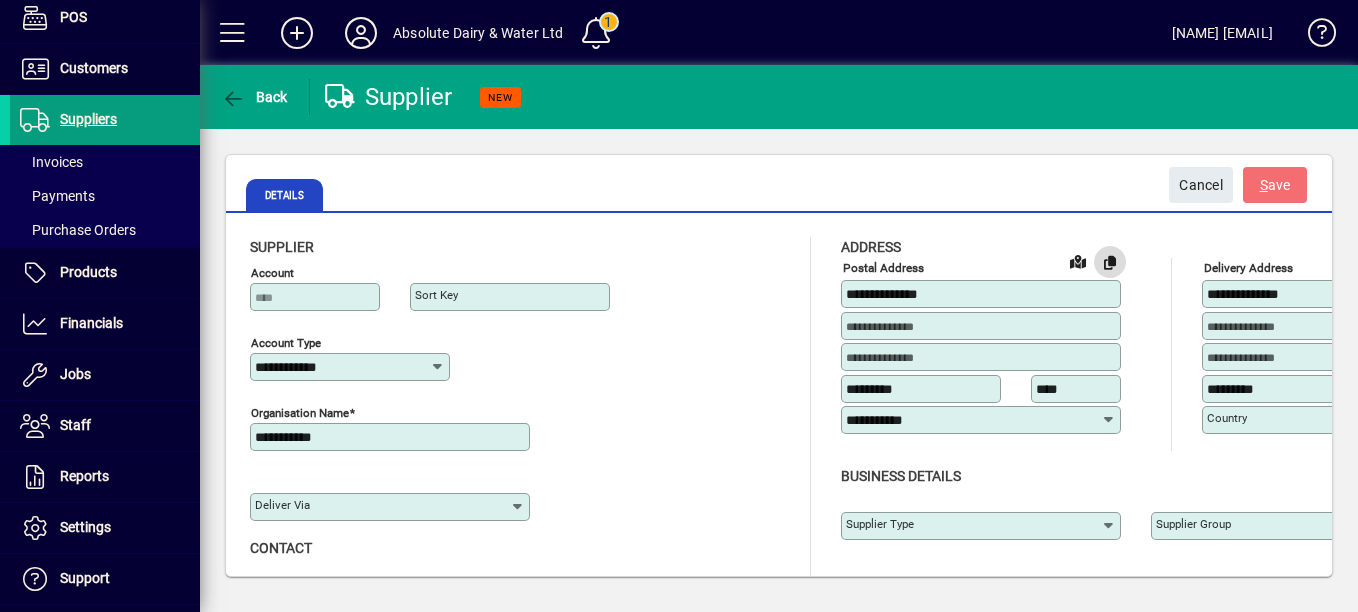 type on "**********" 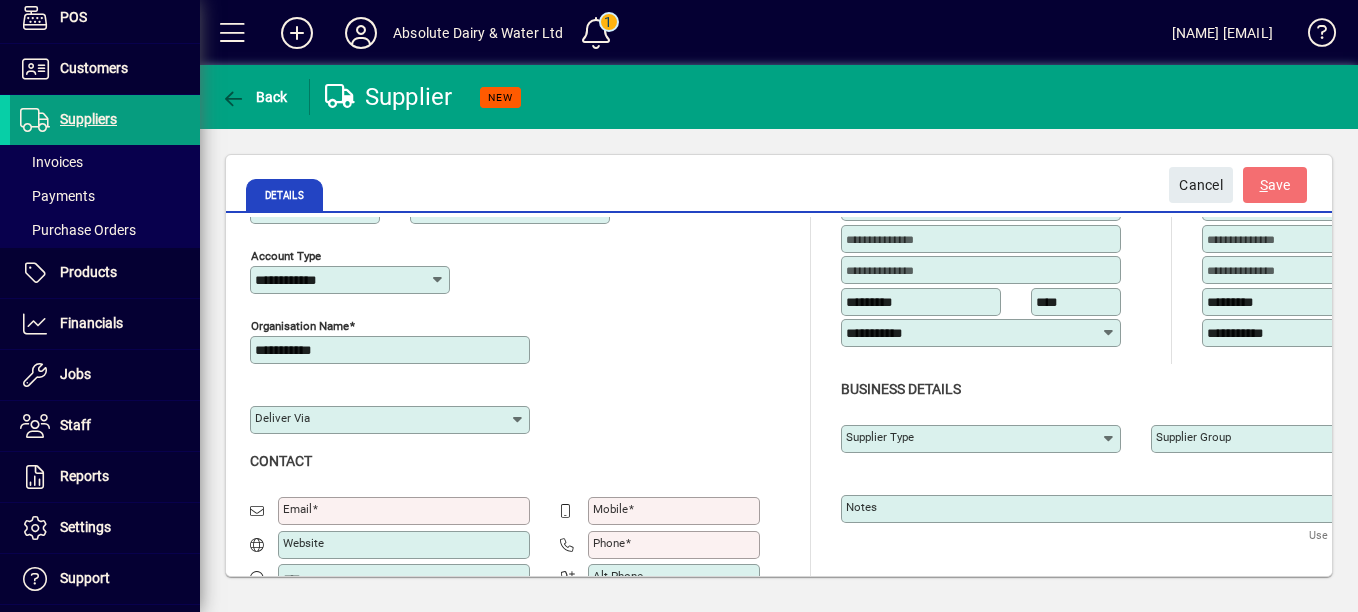 scroll, scrollTop: 172, scrollLeft: 0, axis: vertical 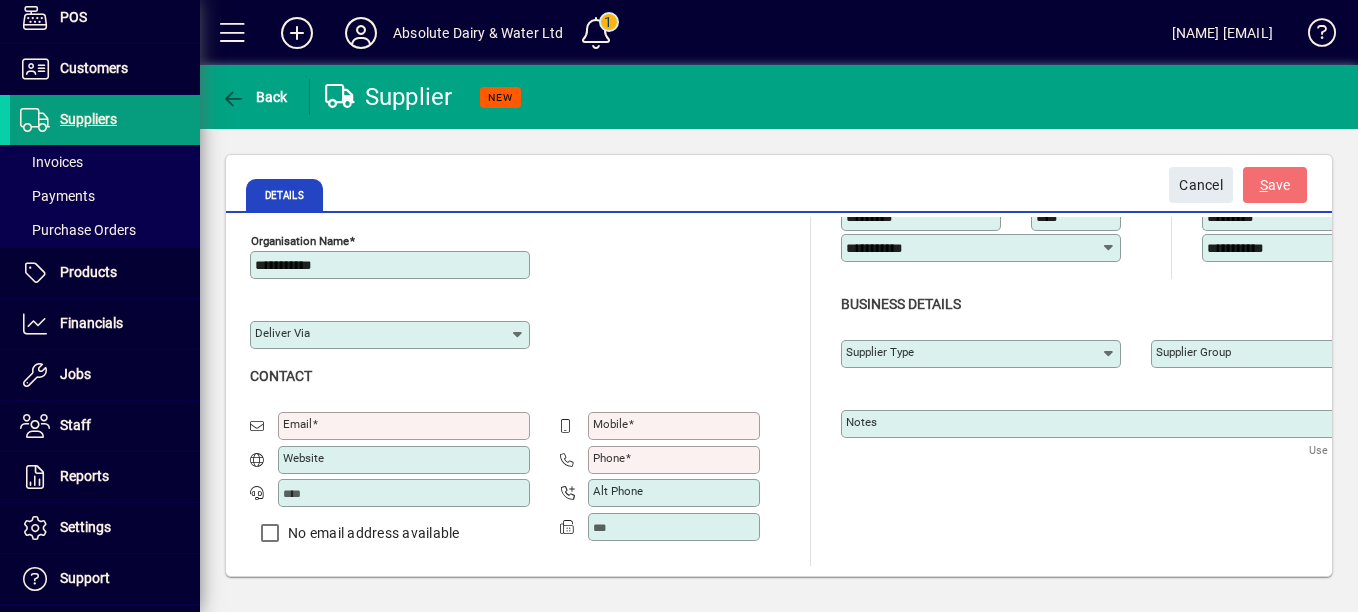click on "Email" at bounding box center (406, 426) 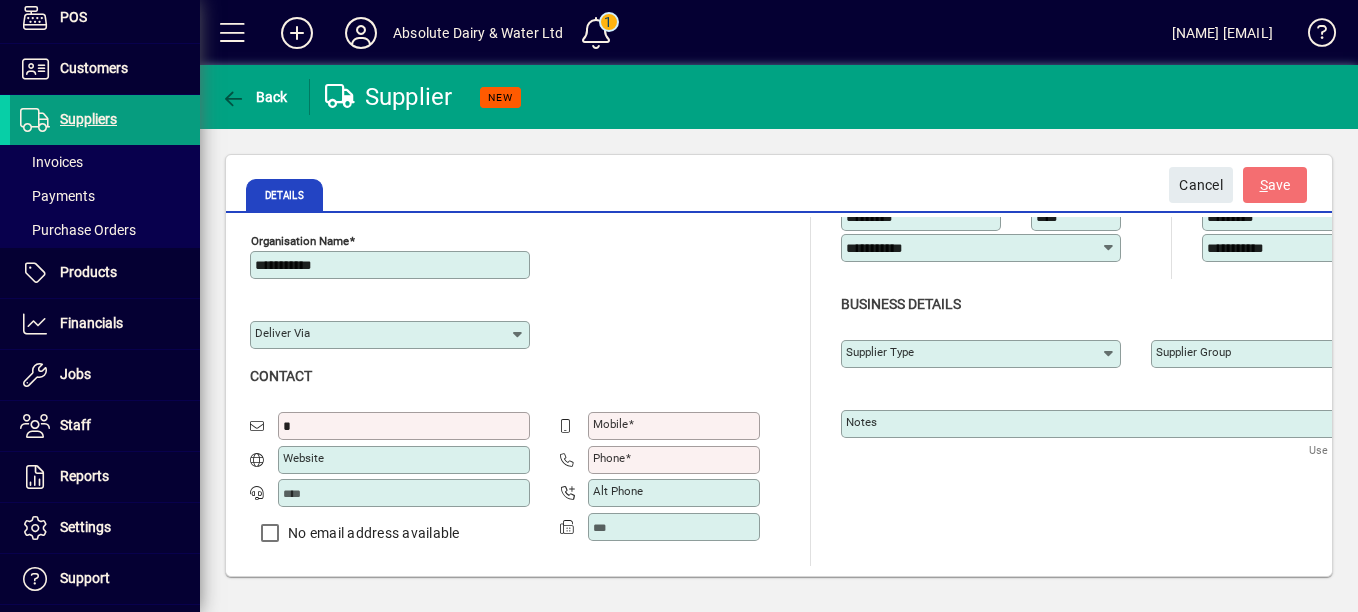 scroll, scrollTop: 165, scrollLeft: 0, axis: vertical 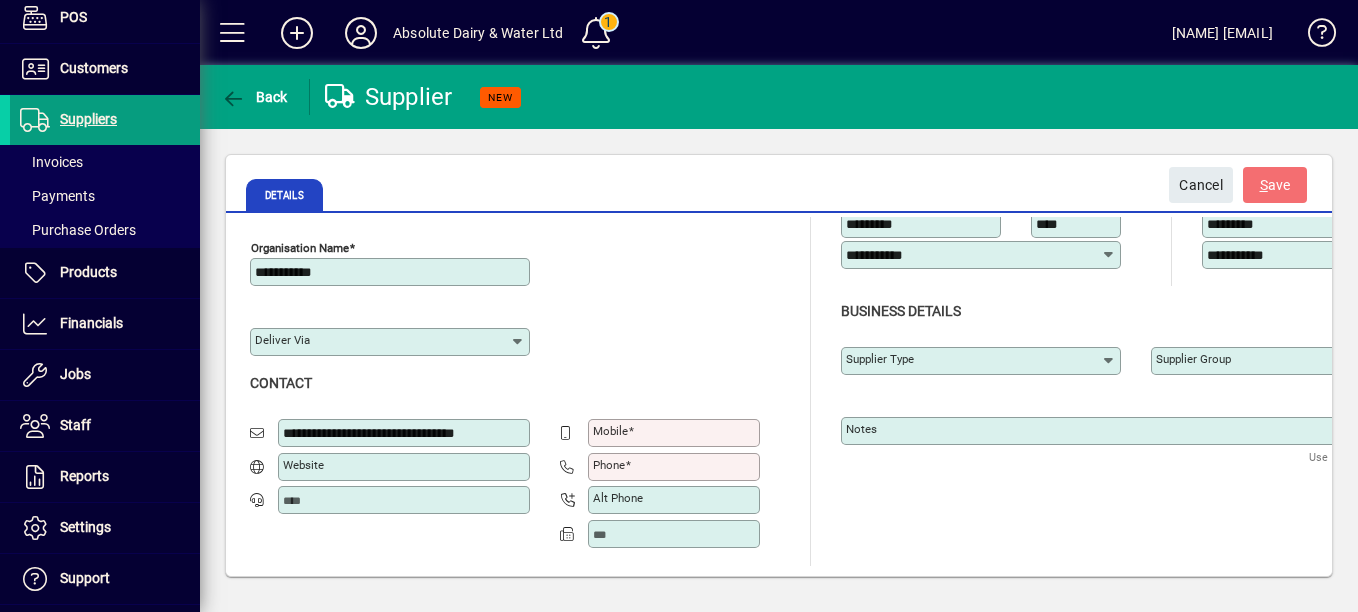 type on "**********" 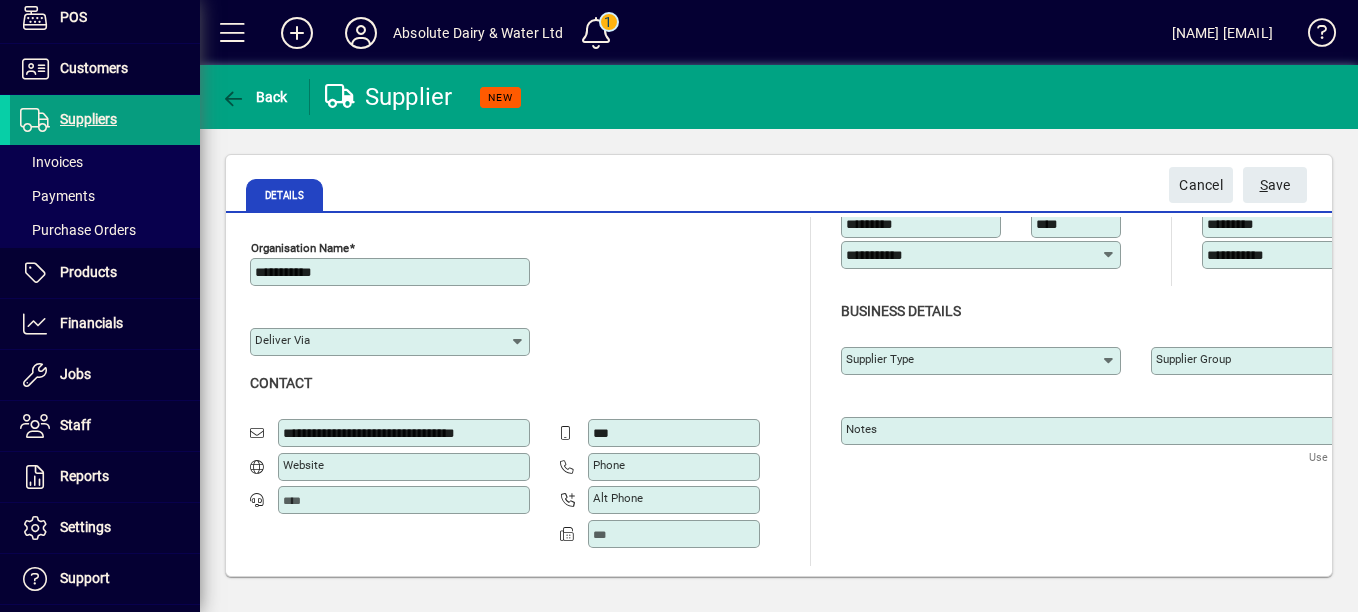 type on "***" 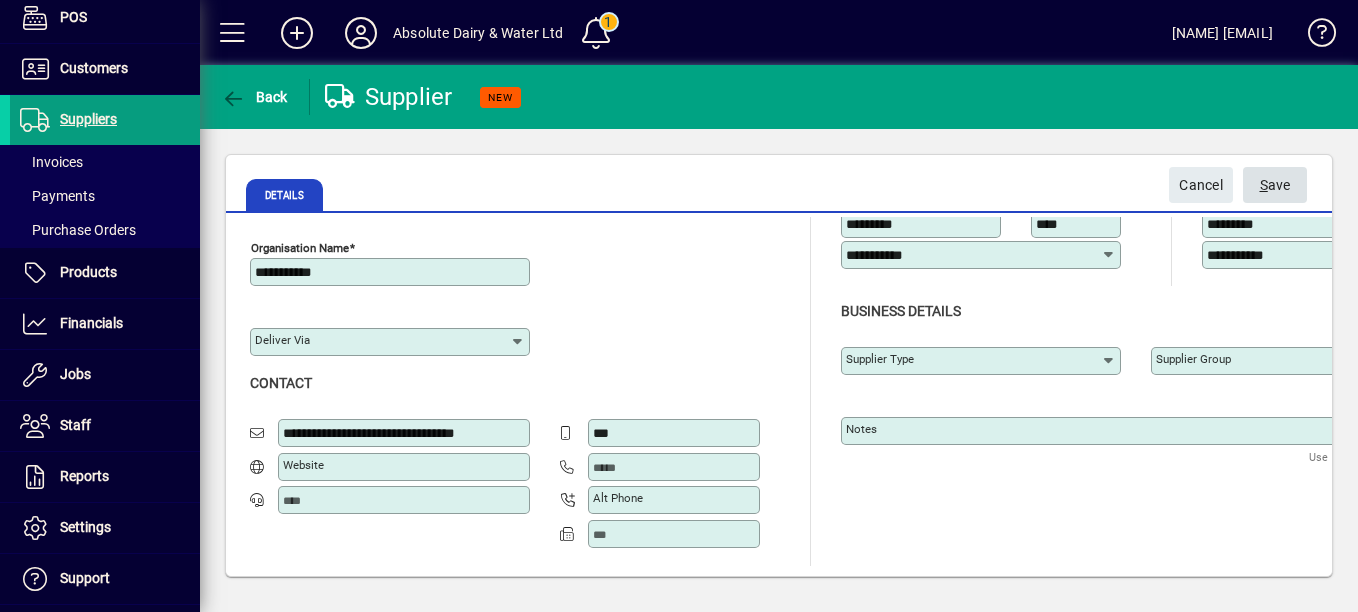 click on "S ave" 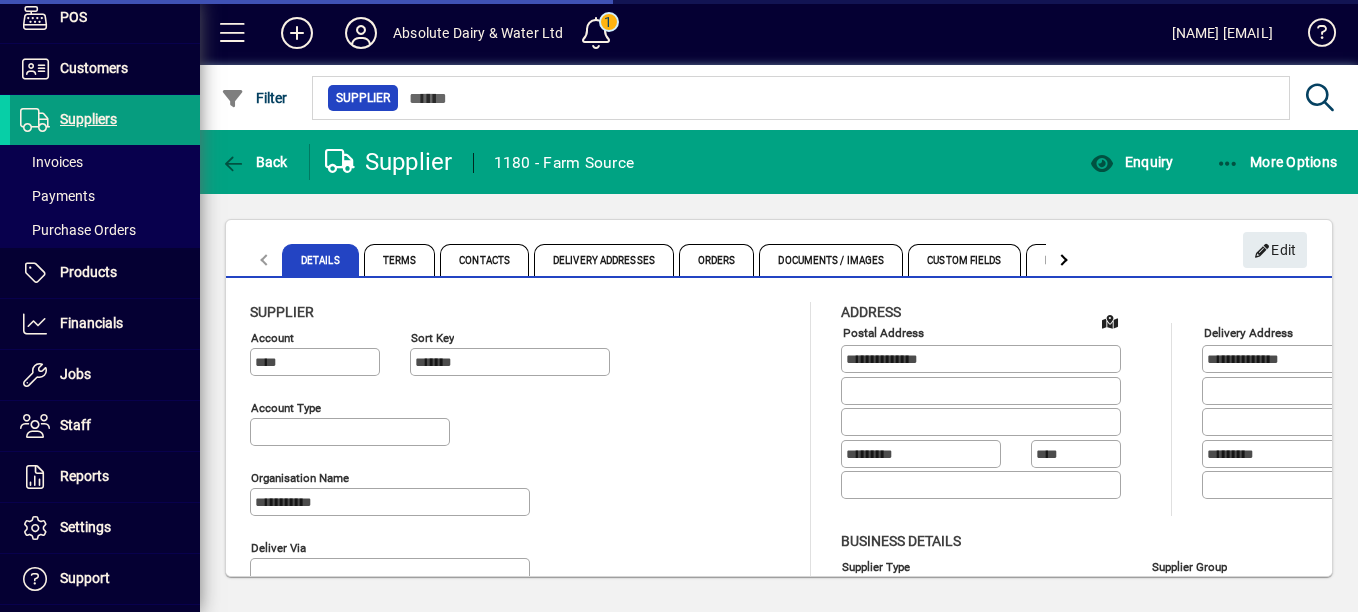 type on "**********" 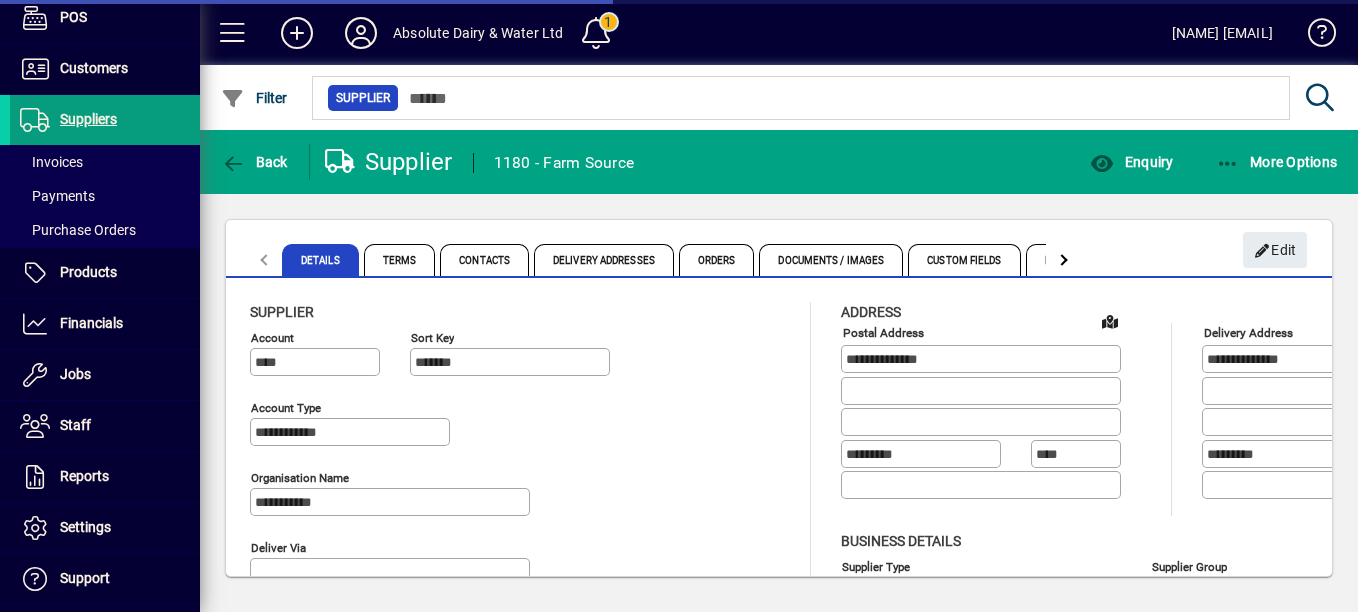 type on "**********" 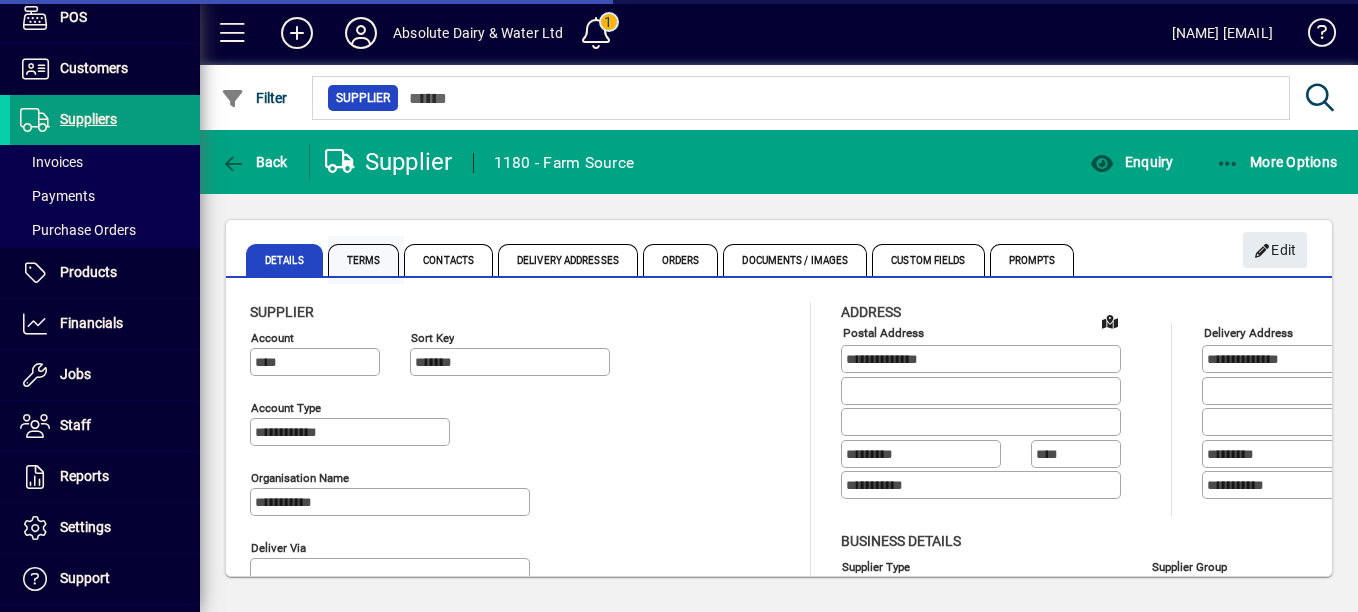 click on "Terms" at bounding box center [364, 260] 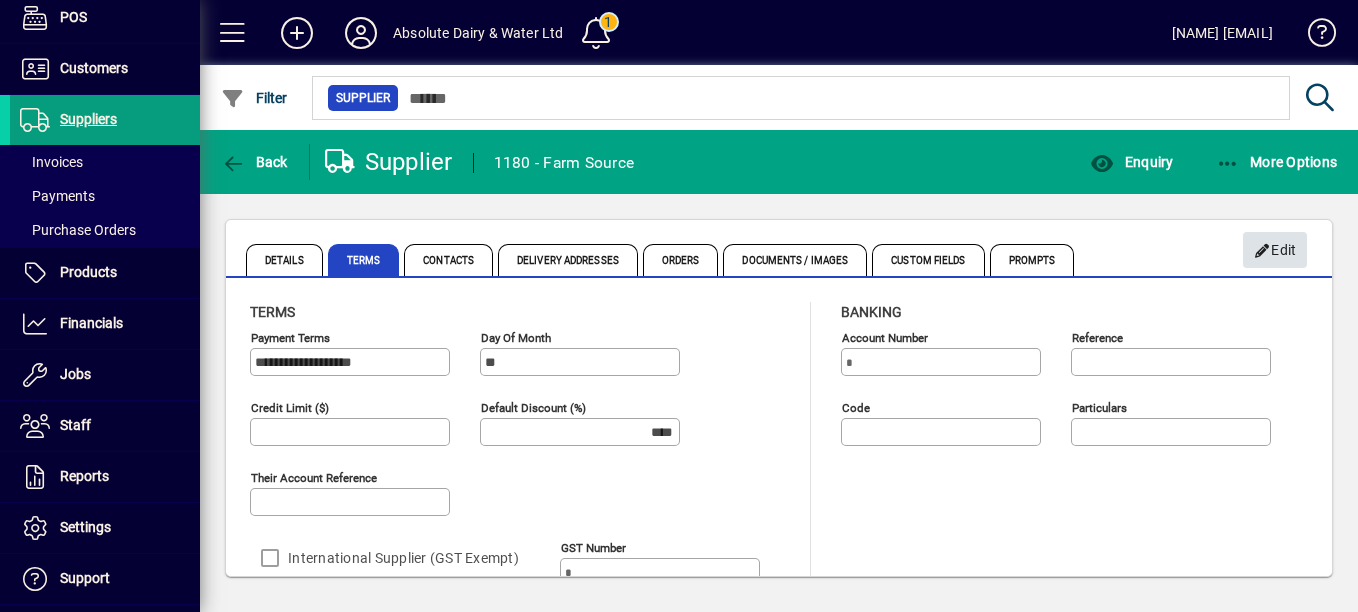 click on "Edit" 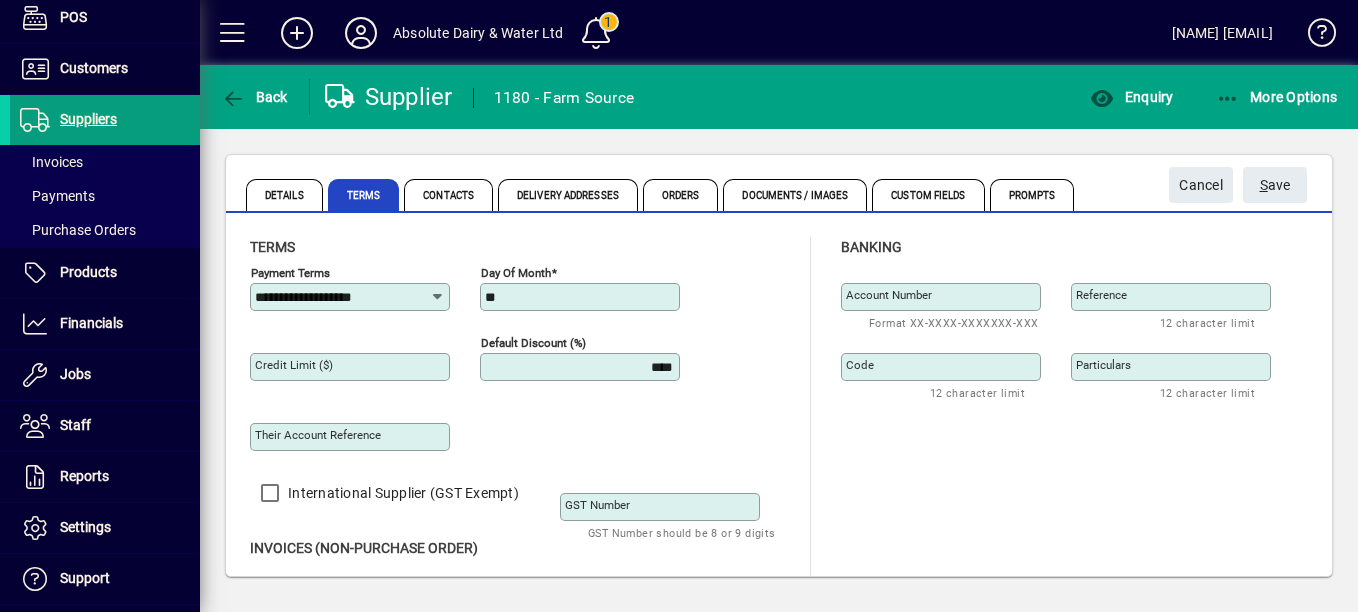 click on "**" at bounding box center (582, 297) 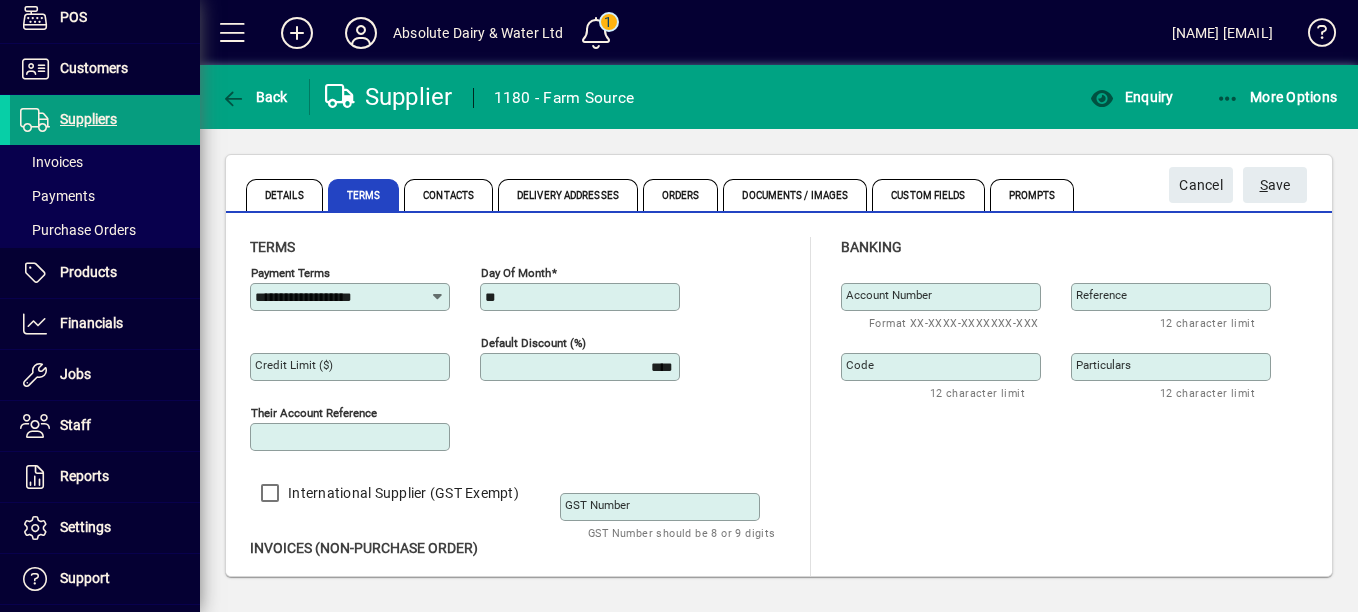 click on "GST Number" at bounding box center [597, 505] 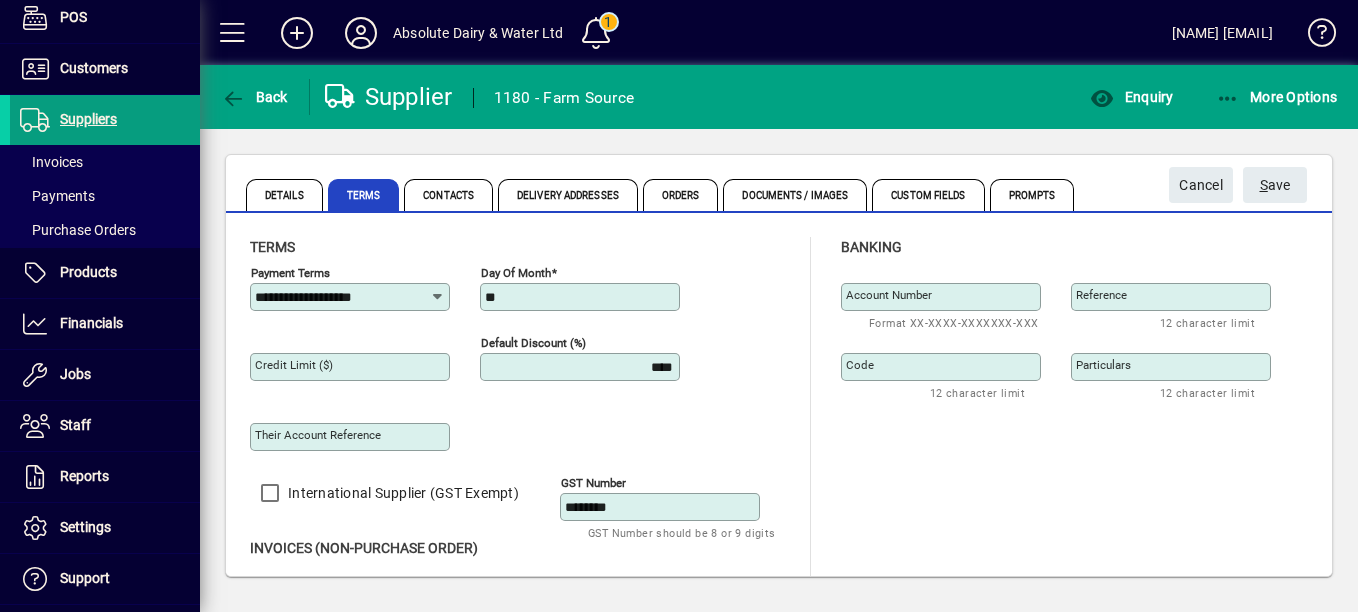 type on "**********" 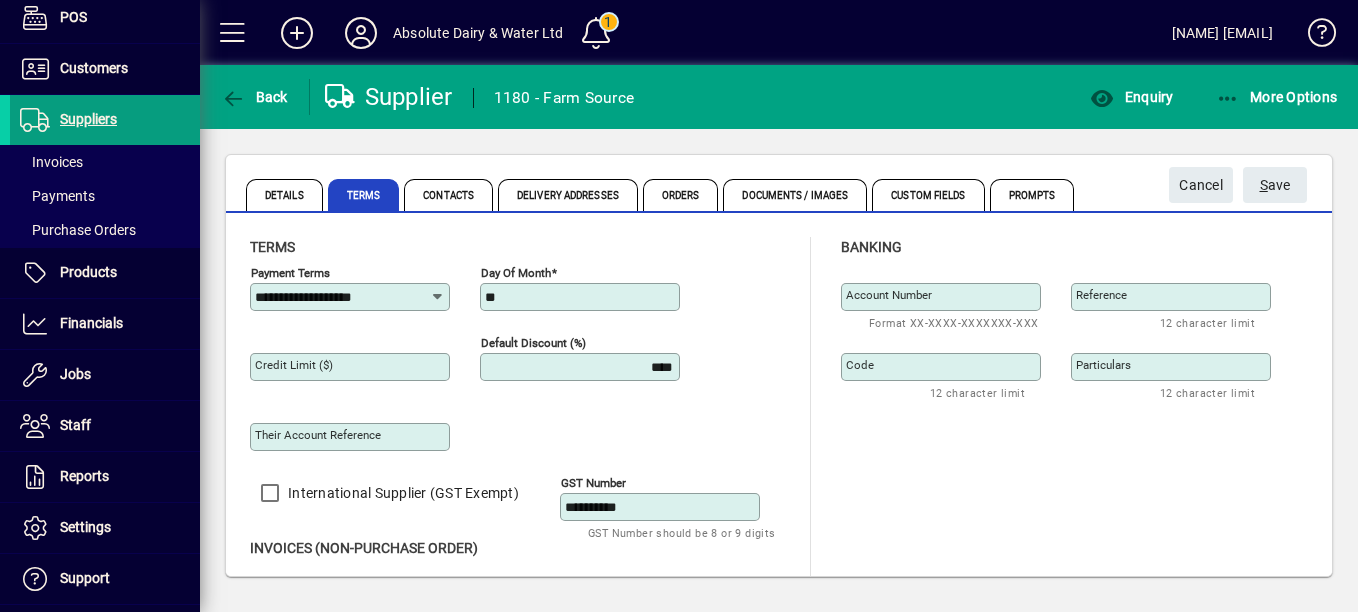 click on "Account number" at bounding box center (943, 297) 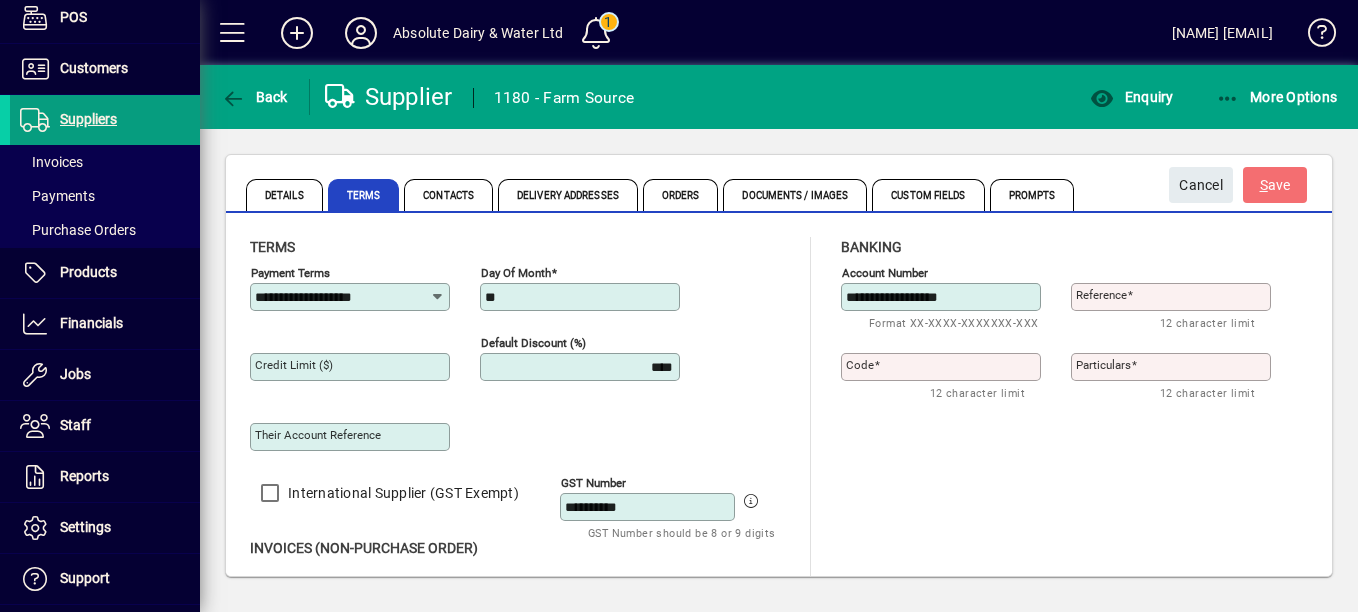 type on "**********" 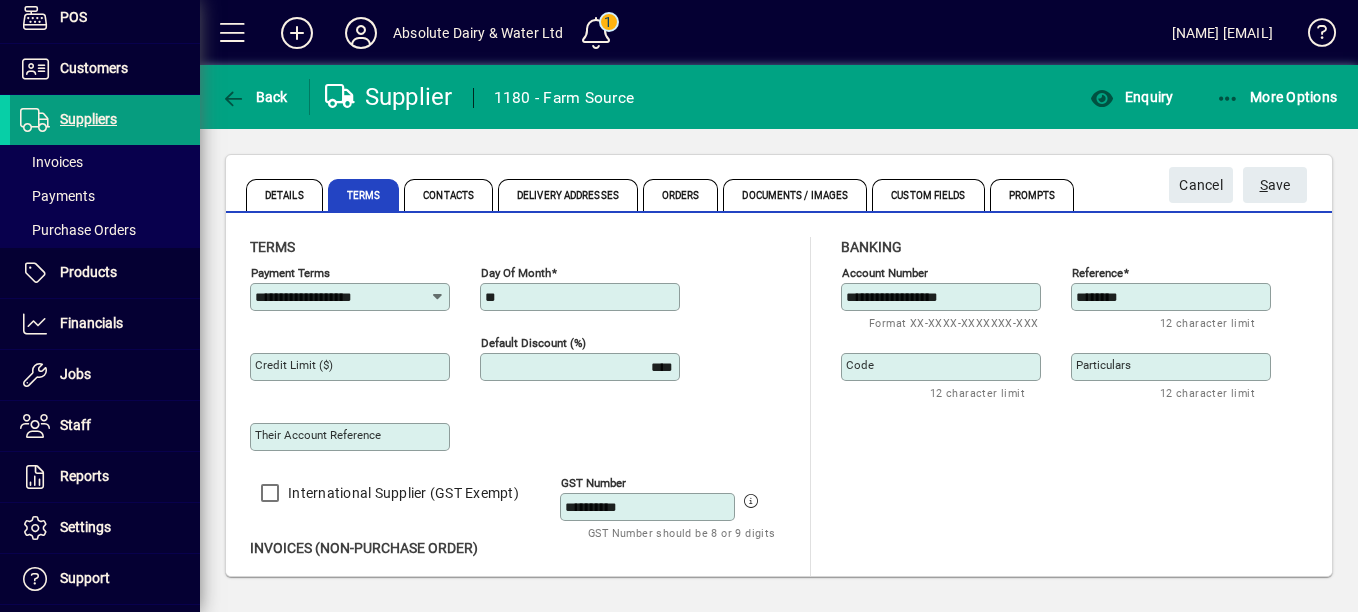 type on "********" 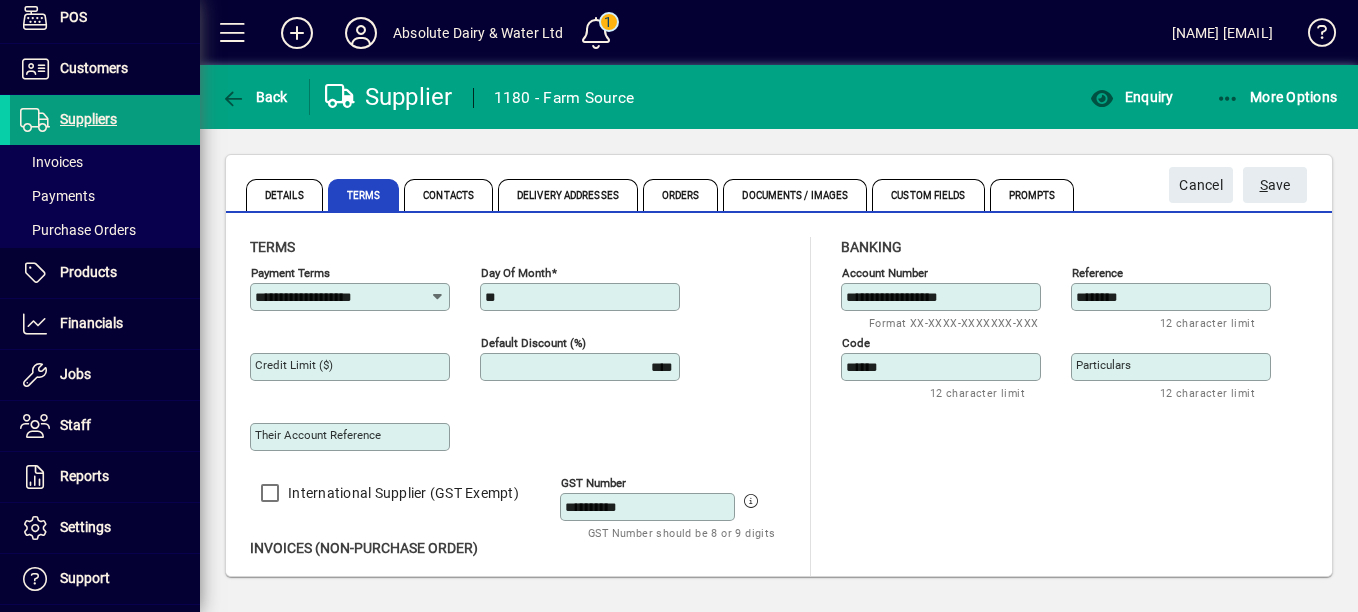 type on "*****" 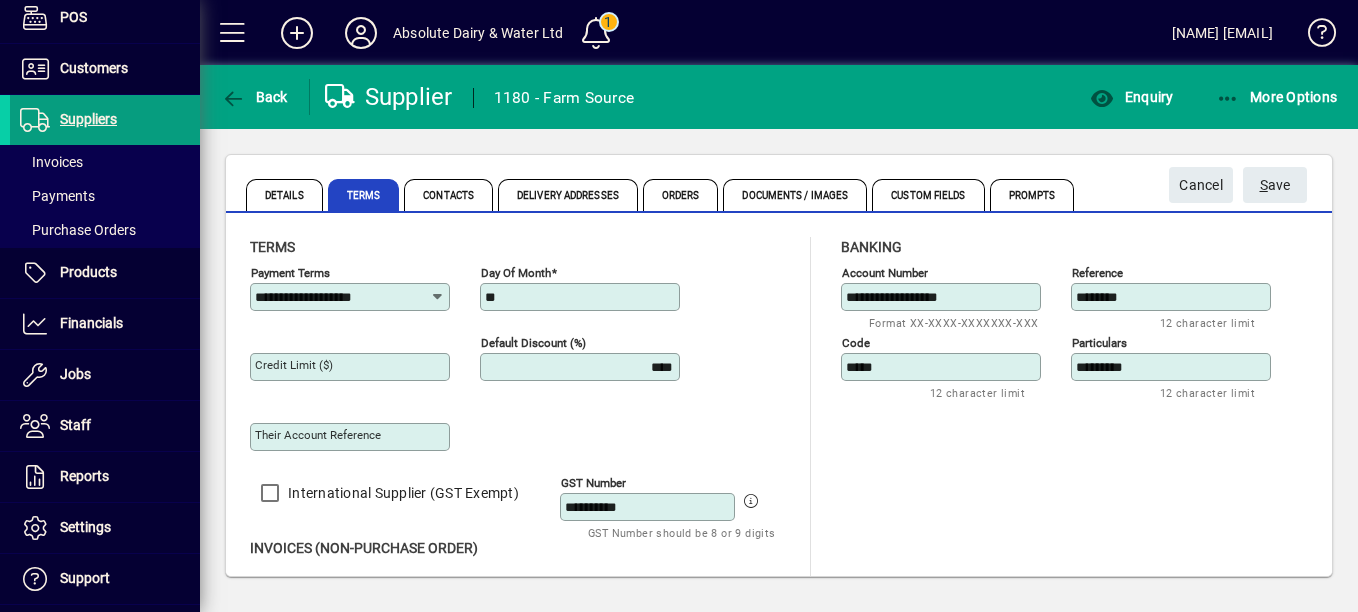 drag, startPoint x: 930, startPoint y: 512, endPoint x: 833, endPoint y: 522, distance: 97.5141 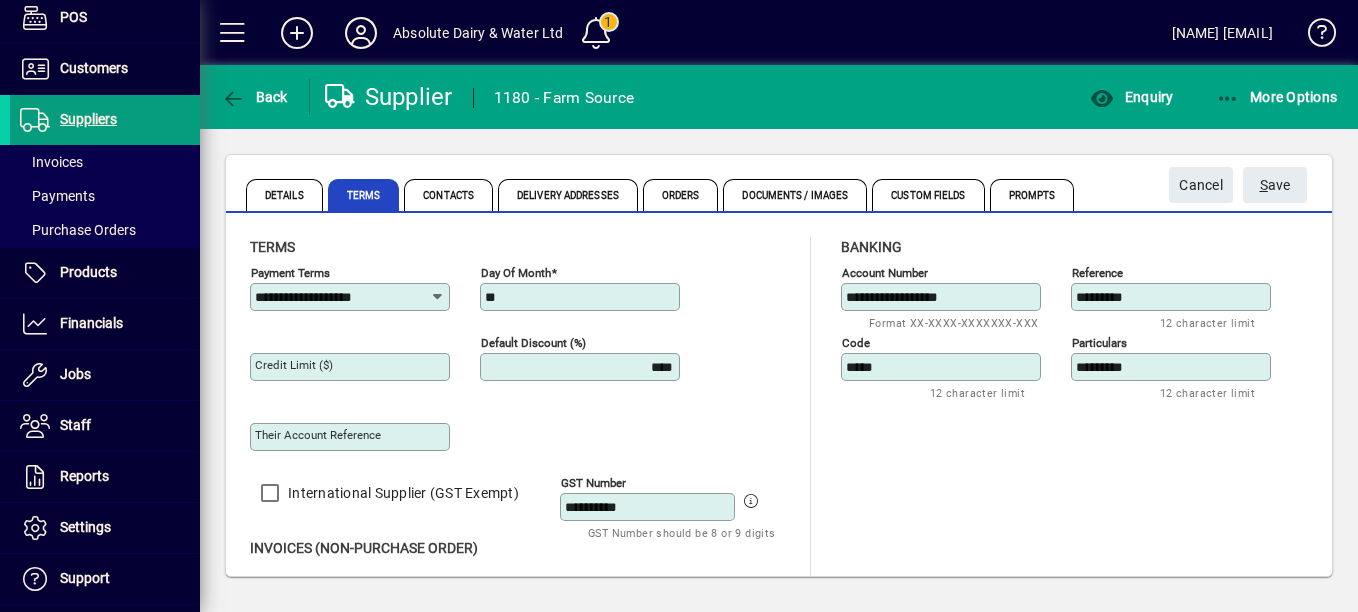 type on "*********" 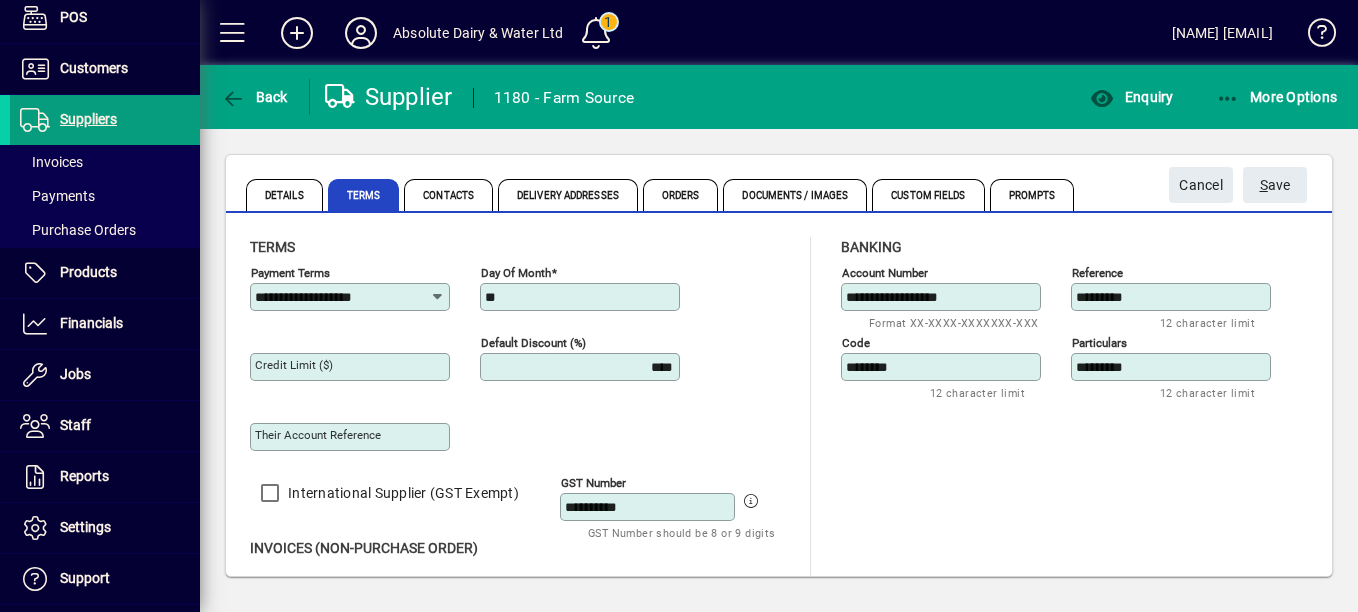 type on "********" 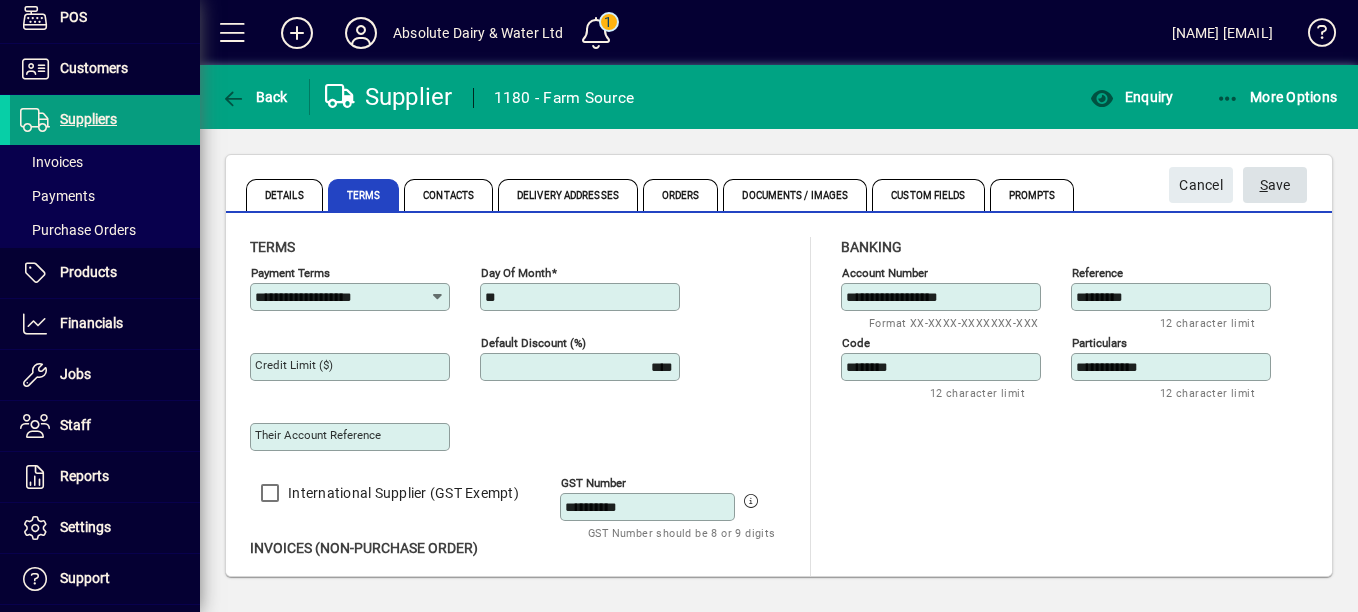 type on "**********" 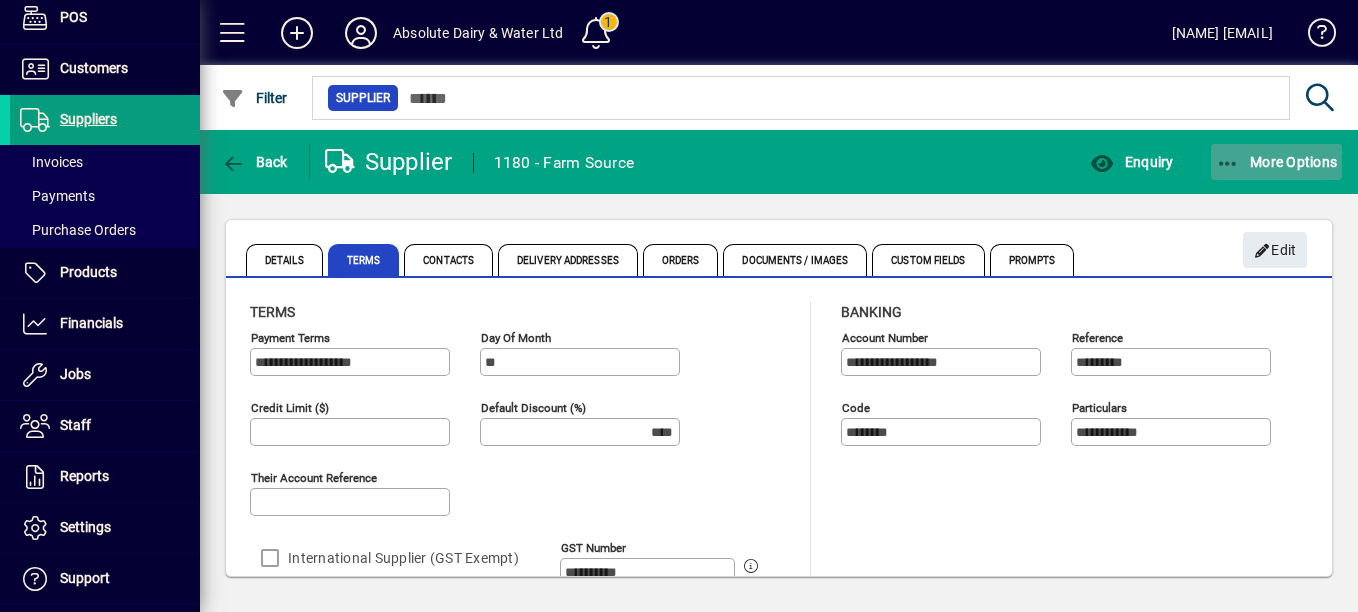 click 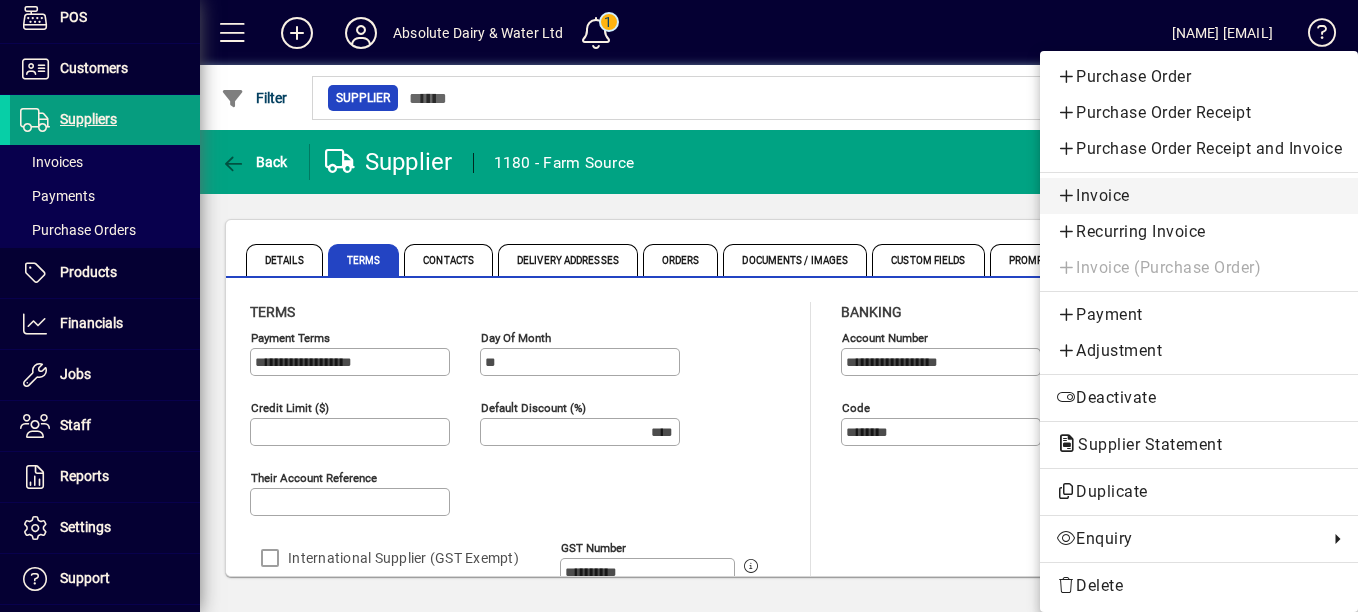 click on "Invoice" at bounding box center [1199, 196] 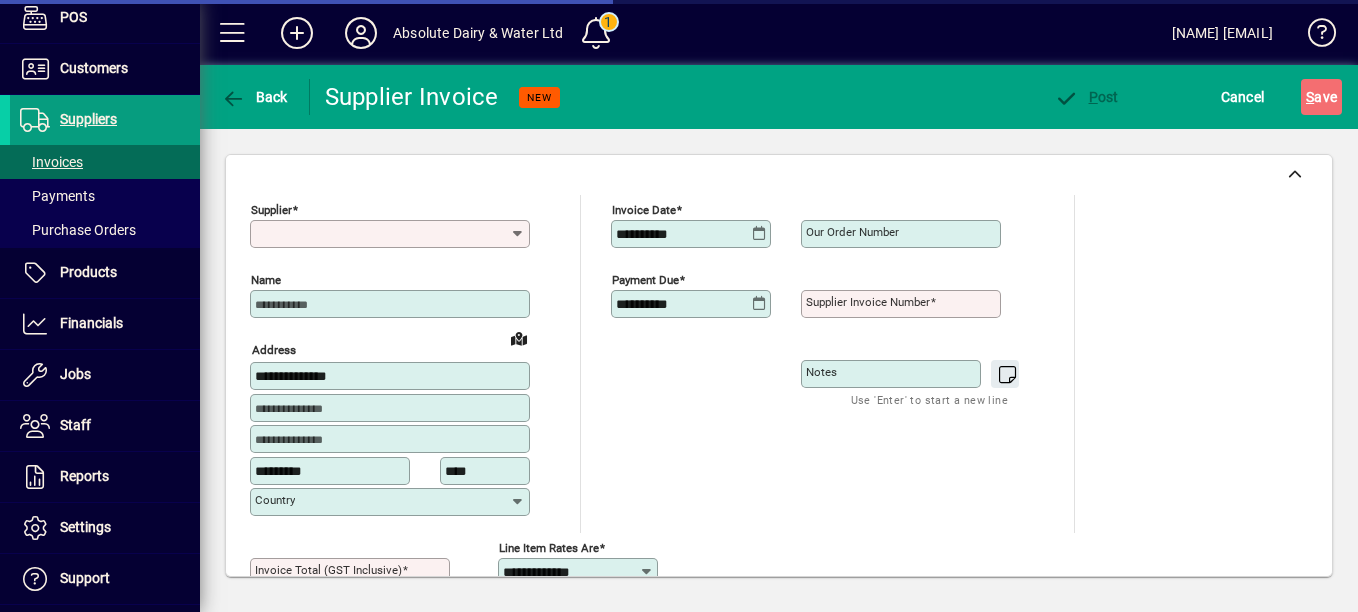 type on "**********" 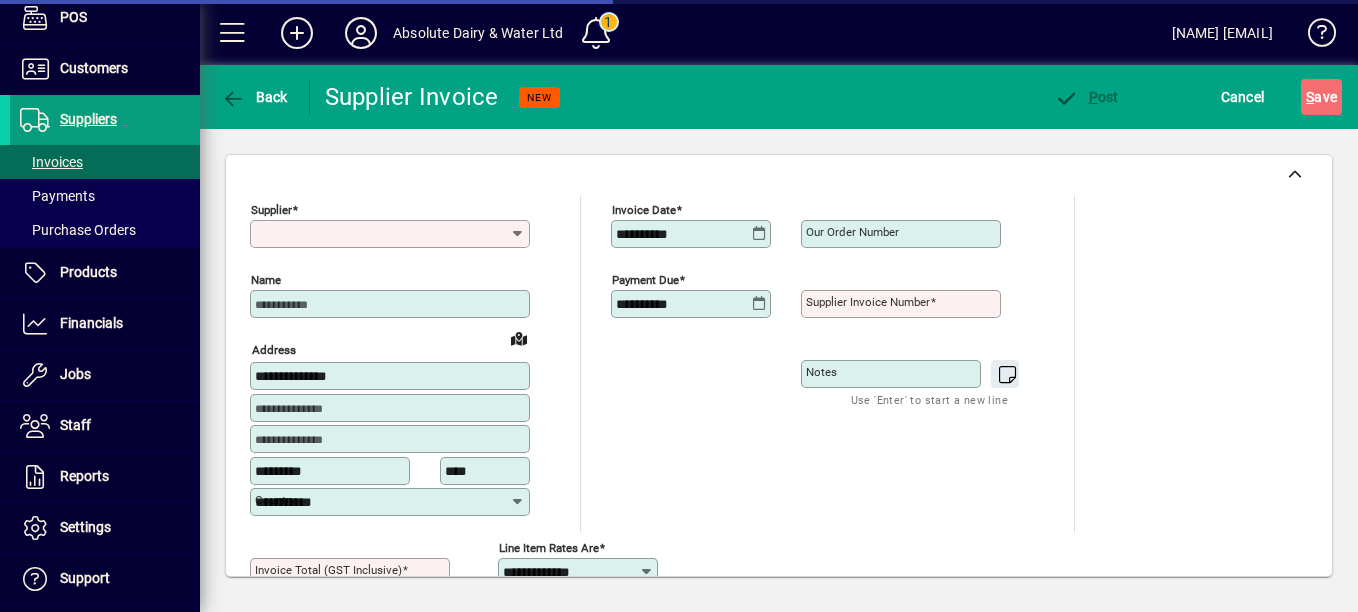 type on "**********" 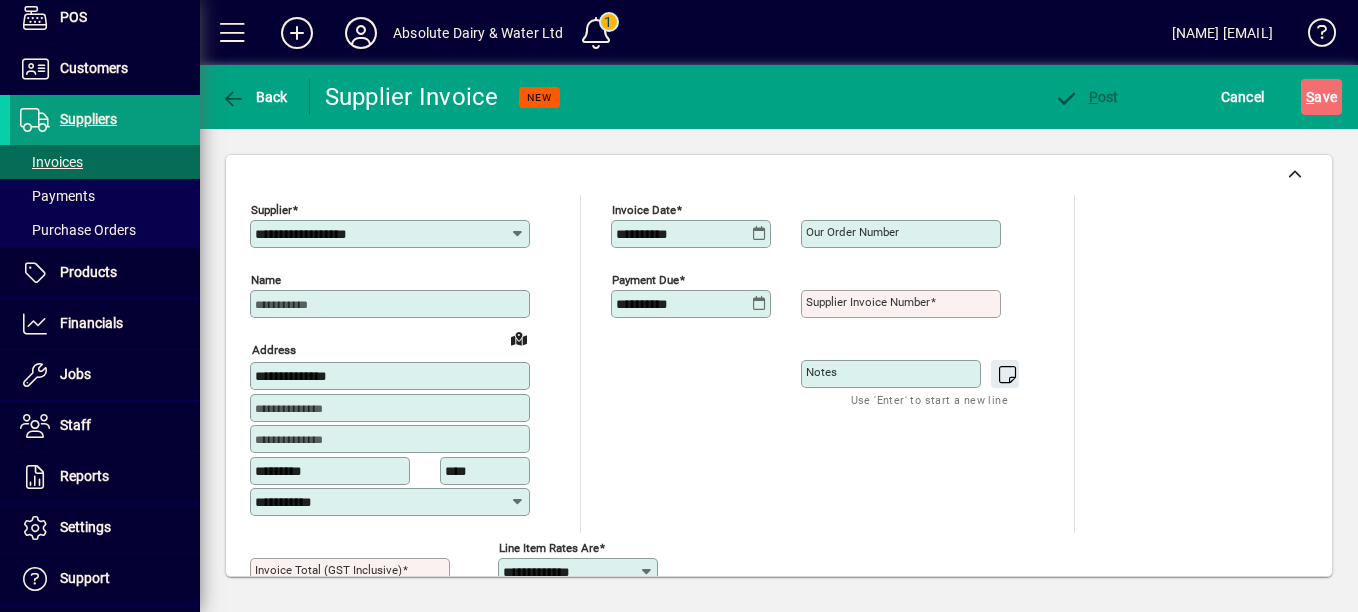 click on "**********" 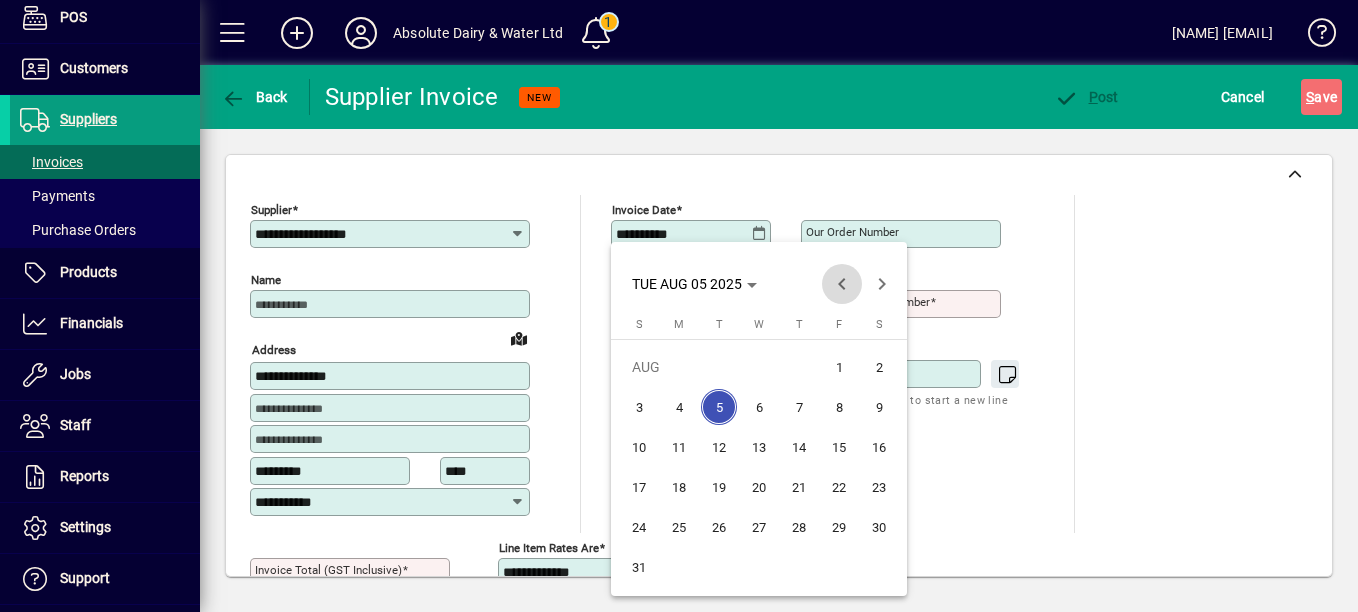click at bounding box center (842, 284) 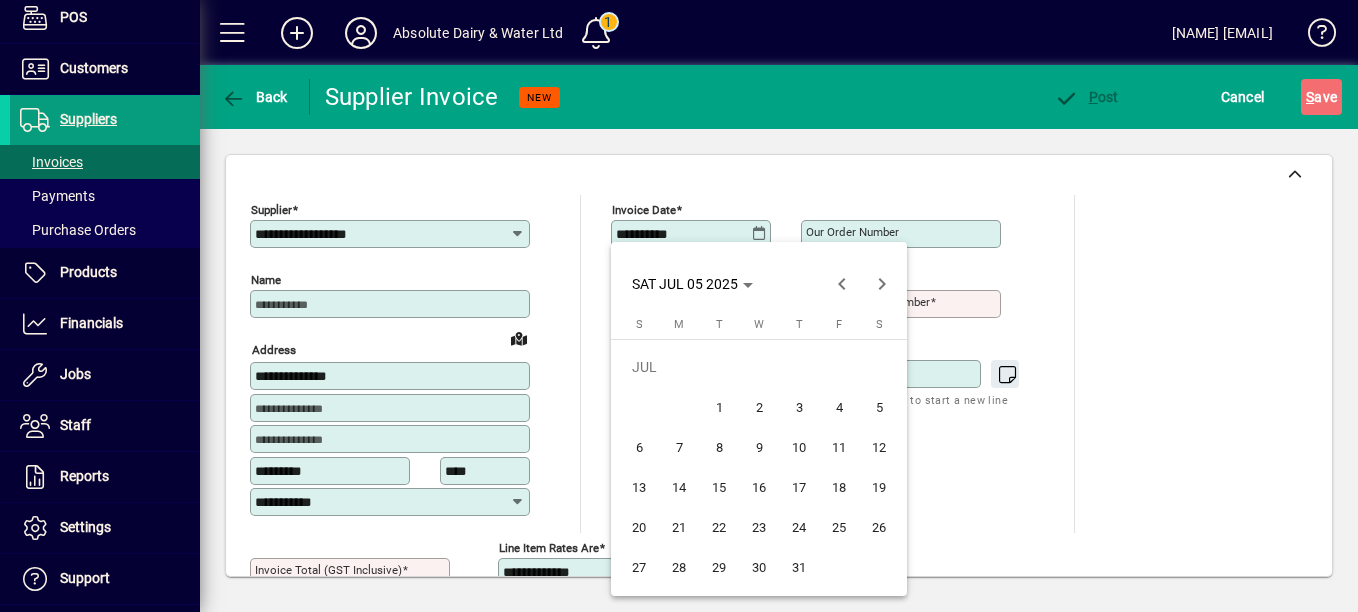 click on "31" at bounding box center (799, 567) 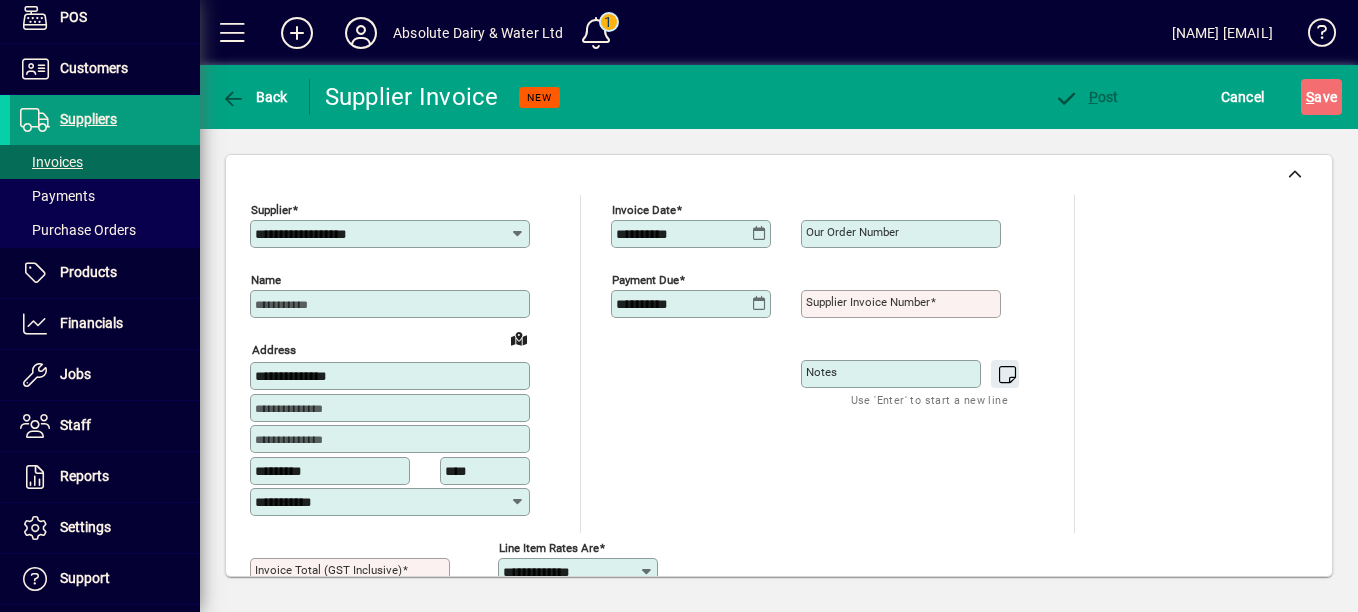 click on "Supplier invoice number" at bounding box center [868, 302] 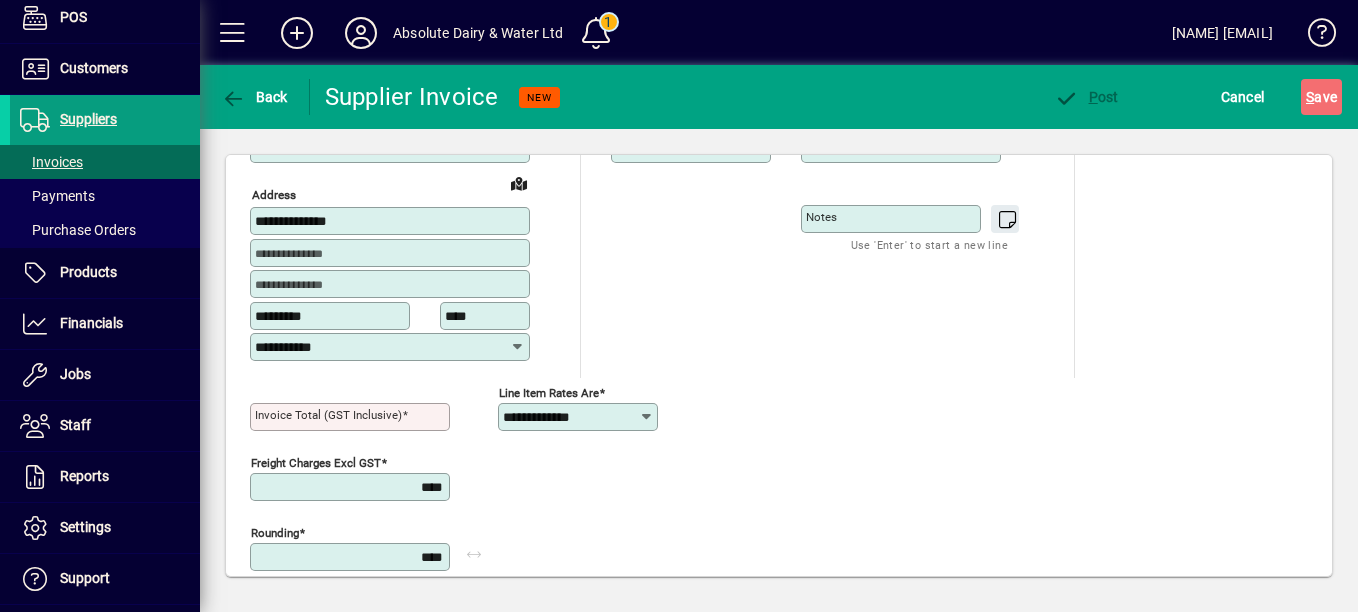 scroll, scrollTop: 200, scrollLeft: 0, axis: vertical 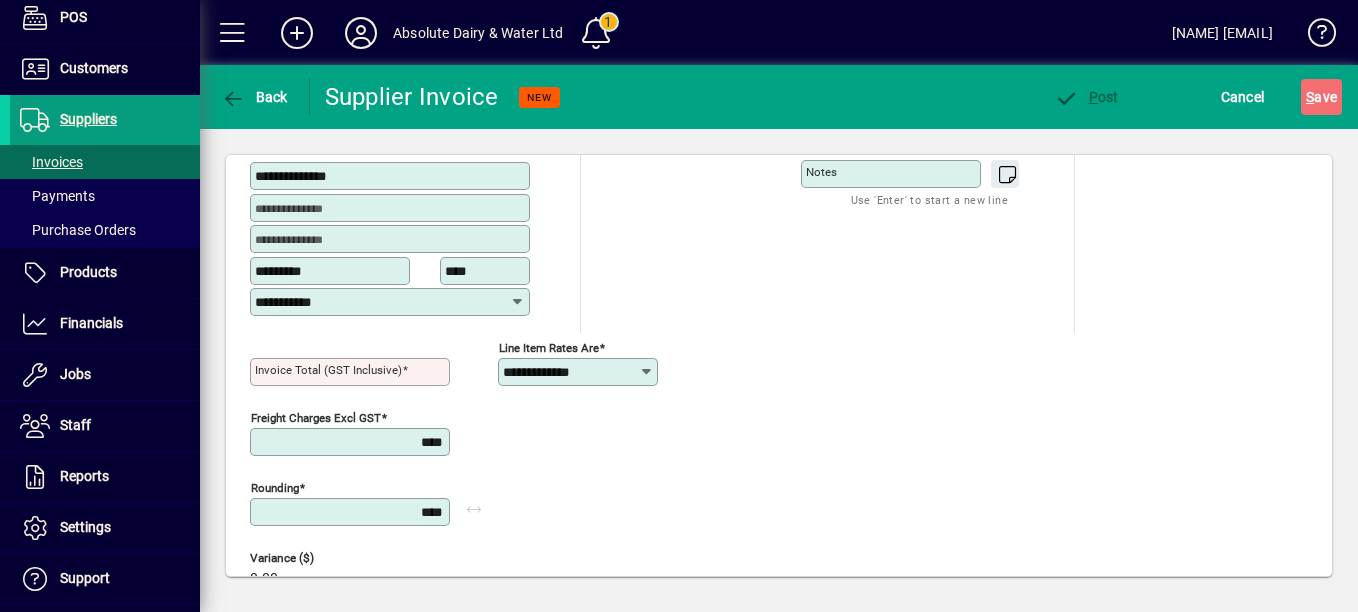 type on "**********" 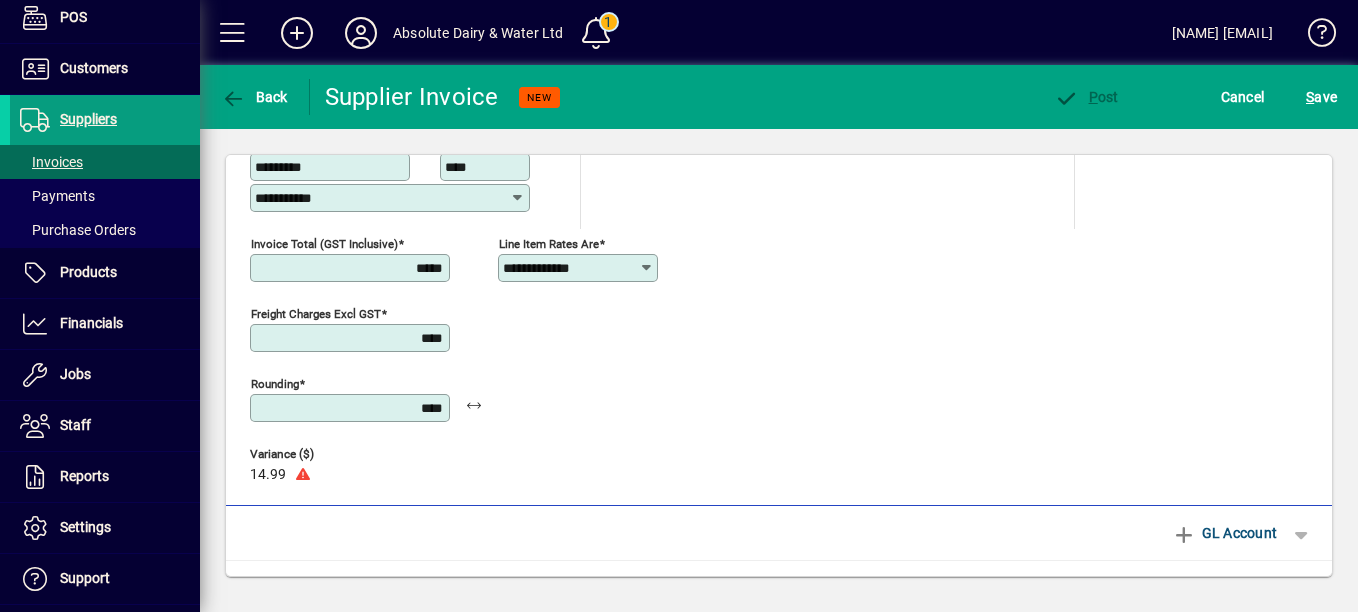scroll, scrollTop: 463, scrollLeft: 0, axis: vertical 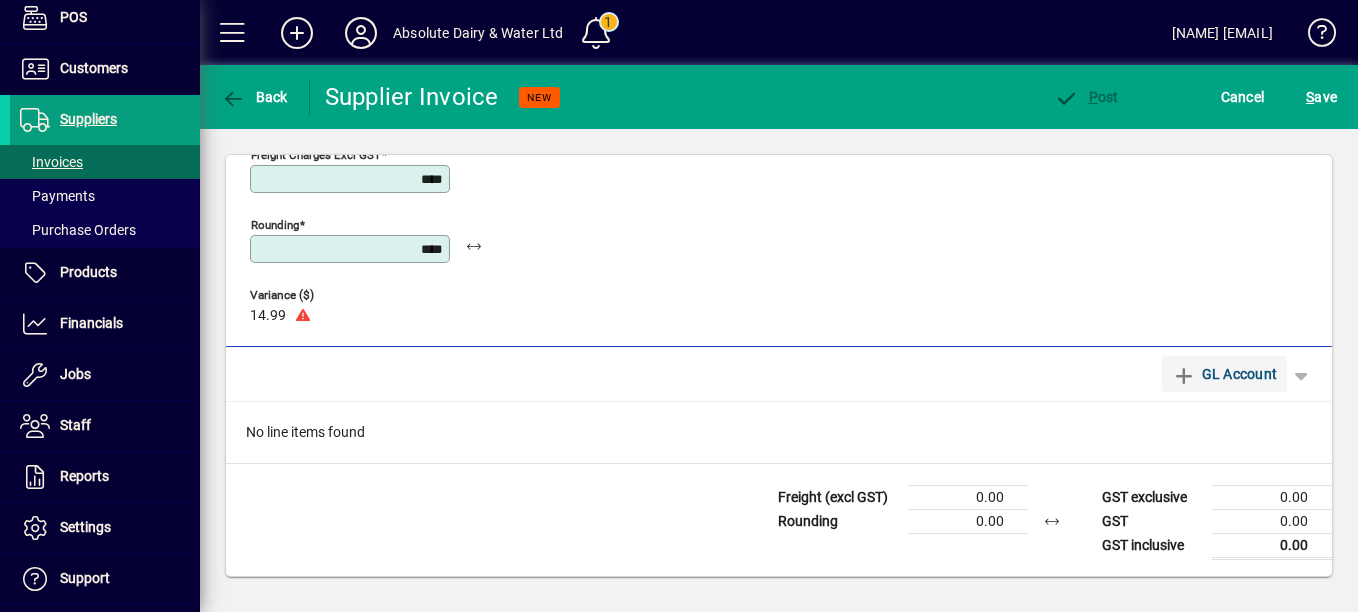 type on "*****" 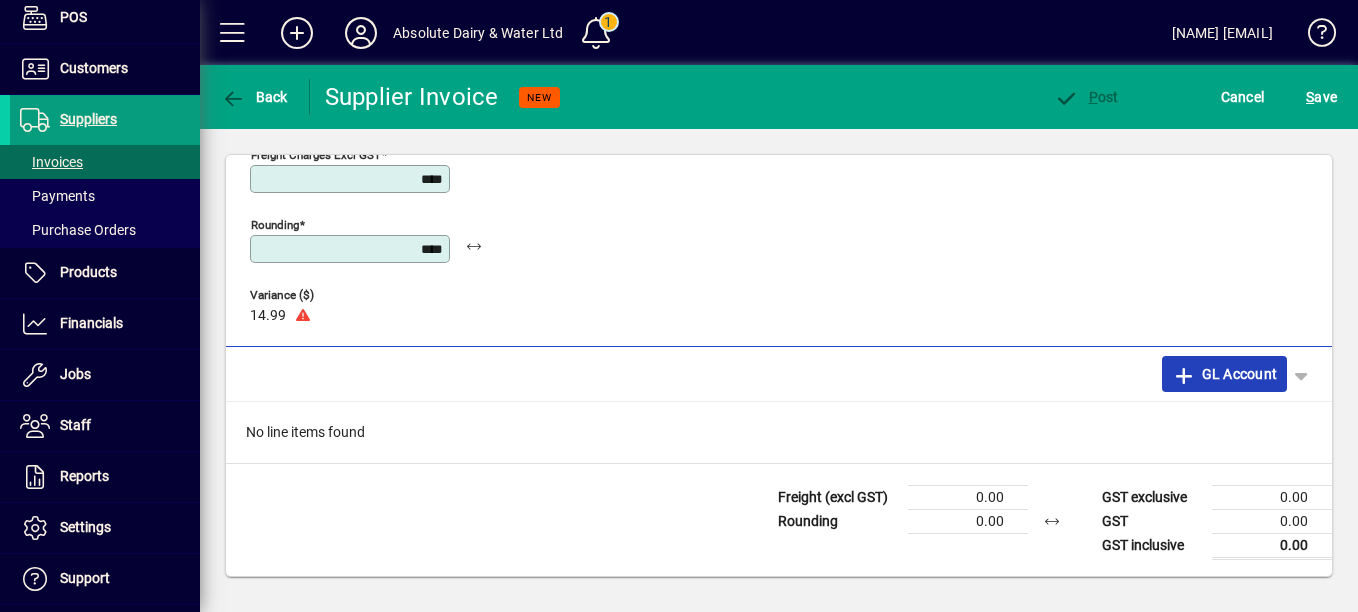 click on "GL Account" 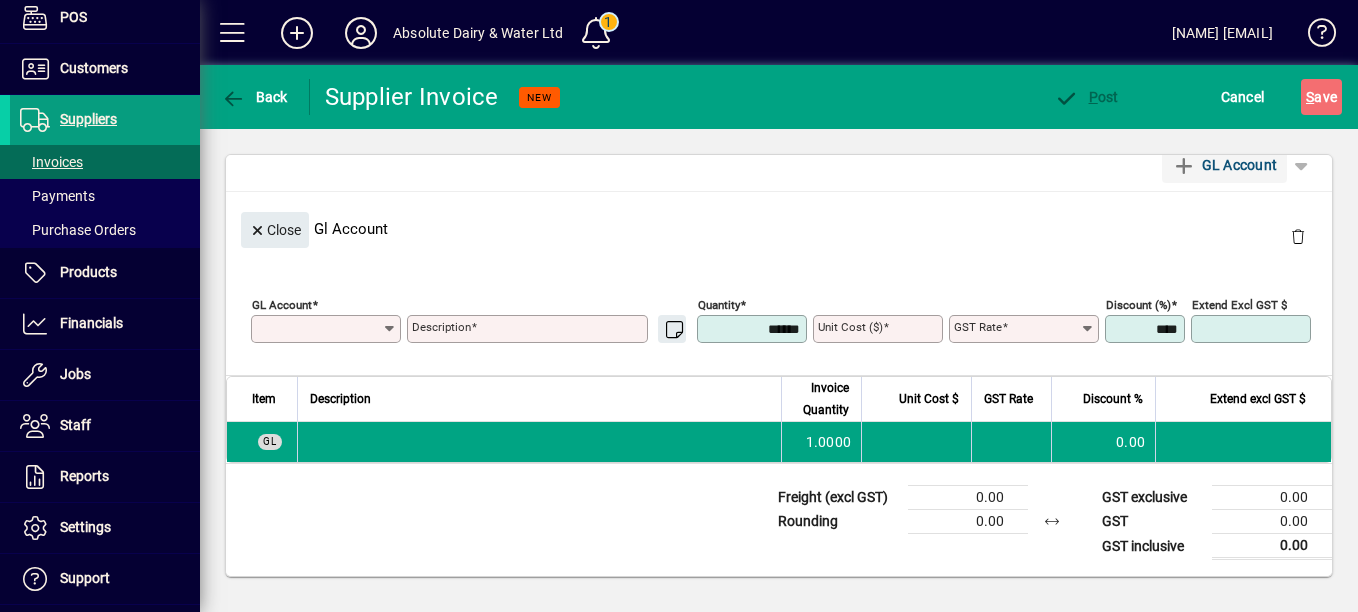 scroll, scrollTop: 163, scrollLeft: 0, axis: vertical 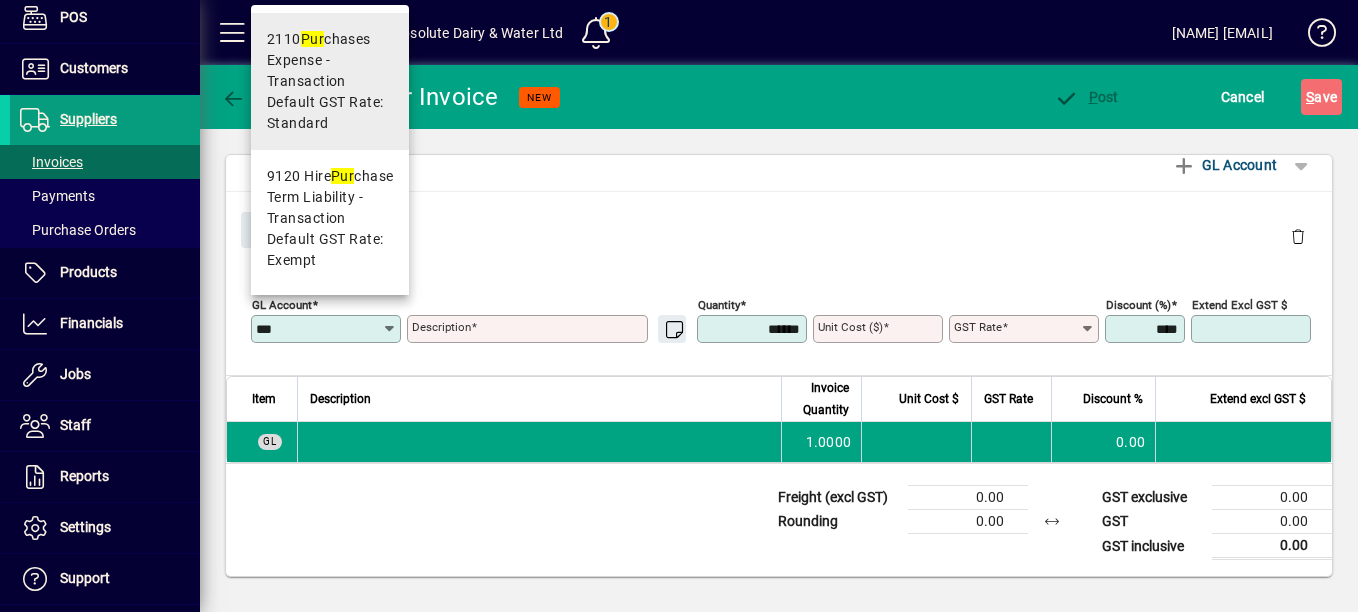 click on "Expense - Transaction" at bounding box center [330, 71] 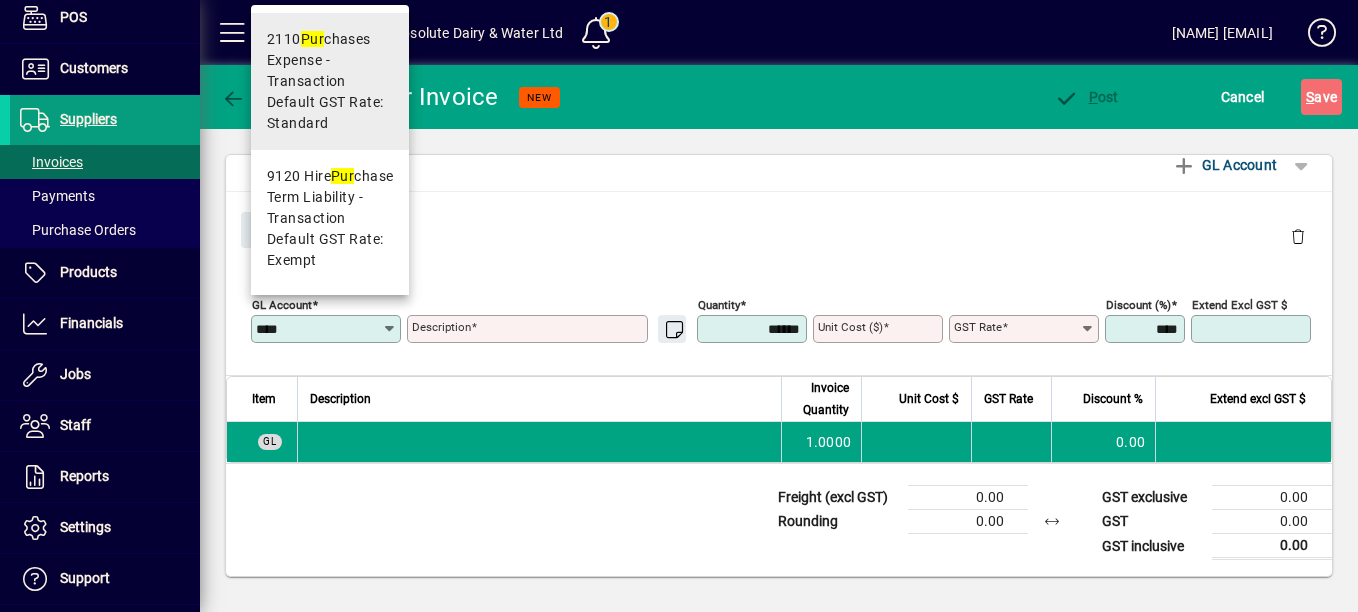 type on "*********" 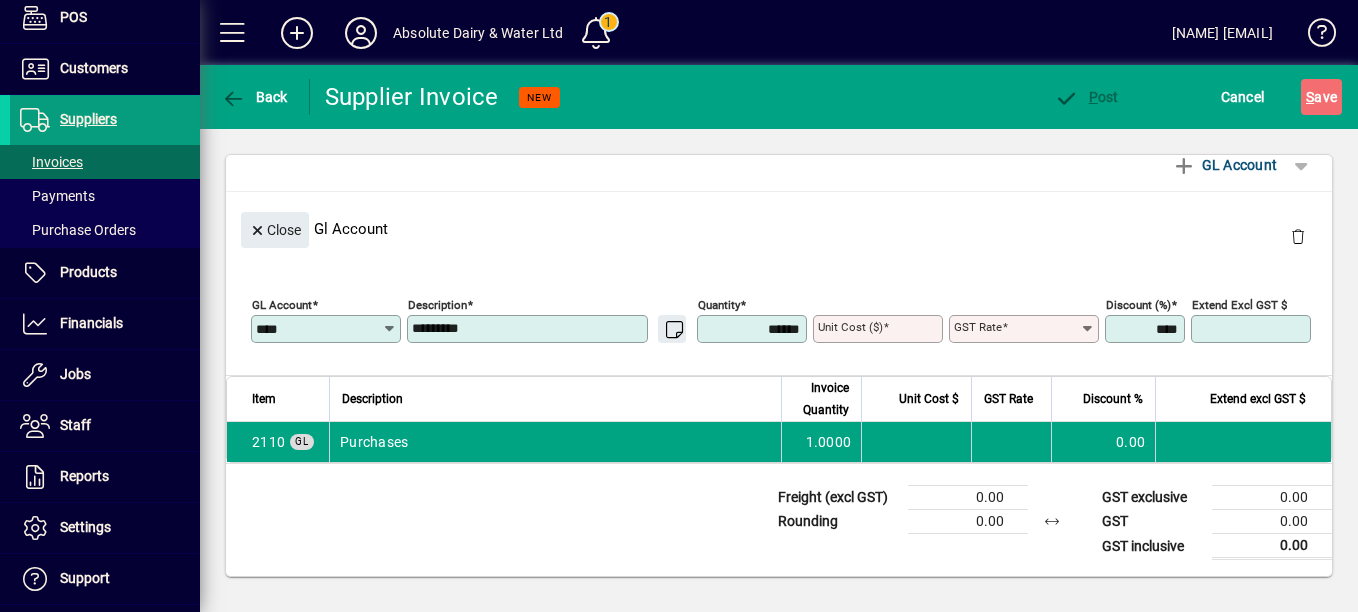 type on "****" 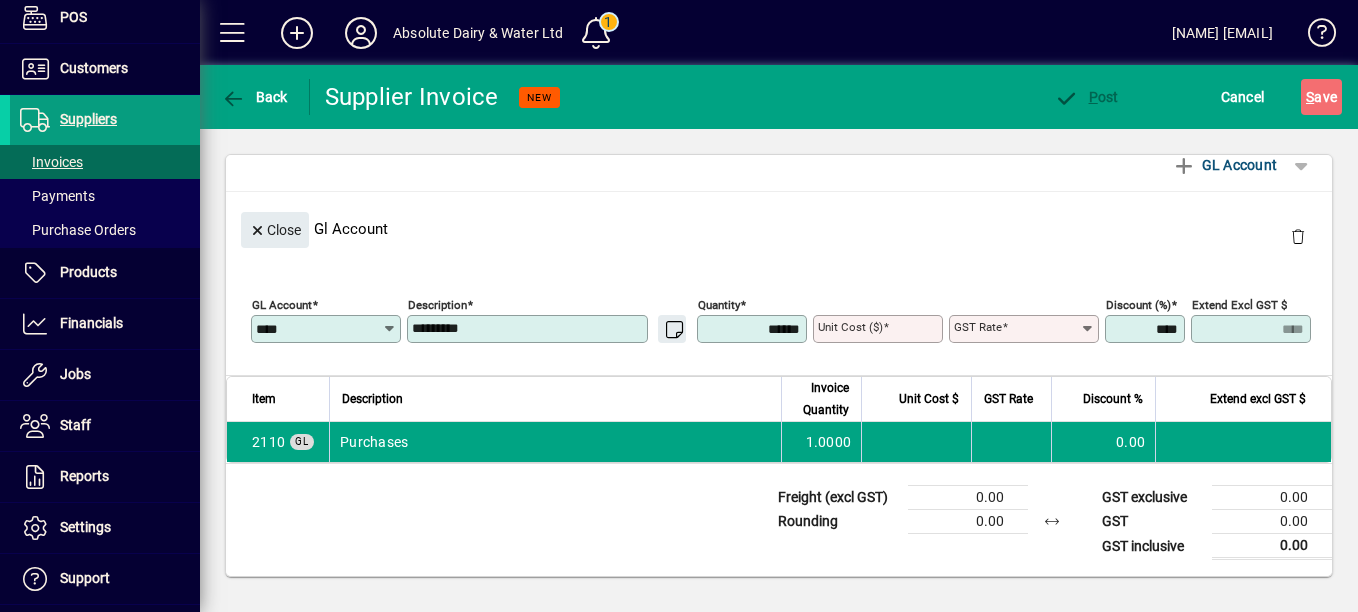 type on "********" 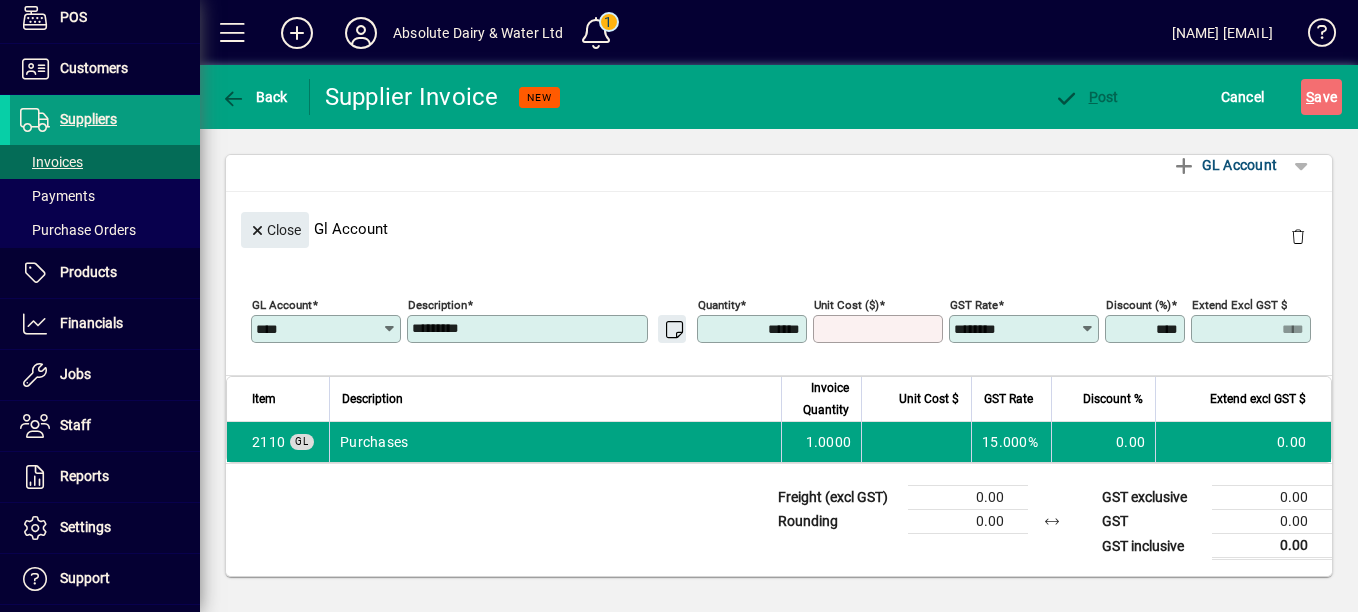 click on "Unit Cost ($)" at bounding box center [880, 329] 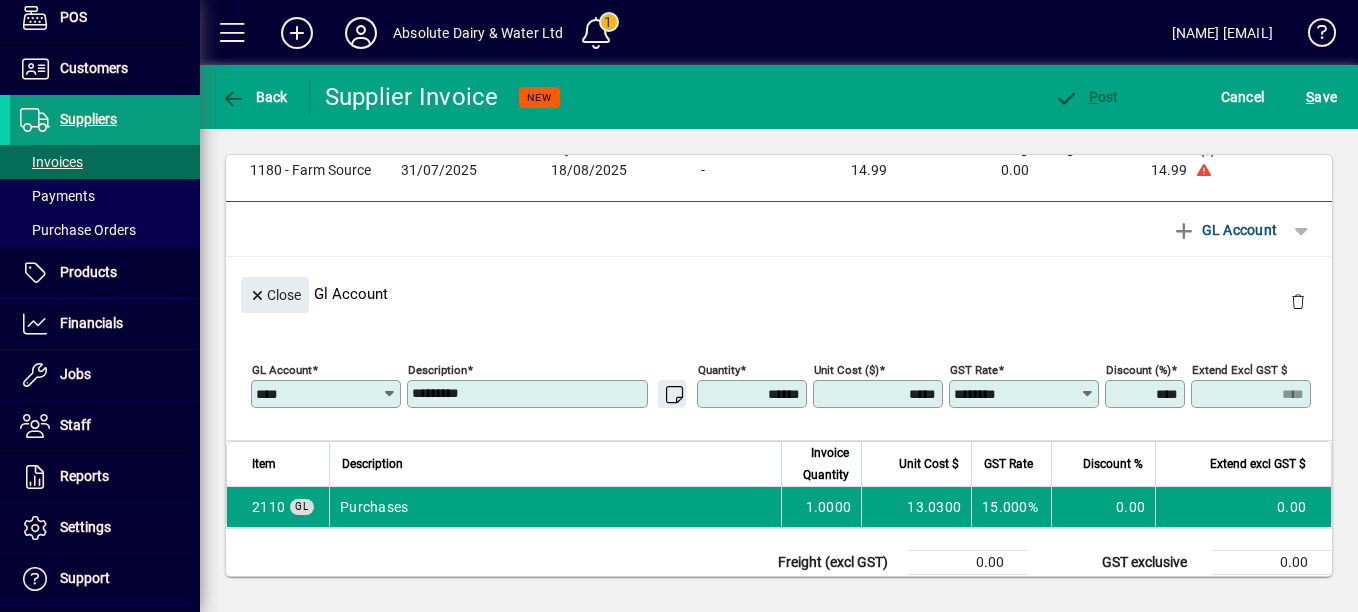 scroll, scrollTop: 0, scrollLeft: 0, axis: both 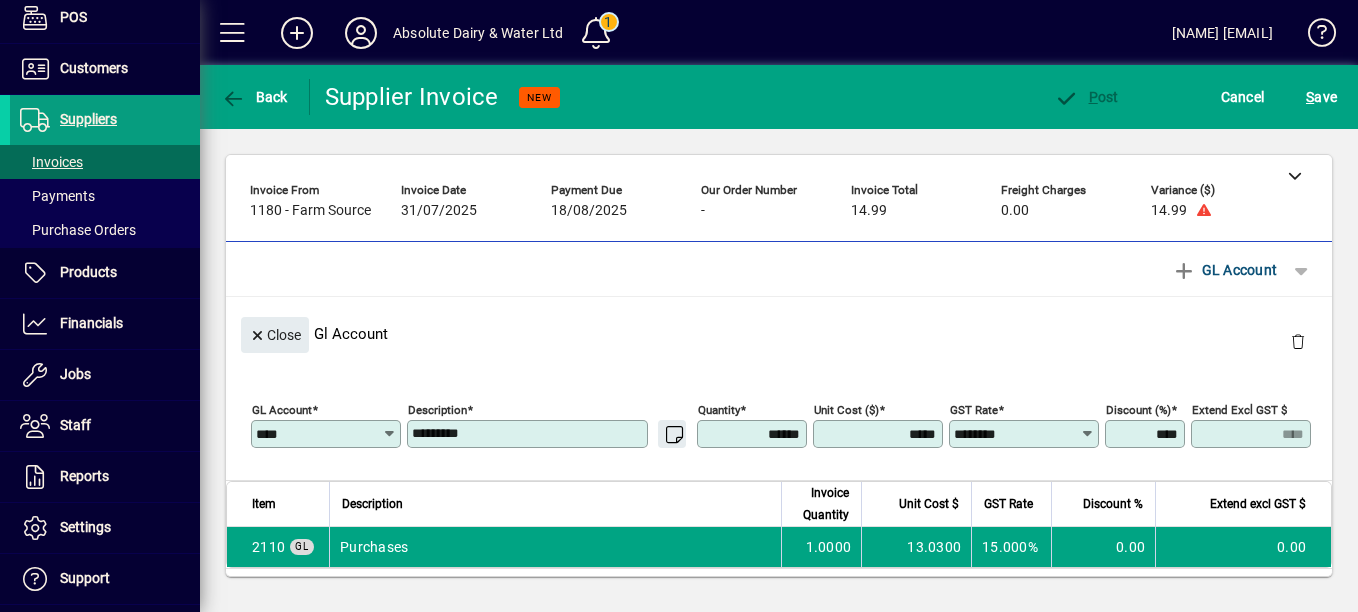 type on "*******" 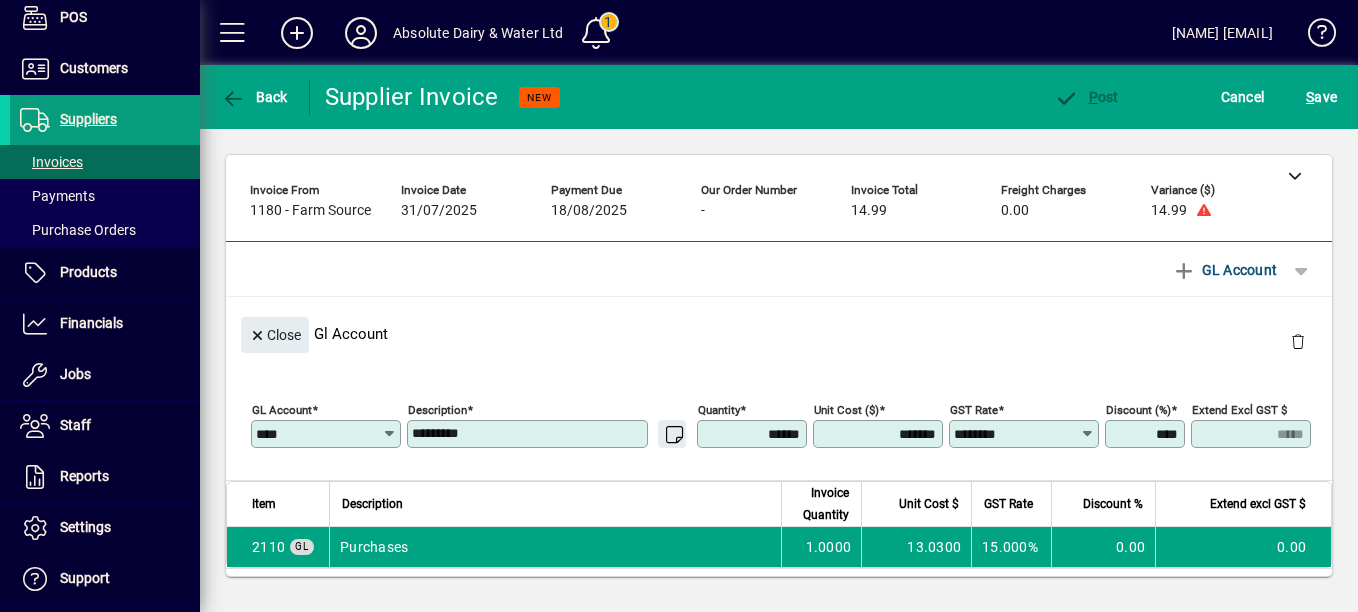 click on "Invoice Total" 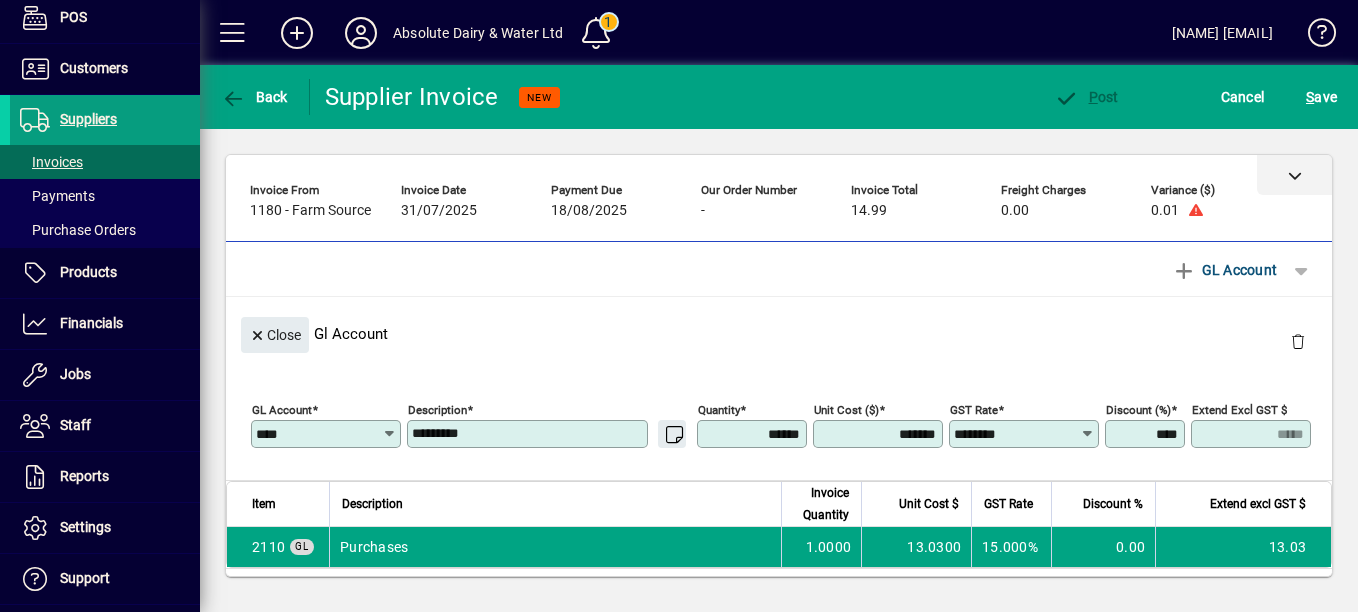 click 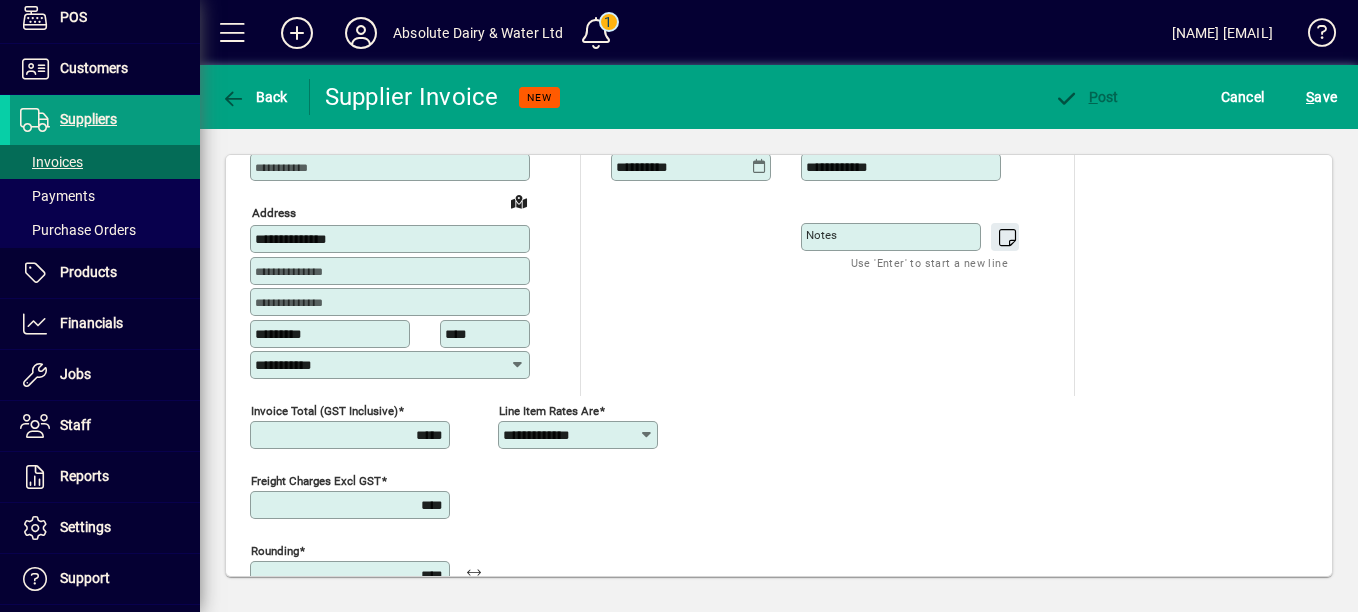 scroll, scrollTop: 300, scrollLeft: 0, axis: vertical 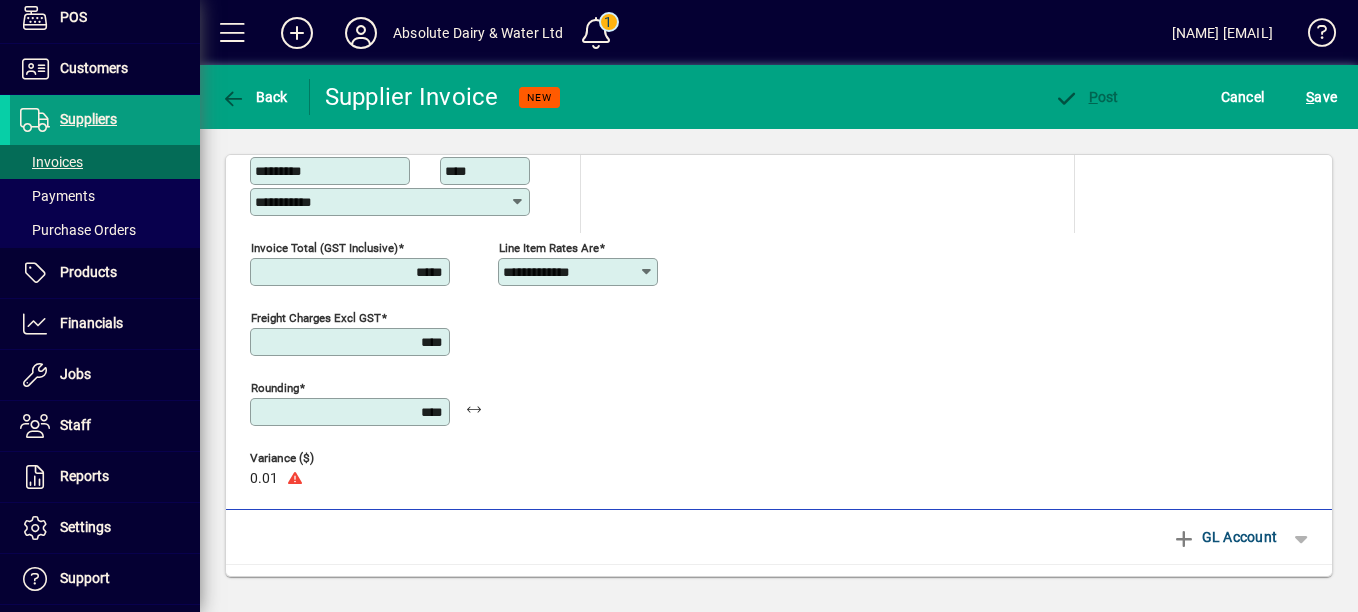 drag, startPoint x: 391, startPoint y: 409, endPoint x: 690, endPoint y: 425, distance: 299.4278 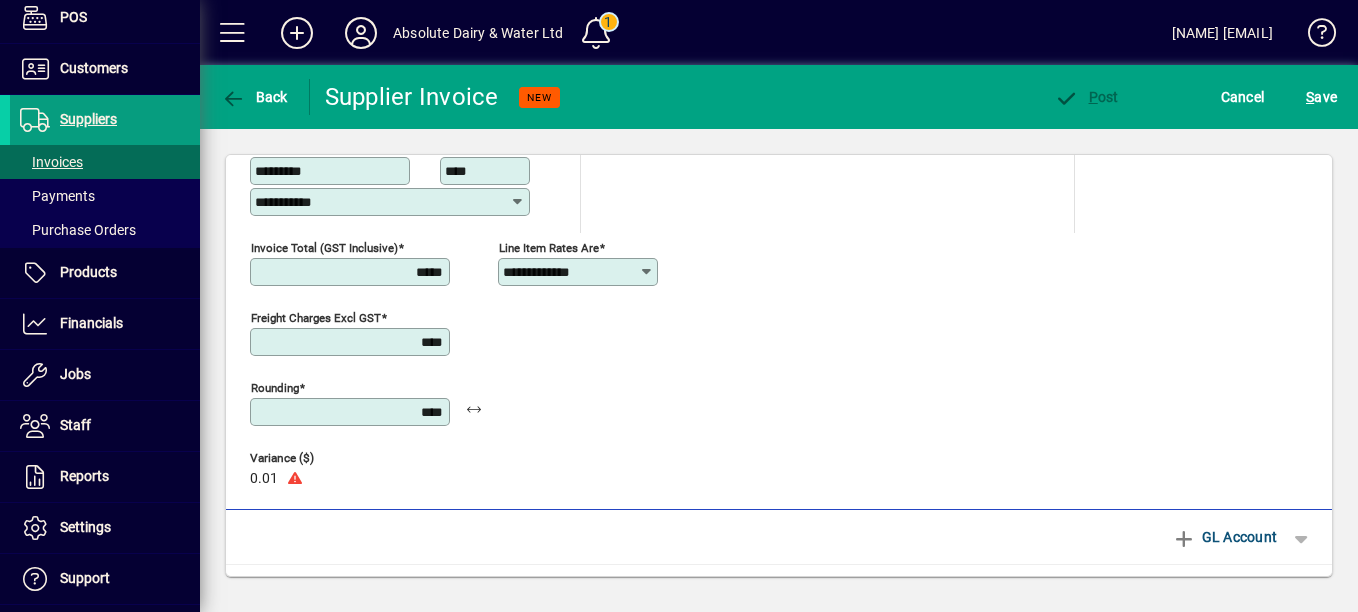 click on "**********" 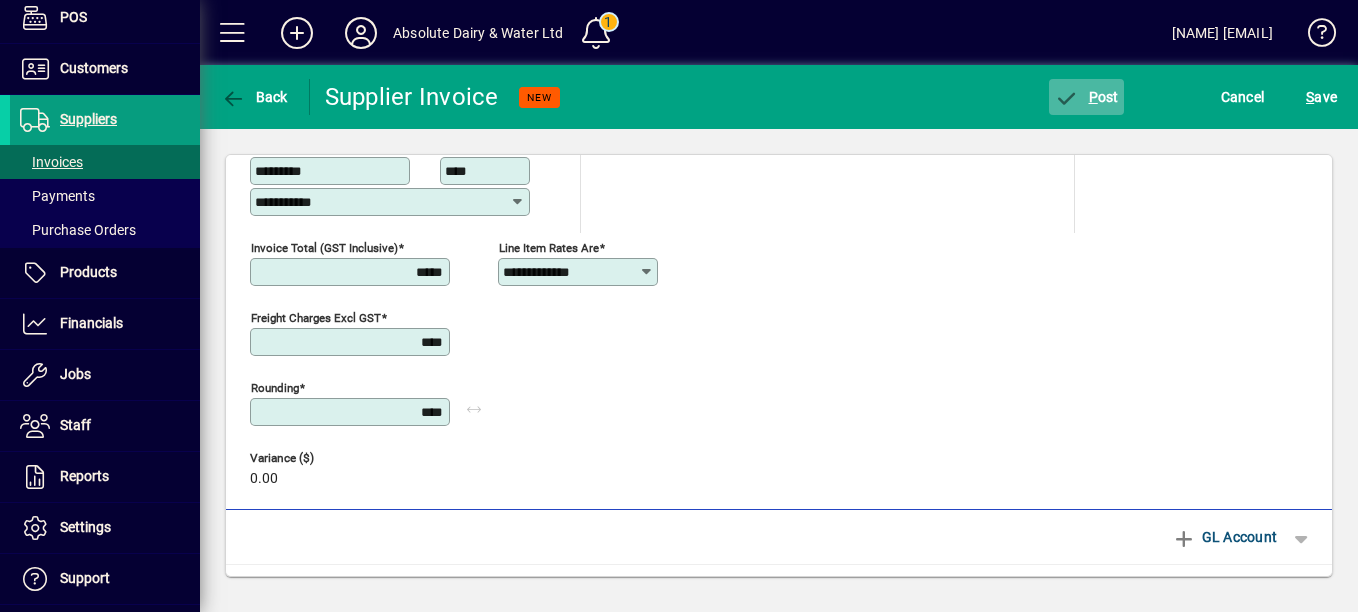 type on "****" 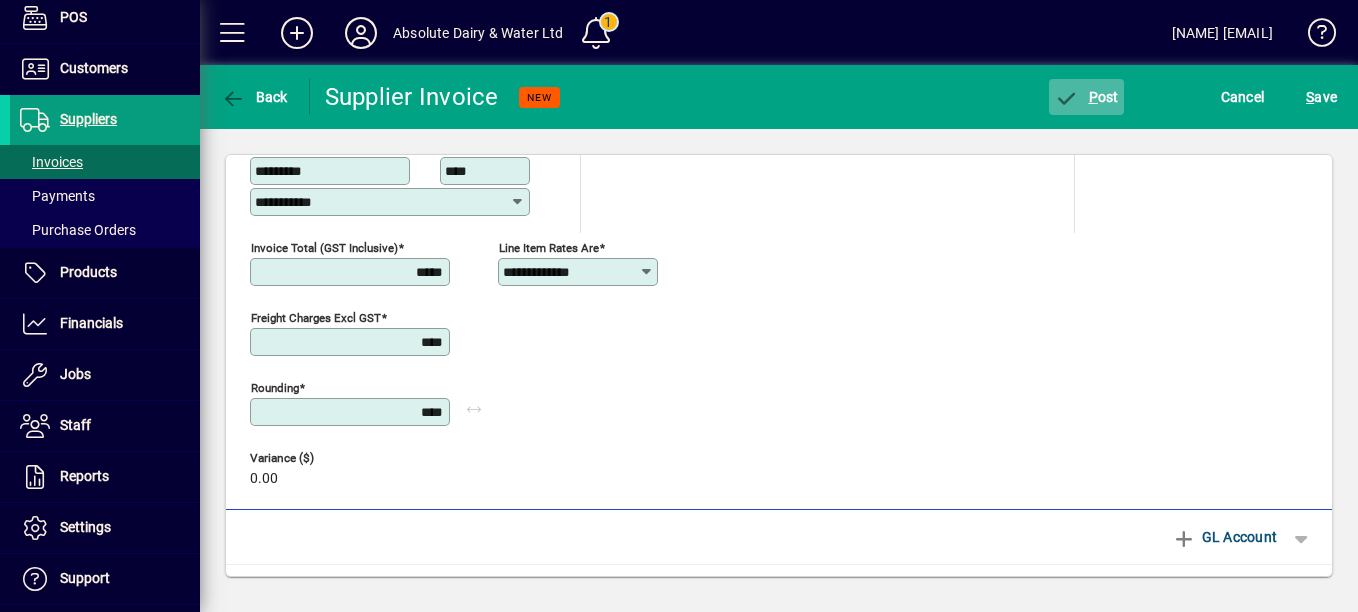 click 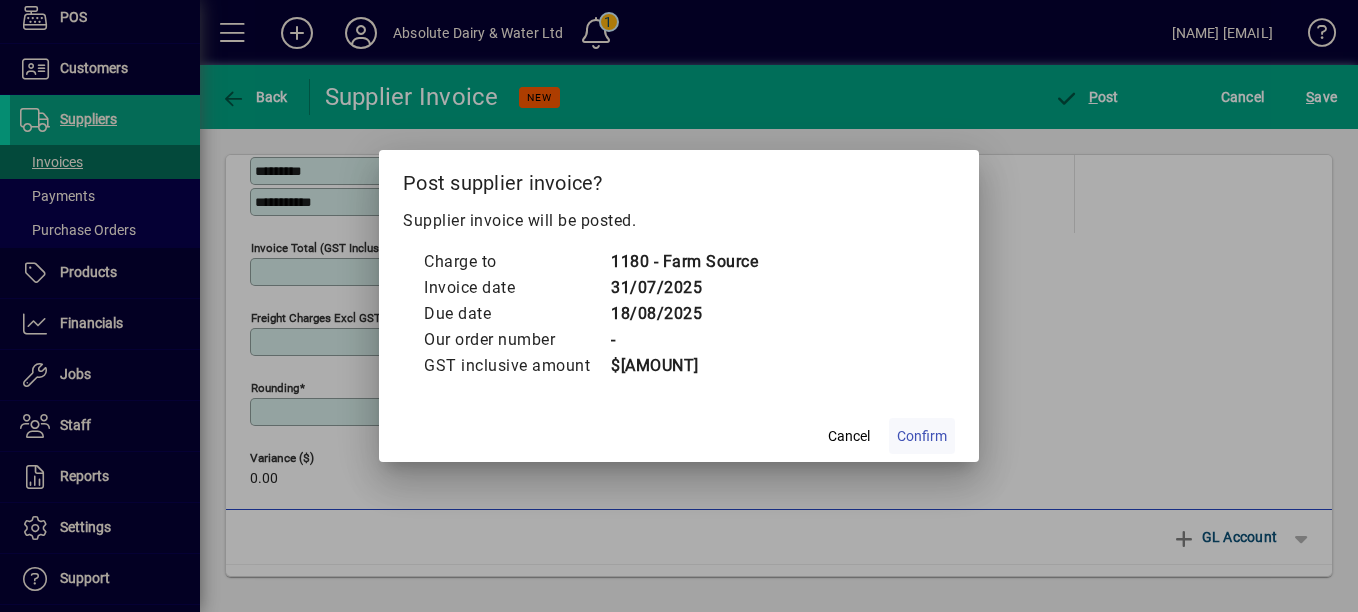 click 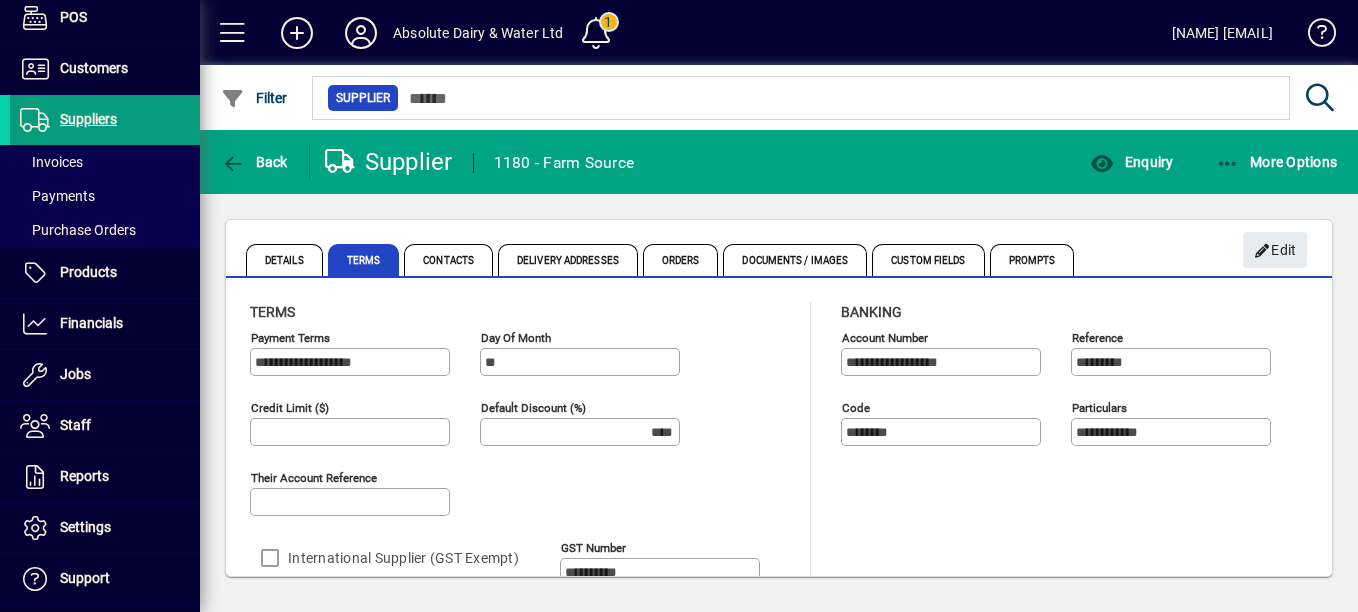 click on "Back  Supplier  1180 - Farm Source Enquiry More Options" 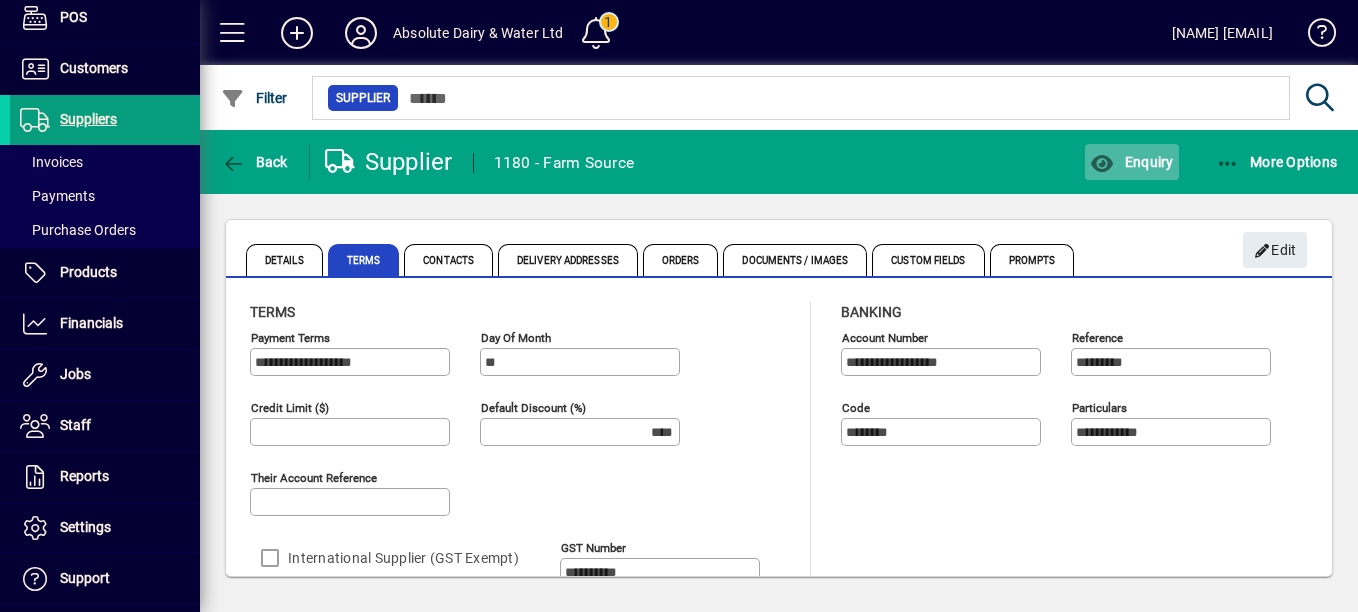 click on "Enquiry" 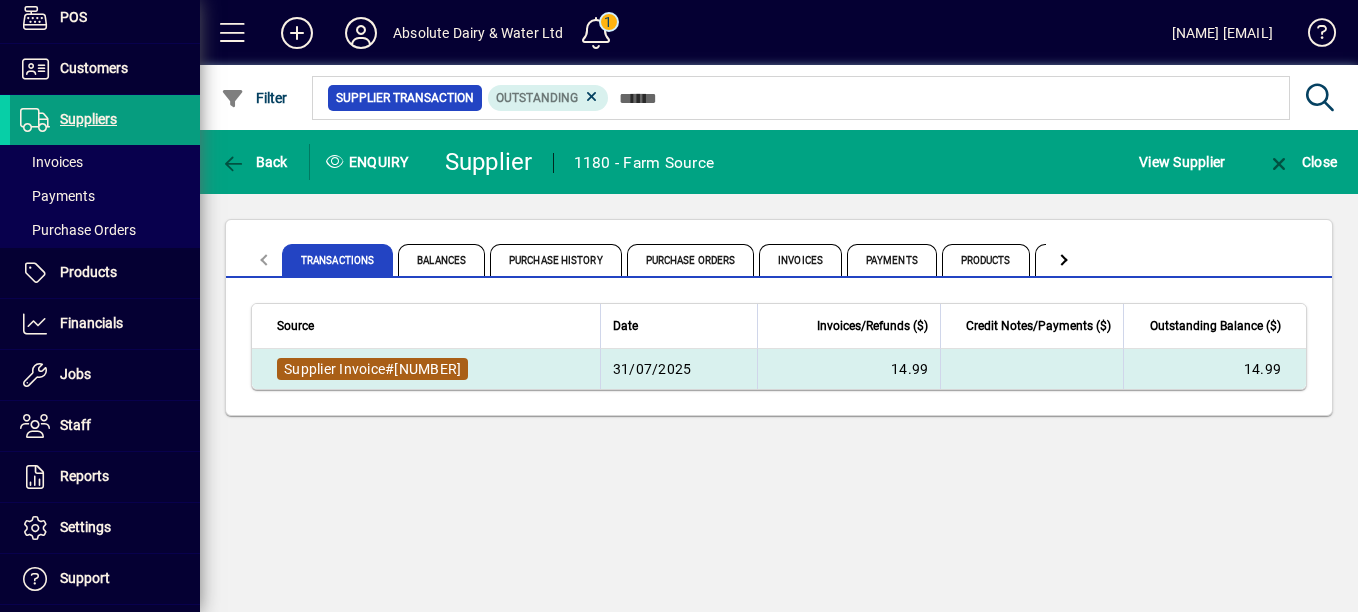 click on "920010284277" at bounding box center (427, 369) 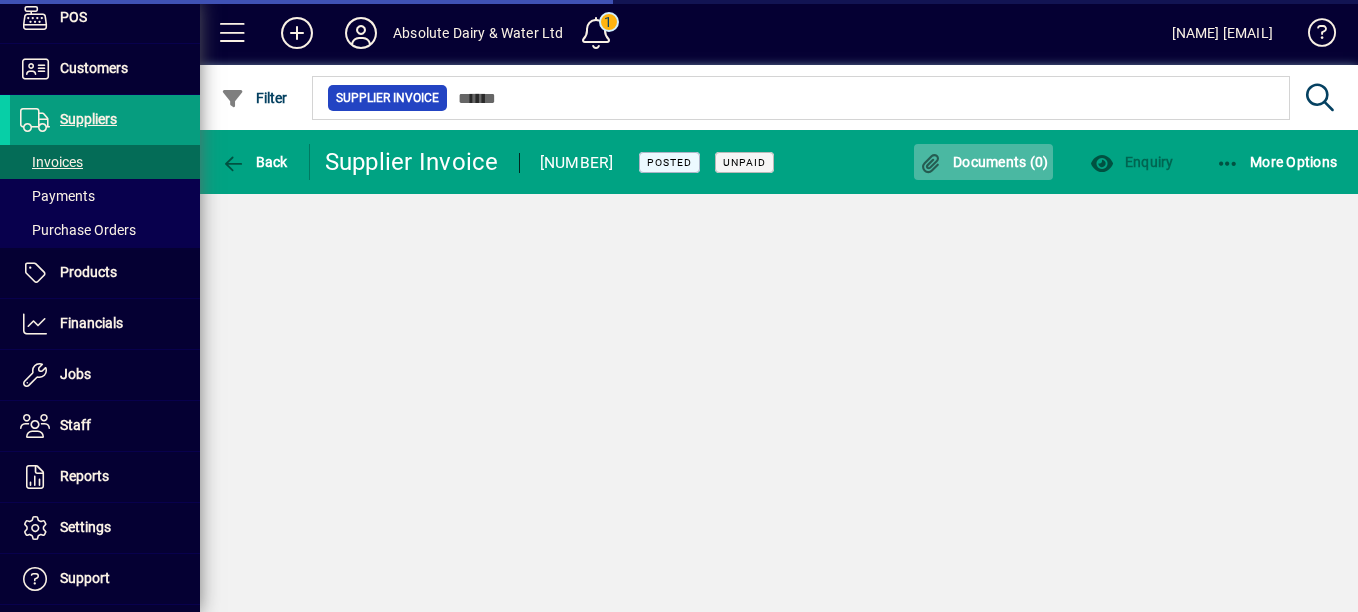 click 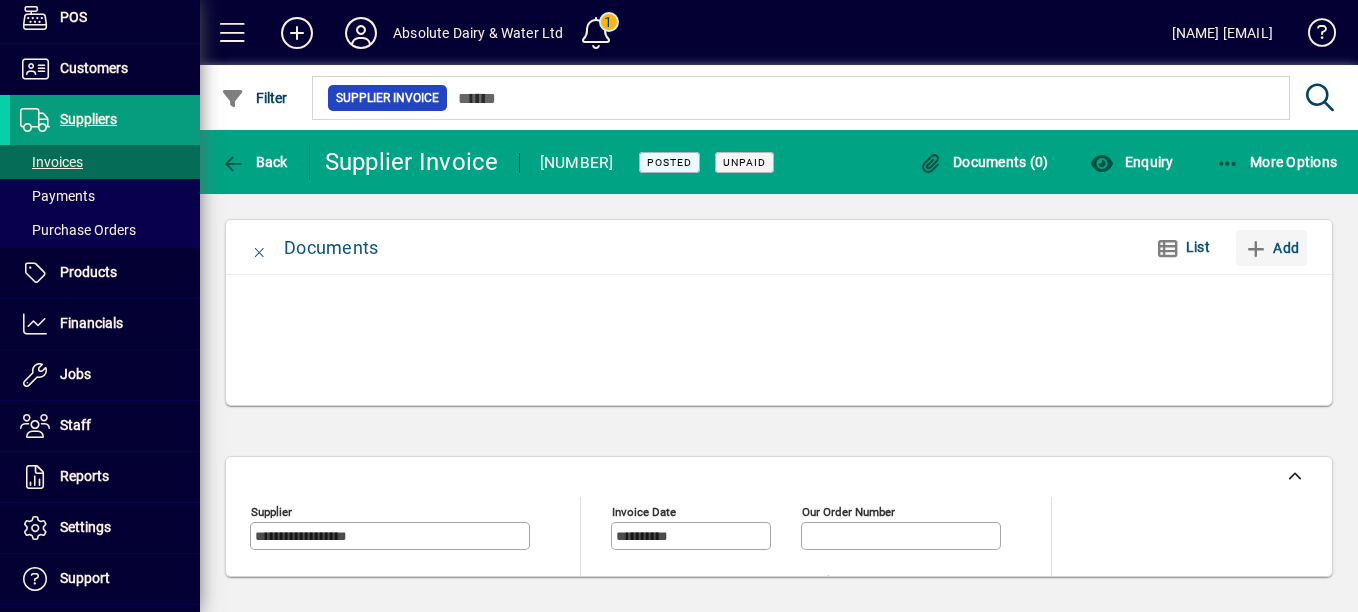 click on "Add" 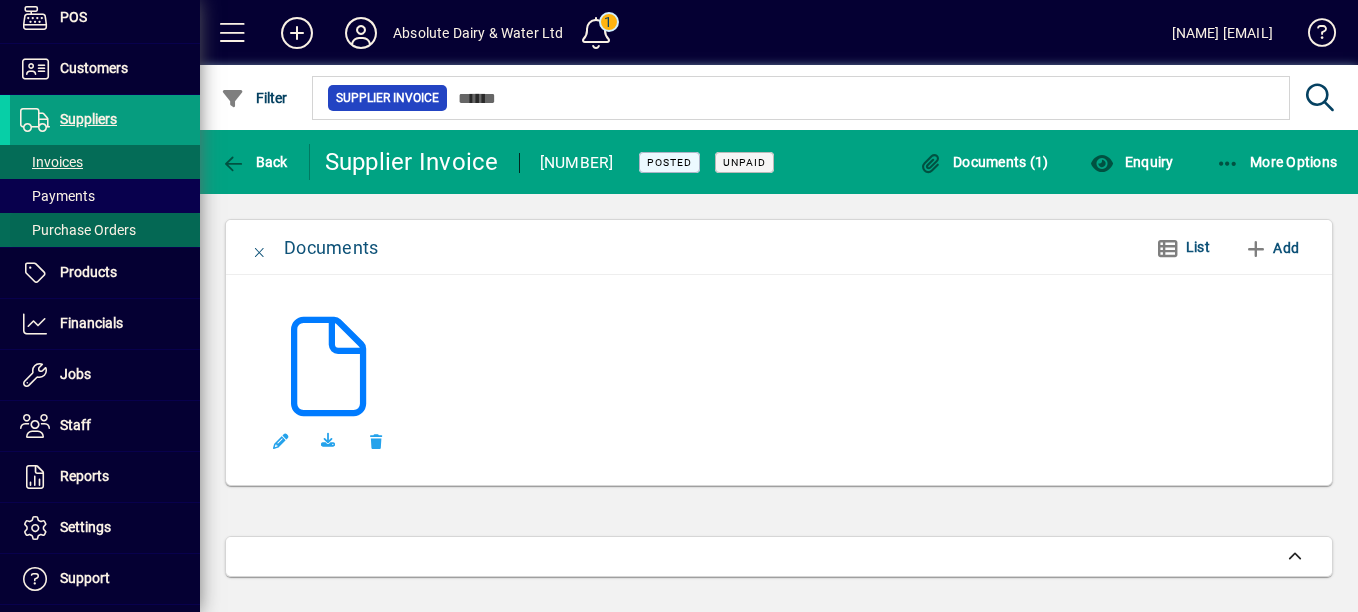 click on "Purchase Orders" at bounding box center [78, 230] 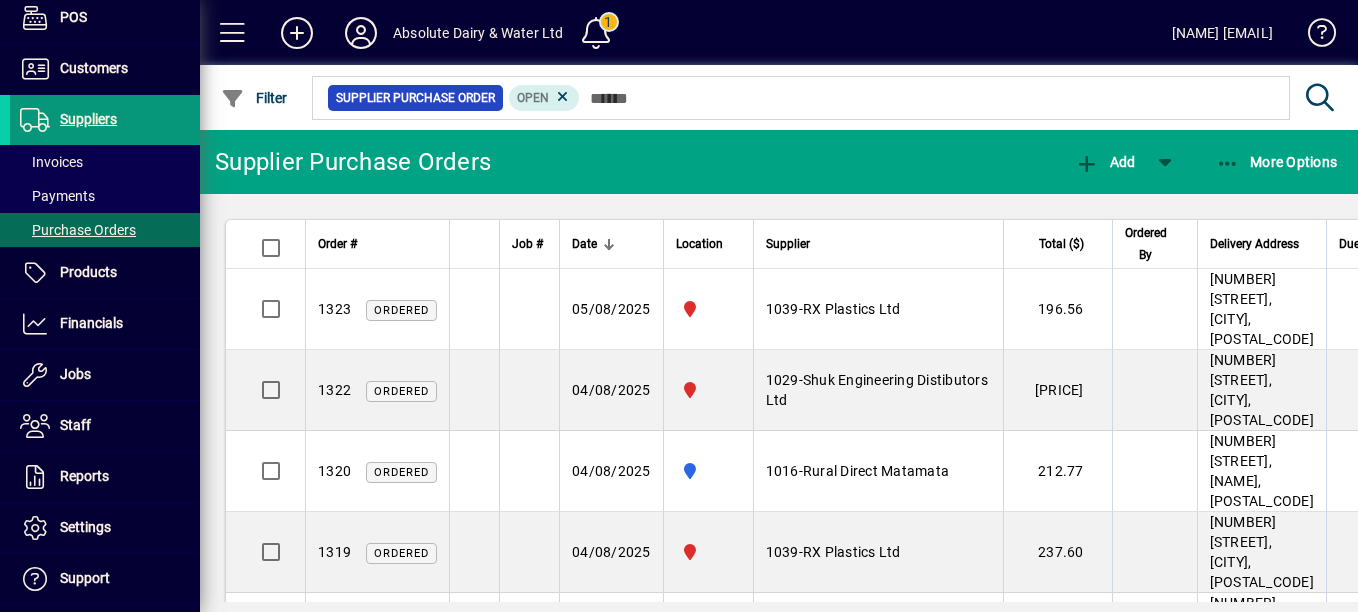 click on "Suppliers" at bounding box center (88, 119) 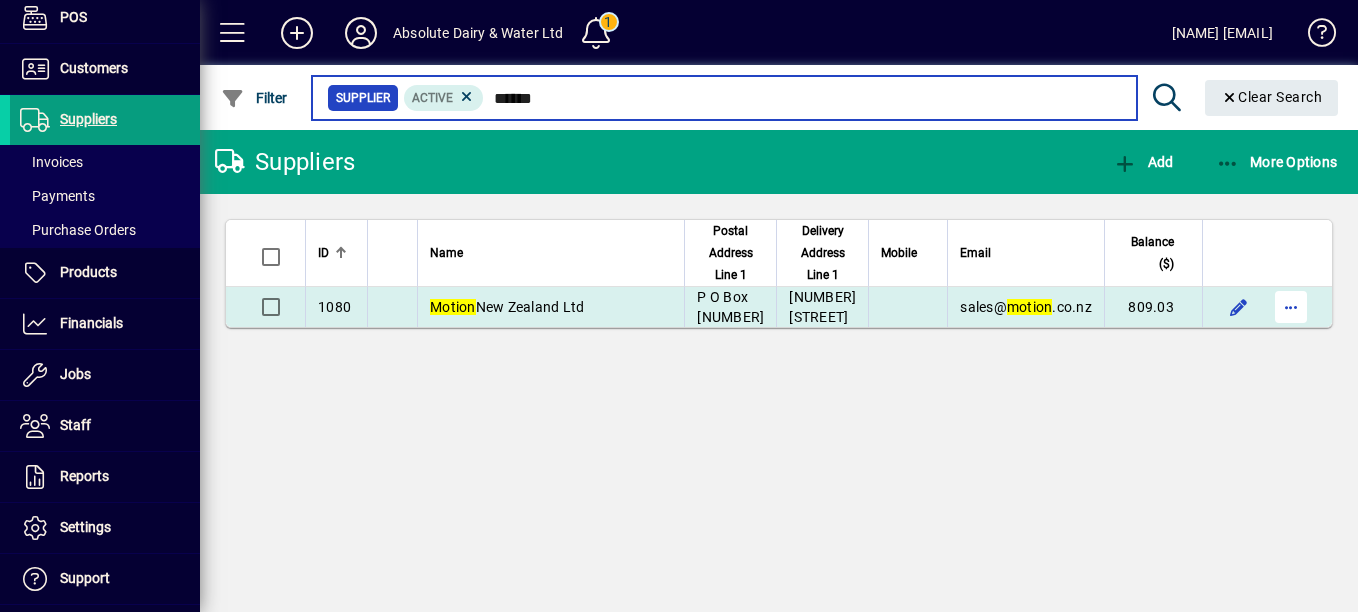 type on "******" 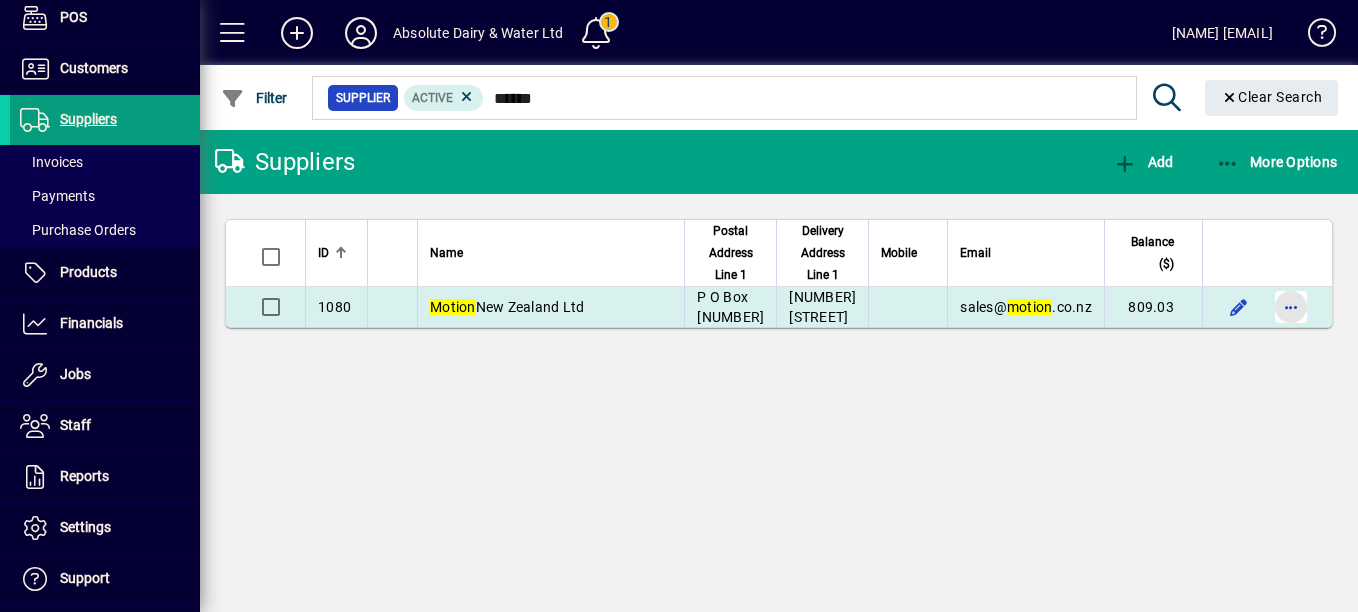 click at bounding box center [1291, 307] 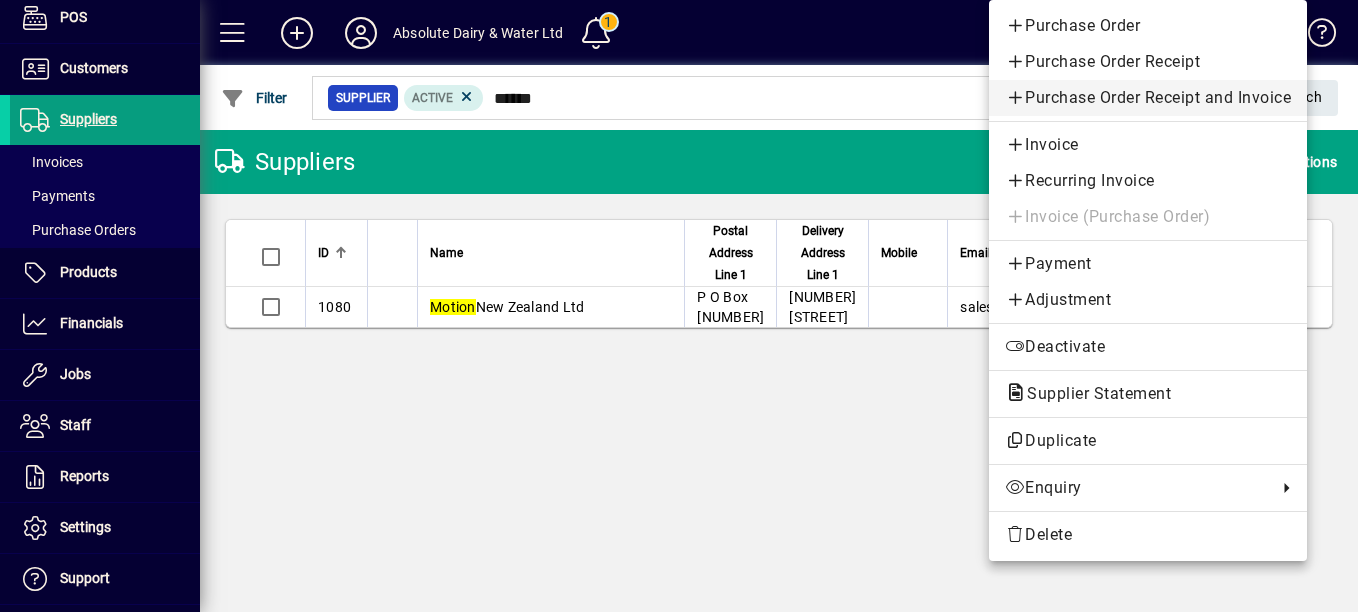 click on "Purchase Order Receipt and Invoice" at bounding box center [1148, 98] 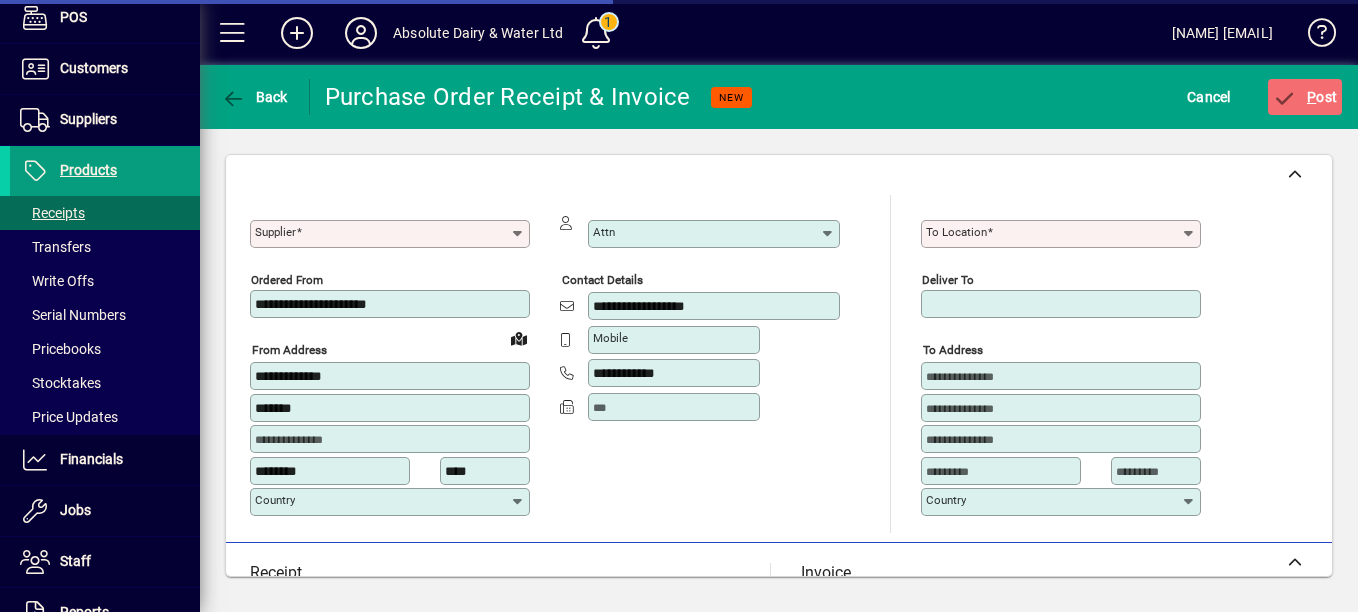 type on "**********" 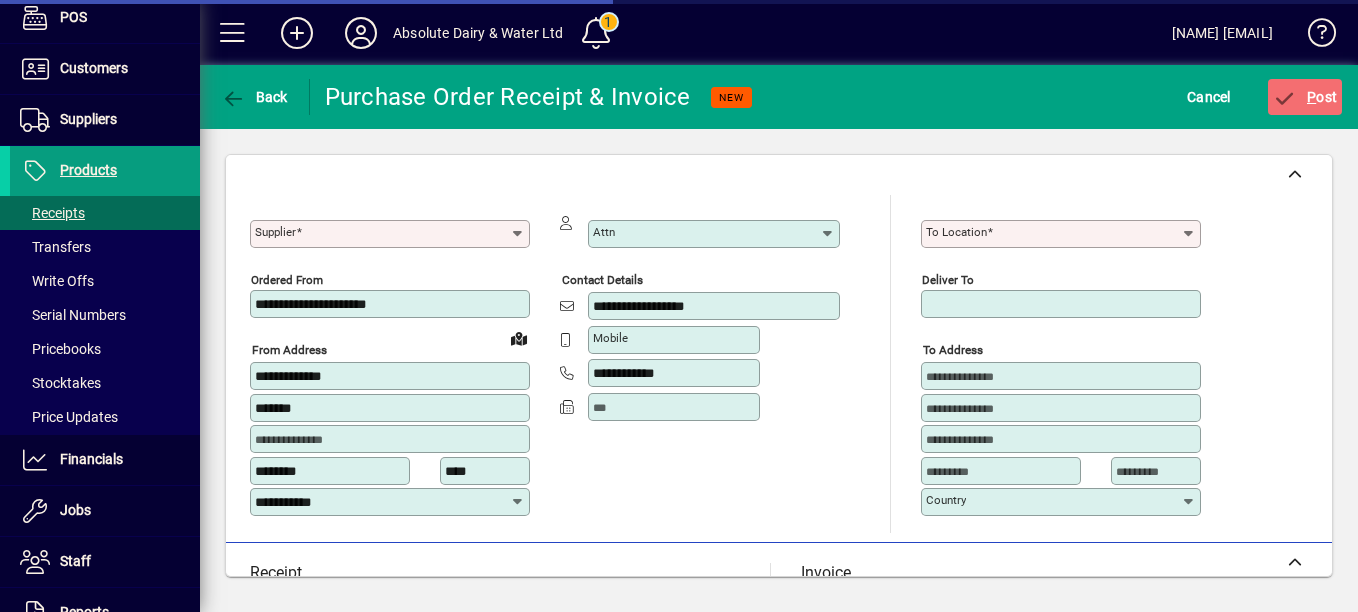 type on "**********" 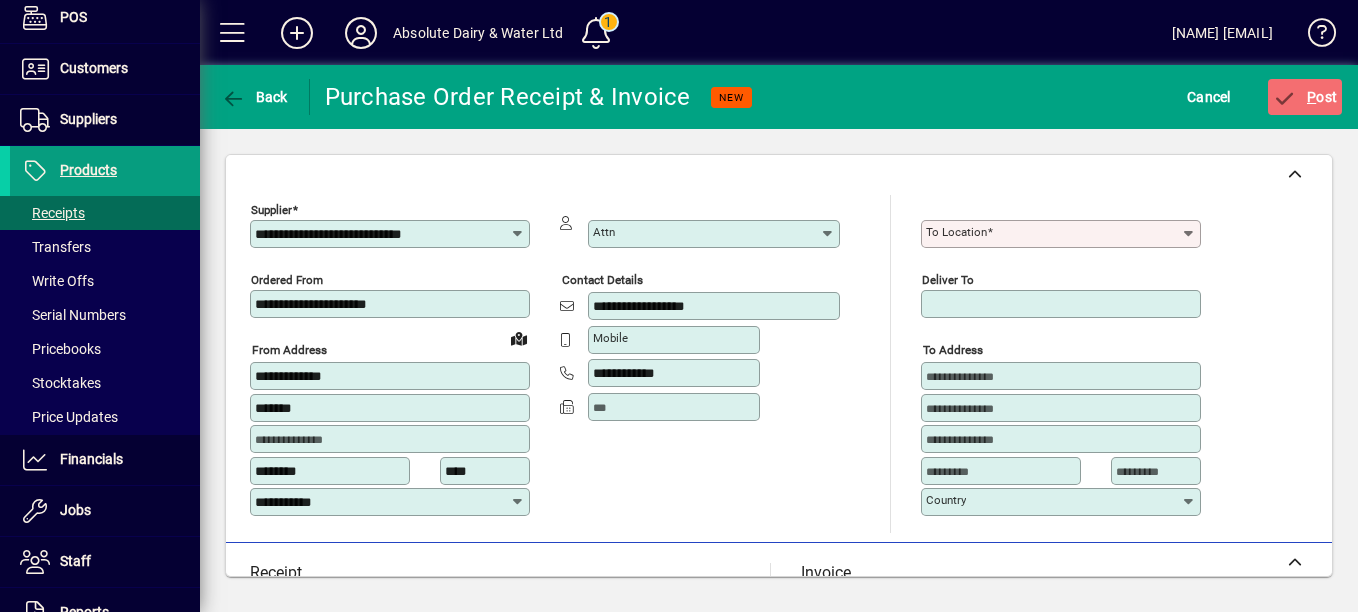 click on "To location" at bounding box center (1053, 234) 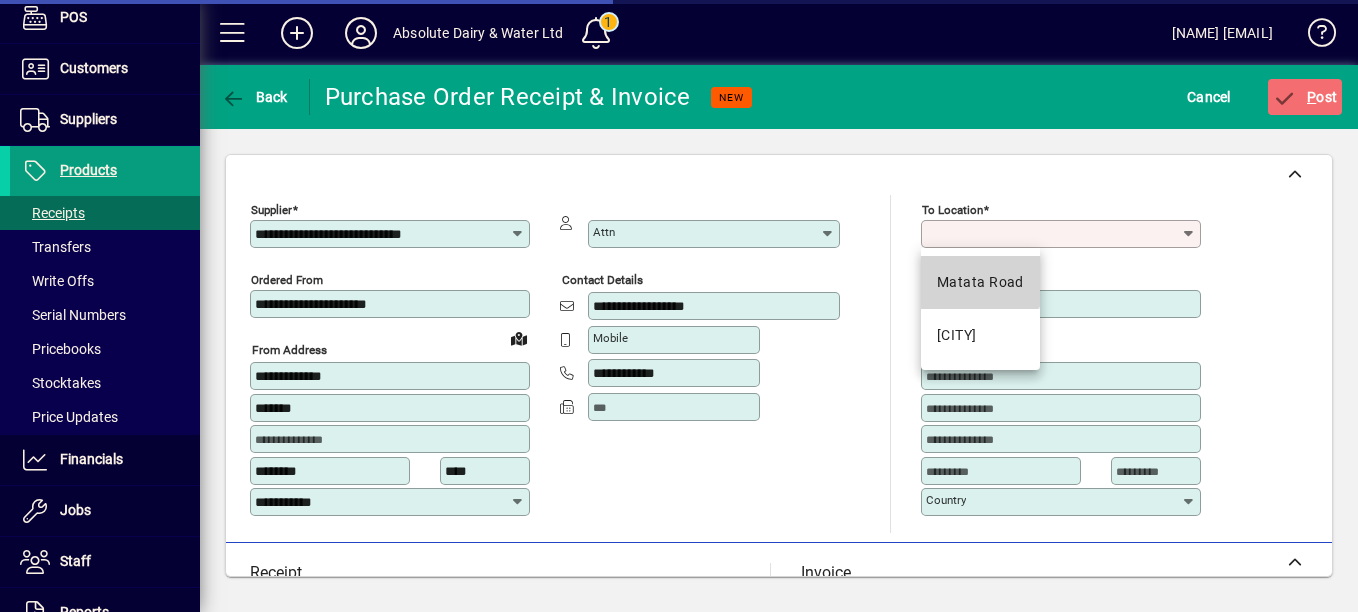 click on "Matata Road" at bounding box center [980, 282] 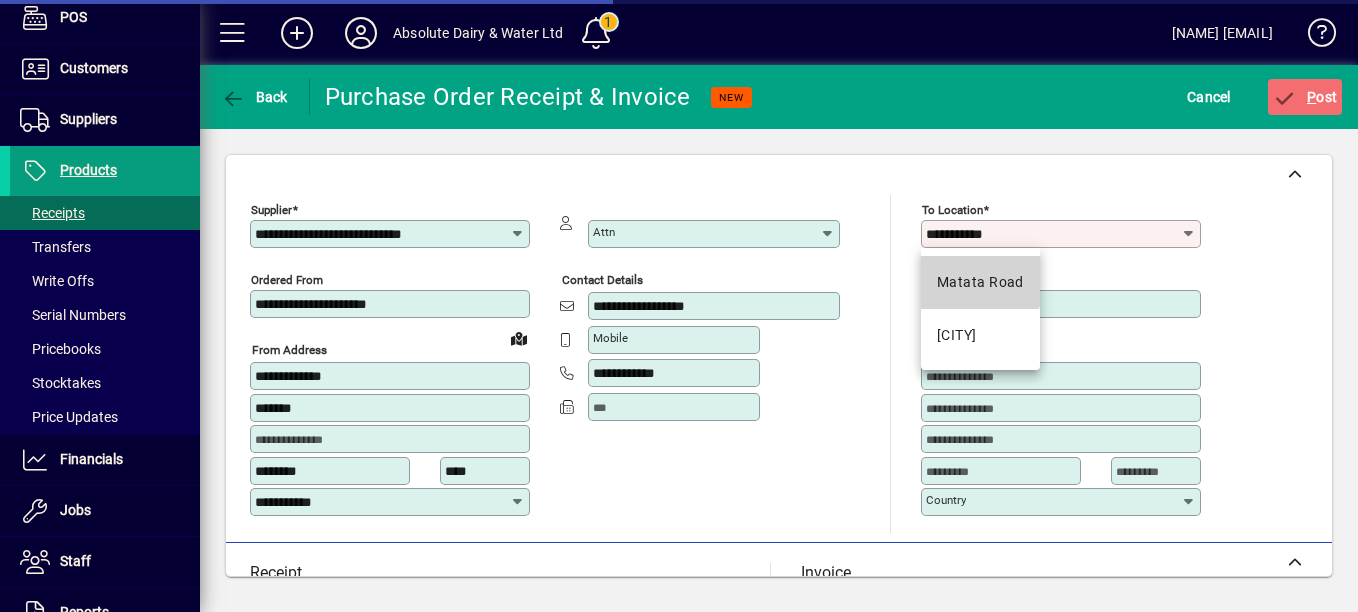 type on "**********" 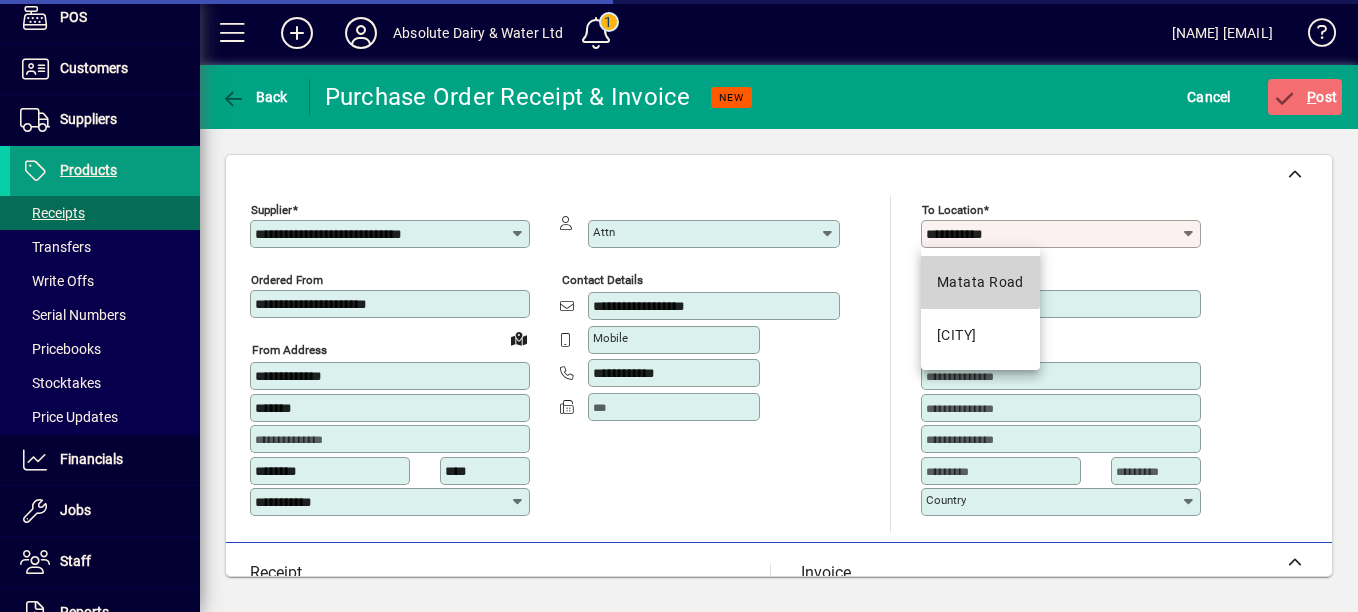 type on "*****" 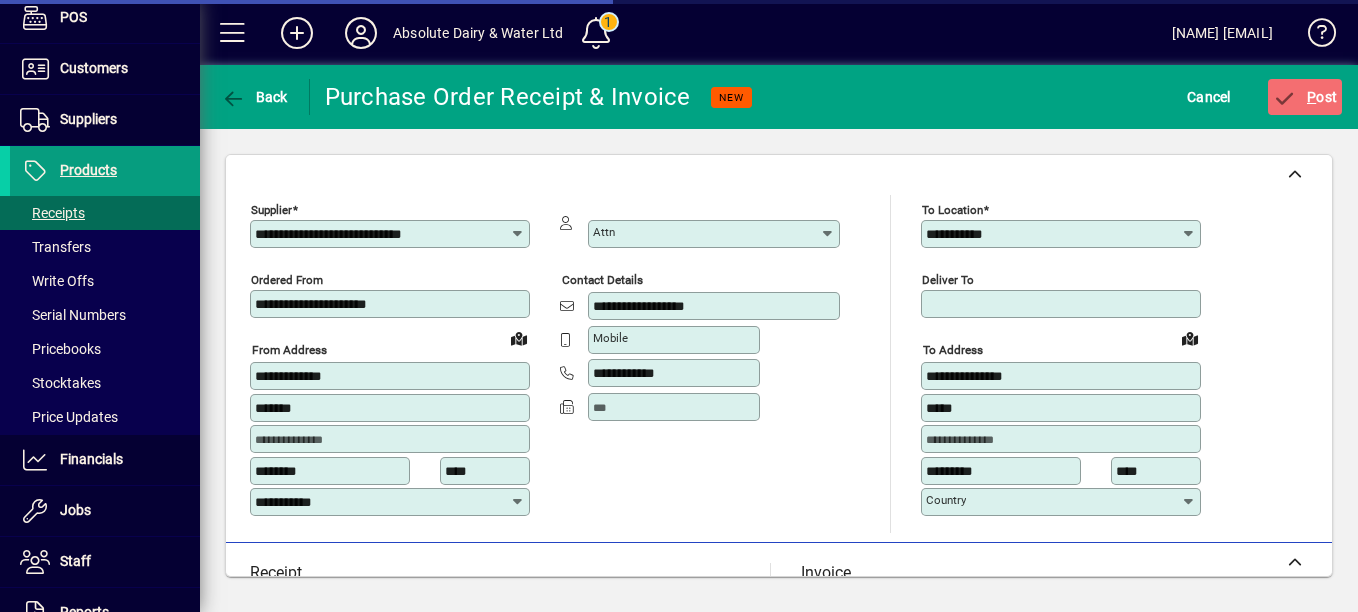 type on "**********" 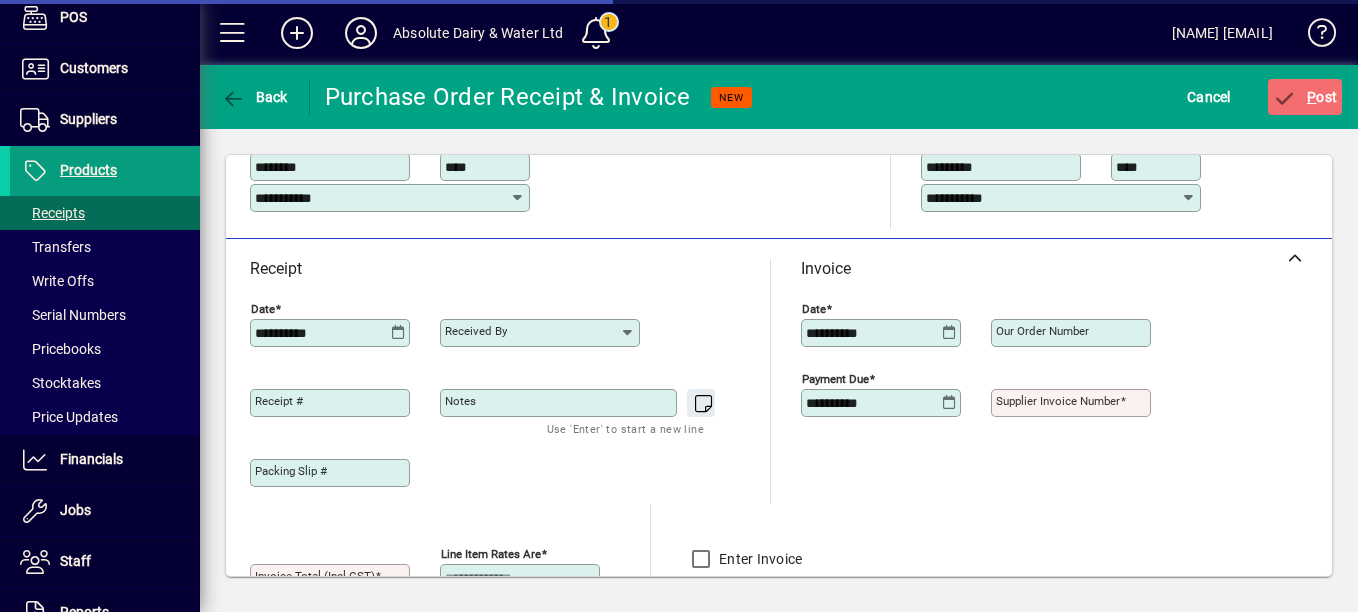 scroll, scrollTop: 500, scrollLeft: 0, axis: vertical 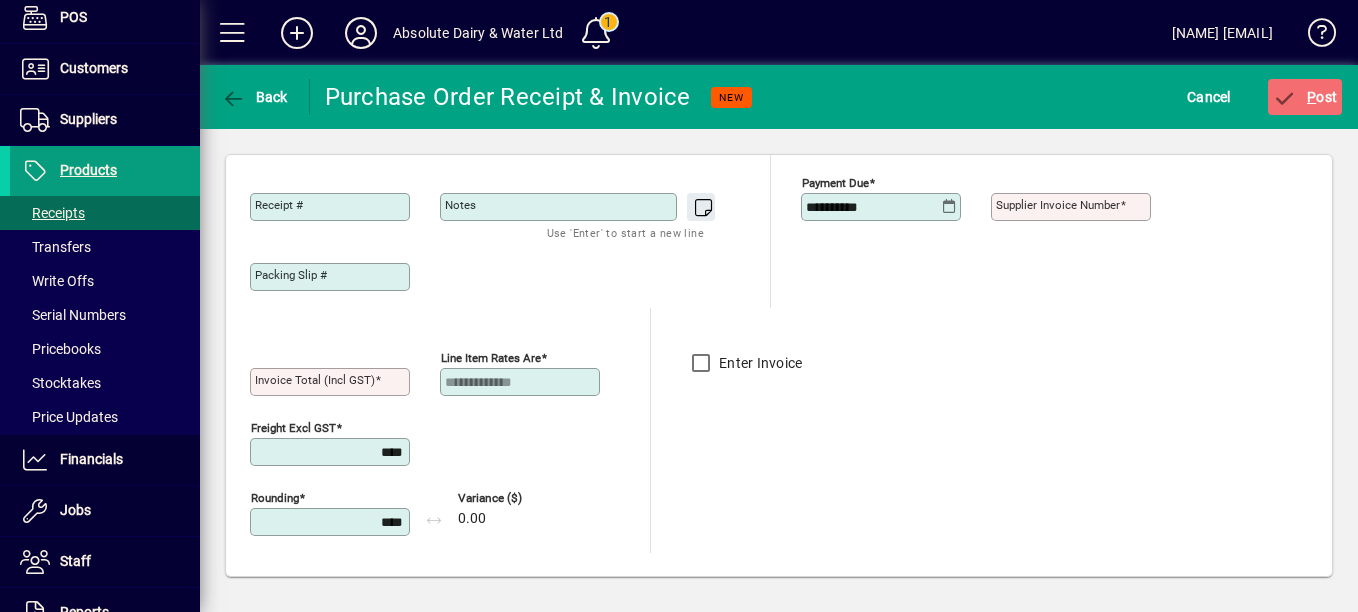 click on "Invoice Total (incl GST)" at bounding box center (315, 380) 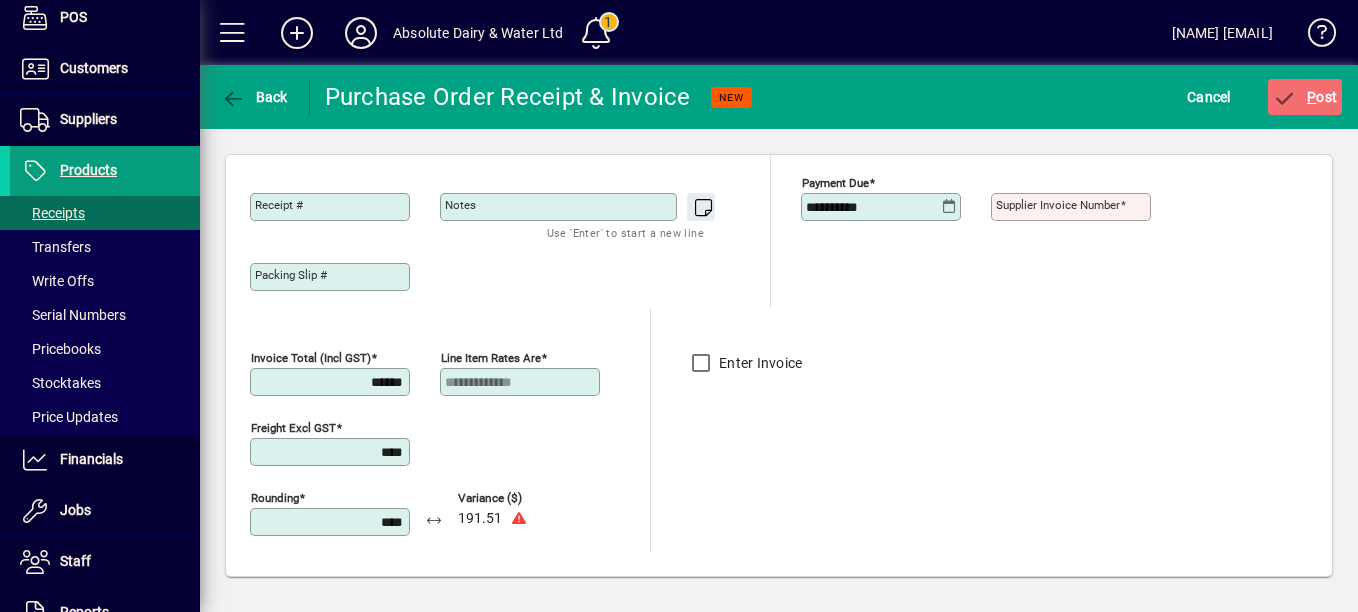 type on "******" 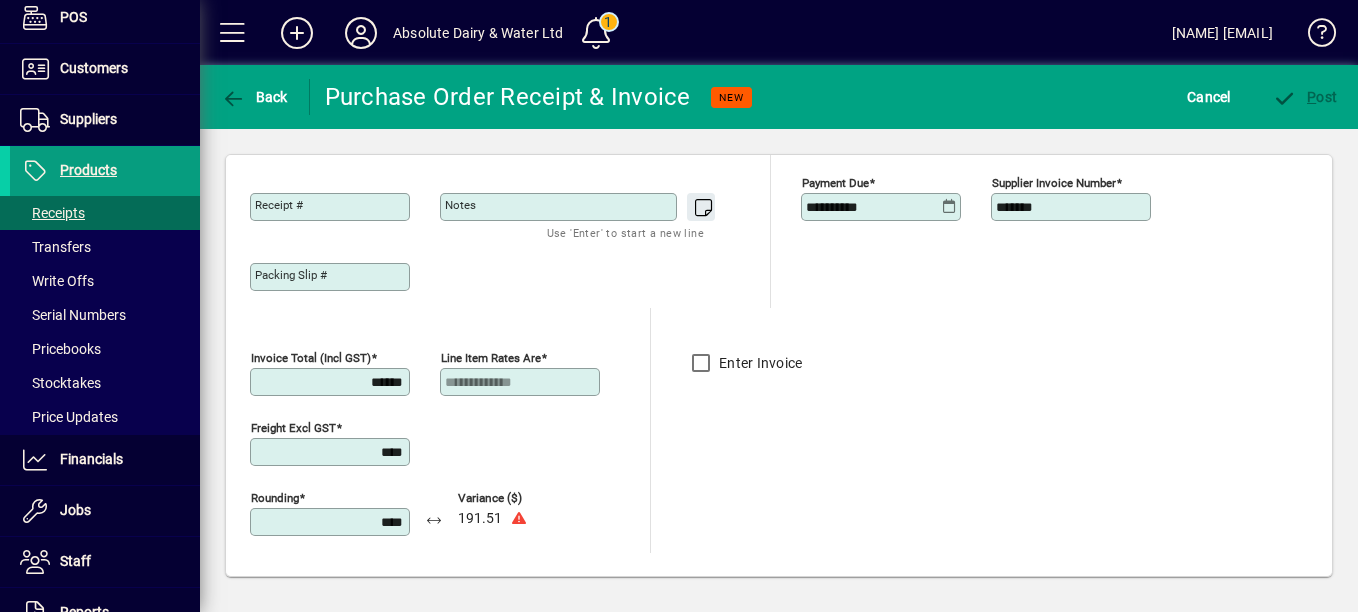 type on "*******" 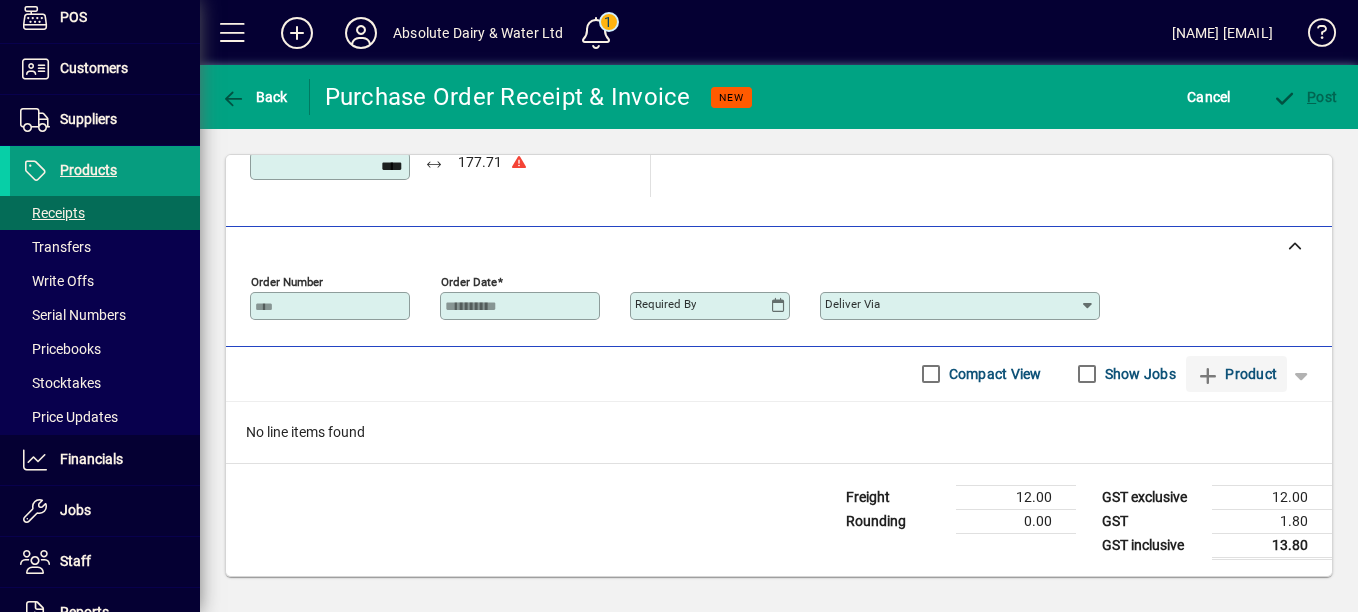 type on "*****" 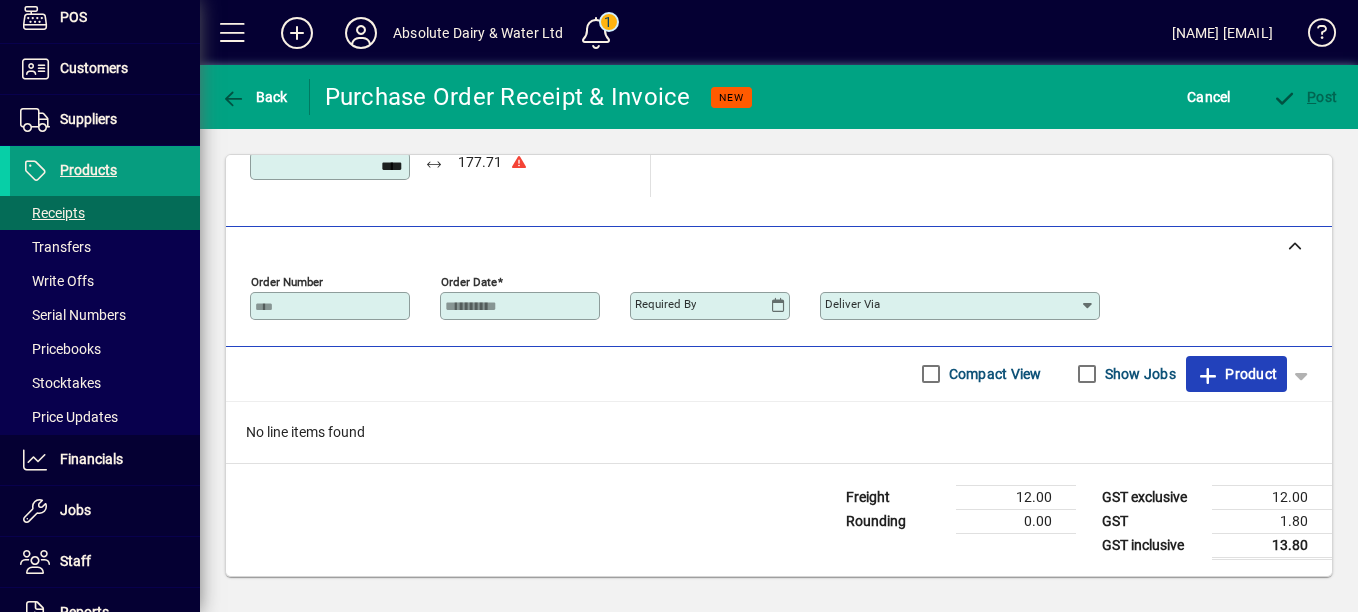 click on "Product" 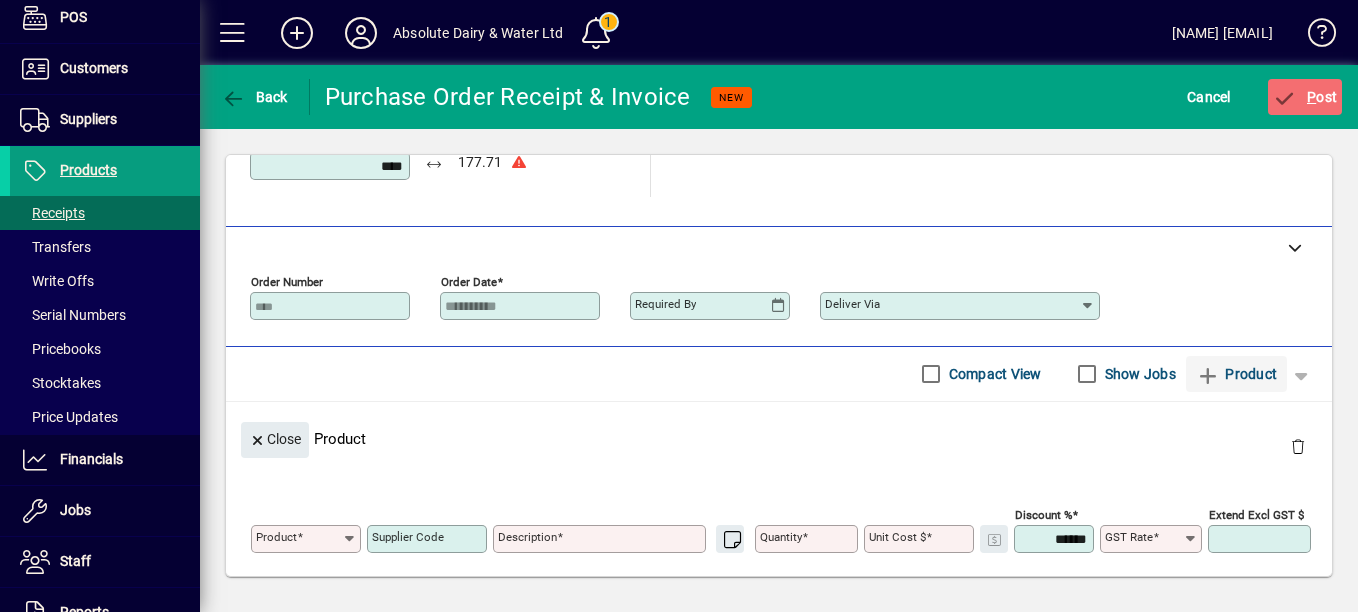 scroll, scrollTop: 266, scrollLeft: 0, axis: vertical 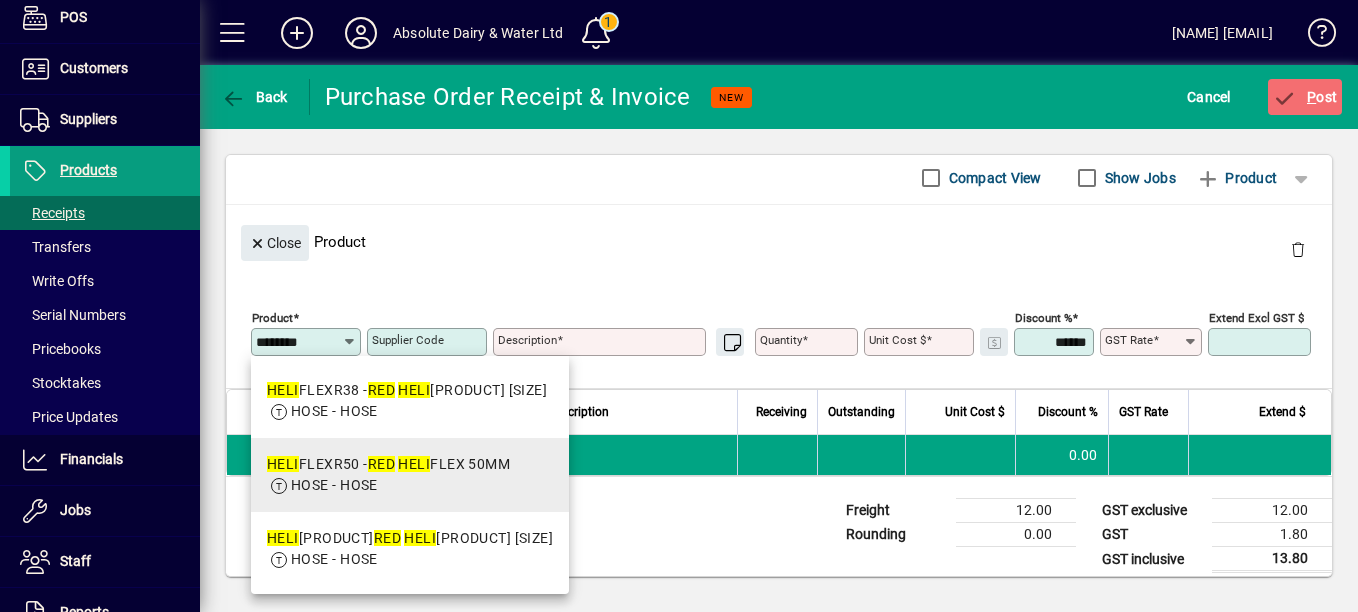 click on "HELI FLEXR50 -  RED   HELI FLEX 50MM" at bounding box center (388, 464) 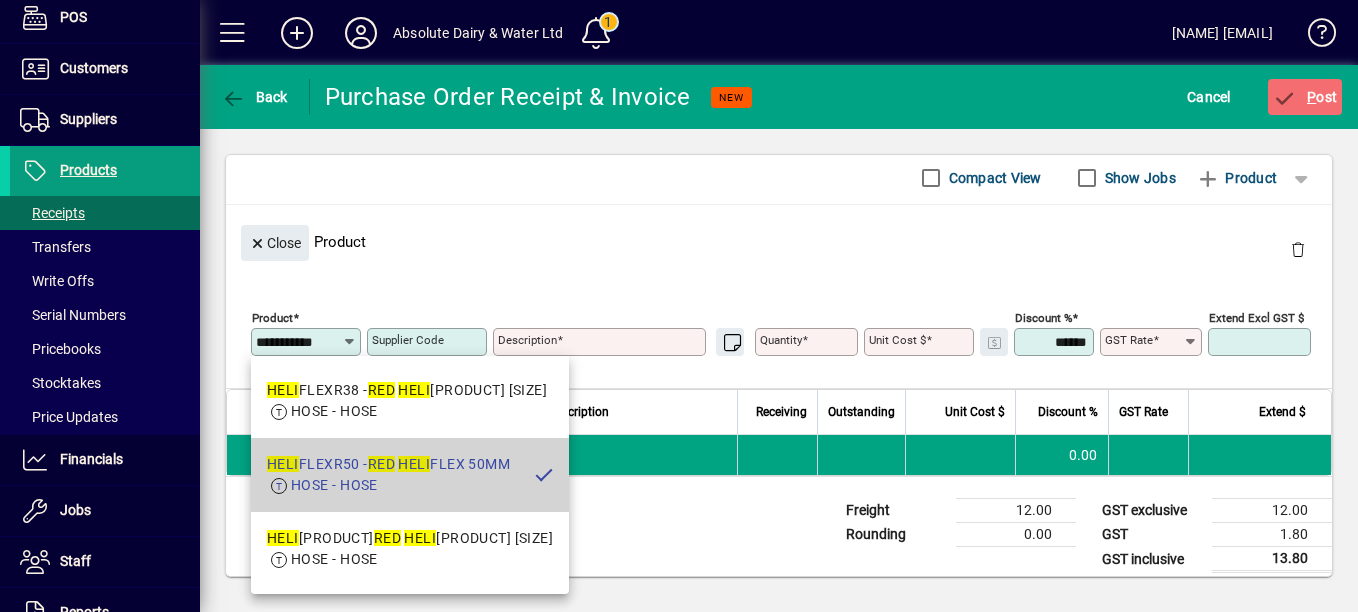 scroll, scrollTop: 0, scrollLeft: 3, axis: horizontal 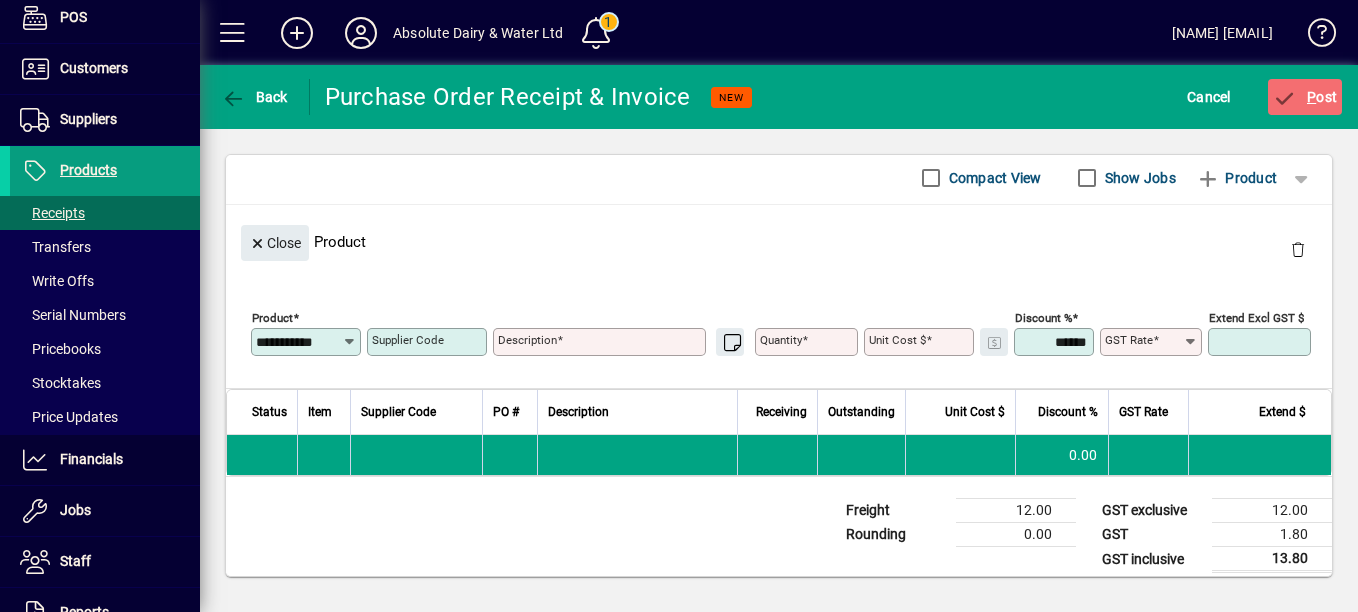 type on "*******" 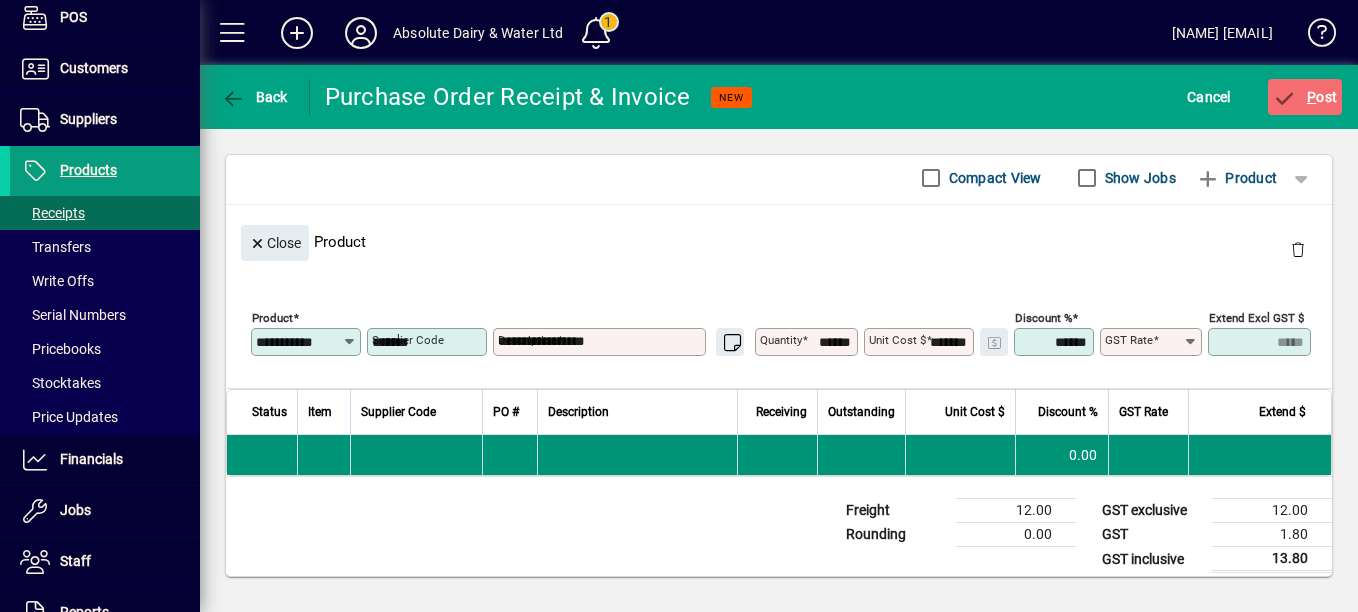 type on "********" 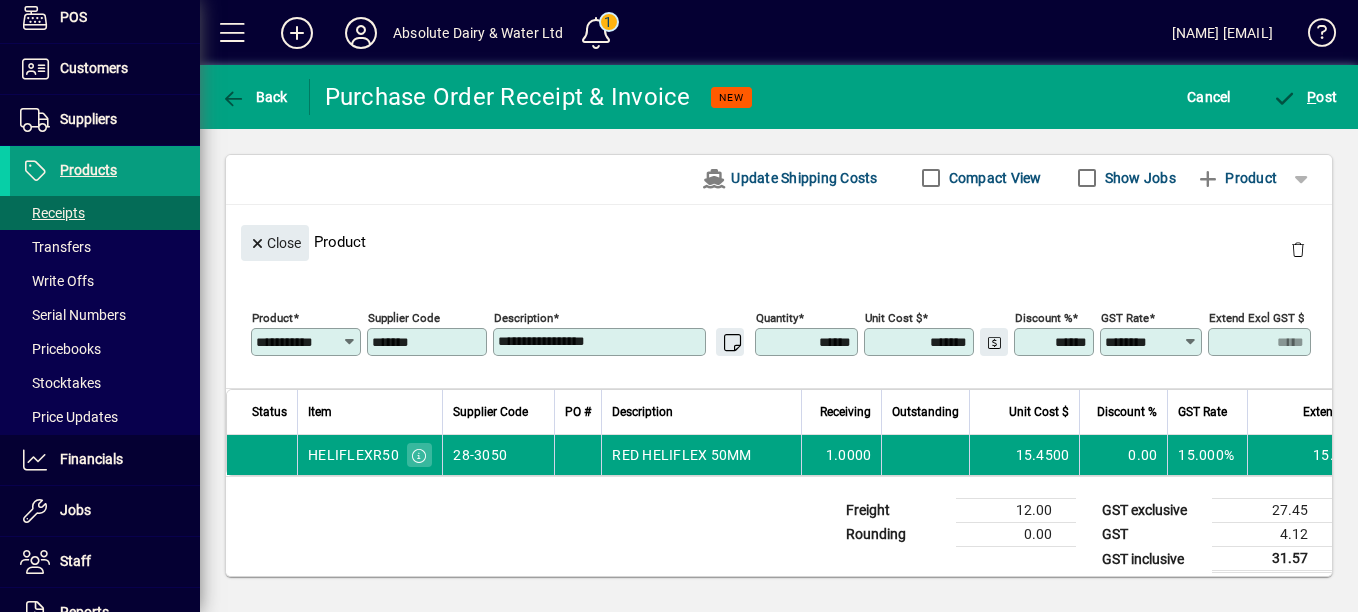 scroll, scrollTop: 0, scrollLeft: 0, axis: both 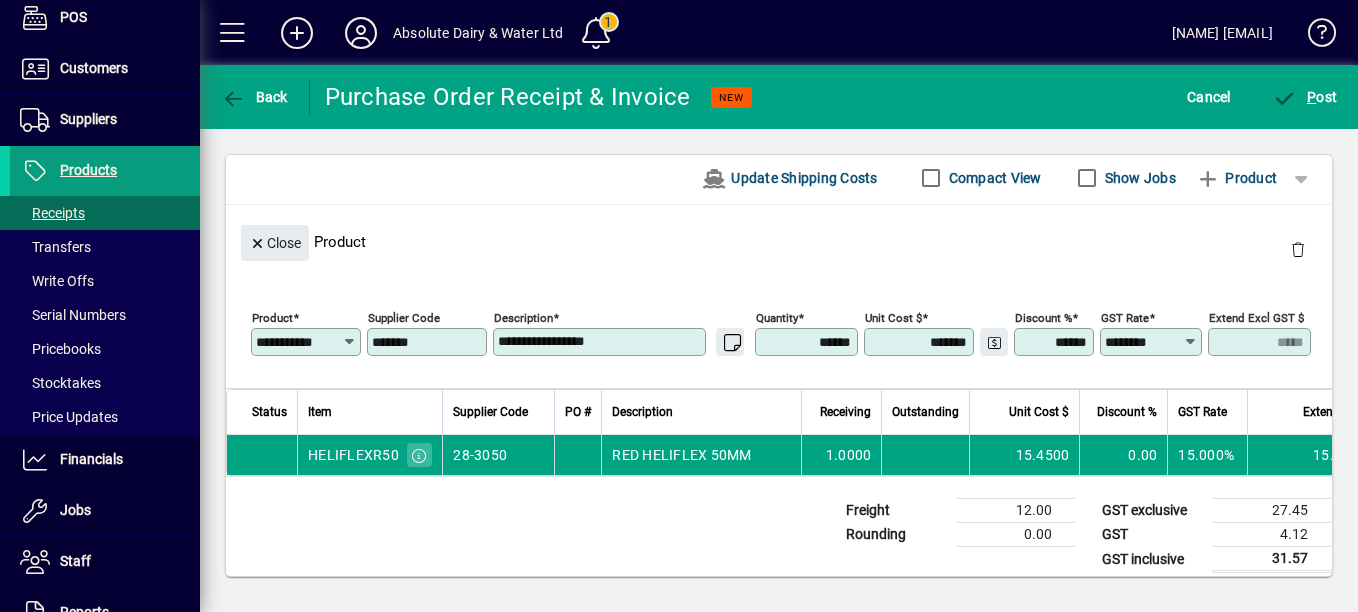 type 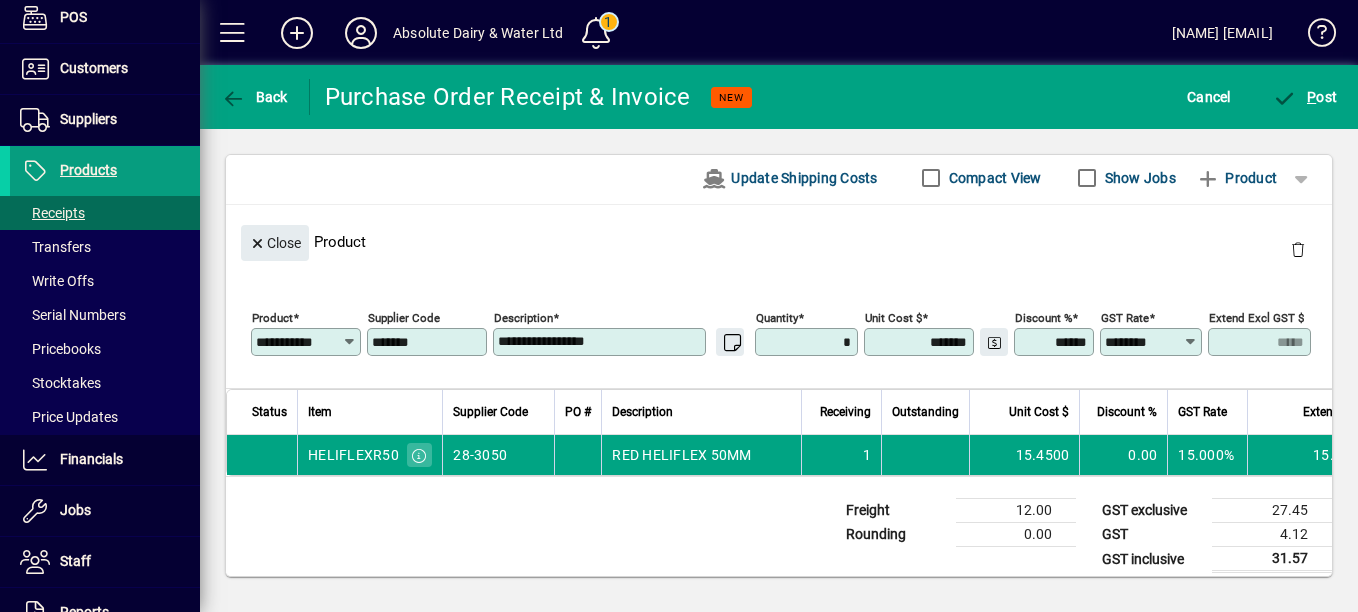 type on "**" 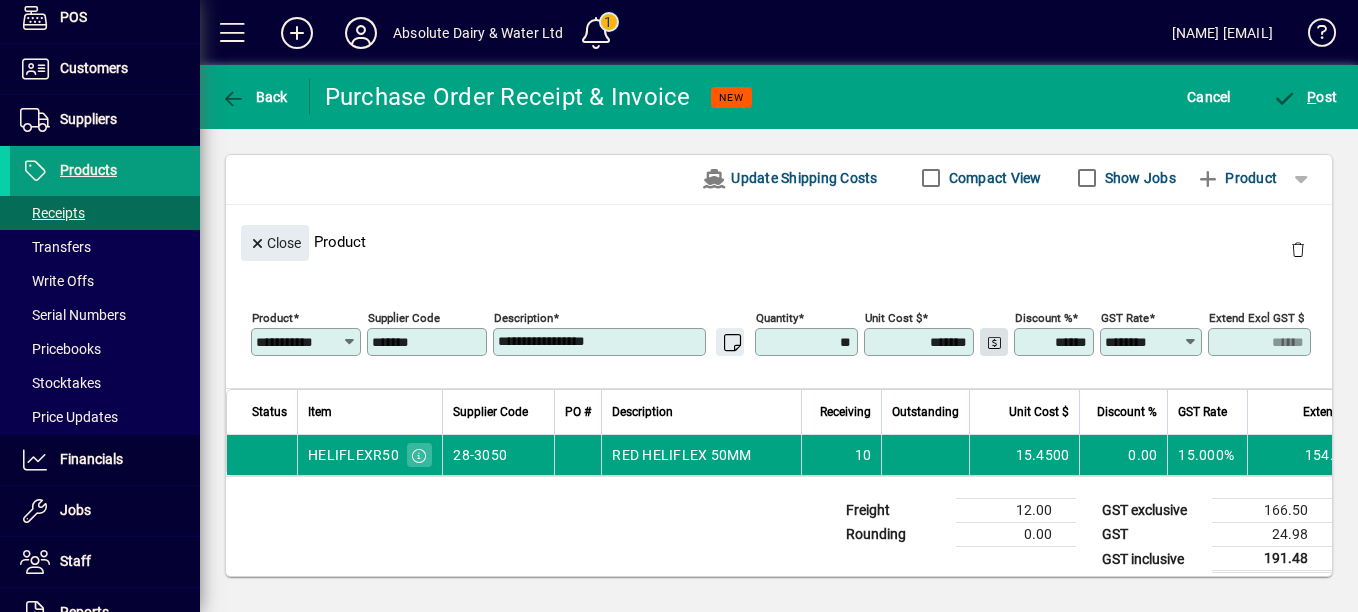 type on "*******" 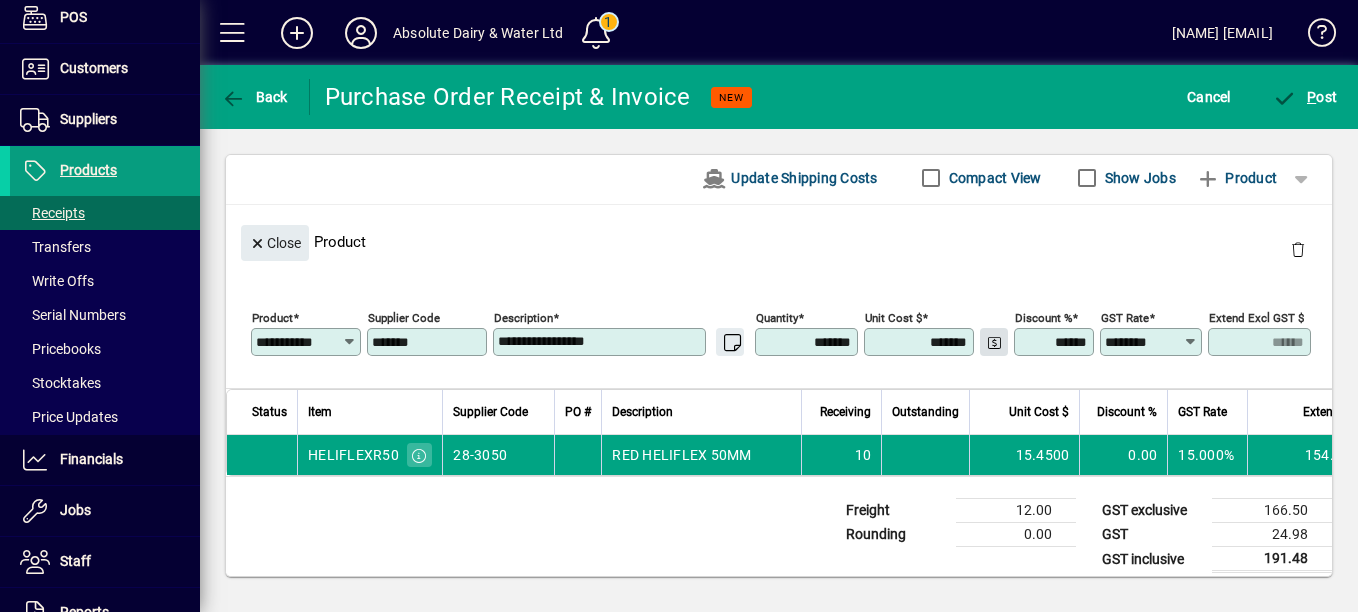click 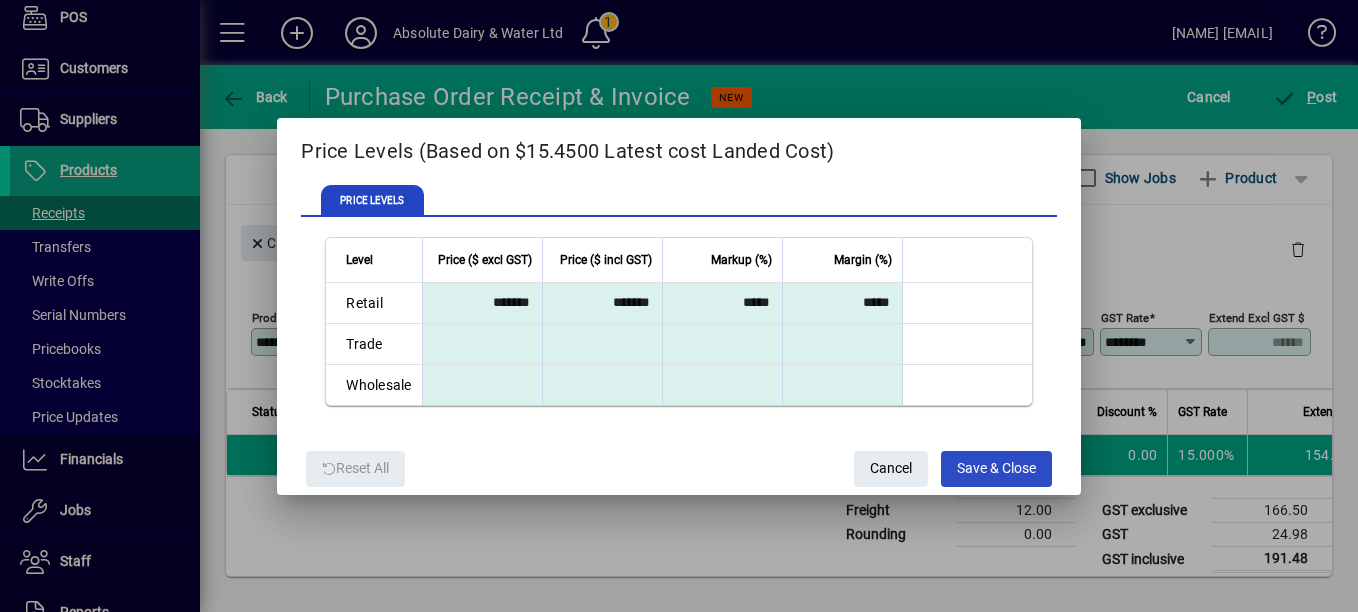 click on "Save & Close" 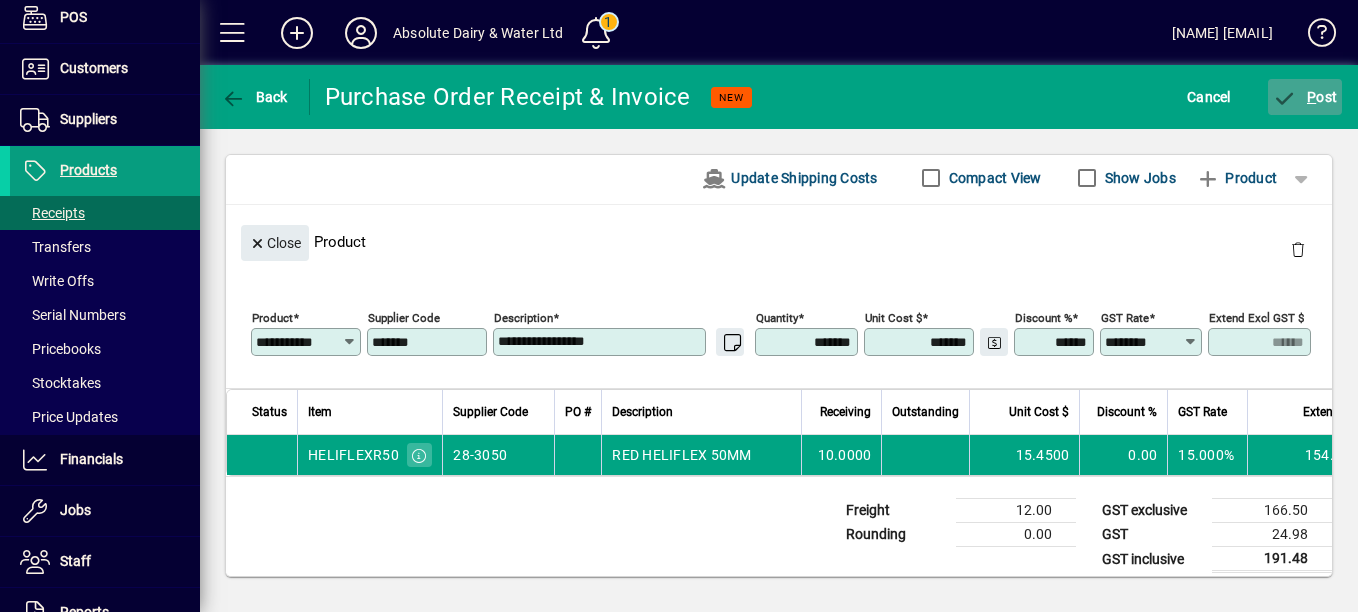click 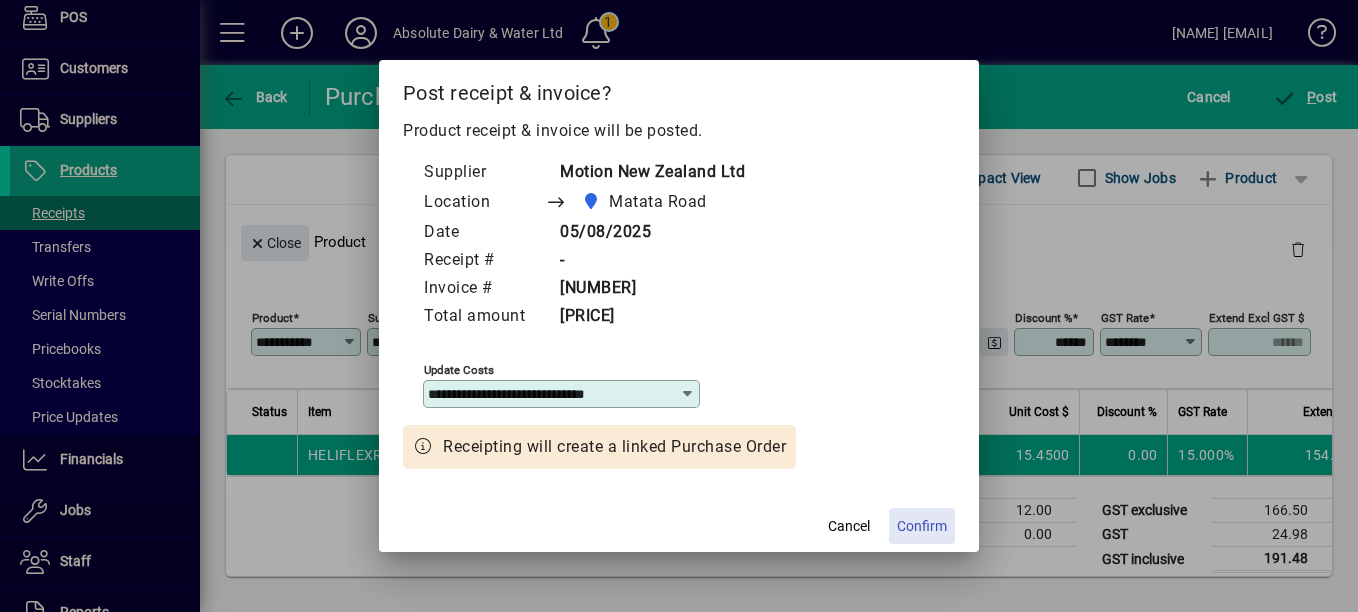 click on "Confirm" 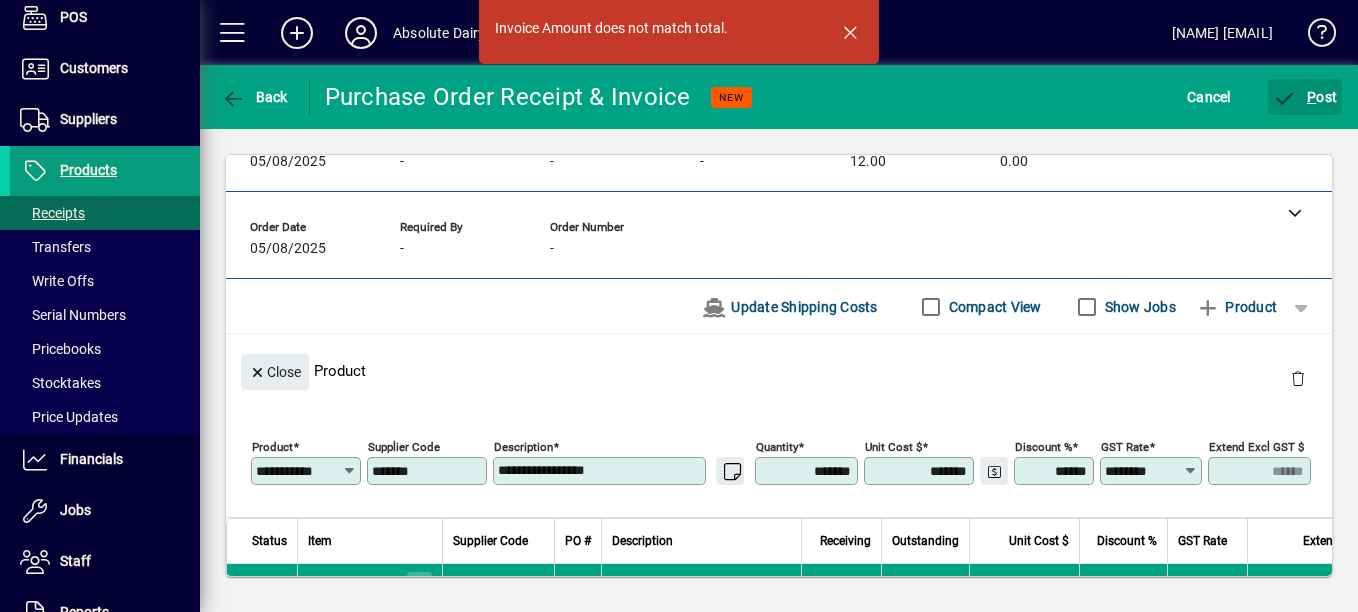 scroll, scrollTop: 0, scrollLeft: 0, axis: both 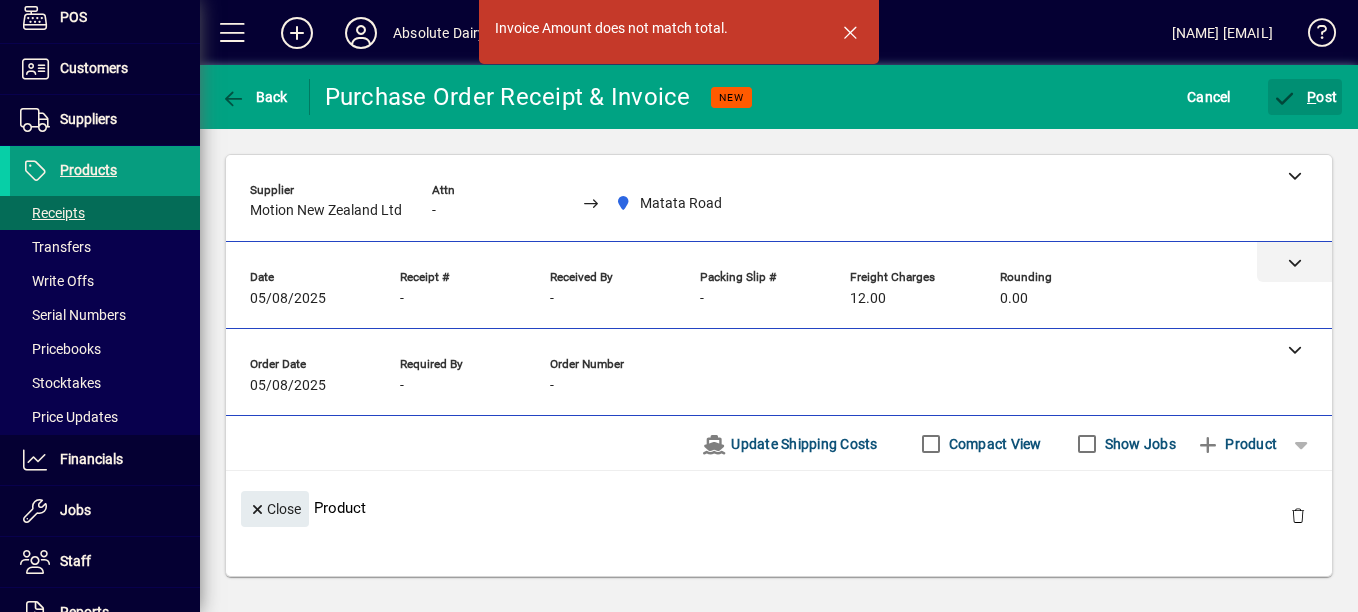 click 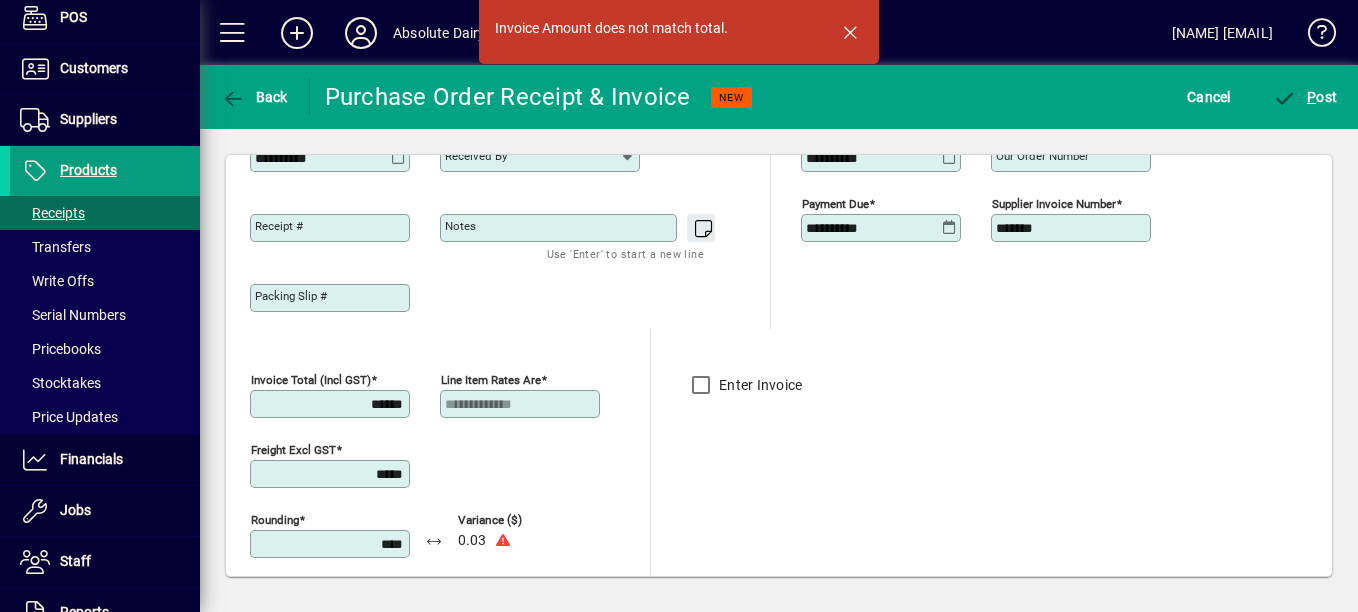 scroll, scrollTop: 400, scrollLeft: 0, axis: vertical 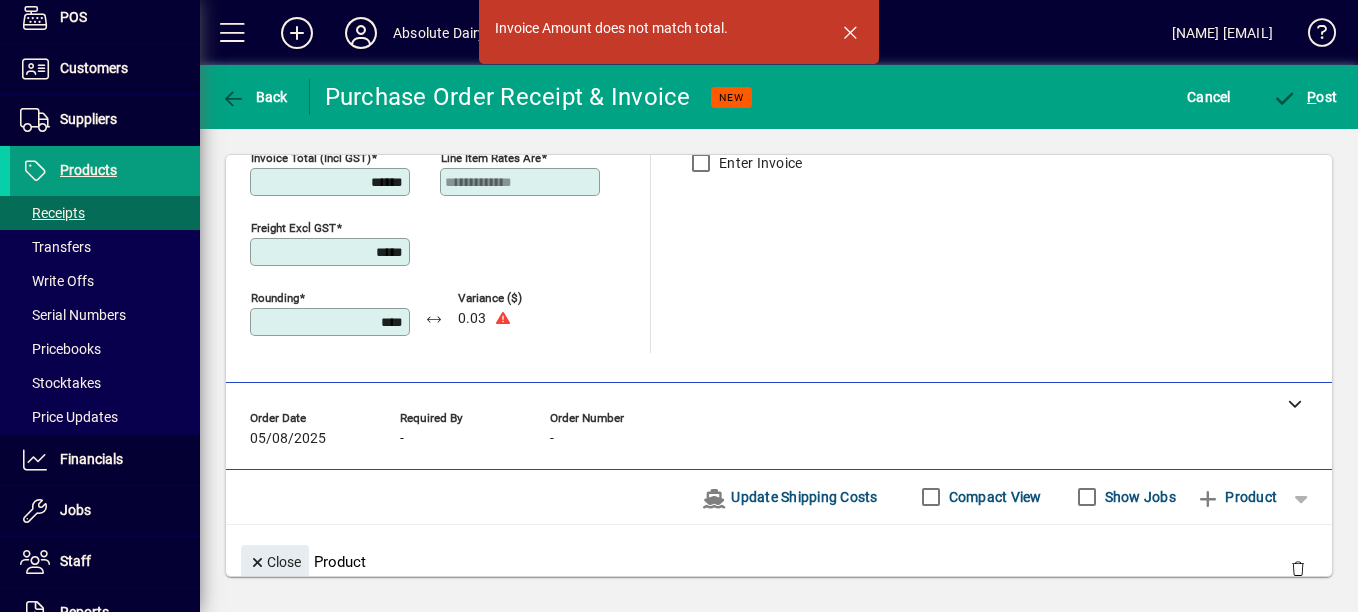 click on "Rounding ****" 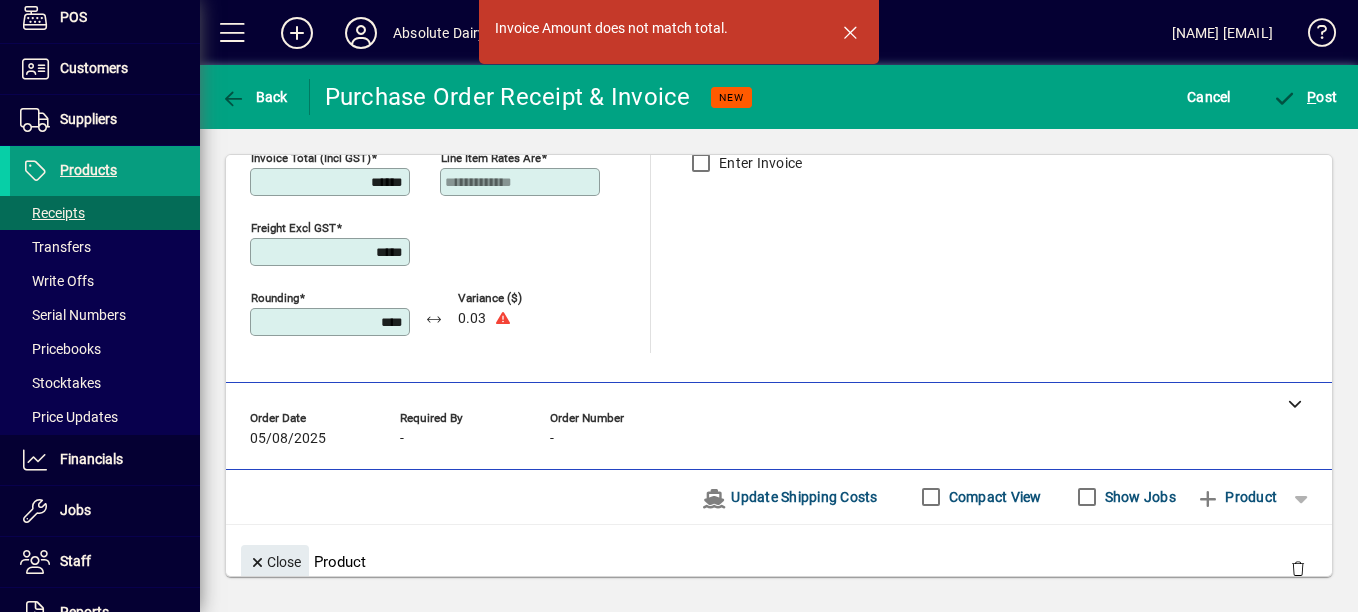 drag, startPoint x: 351, startPoint y: 326, endPoint x: 514, endPoint y: 331, distance: 163.07668 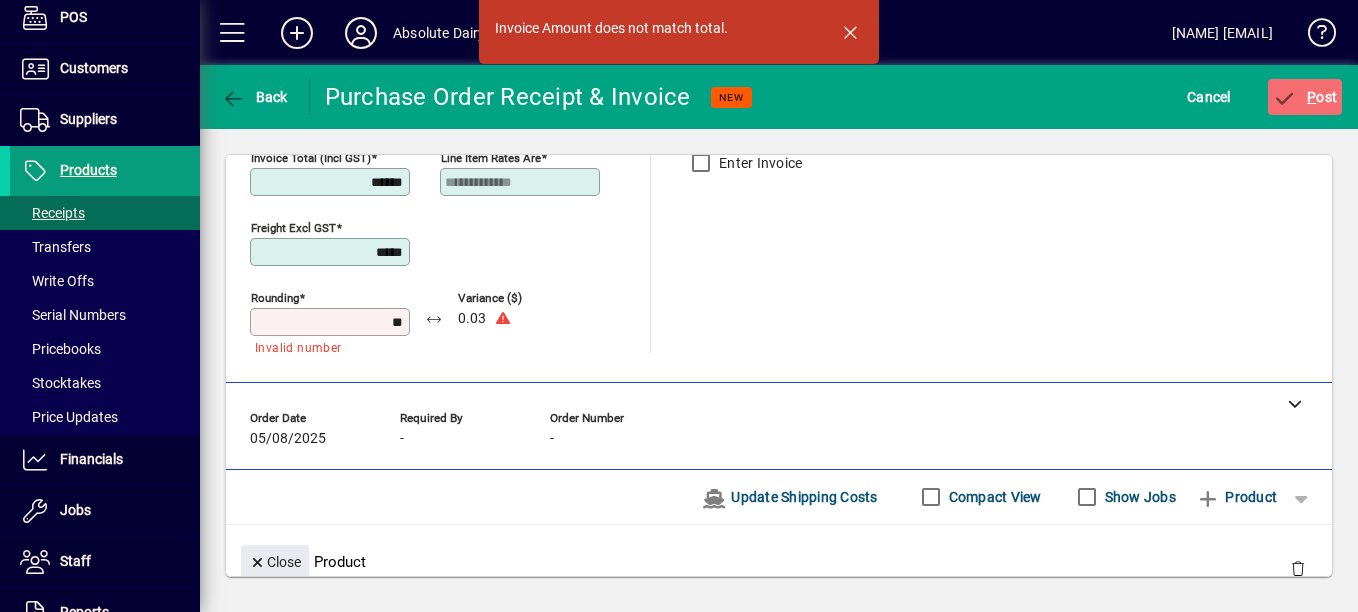 type on "*" 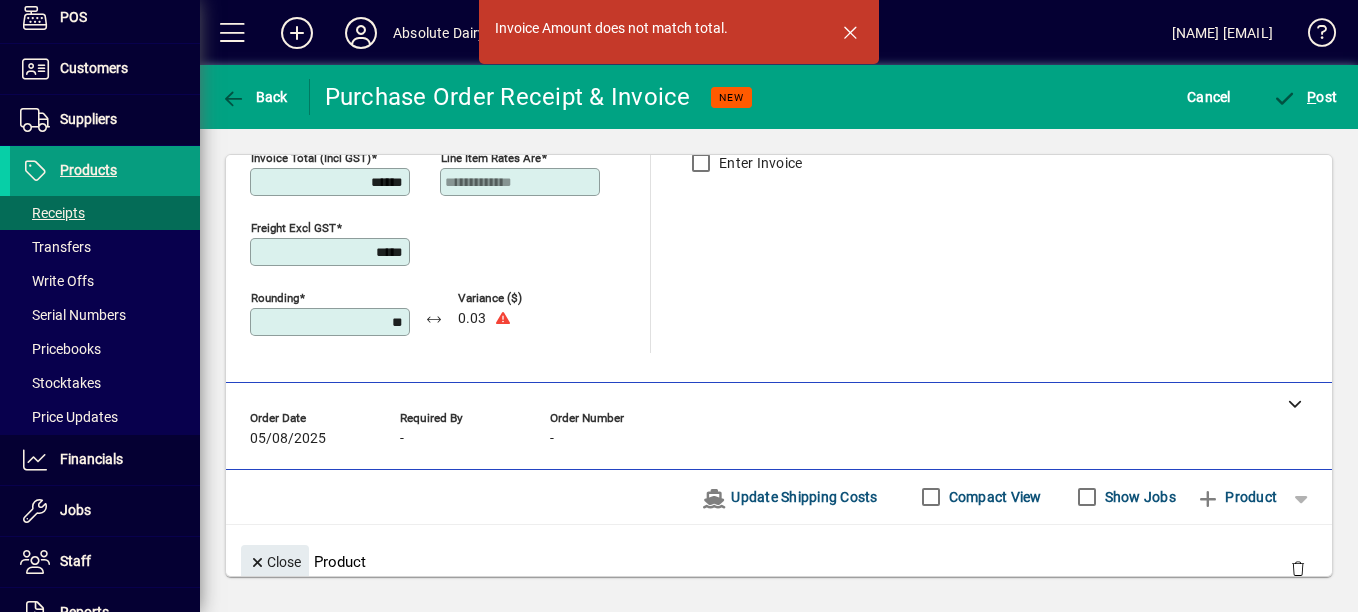 type on "*" 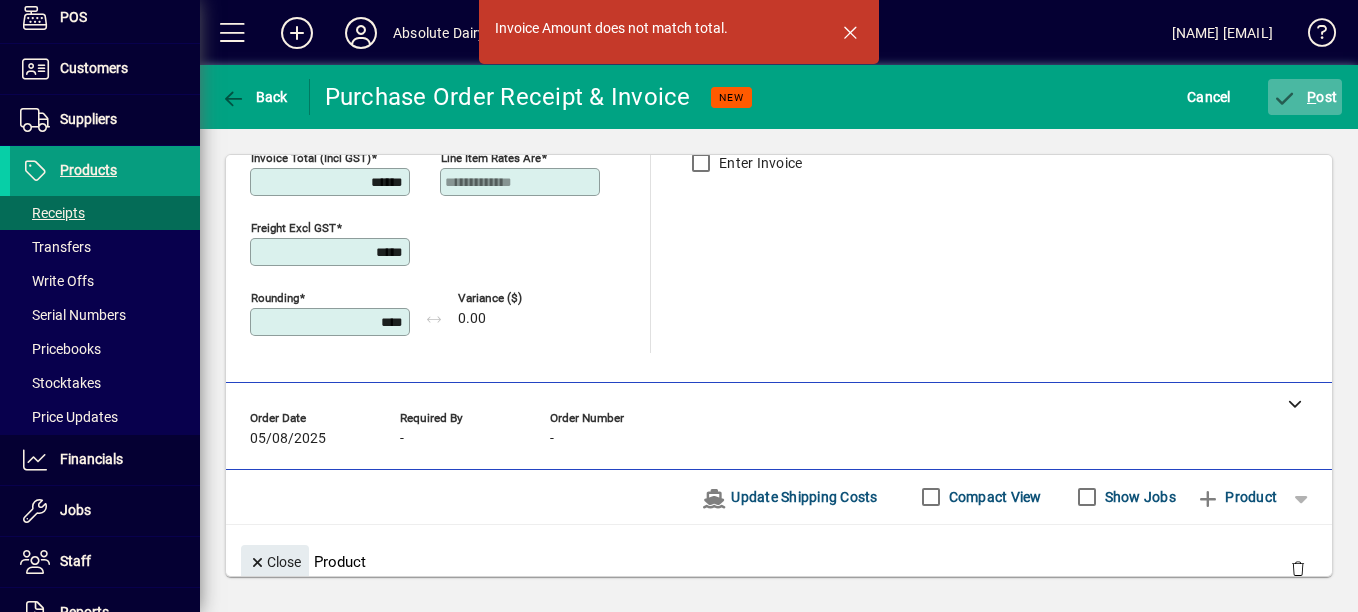 type on "****" 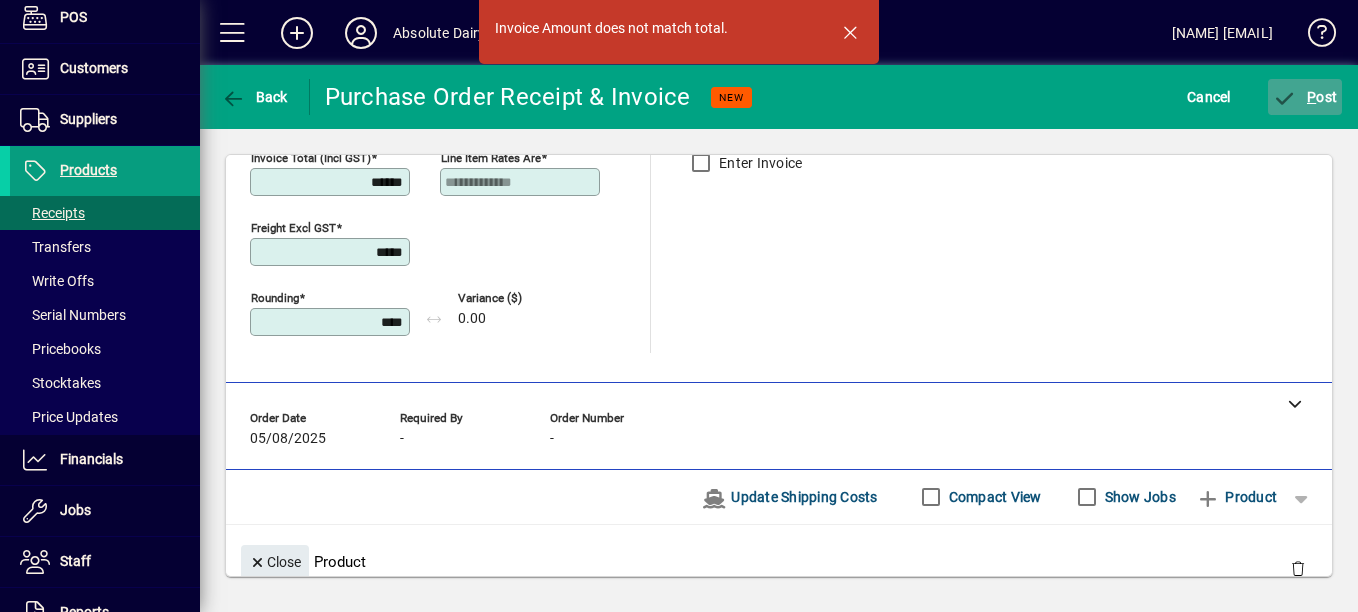 click 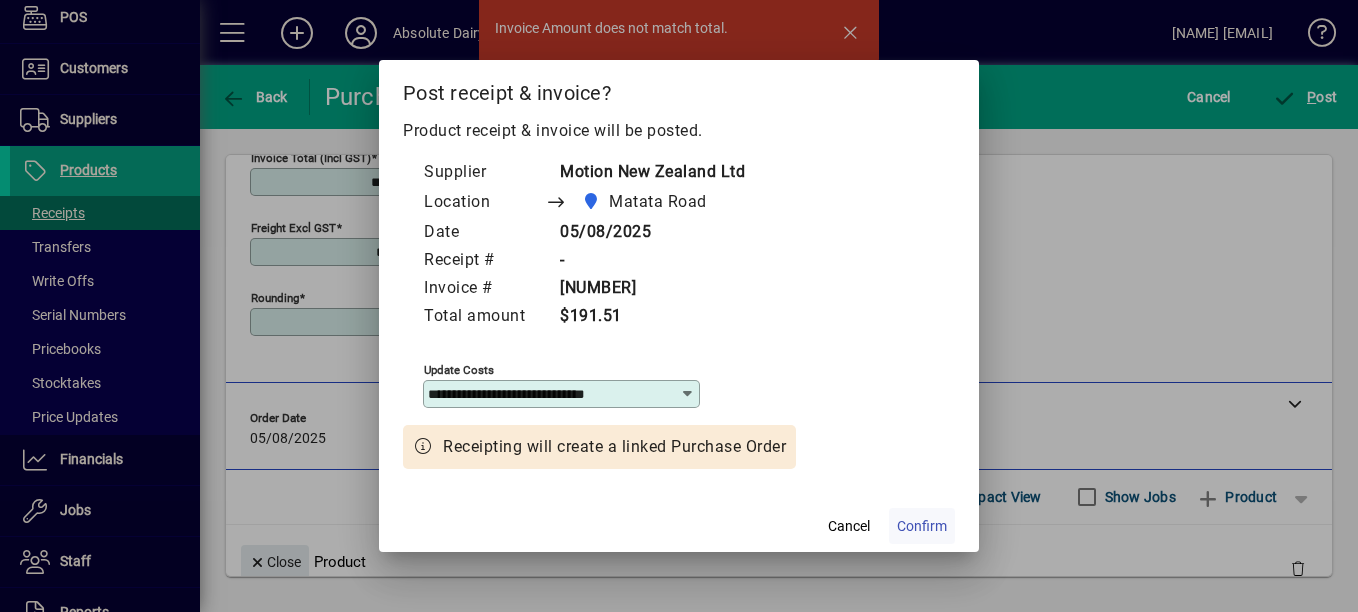 click on "Confirm" 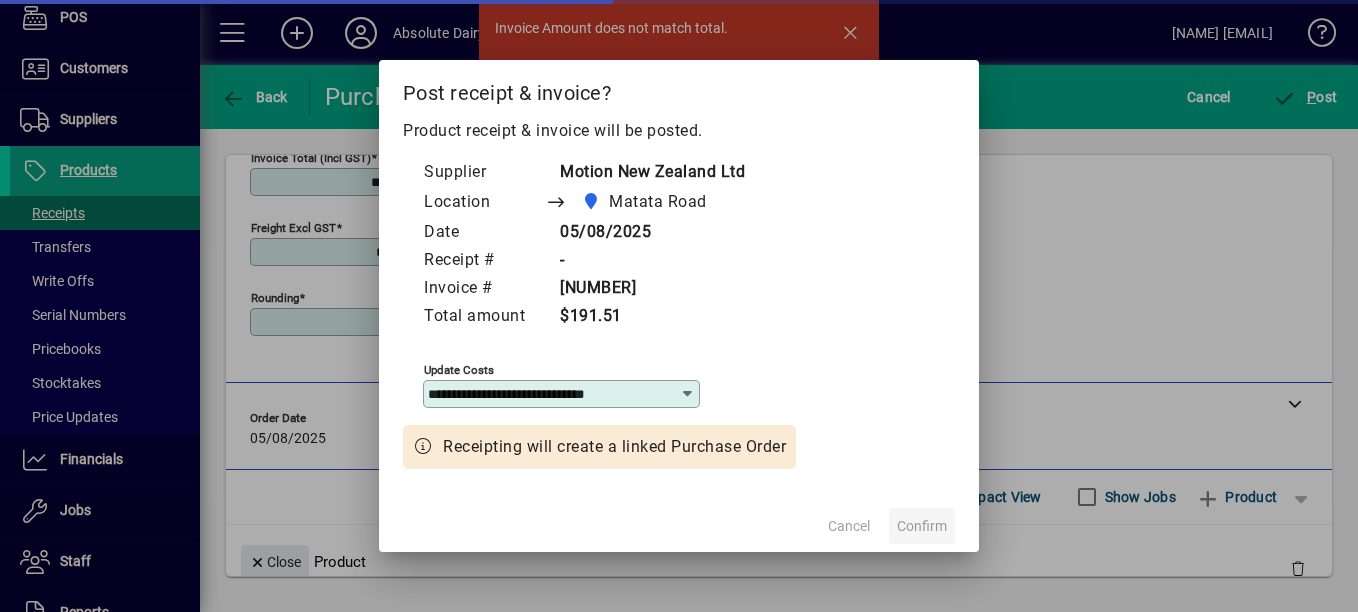 type on "******" 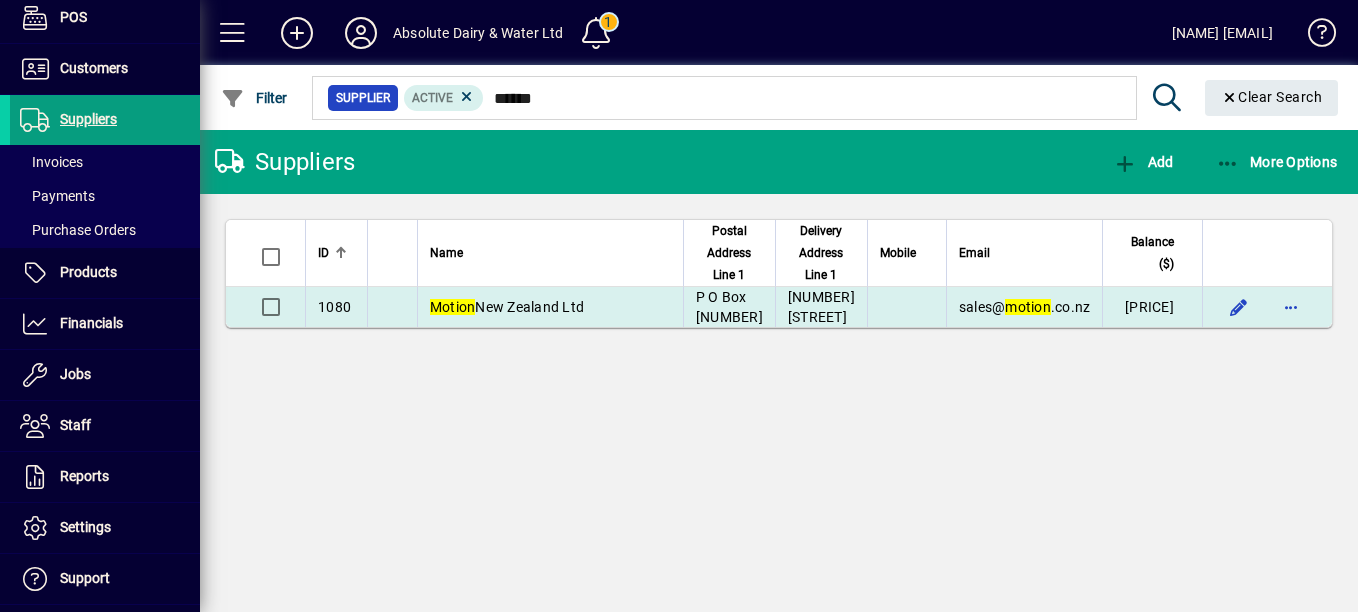 click on "Motion  New Zealand Ltd" at bounding box center [507, 307] 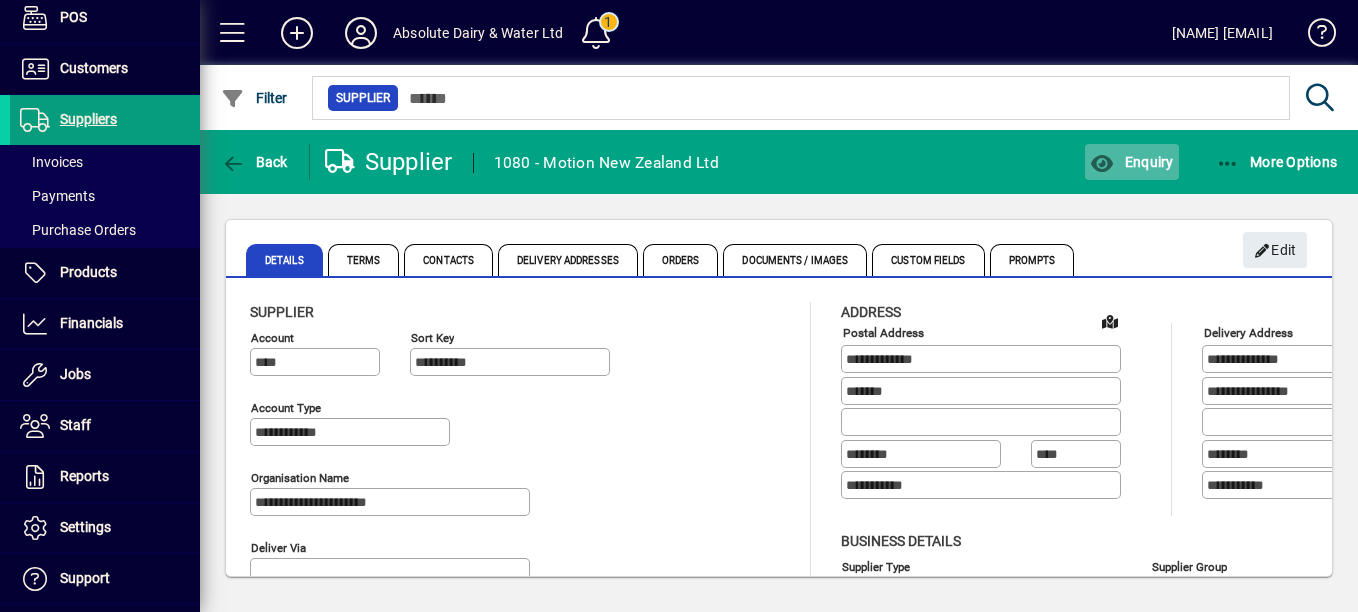 click 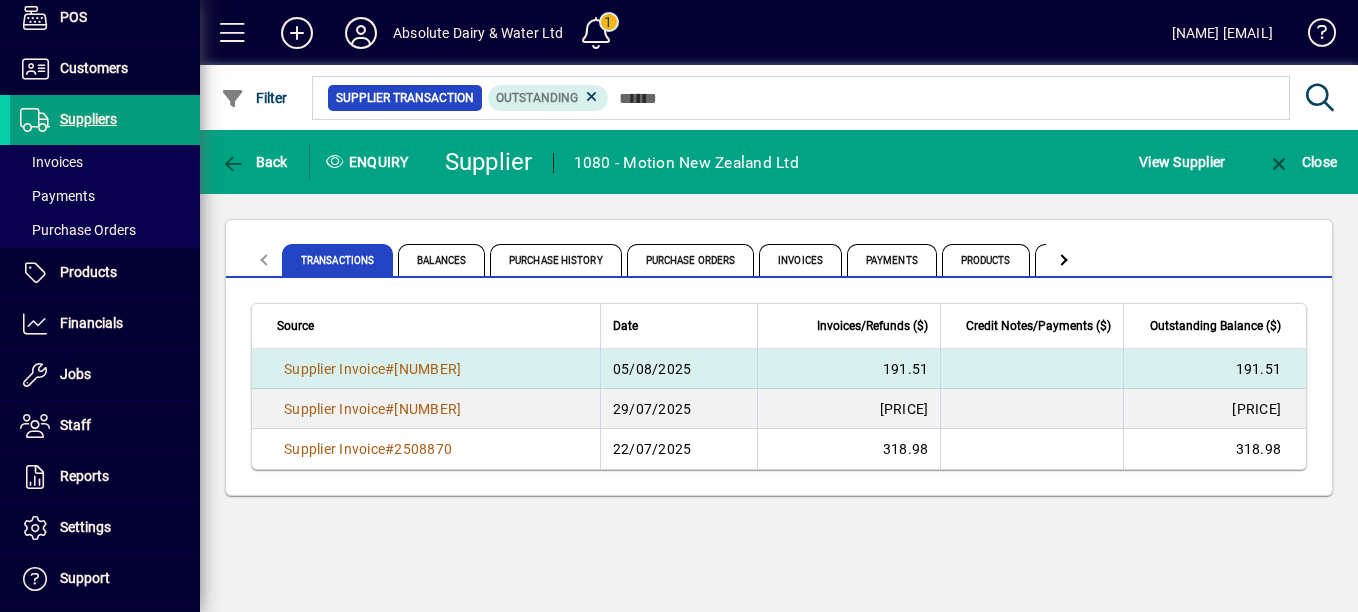 click on "Supplier Invoice  # 2509948" at bounding box center (426, 369) 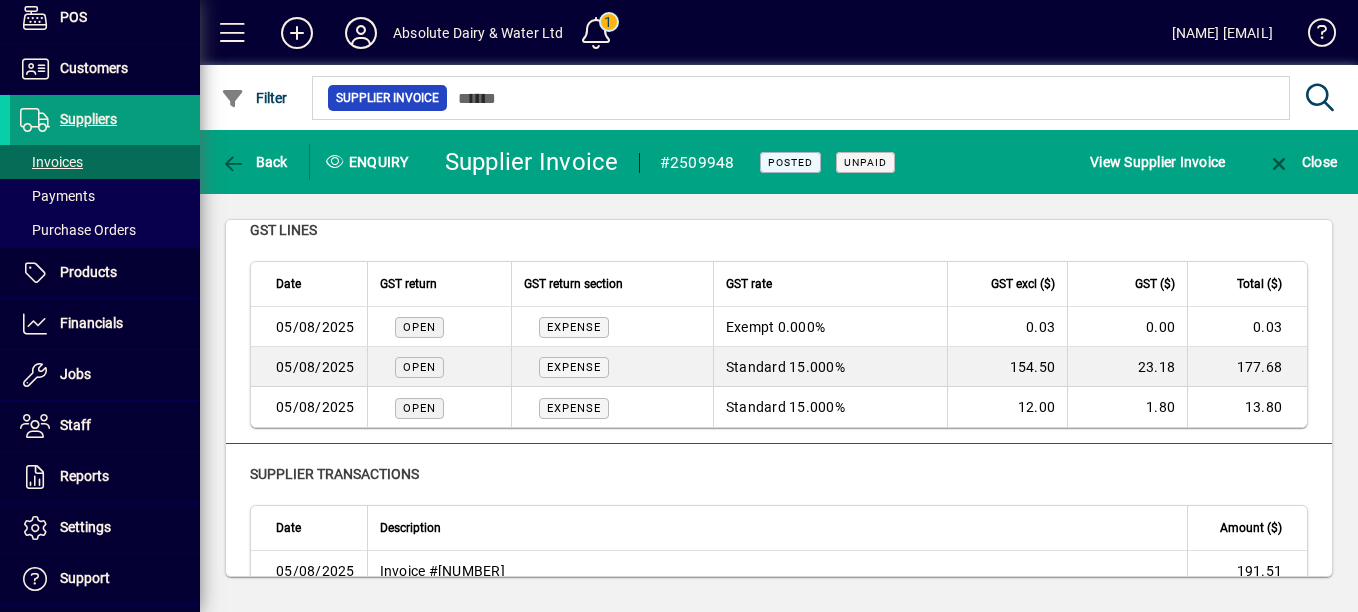 scroll, scrollTop: 600, scrollLeft: 0, axis: vertical 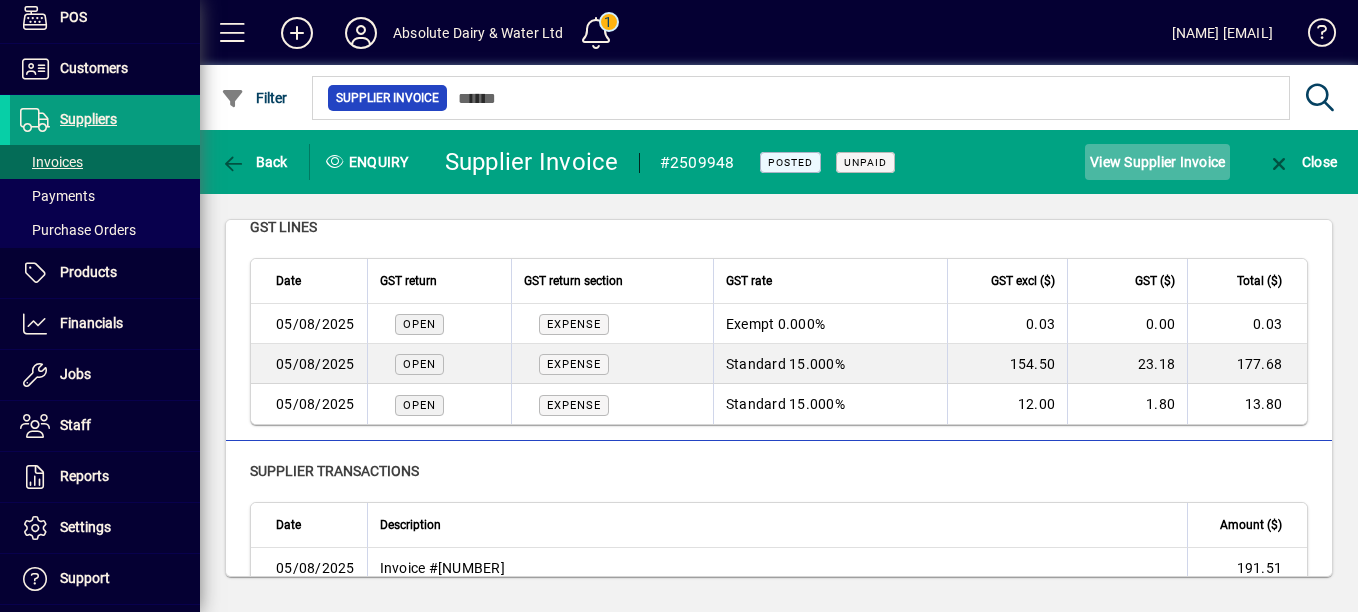click on "View Supplier Invoice" 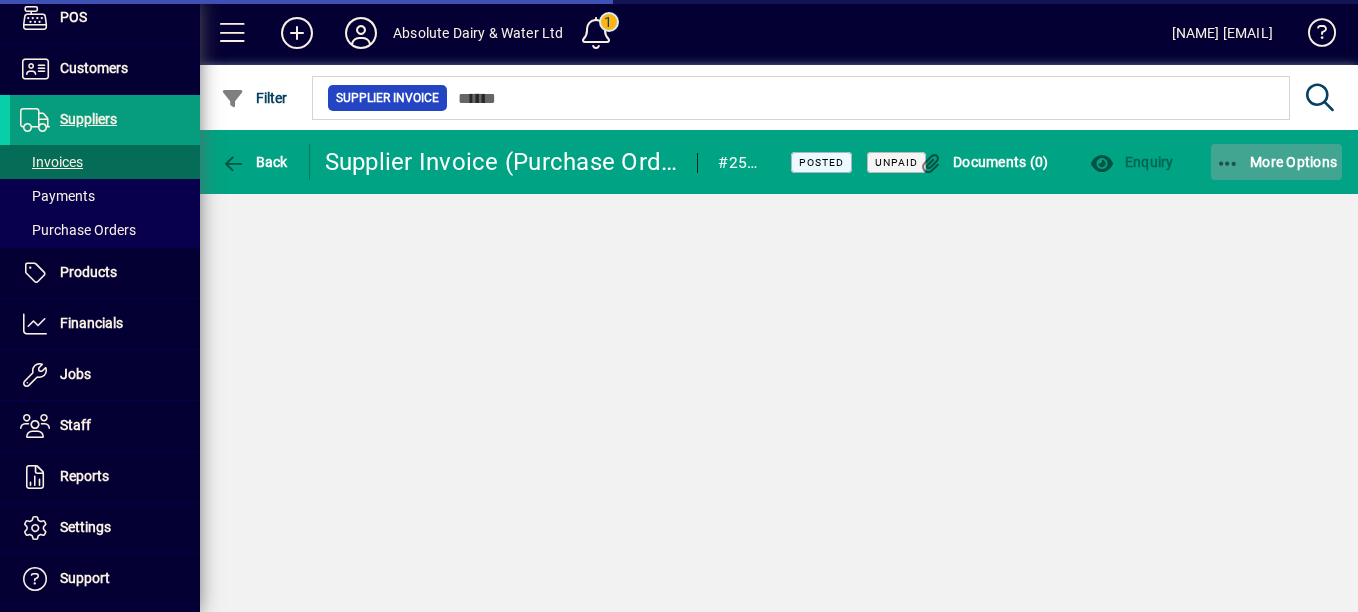 click on "More Options" 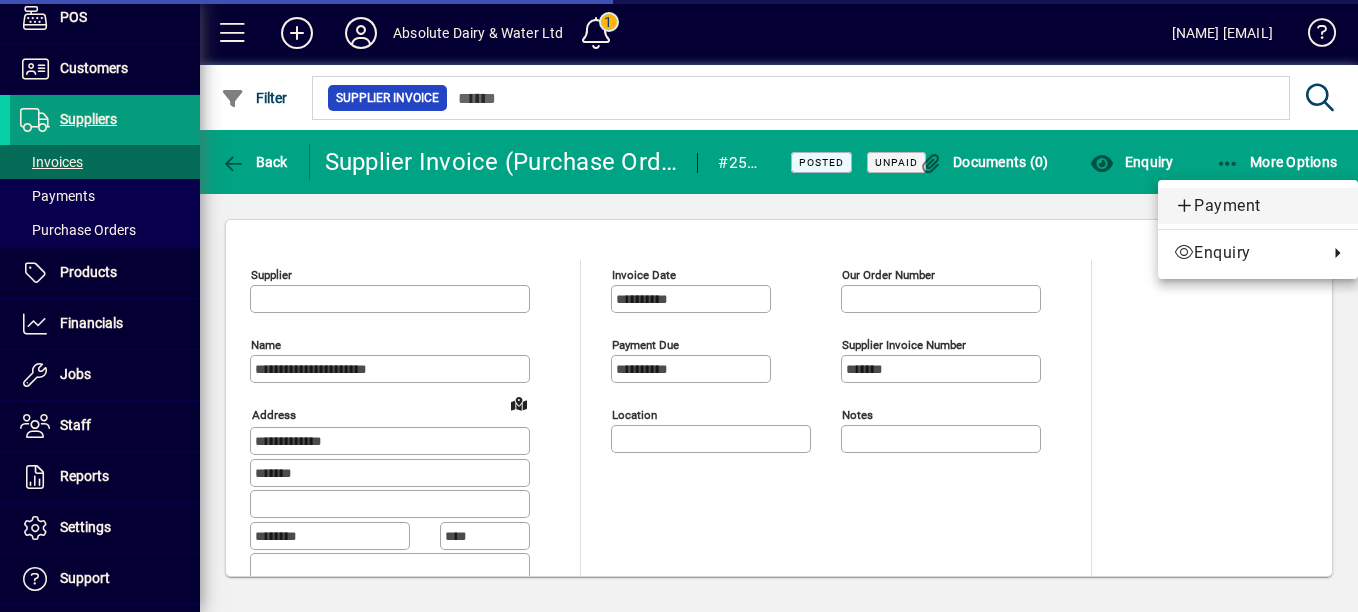type on "**********" 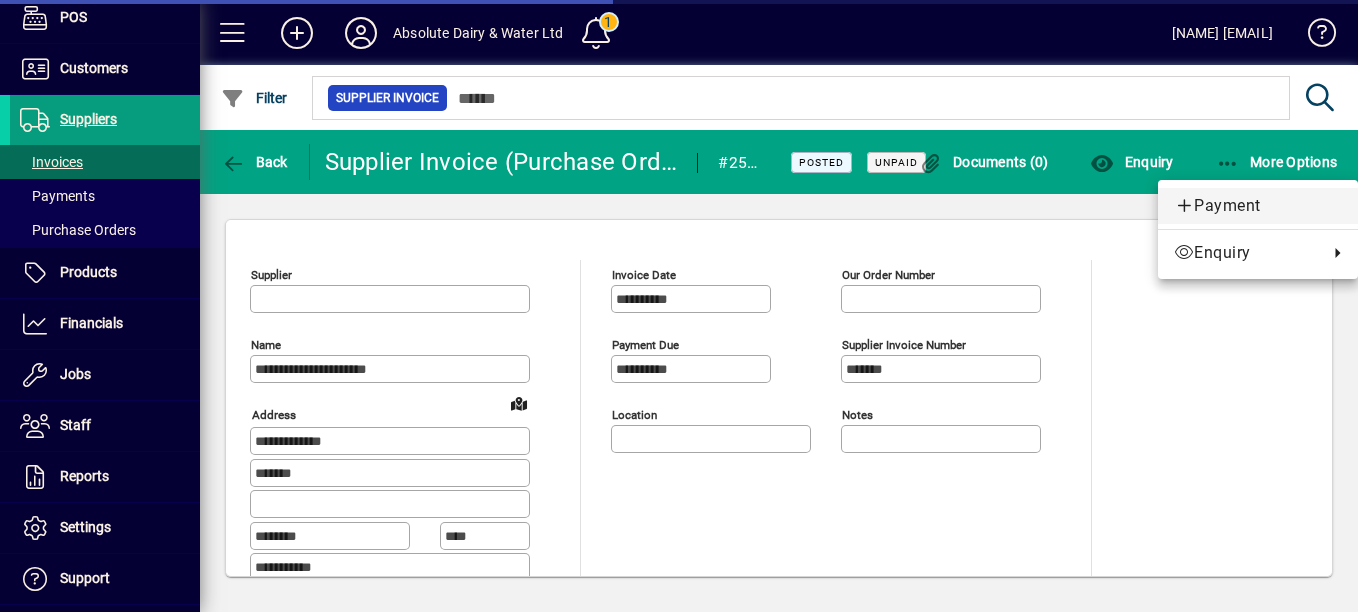 type on "**********" 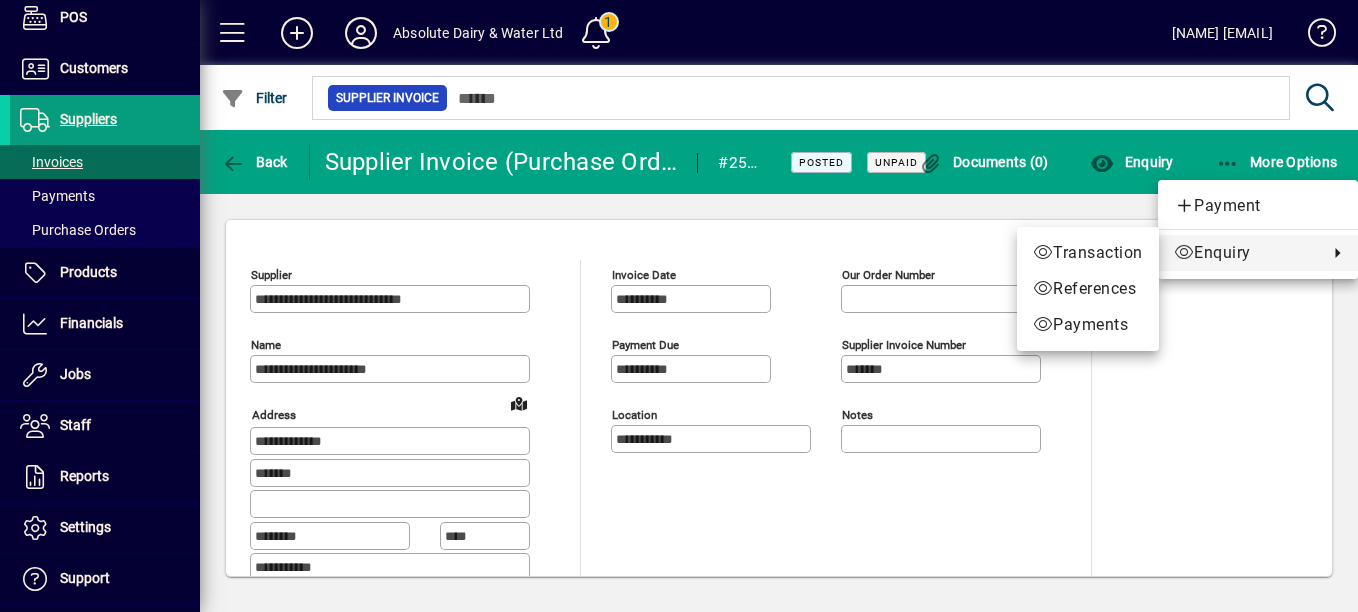 click at bounding box center [679, 306] 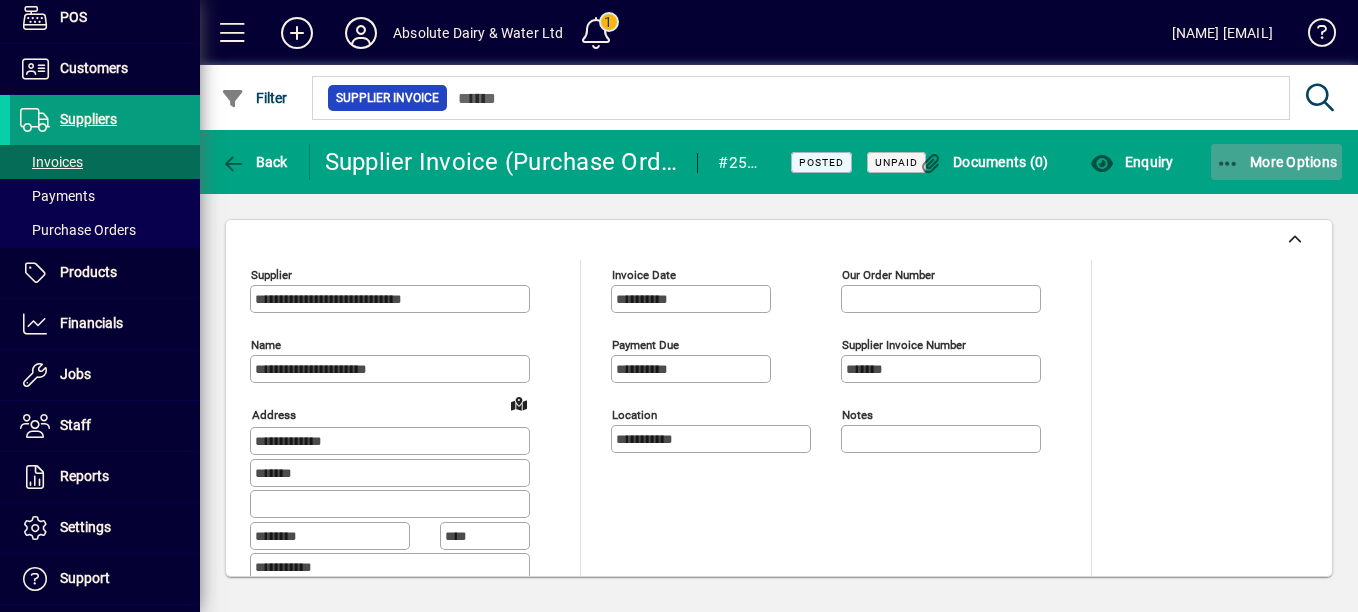 click 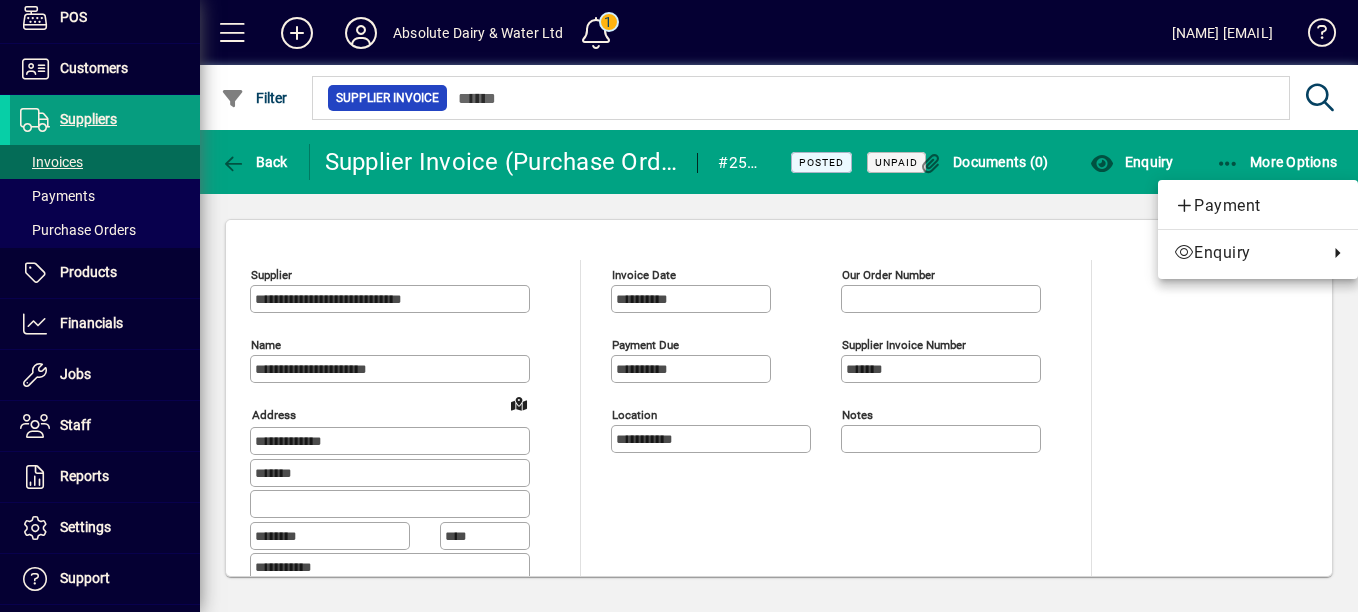 click at bounding box center [679, 306] 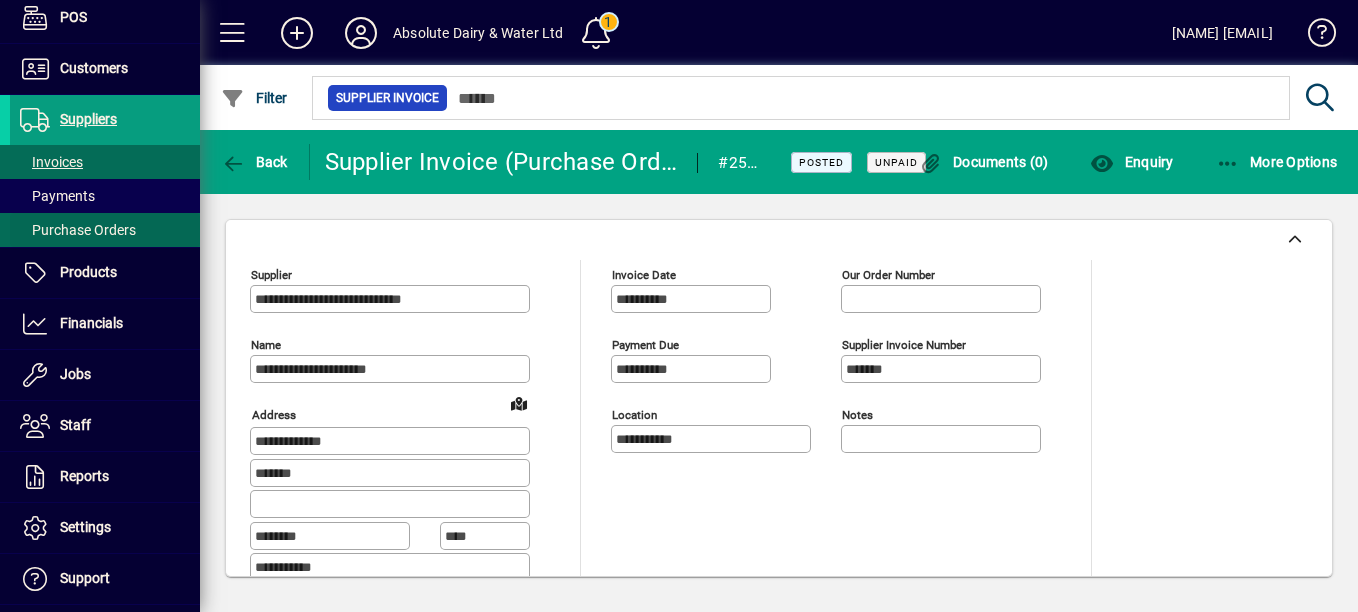 click on "Purchase Orders" at bounding box center [78, 230] 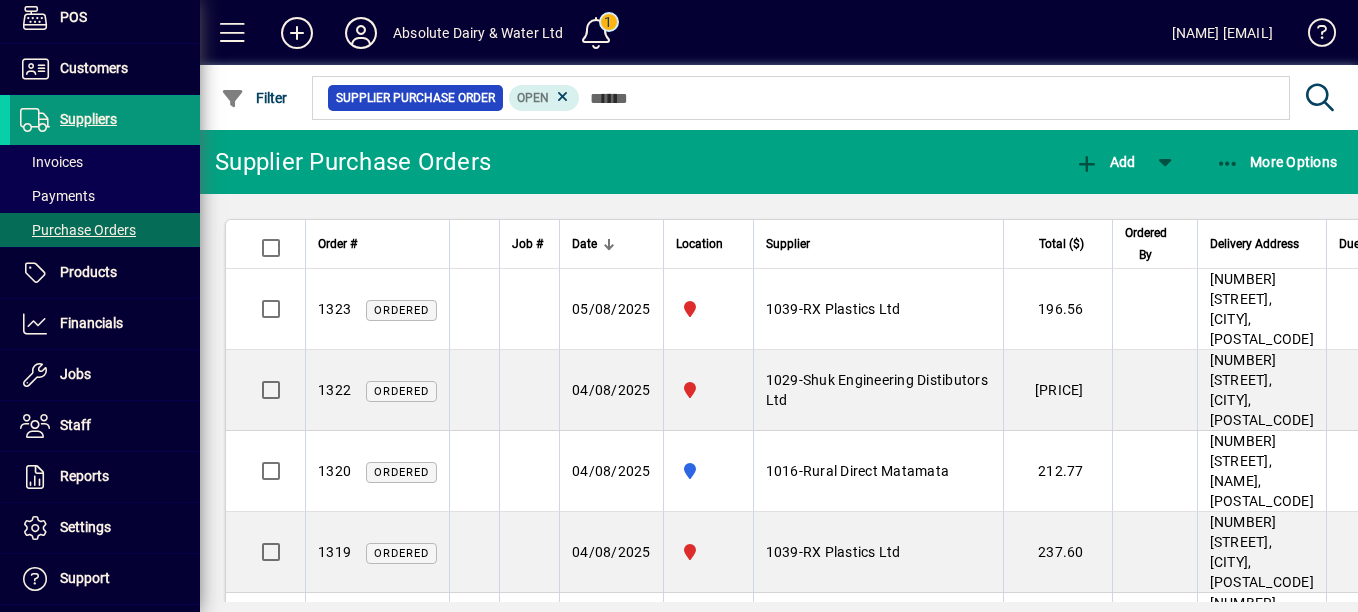 click at bounding box center [105, 120] 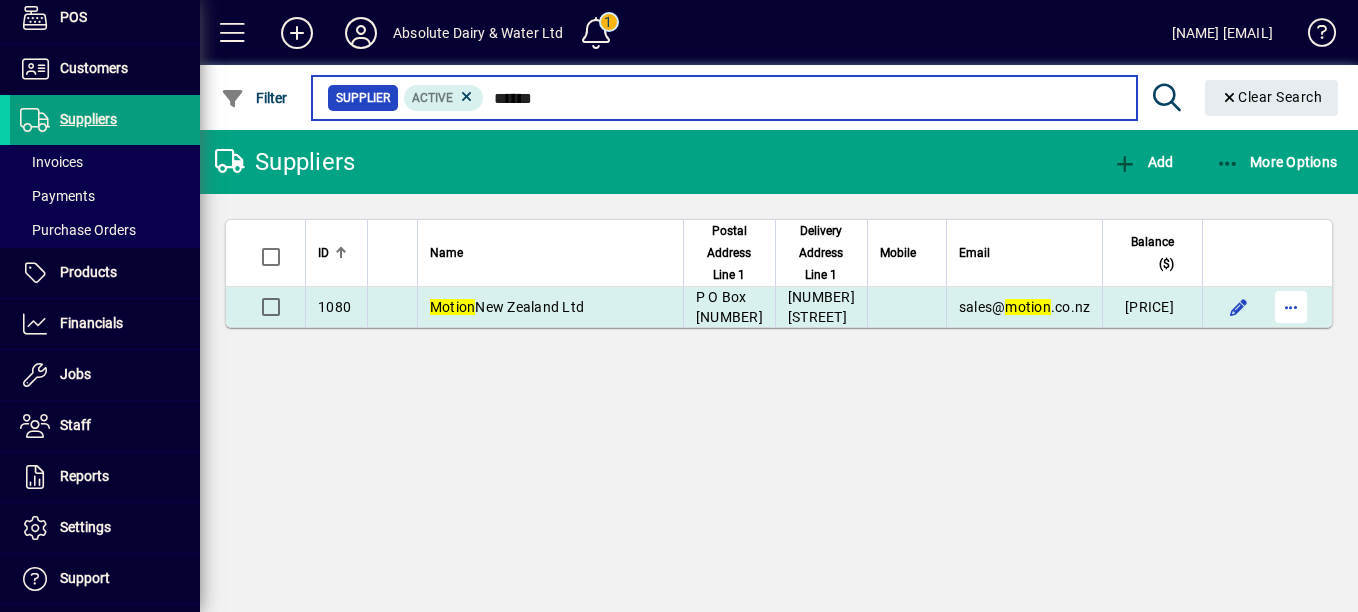 type on "******" 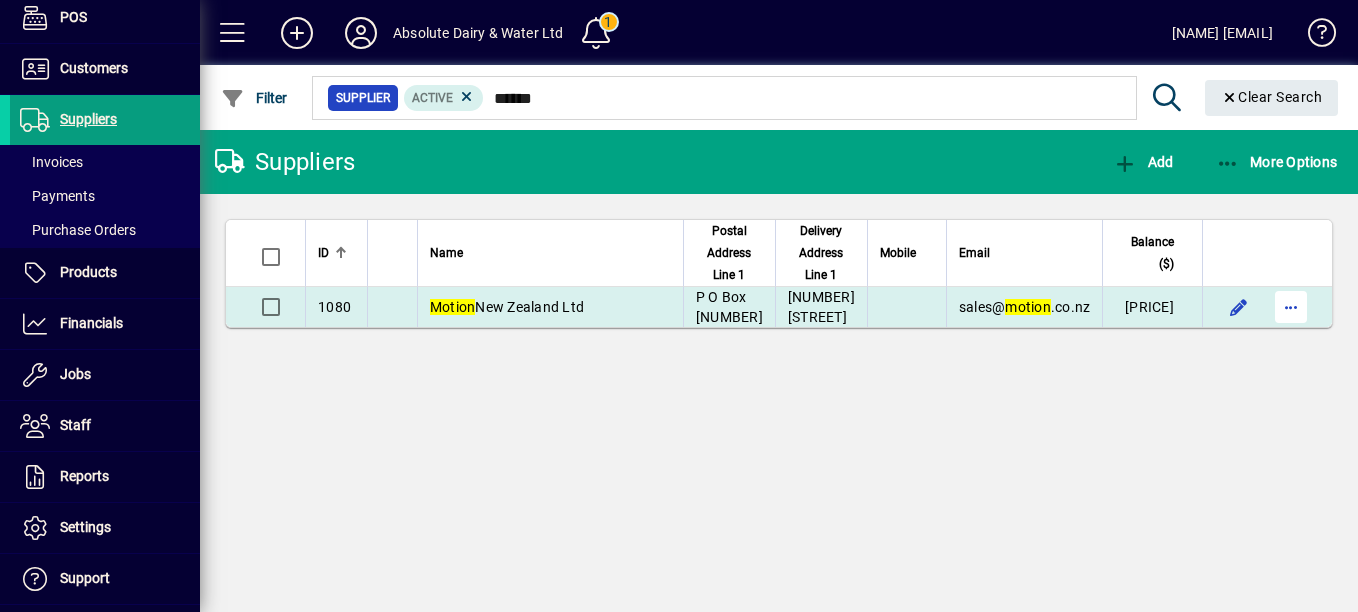 click at bounding box center [1291, 307] 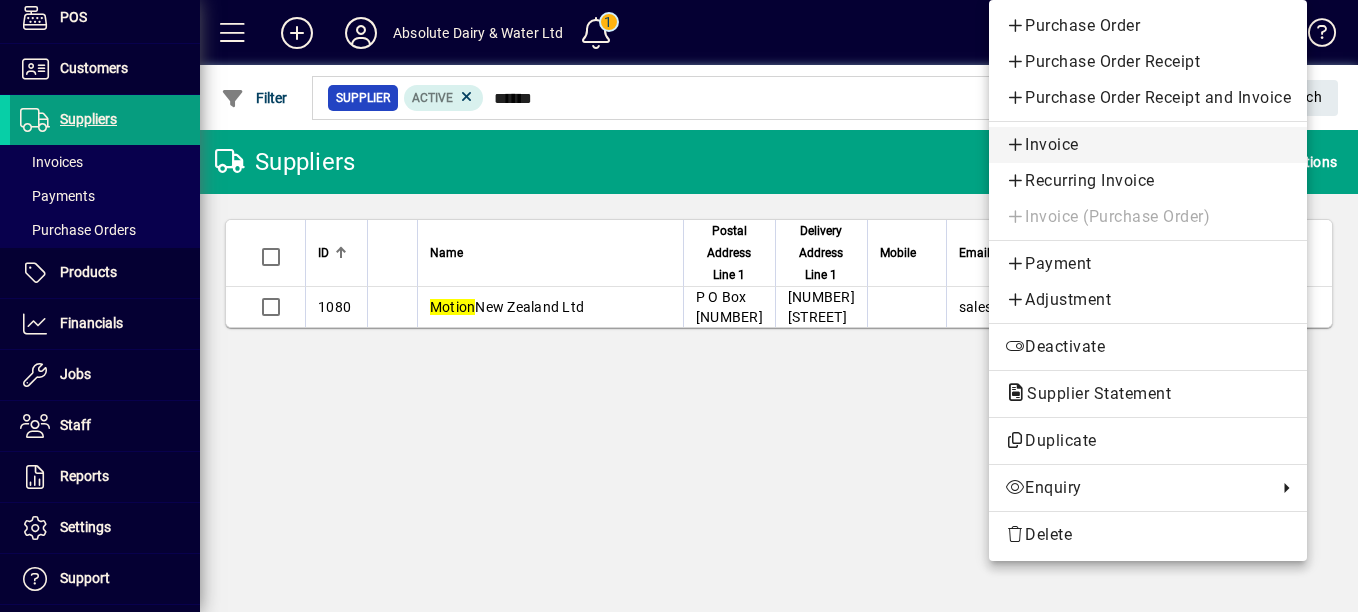 click on "Invoice" at bounding box center [1148, 145] 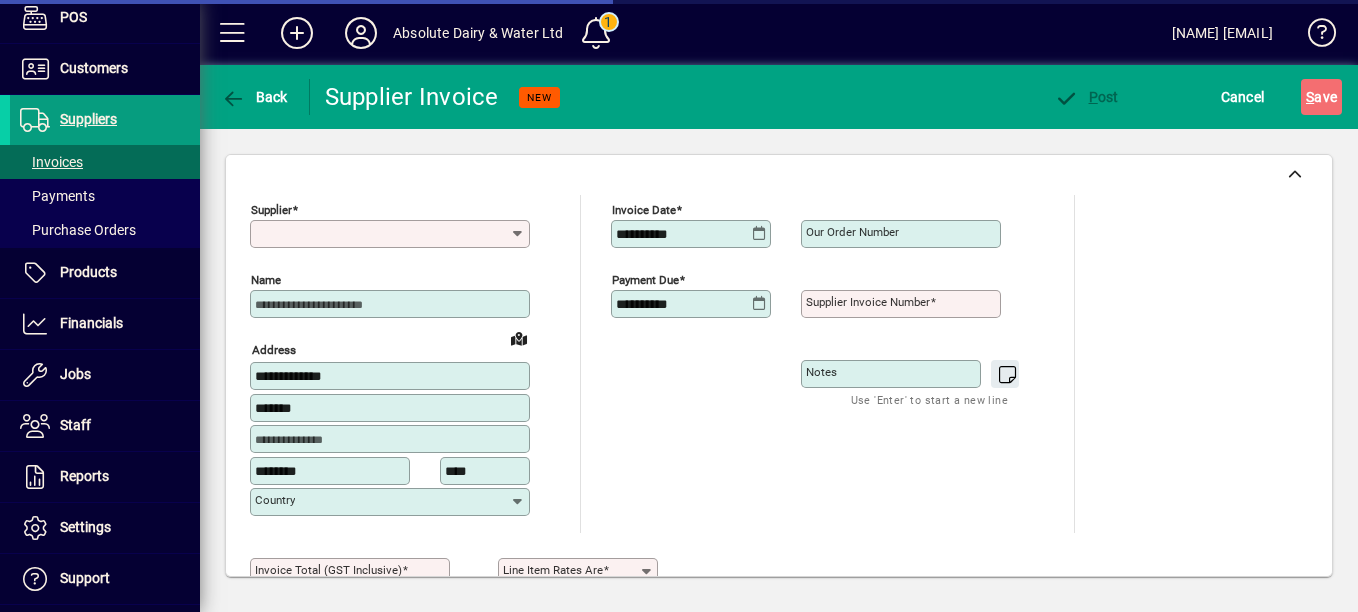 type on "**********" 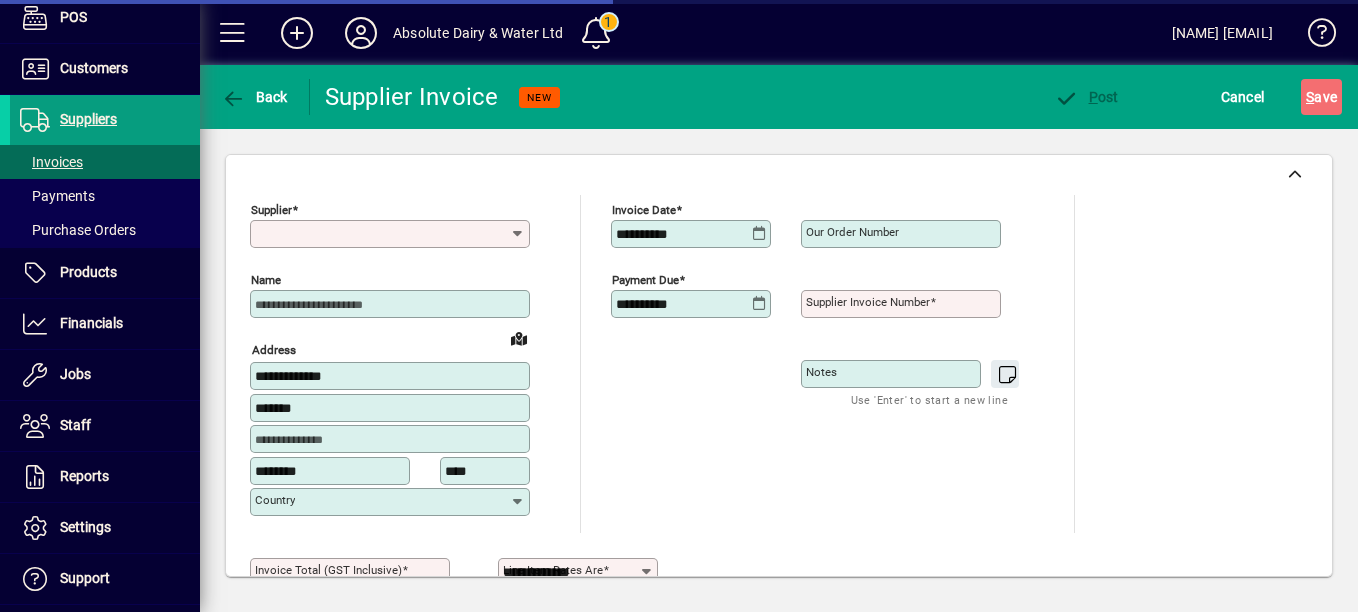 type on "**********" 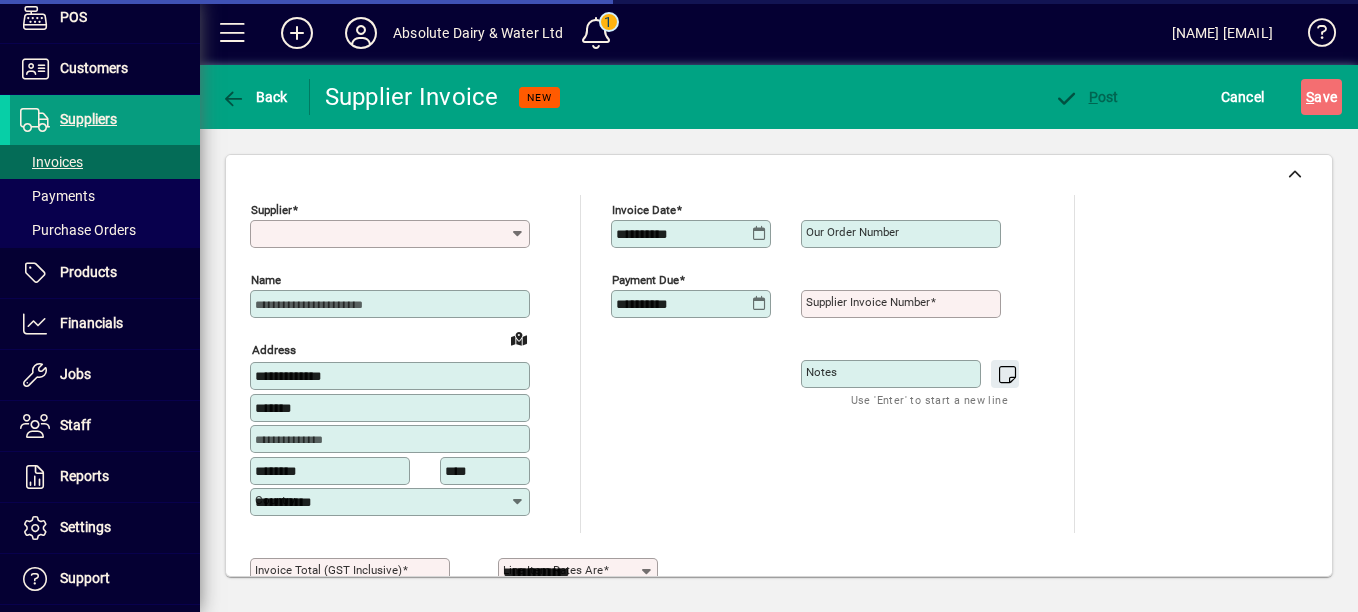 type on "**********" 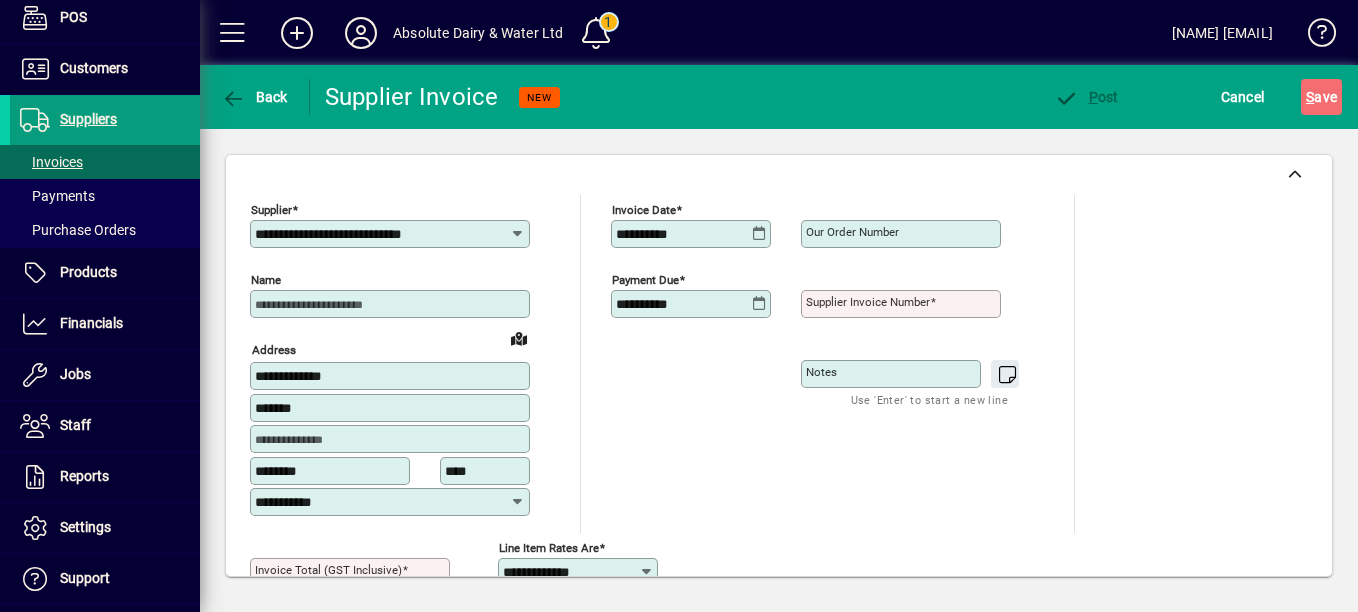 click on "Supplier invoice number" at bounding box center (903, 304) 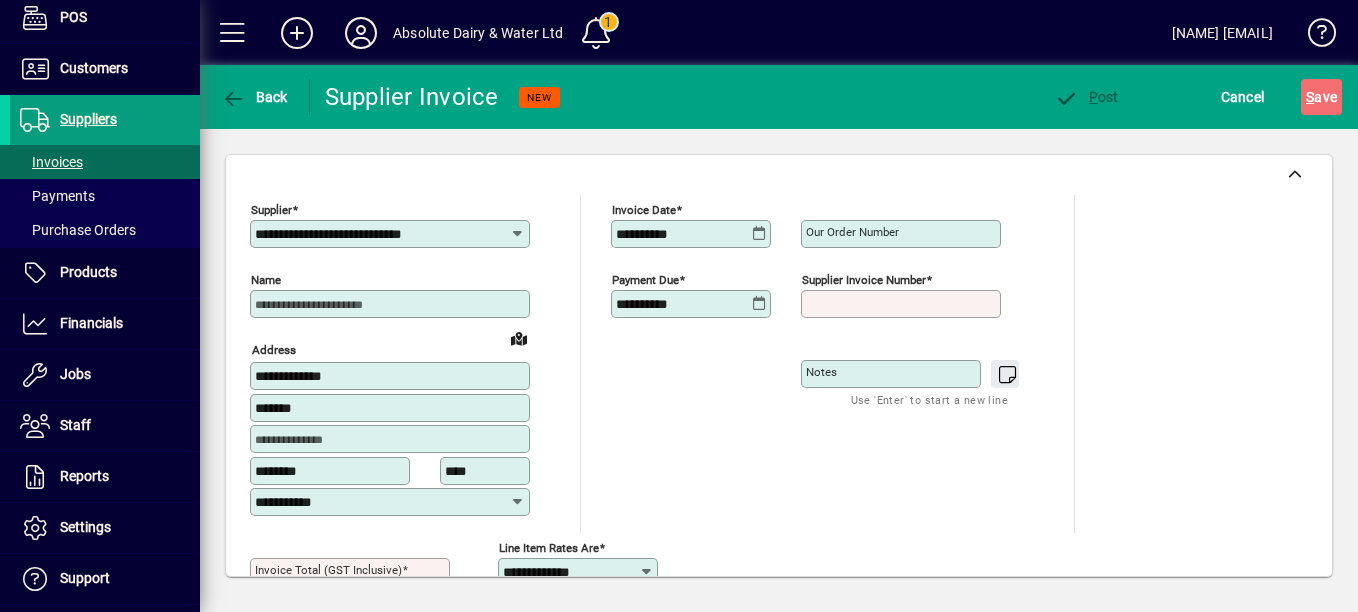 type on "*" 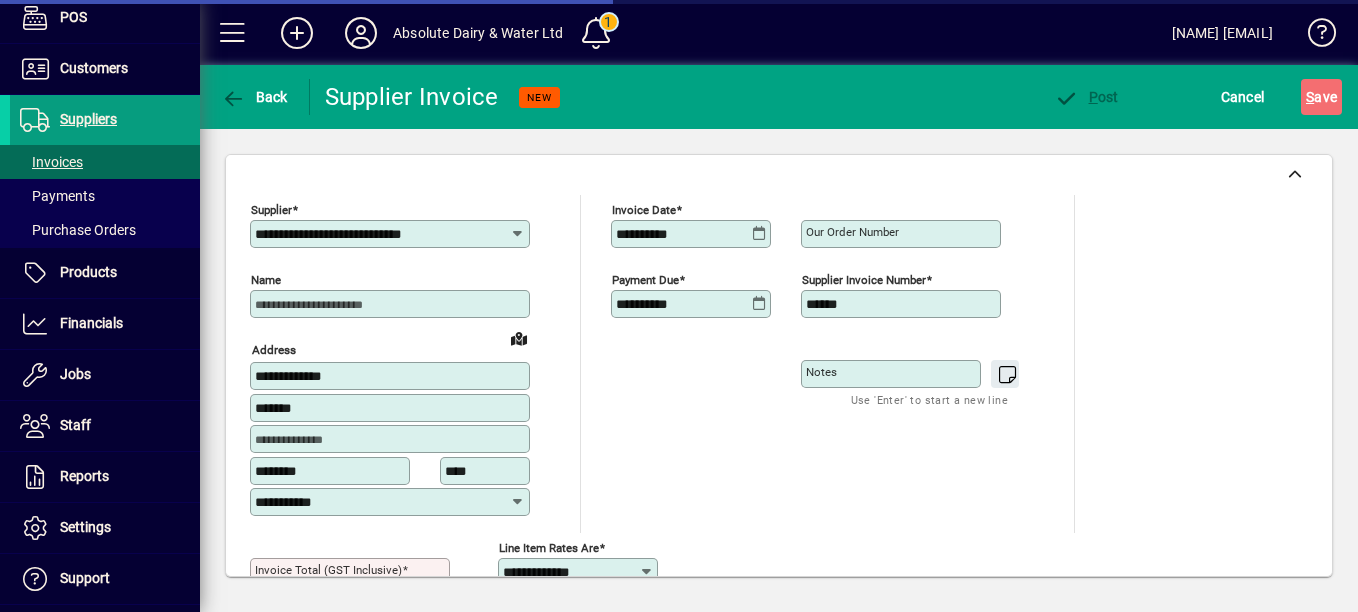 scroll, scrollTop: 0, scrollLeft: 0, axis: both 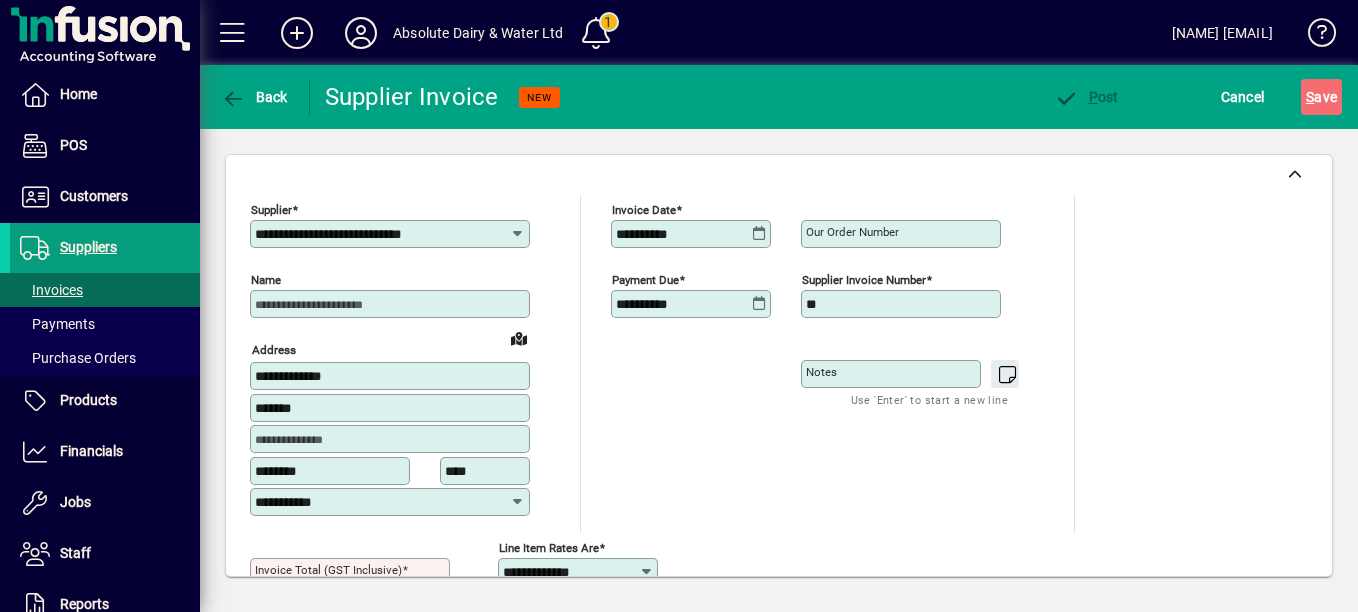 type on "*" 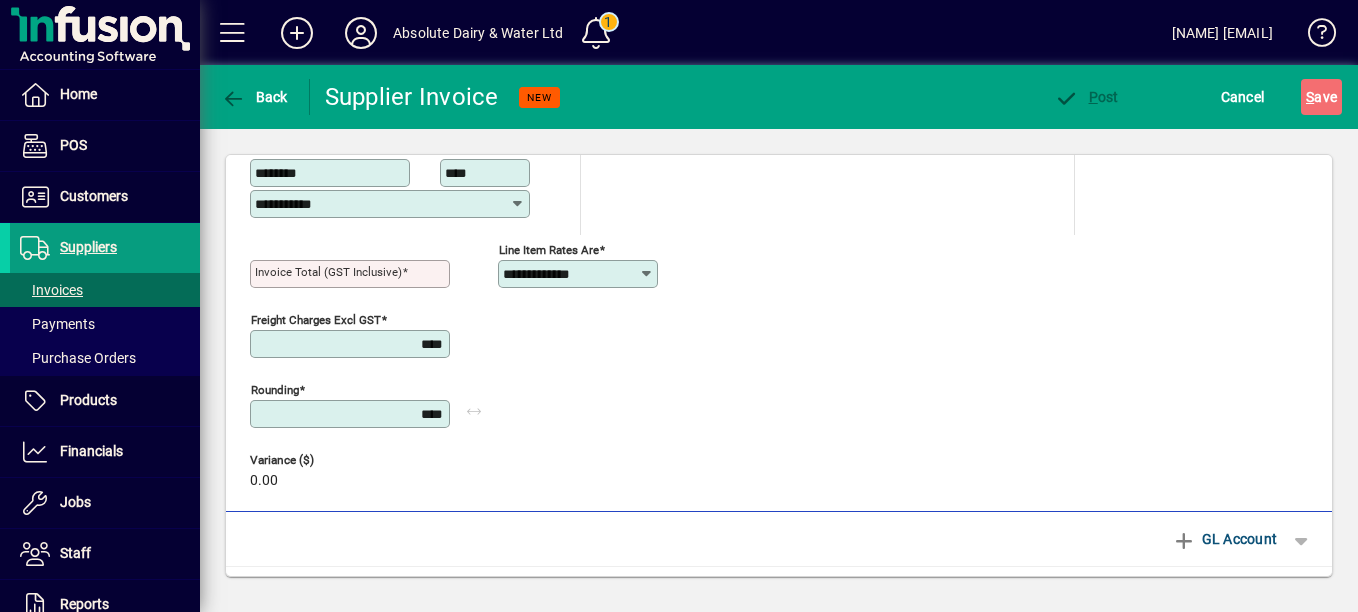 scroll, scrollTop: 400, scrollLeft: 0, axis: vertical 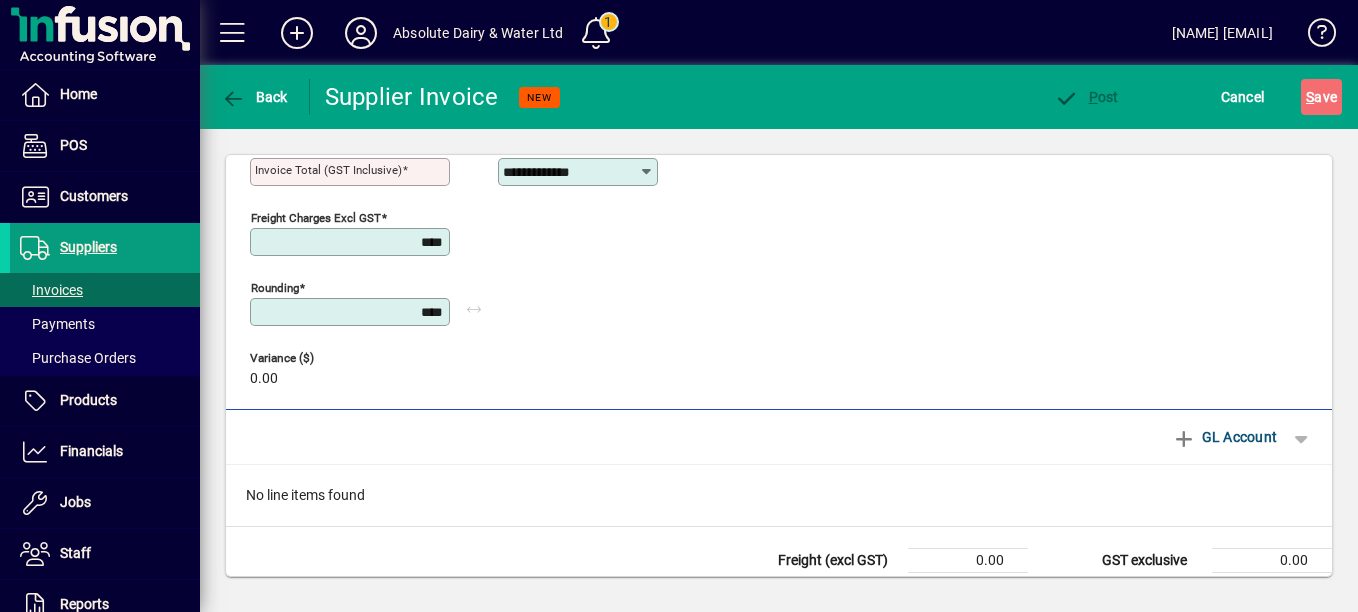 type on "*********" 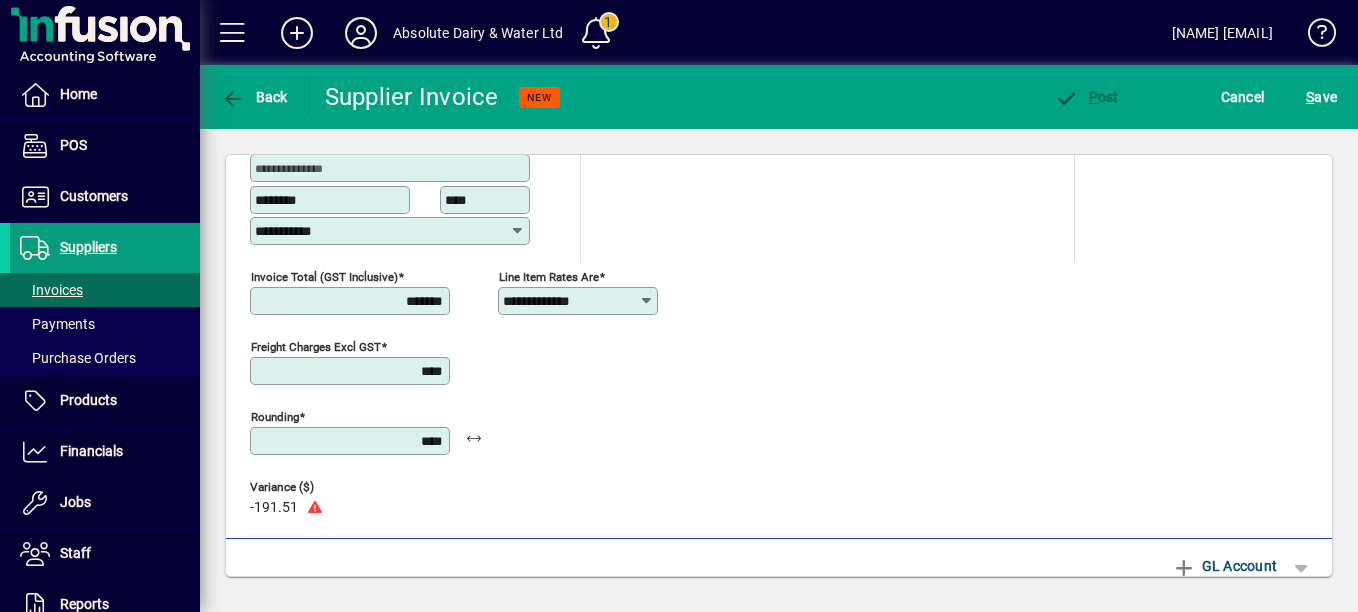 scroll, scrollTop: 263, scrollLeft: 0, axis: vertical 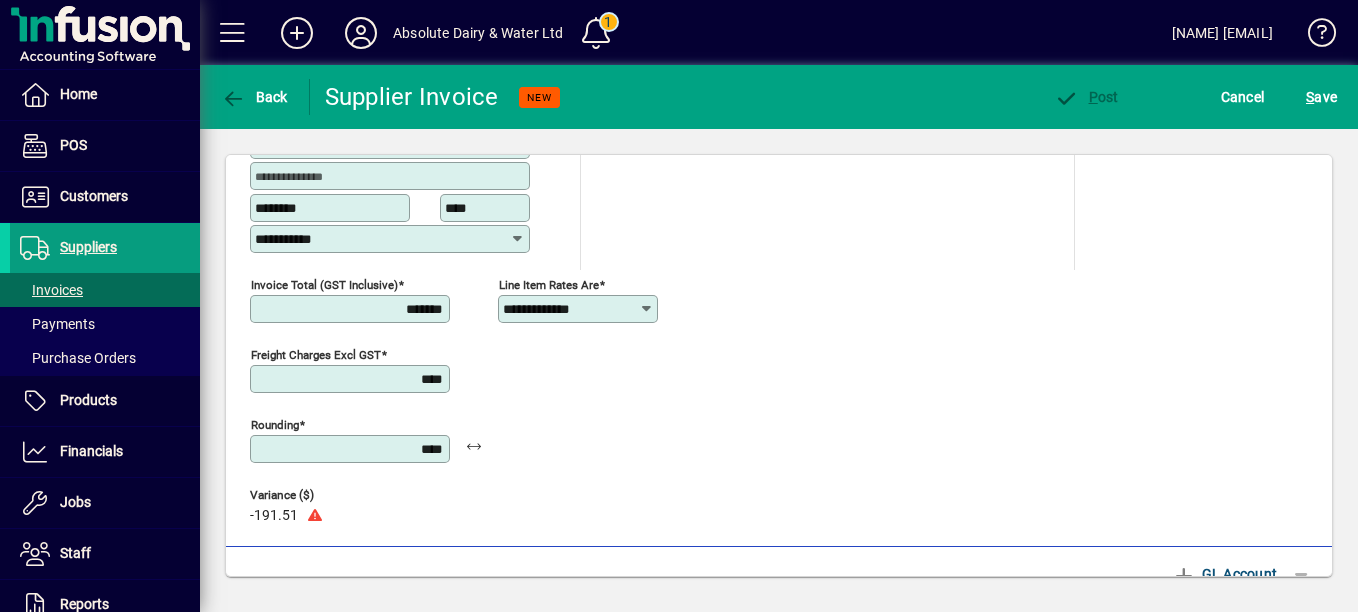 type on "*******" 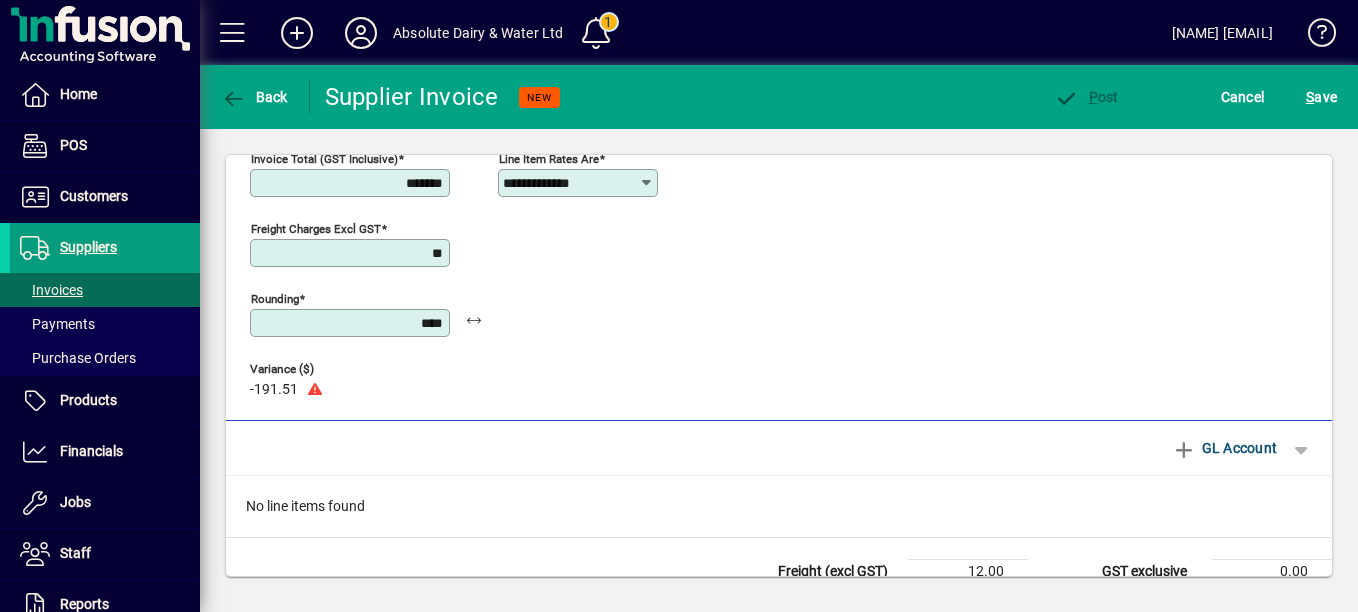 scroll, scrollTop: 463, scrollLeft: 0, axis: vertical 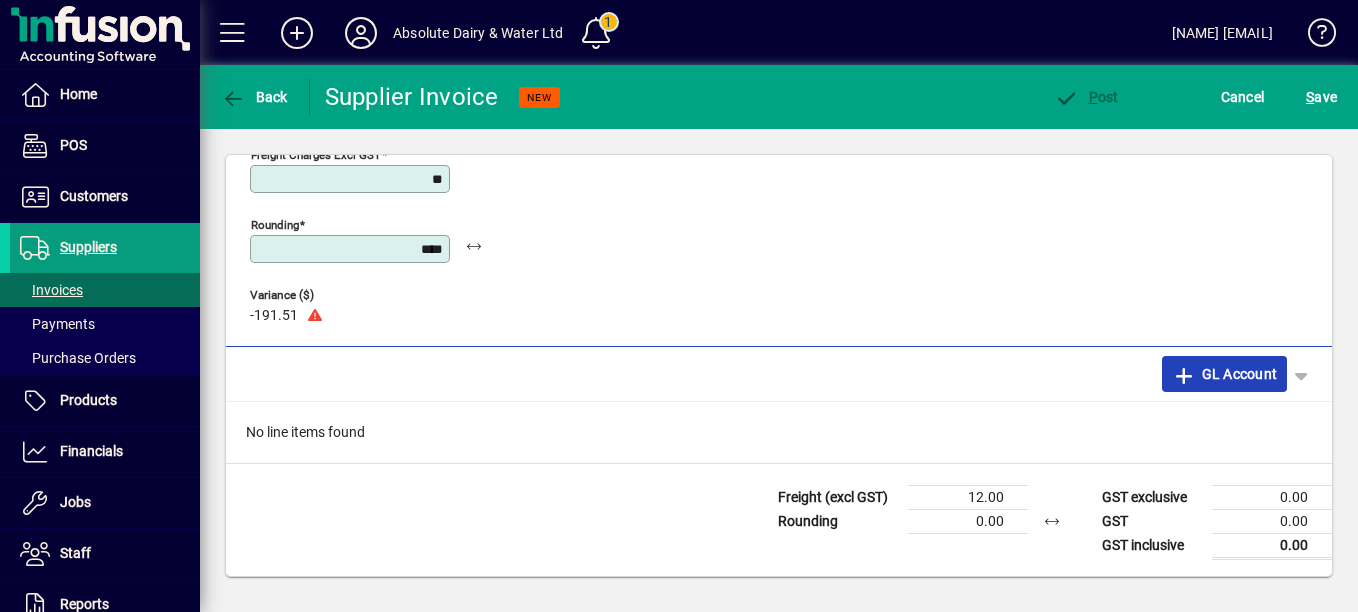 type on "*****" 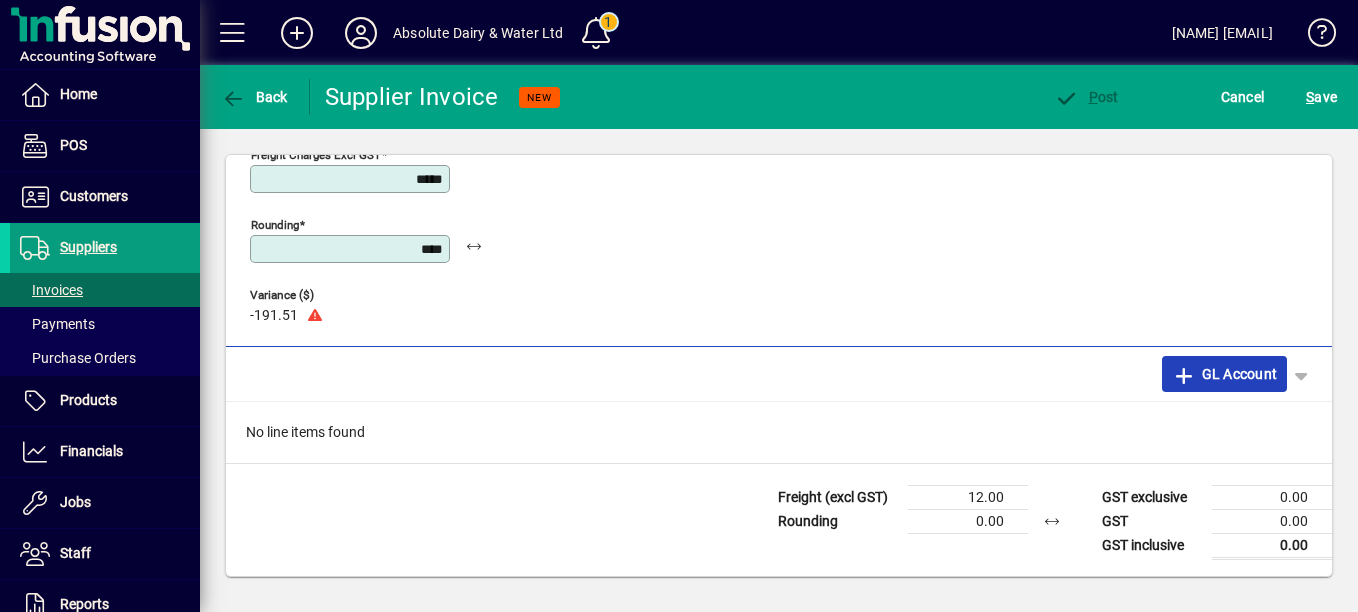 click on "GL Account" 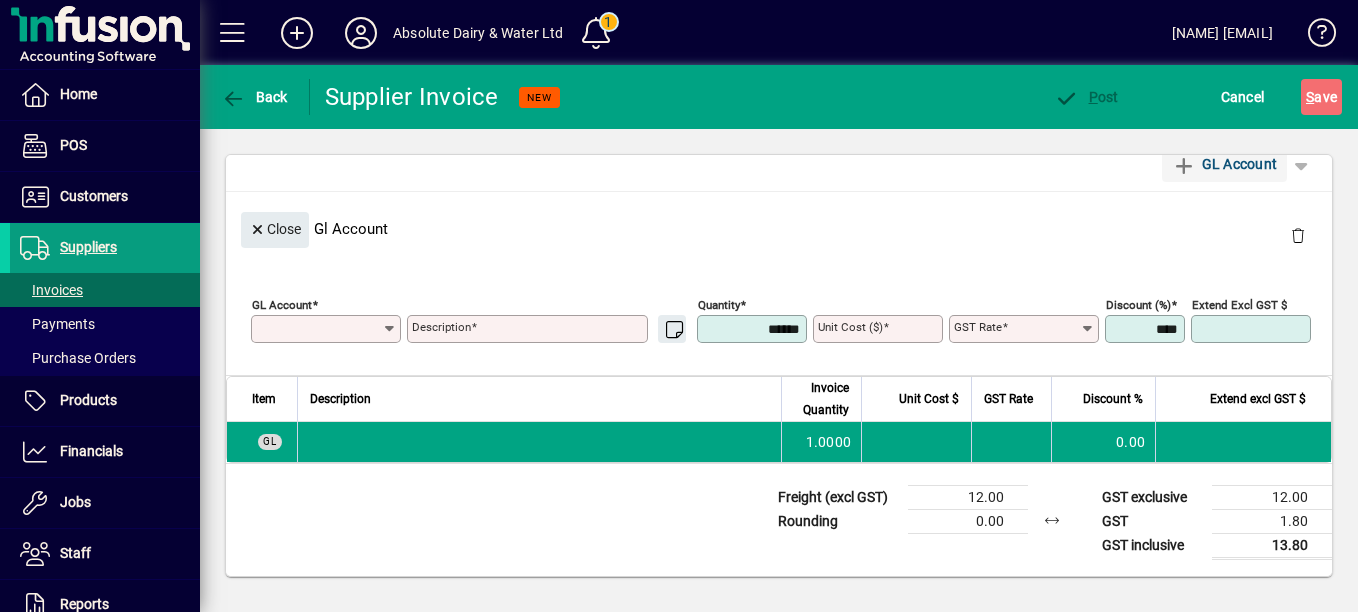scroll, scrollTop: 163, scrollLeft: 0, axis: vertical 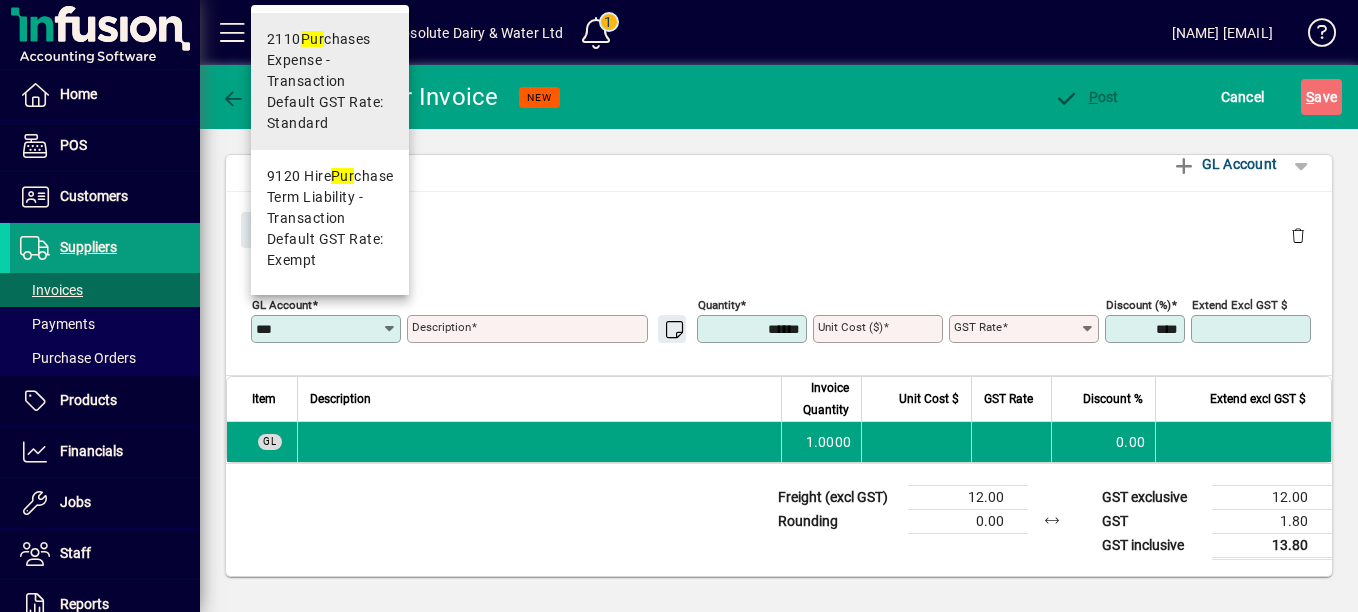 click on "Default GST Rate: Standard" at bounding box center (330, 113) 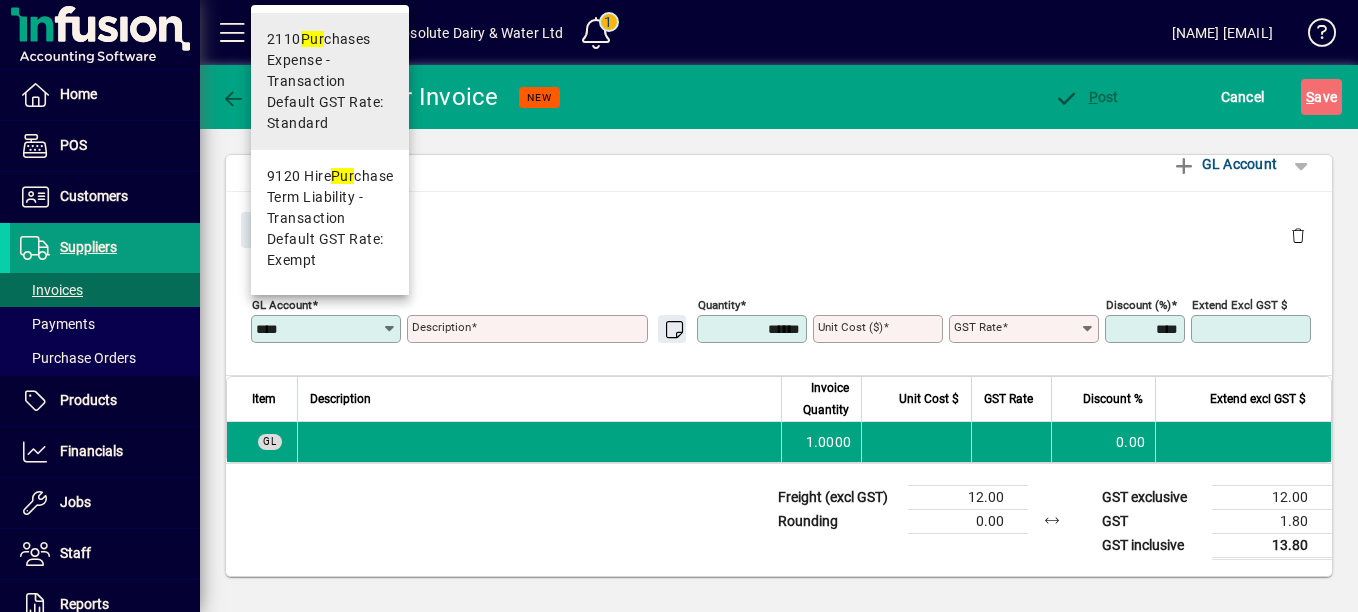 type on "*********" 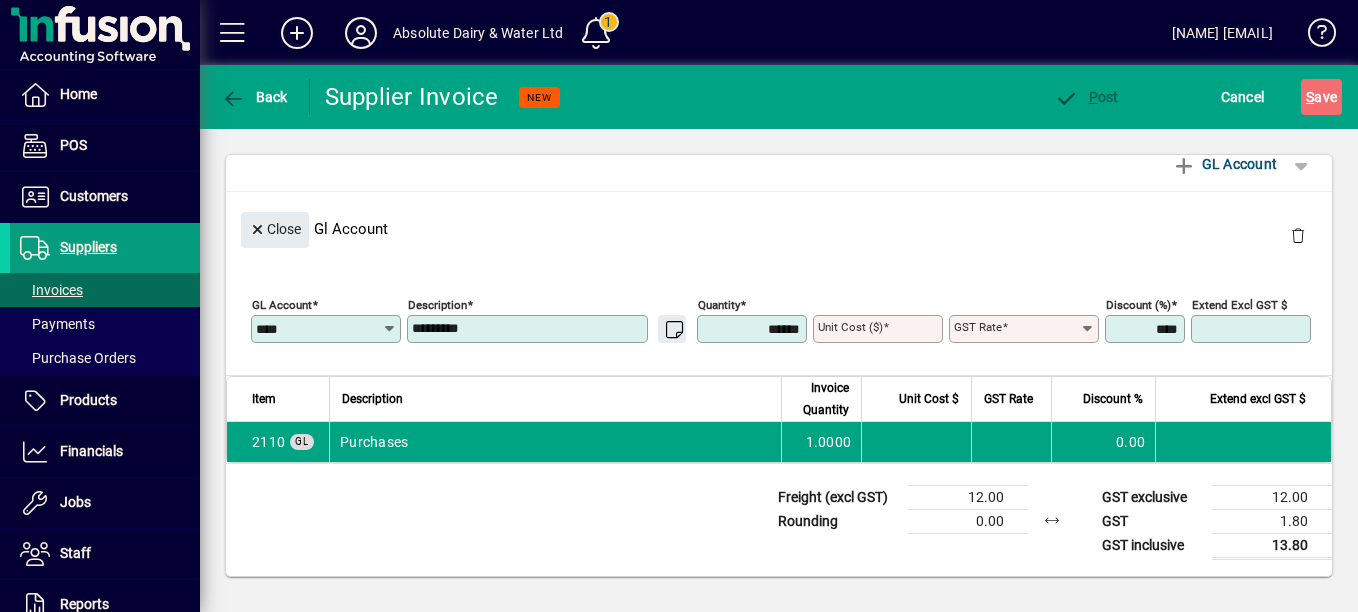 type on "****" 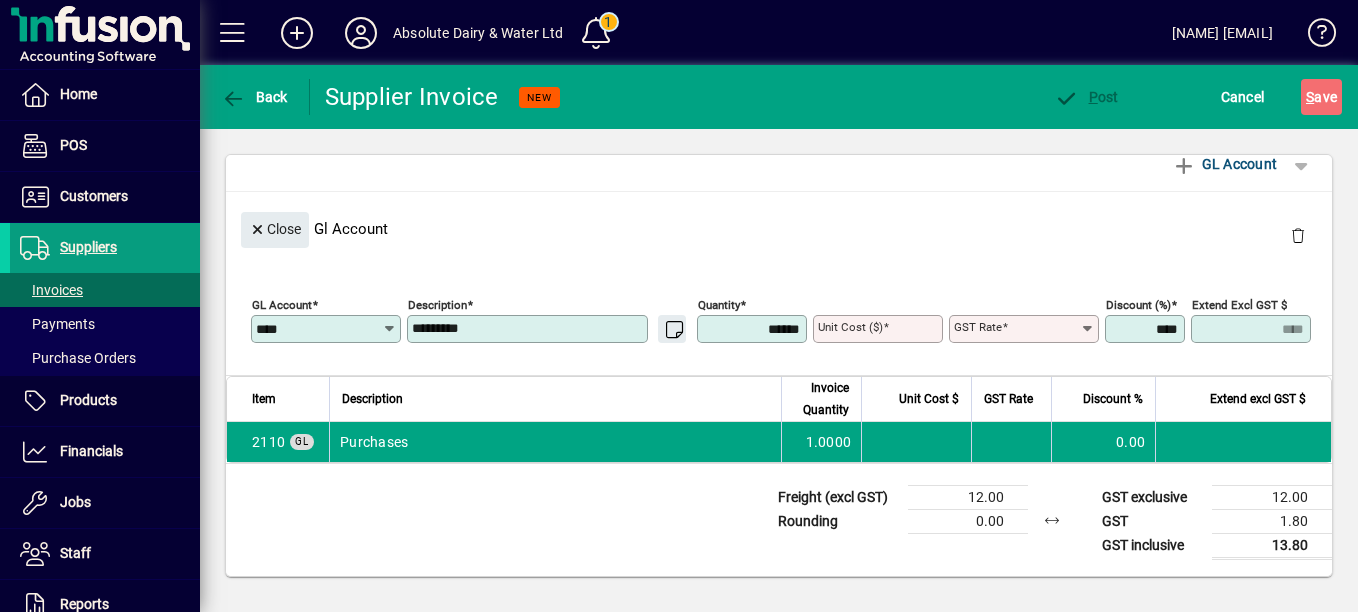 type on "********" 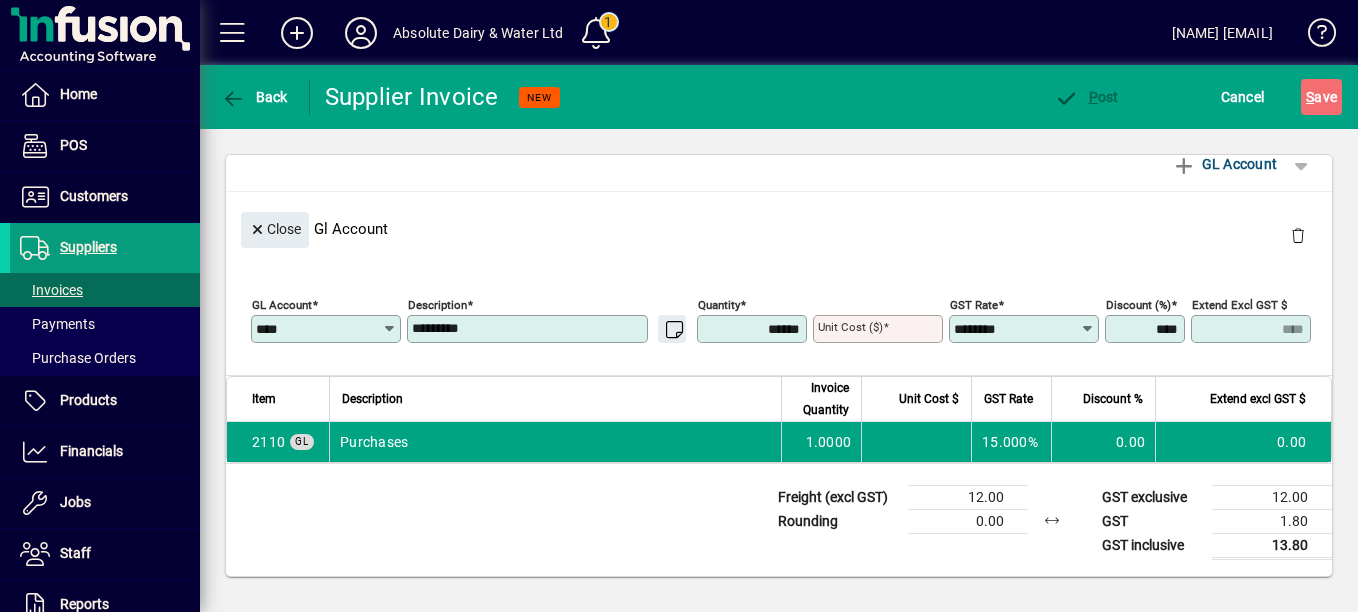 type 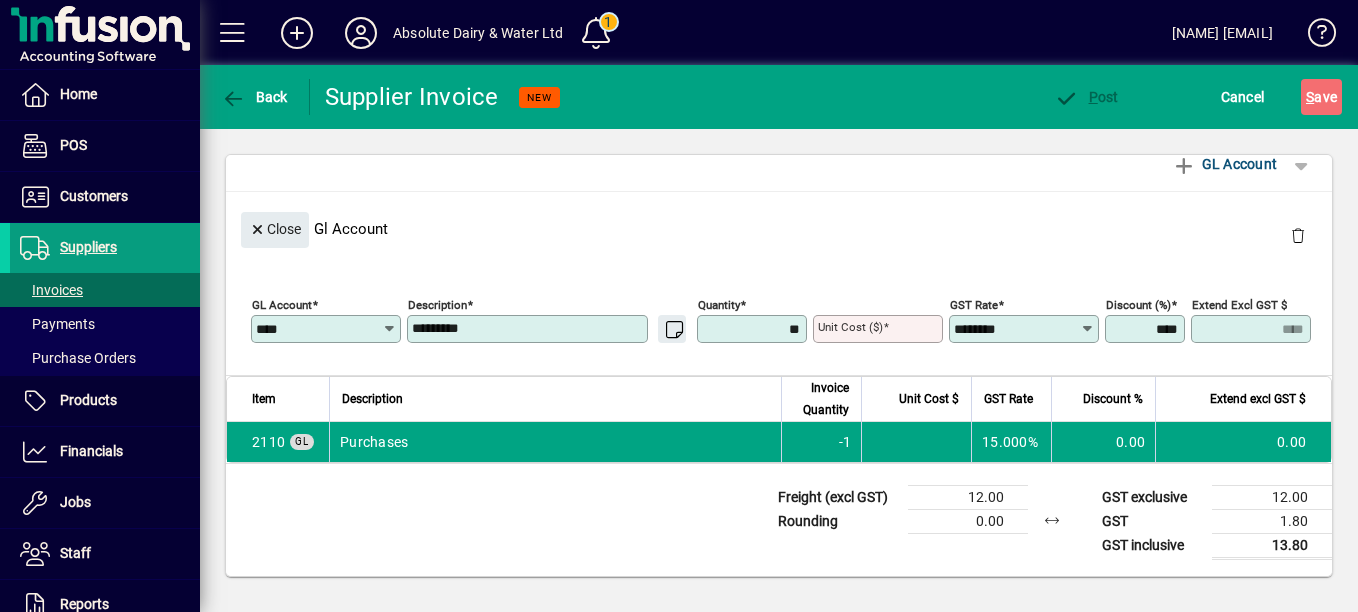 type on "*******" 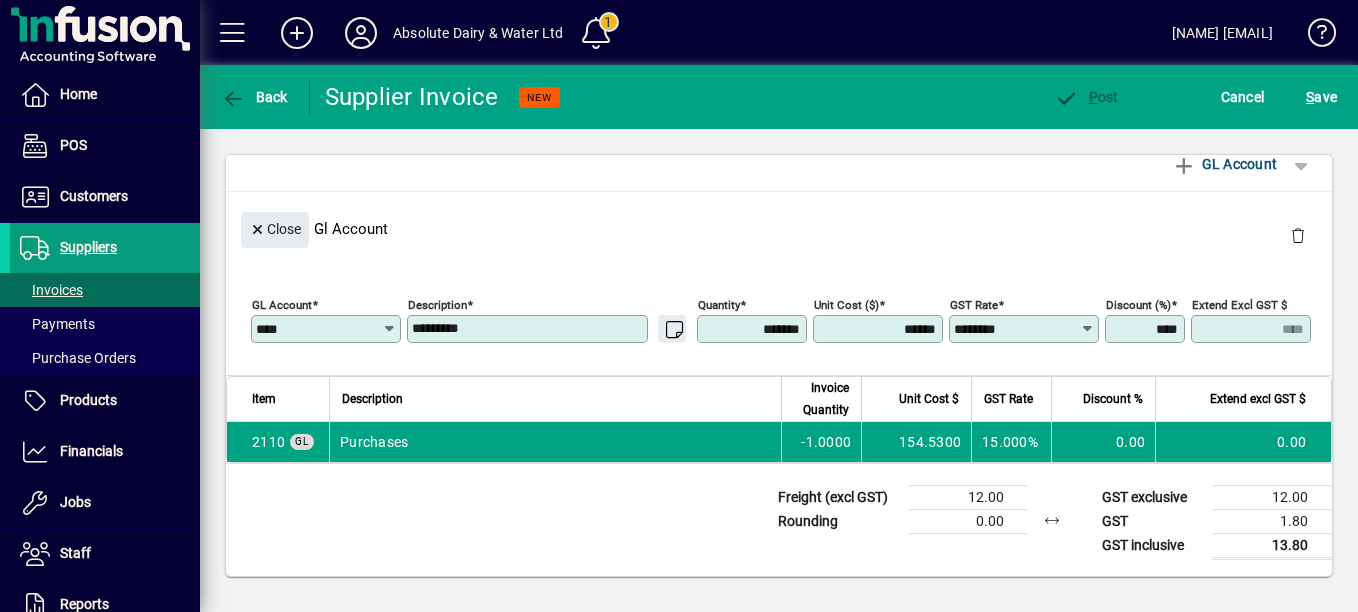 type on "********" 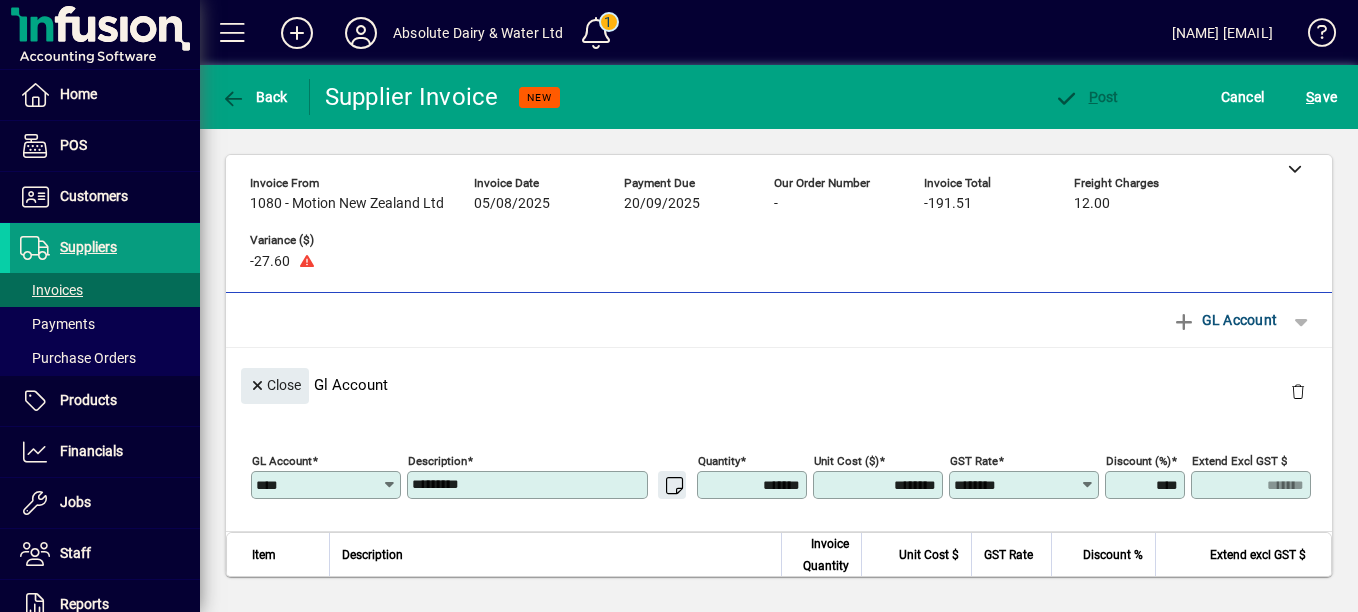 scroll, scrollTop: 0, scrollLeft: 0, axis: both 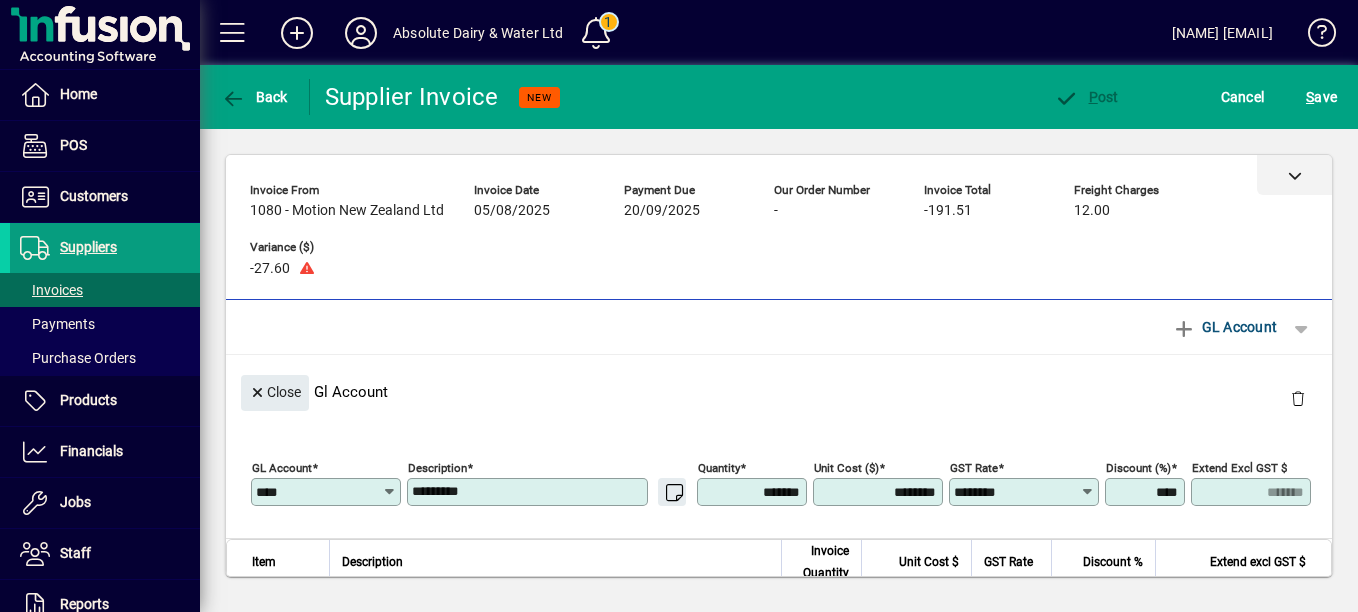 click 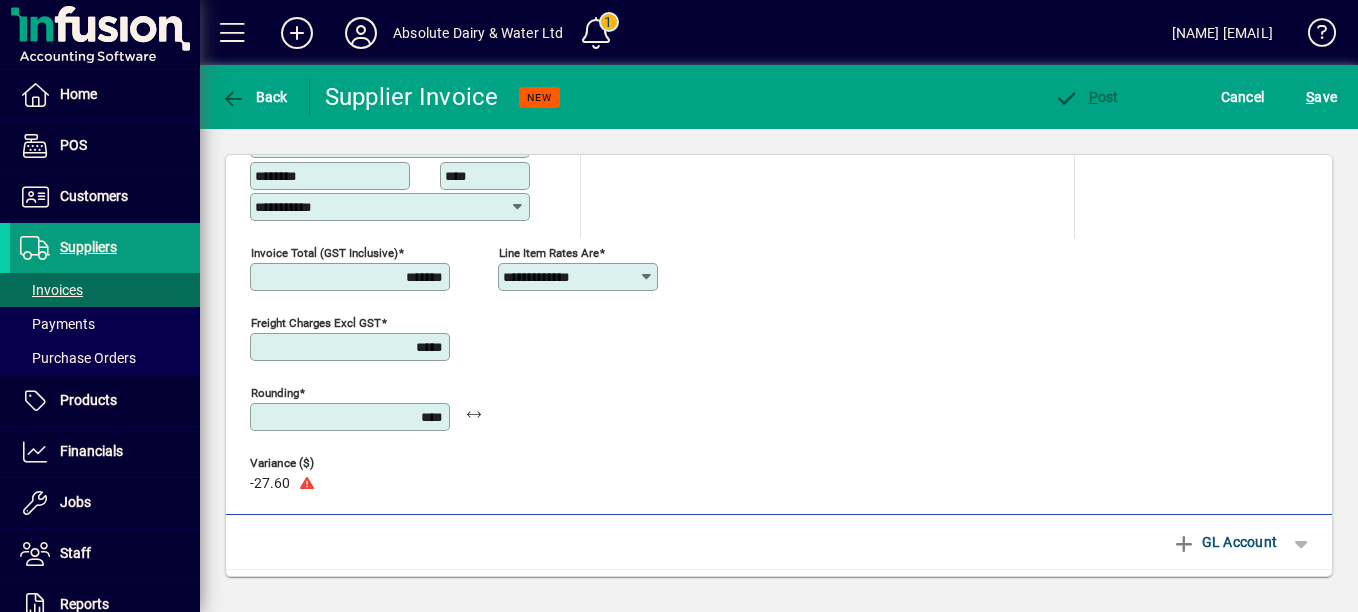 scroll, scrollTop: 300, scrollLeft: 0, axis: vertical 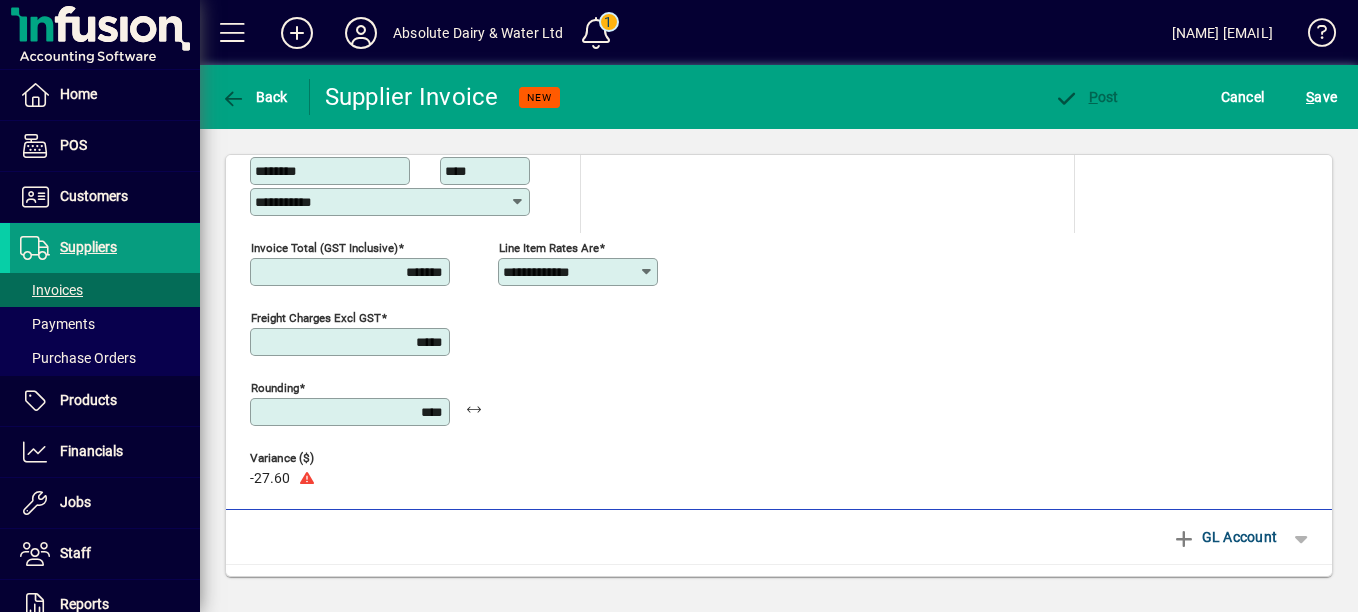 click on "*****" at bounding box center [352, 342] 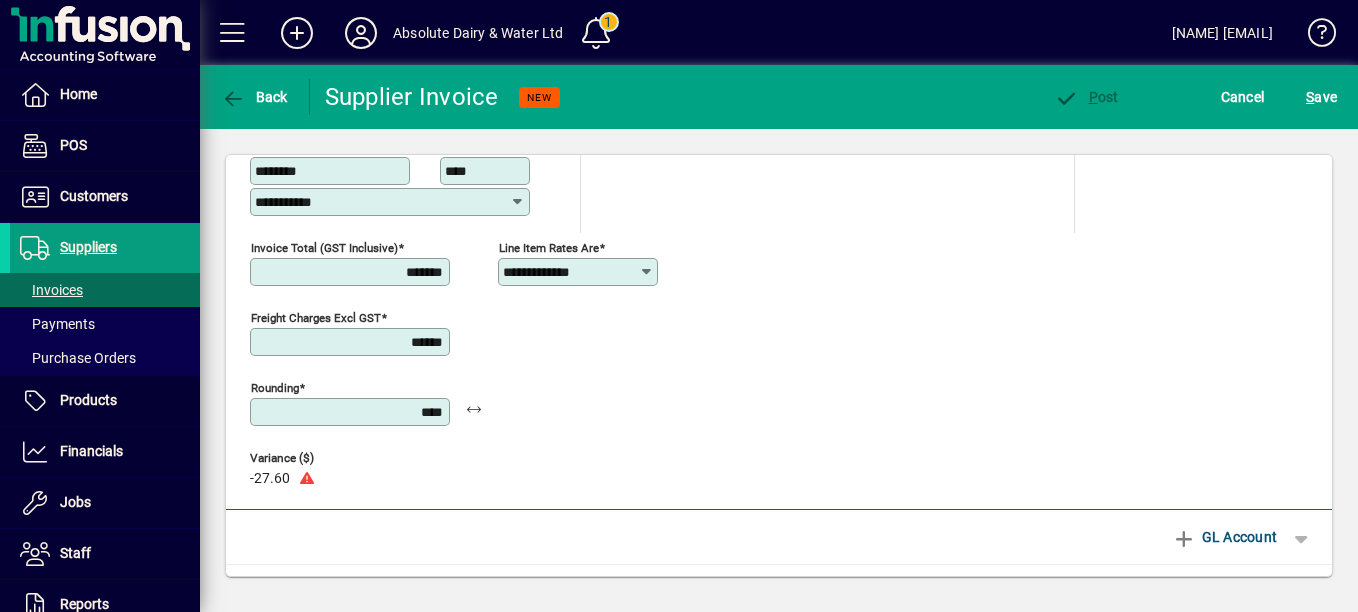 type on "******" 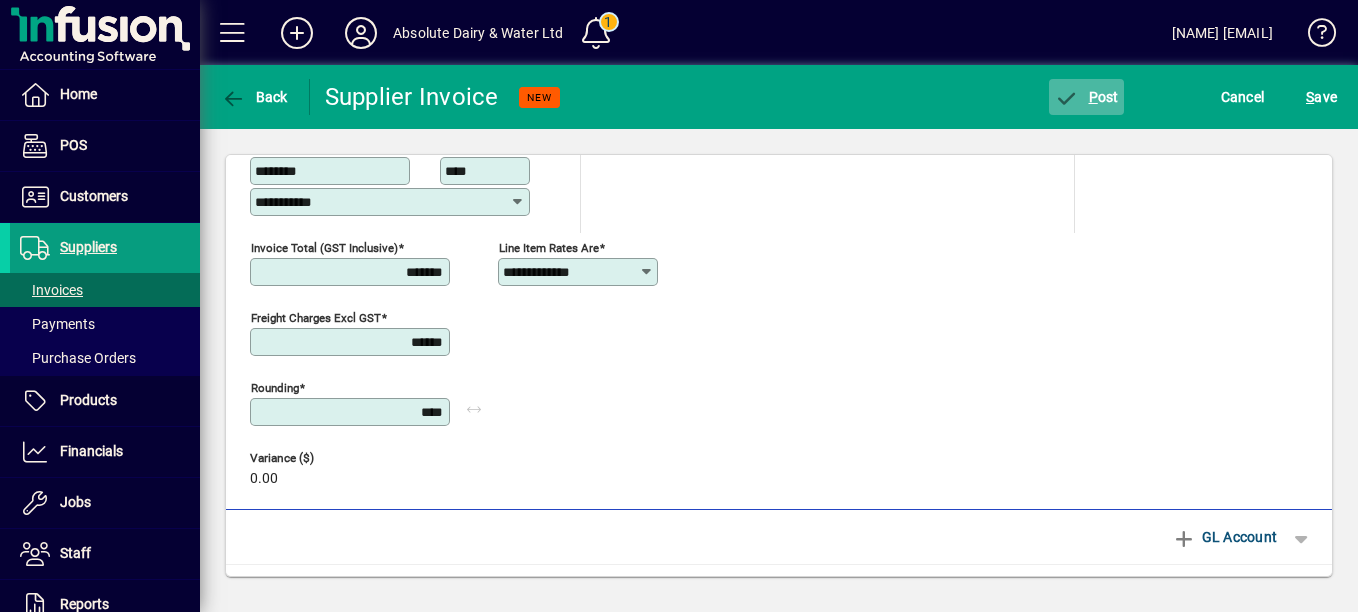 click on "P" 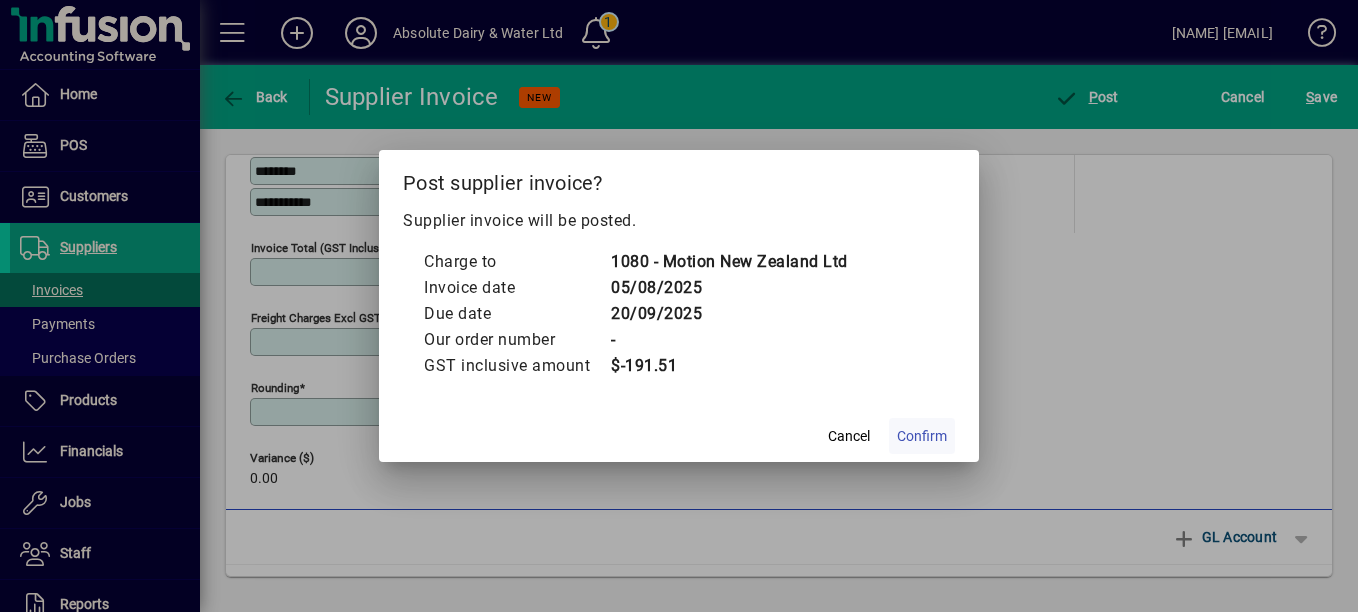 click 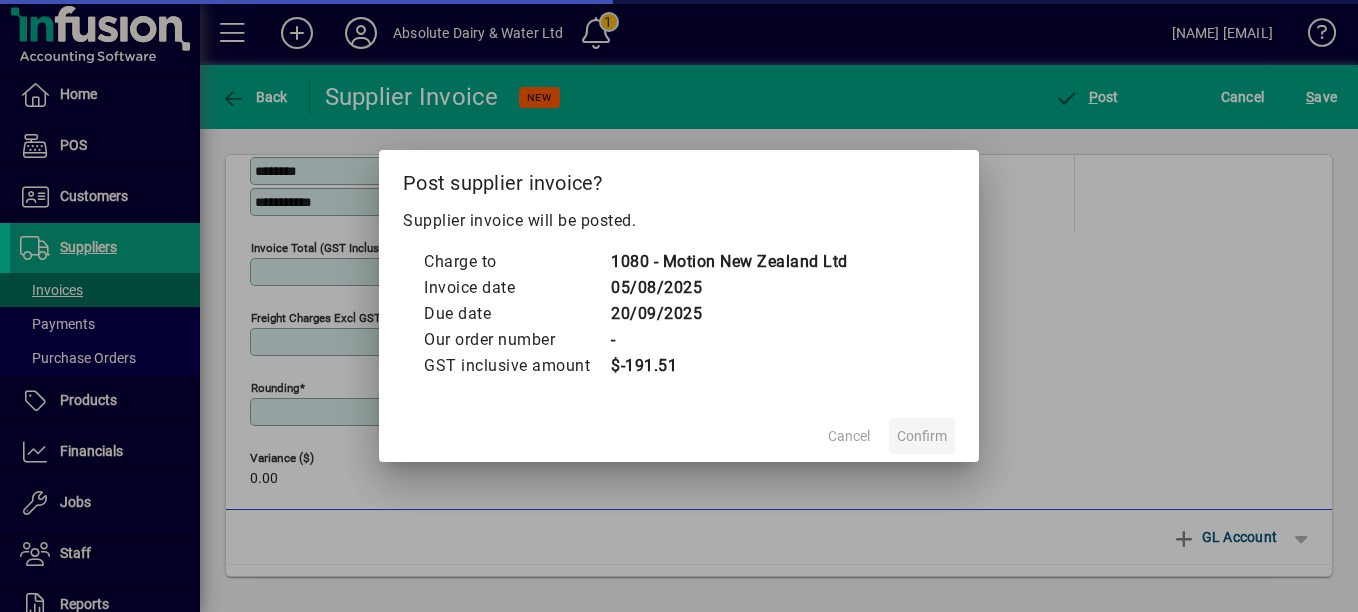 type on "******" 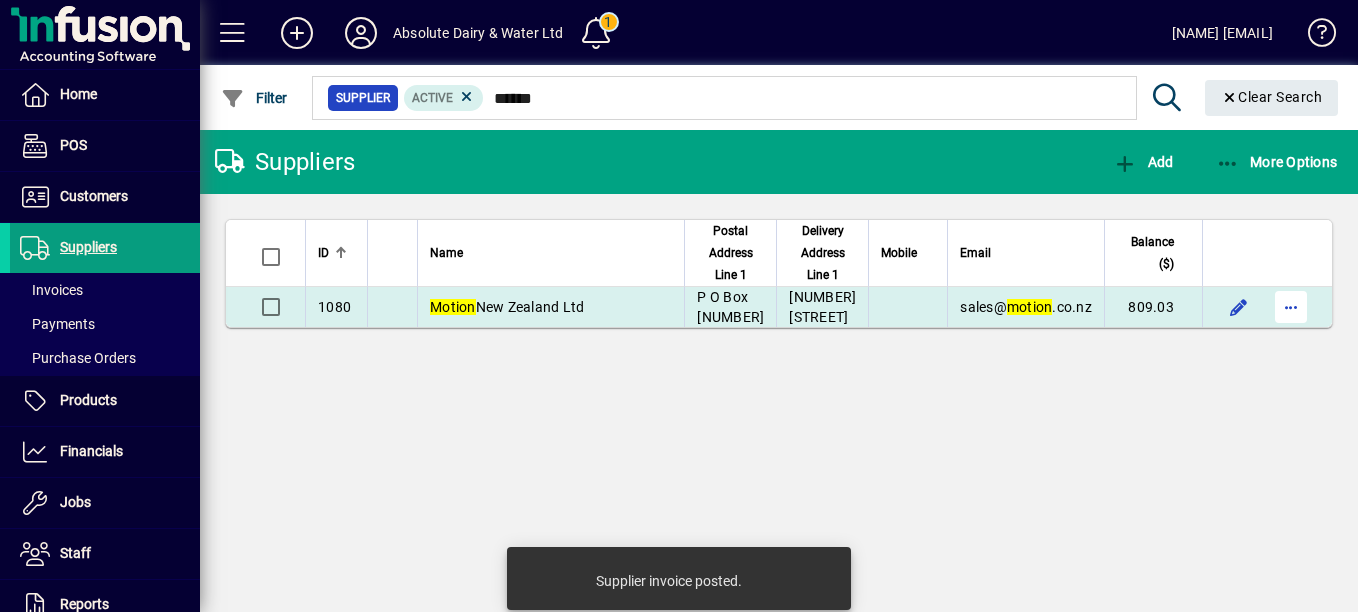 click at bounding box center [1291, 307] 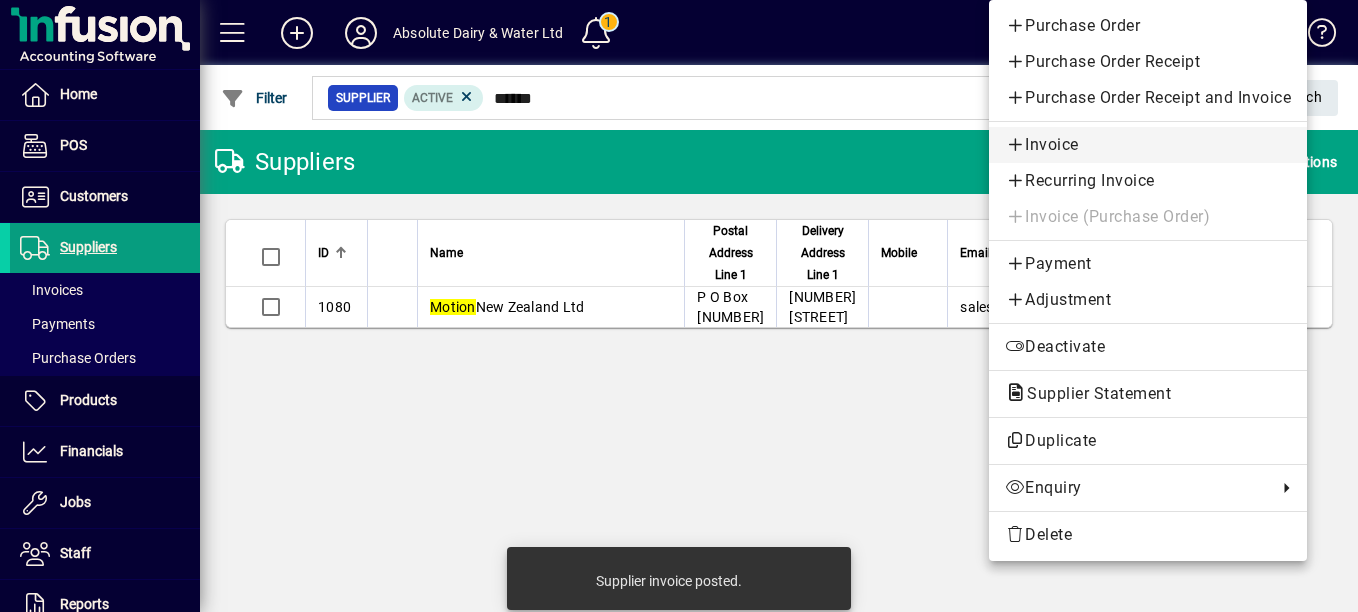 click on "Invoice" at bounding box center [1148, 145] 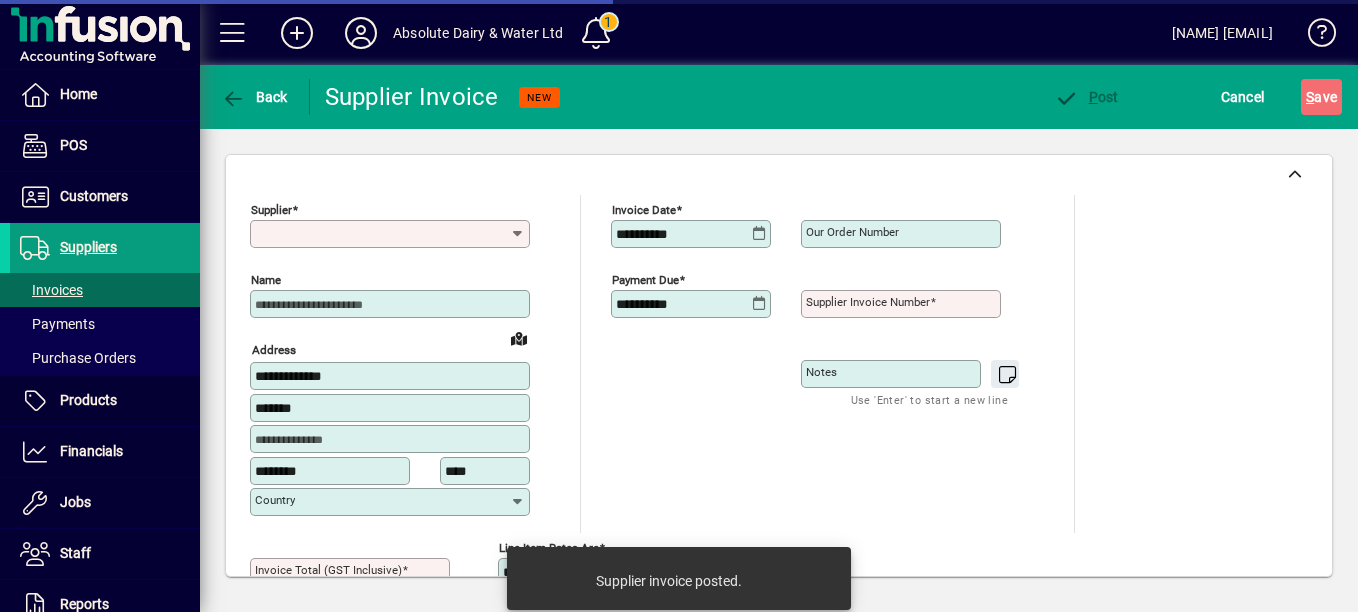 type on "**********" 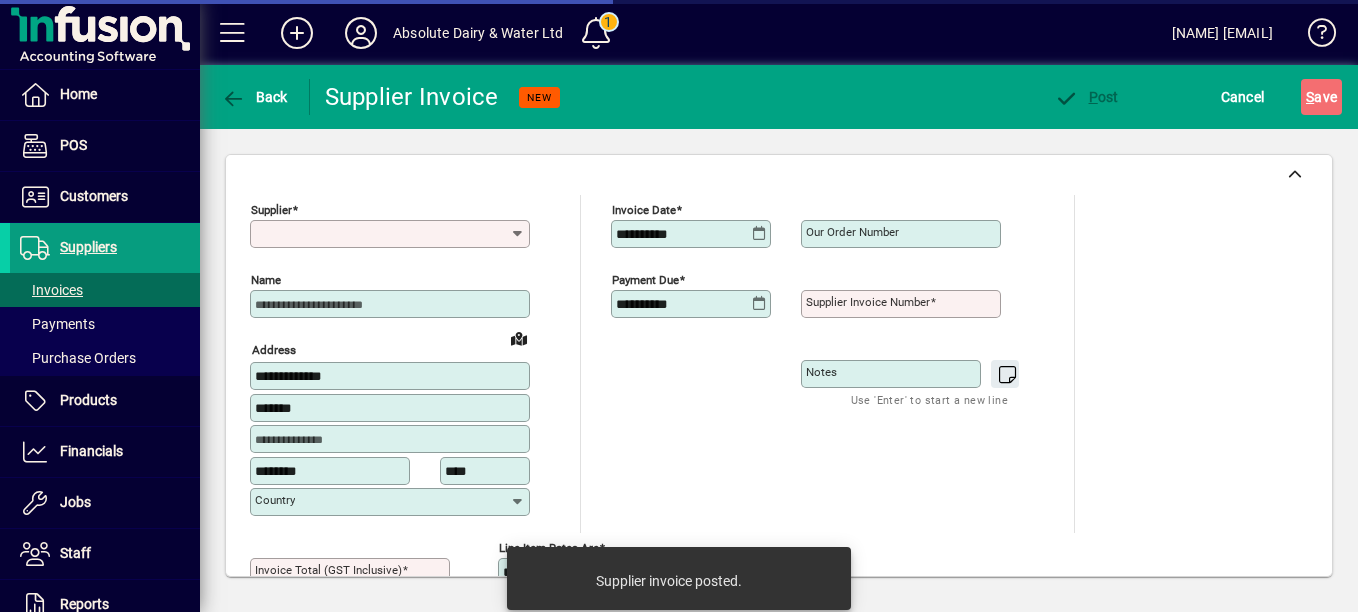 type on "**********" 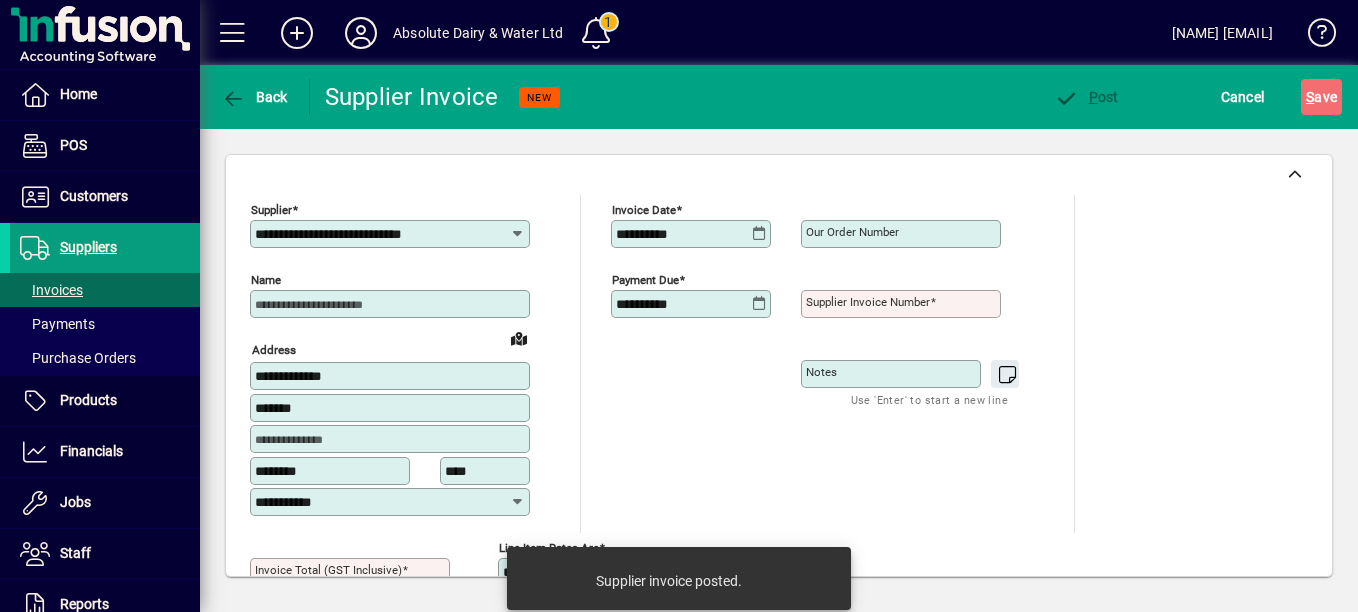 click 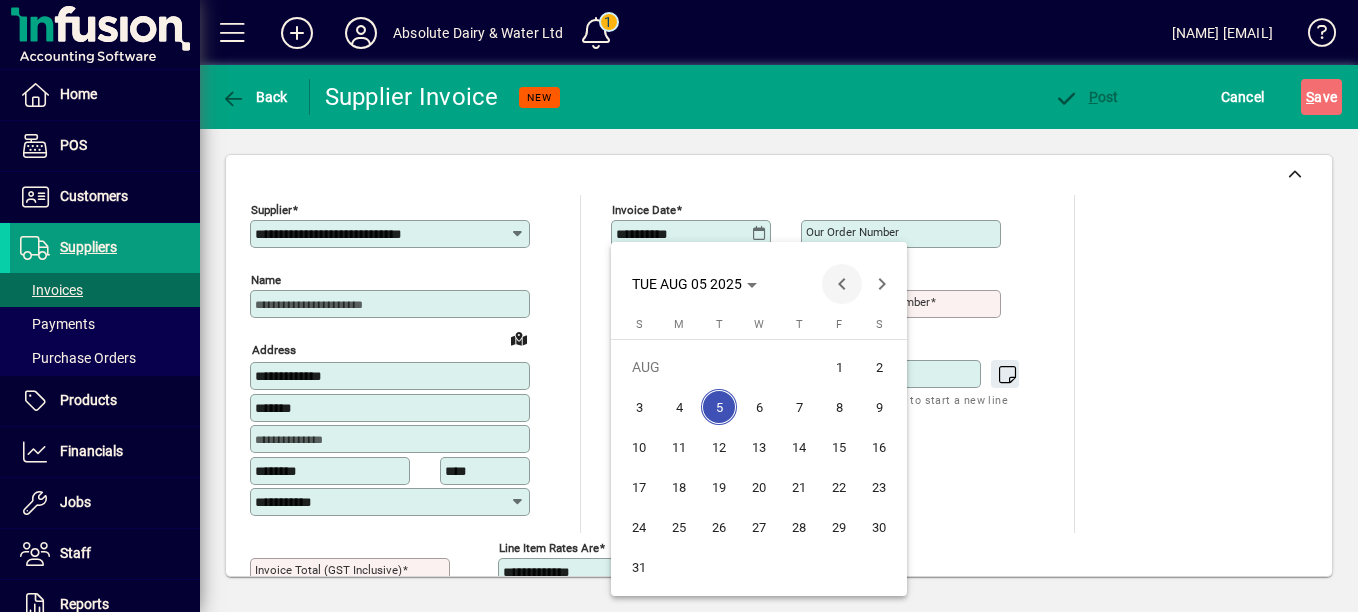 click at bounding box center [842, 284] 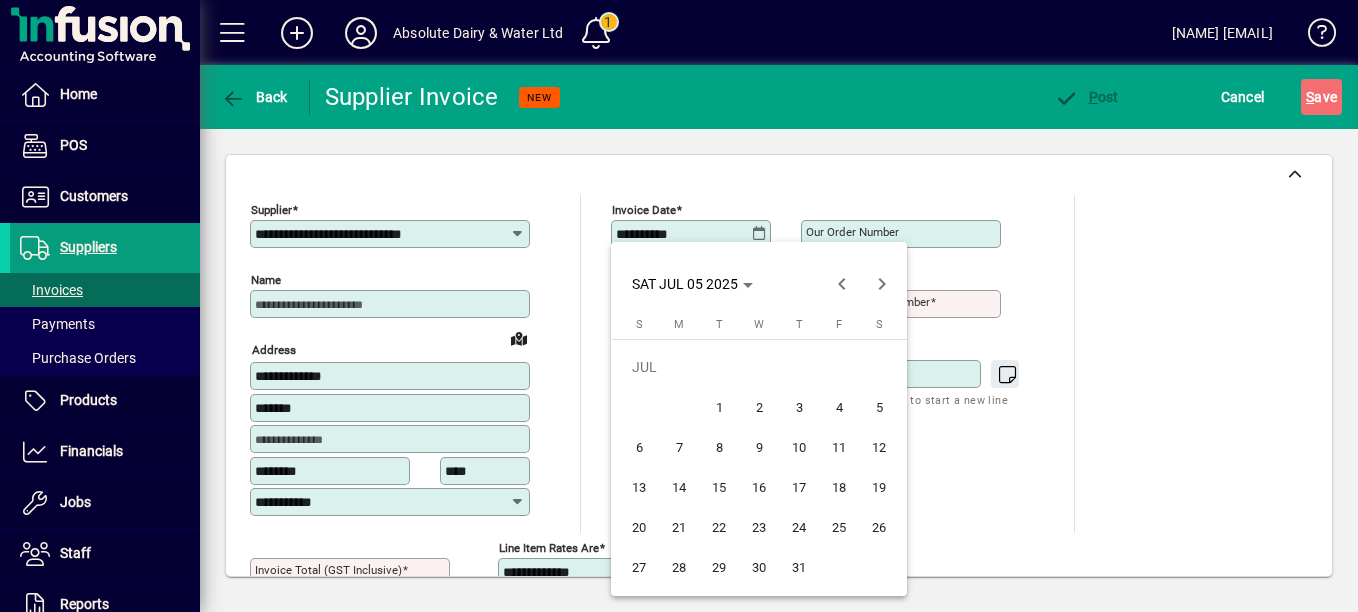 click on "22" at bounding box center (719, 527) 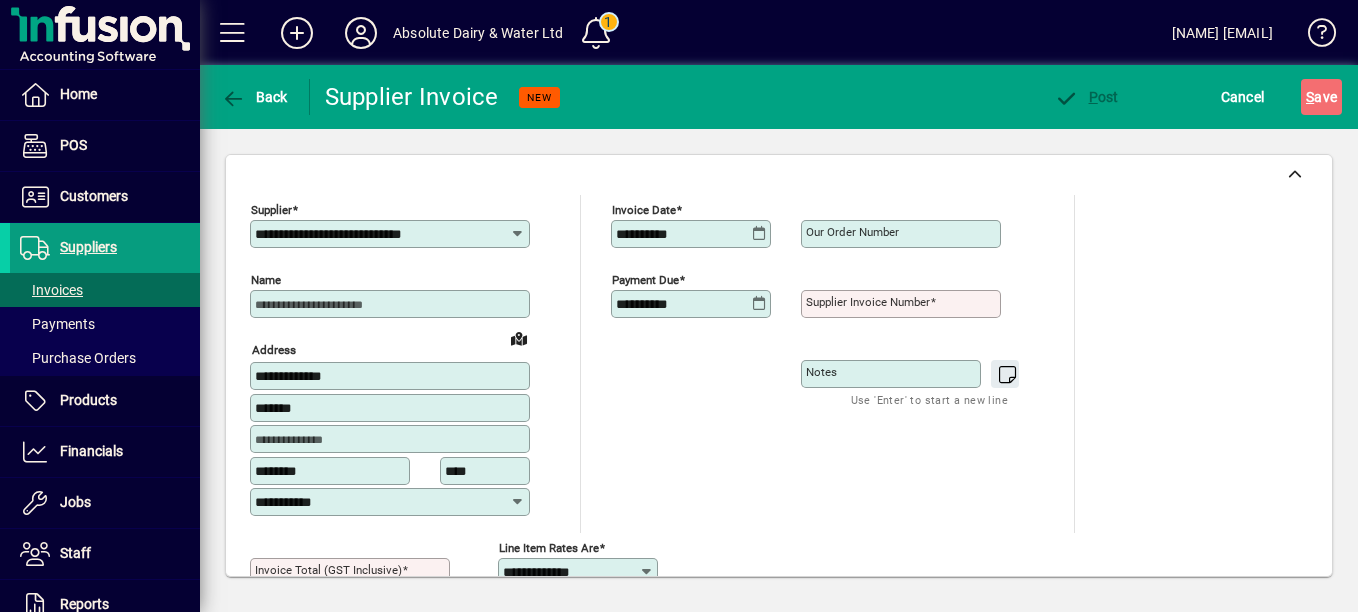 click on "Supplier invoice number" 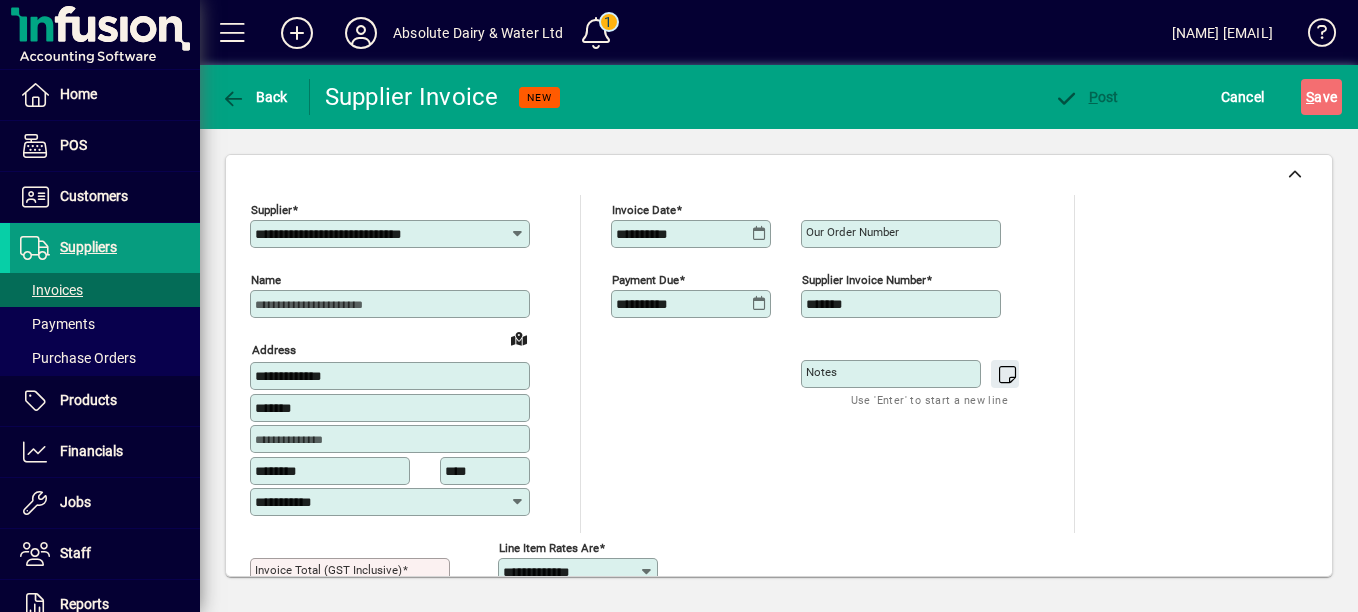 type on "*******" 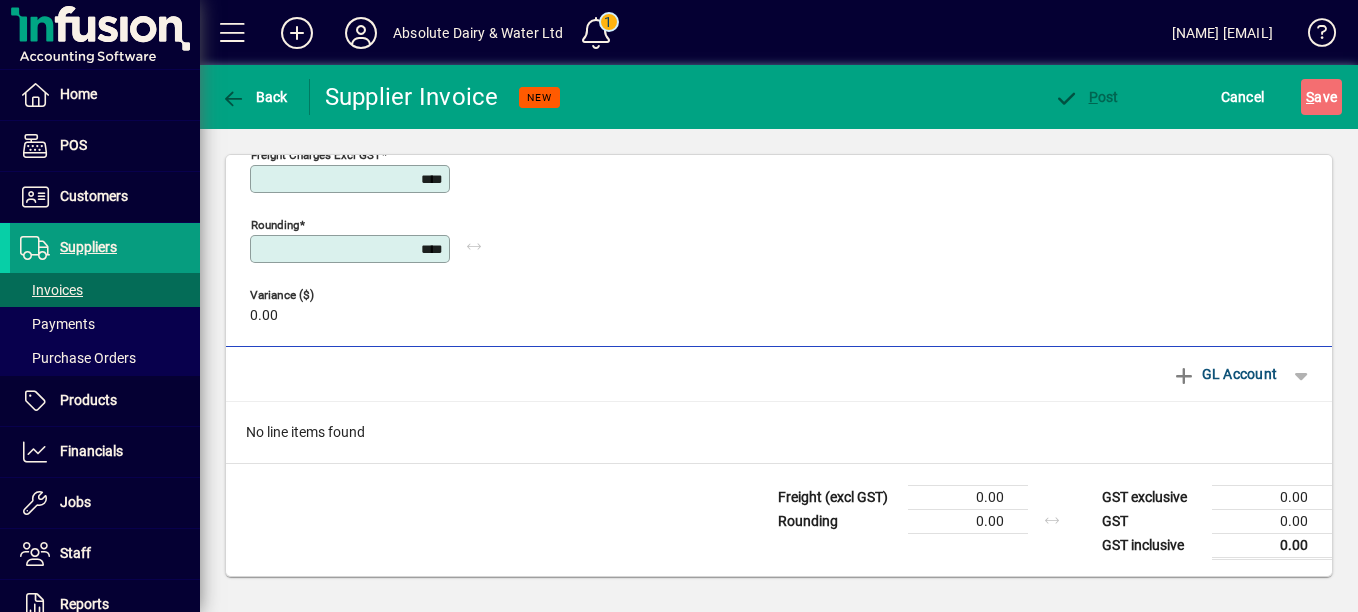 scroll, scrollTop: 263, scrollLeft: 0, axis: vertical 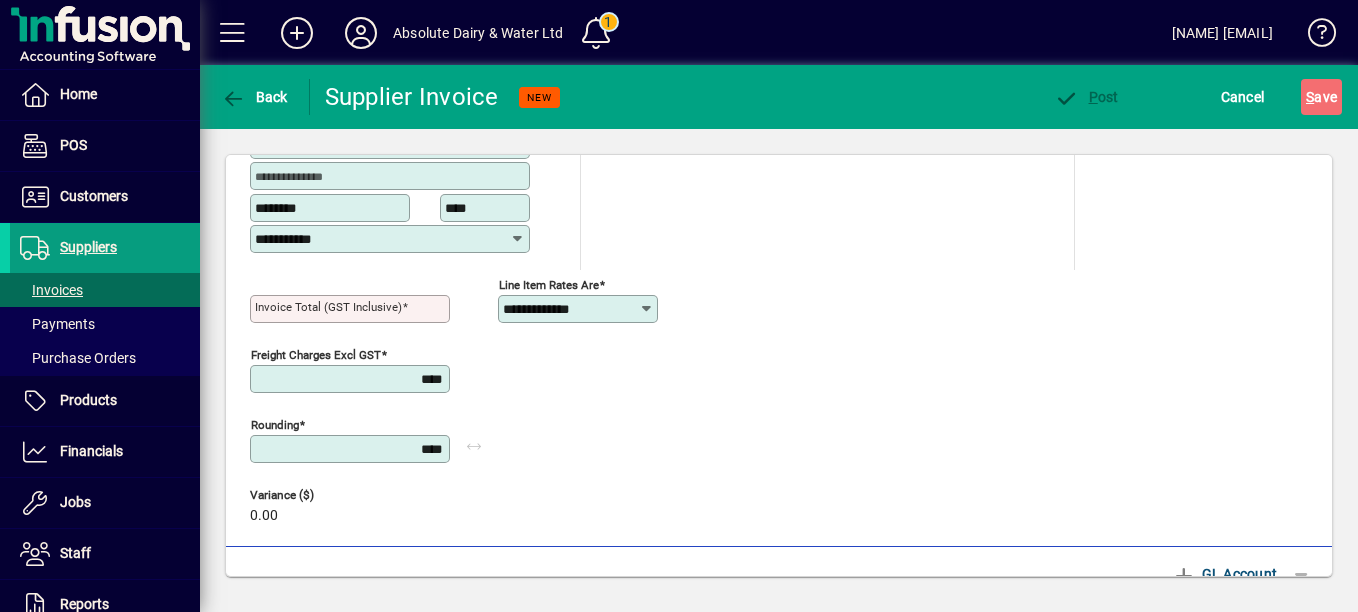 click on "Invoice Total (GST inclusive)" at bounding box center (328, 307) 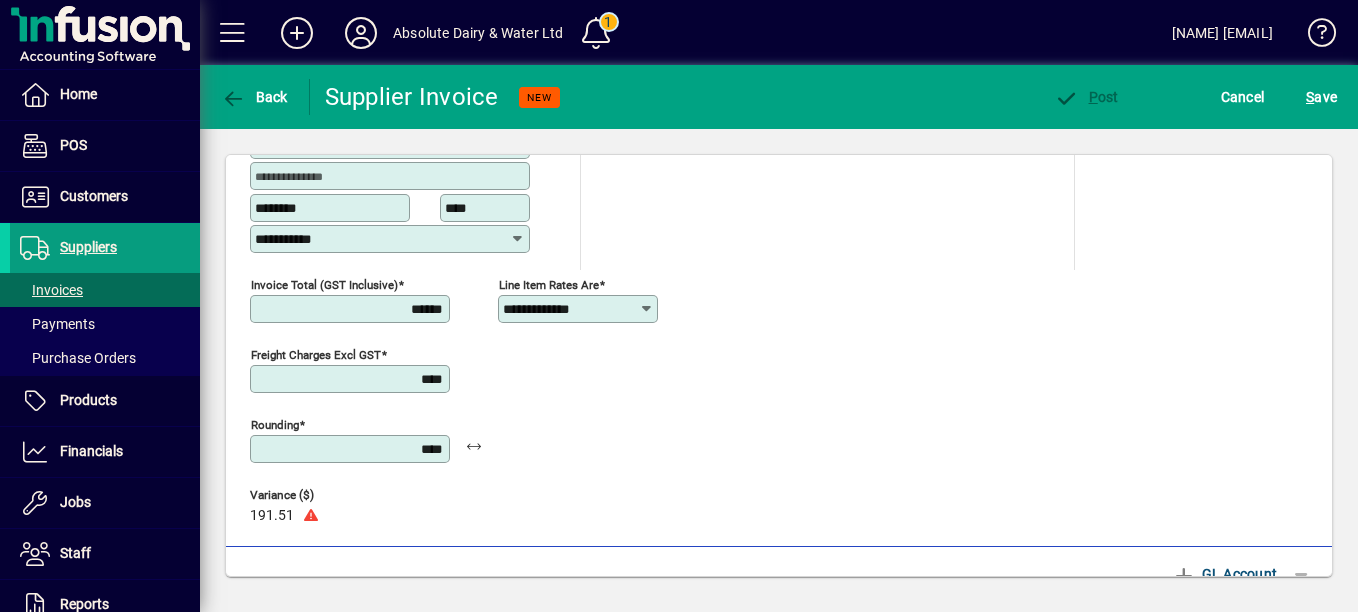 type on "******" 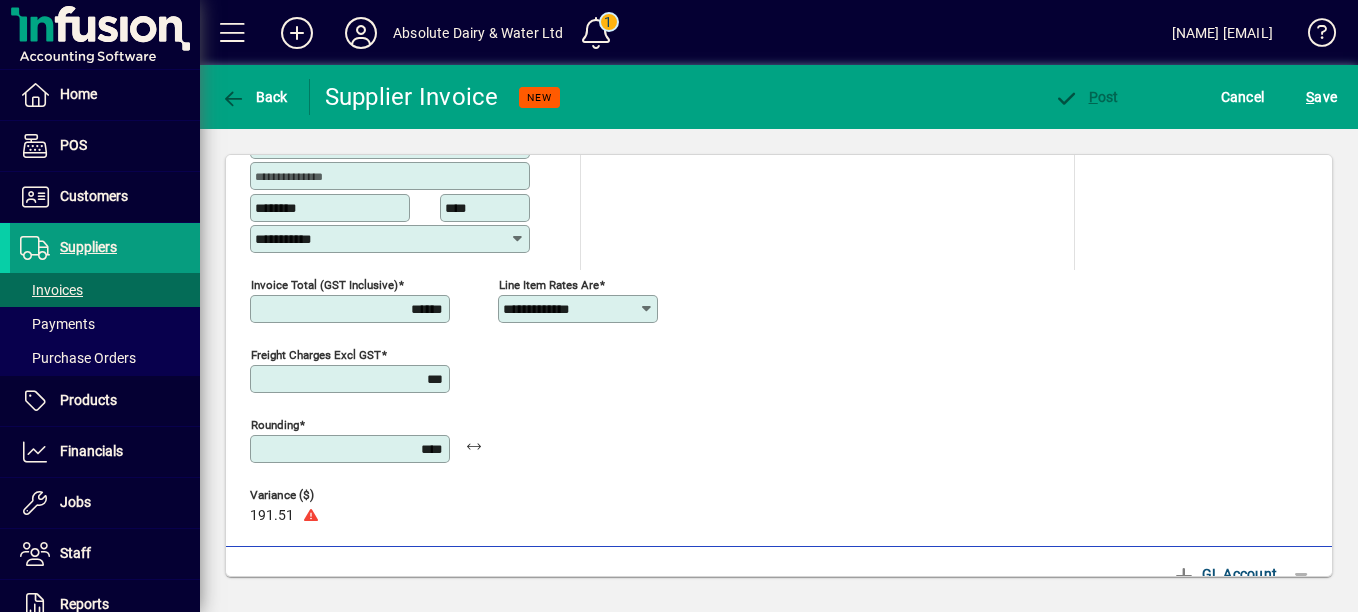 type on "*****" 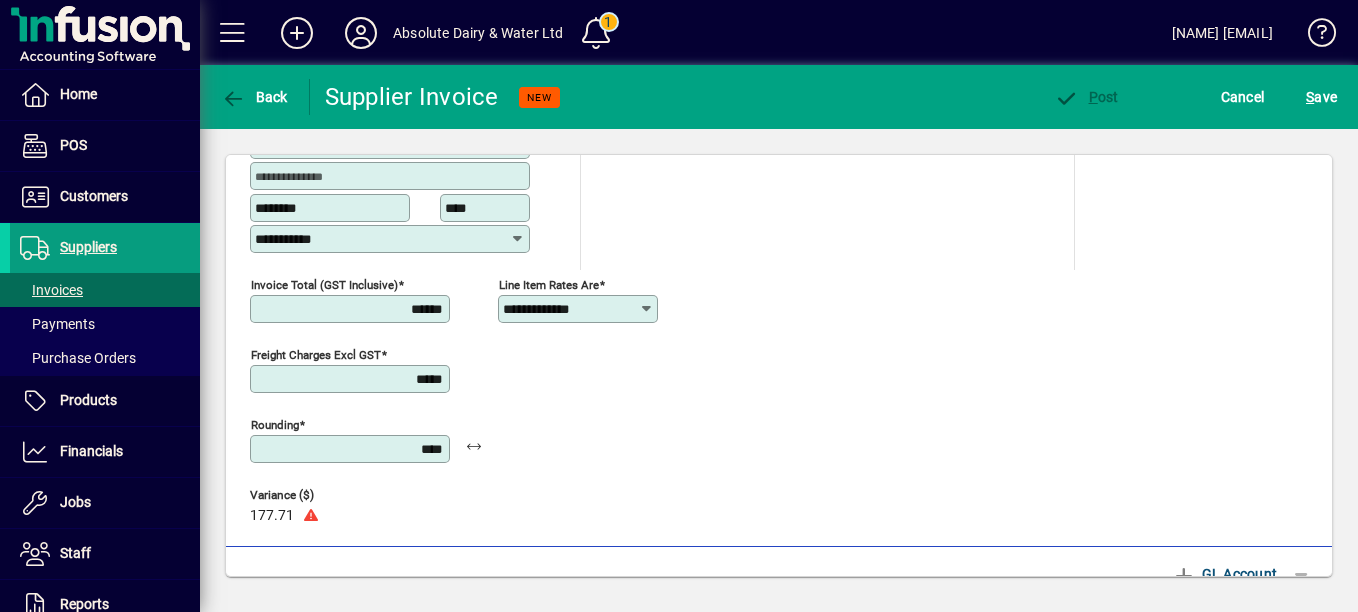 scroll, scrollTop: 463, scrollLeft: 0, axis: vertical 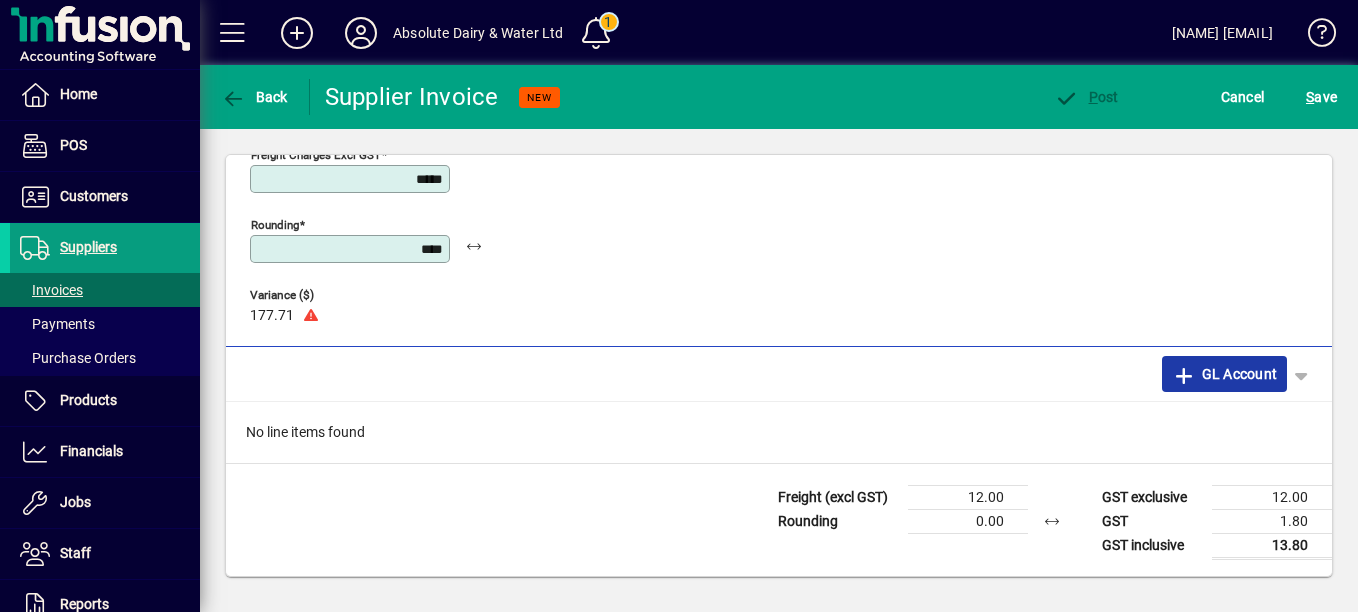 click on "GL Account" 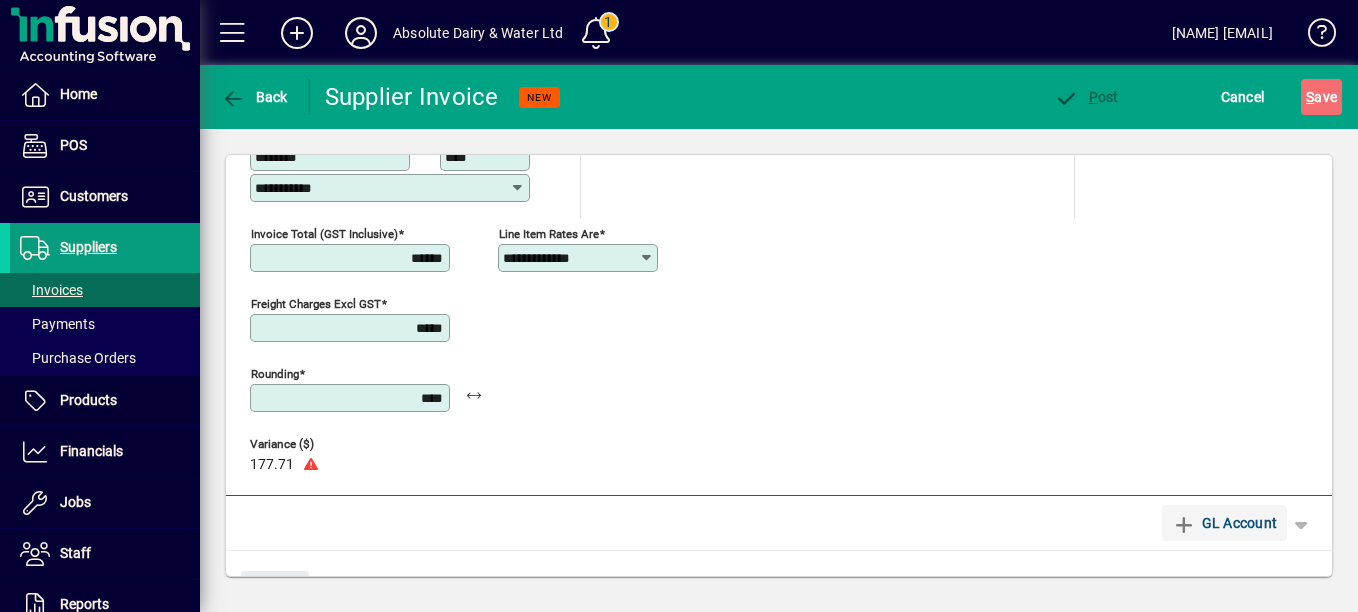 scroll, scrollTop: 163, scrollLeft: 0, axis: vertical 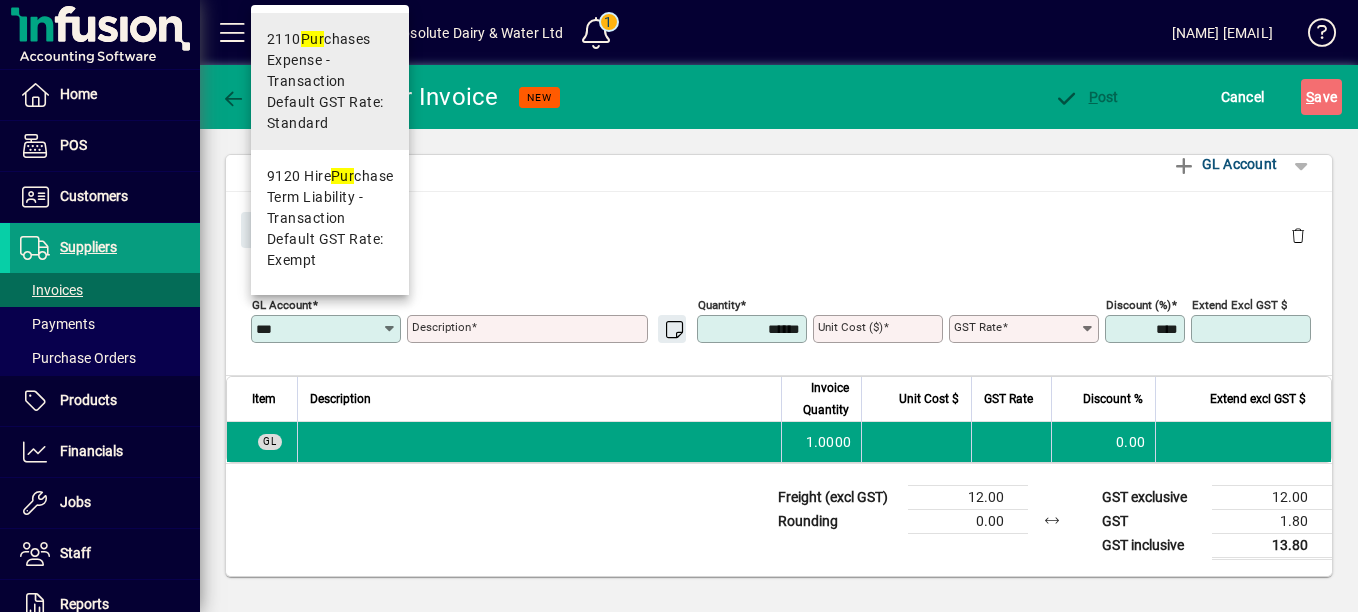 click on "Expense - Transaction" at bounding box center [330, 71] 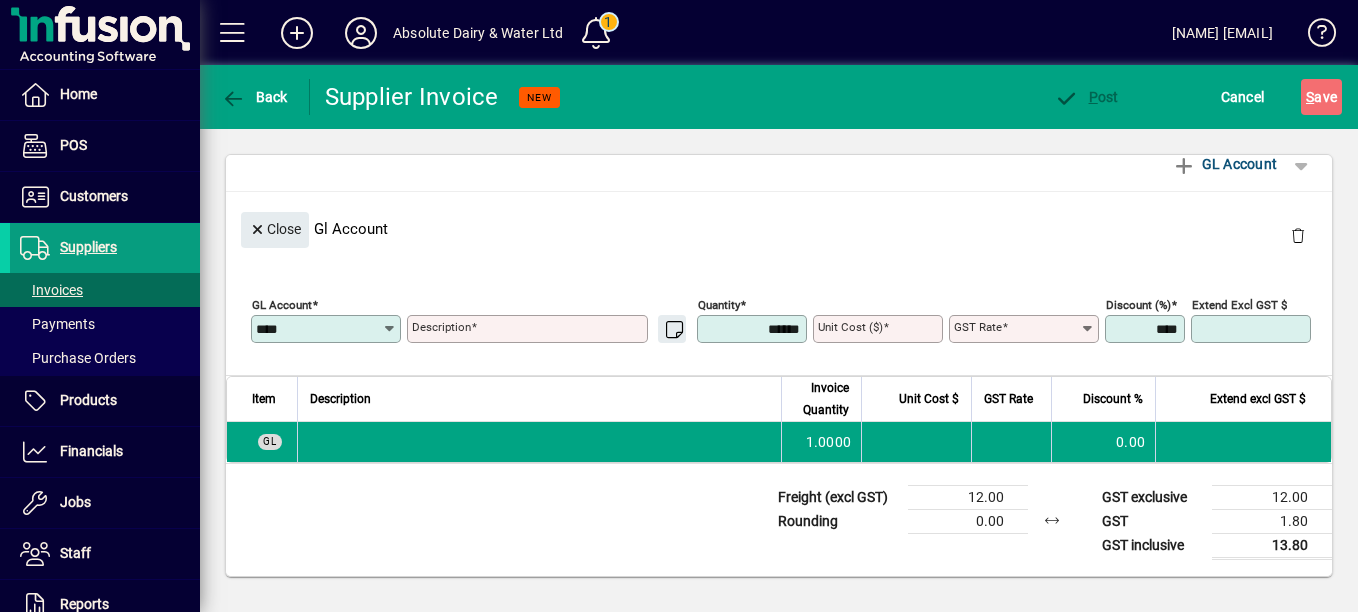 type on "*********" 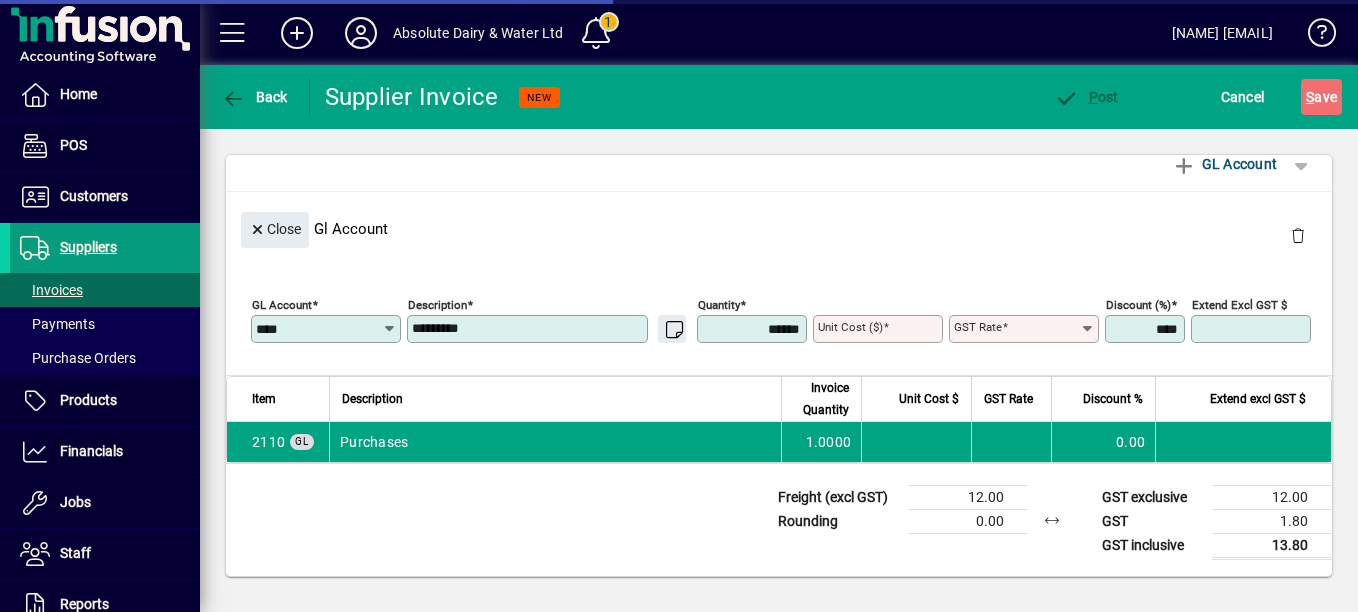 type on "****" 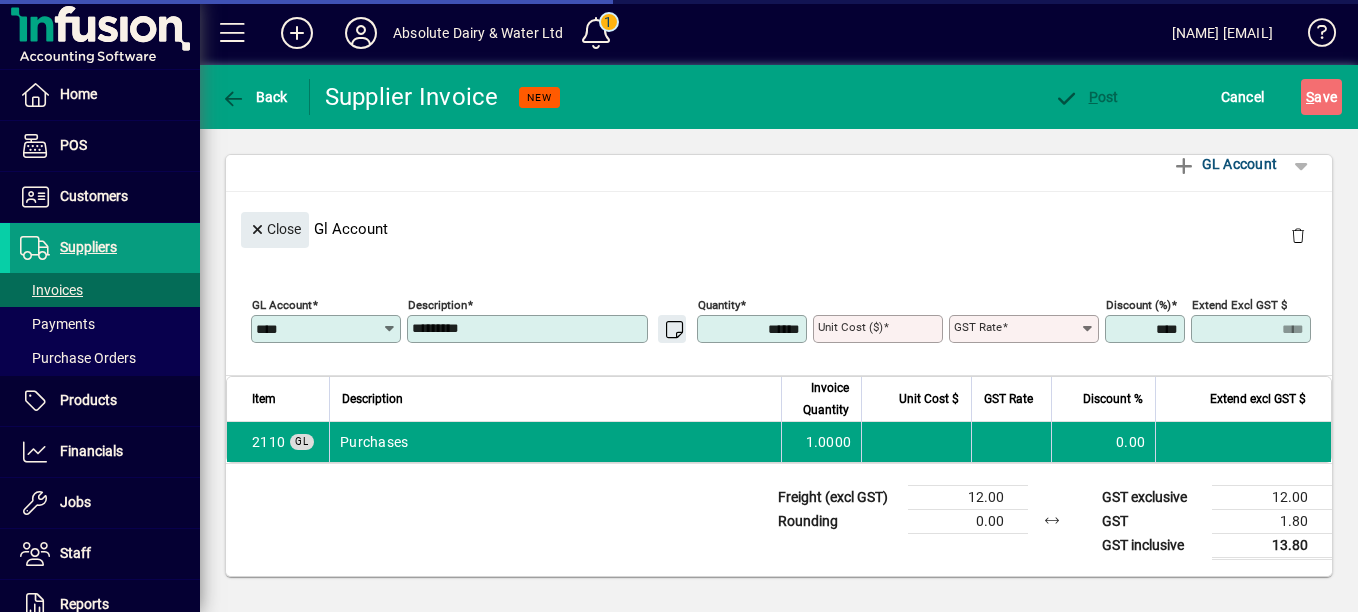 type on "********" 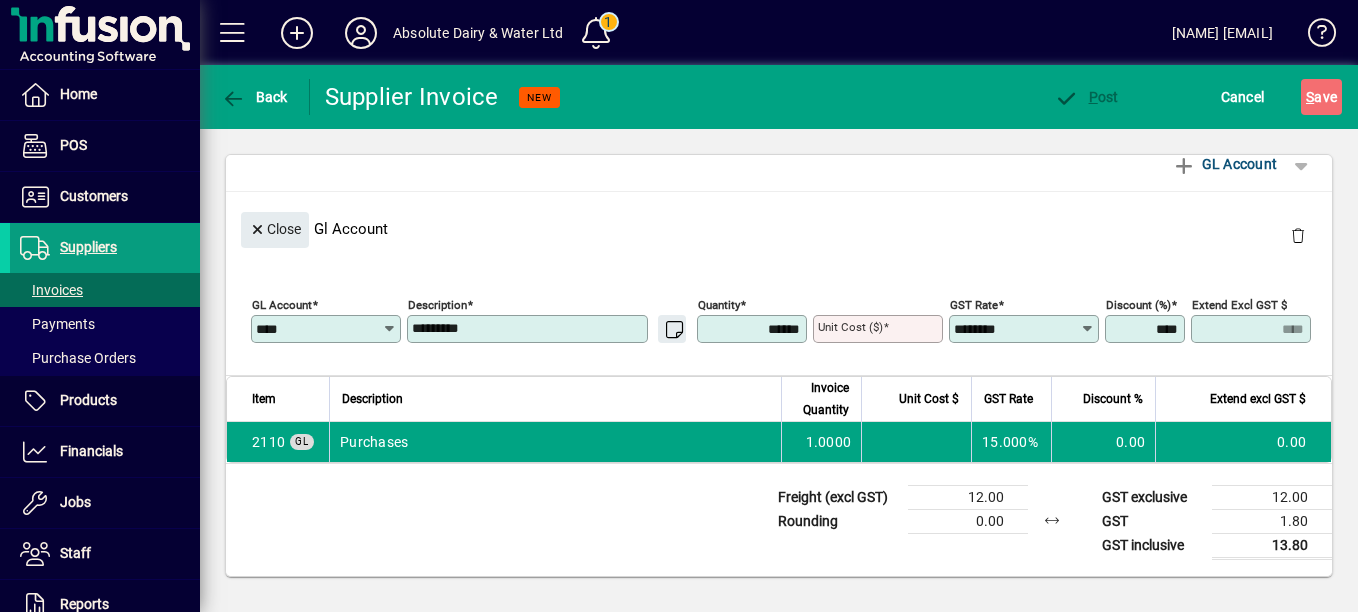 click on "Unit Cost ($)" at bounding box center (850, 327) 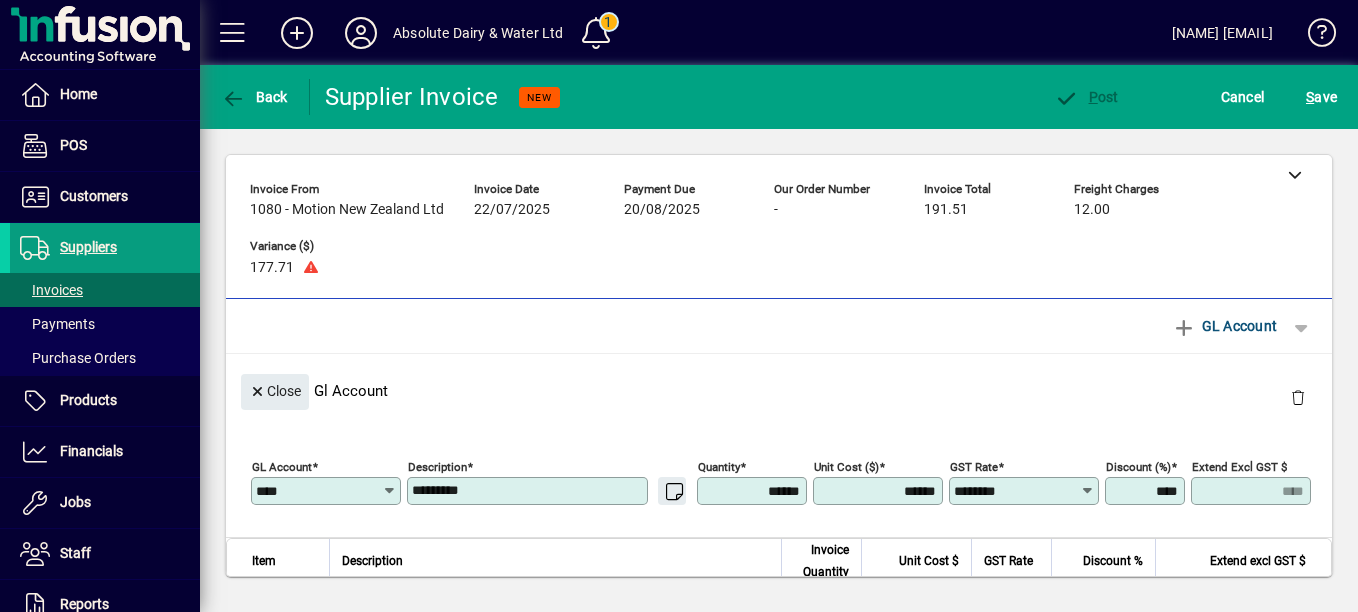 scroll, scrollTop: 0, scrollLeft: 0, axis: both 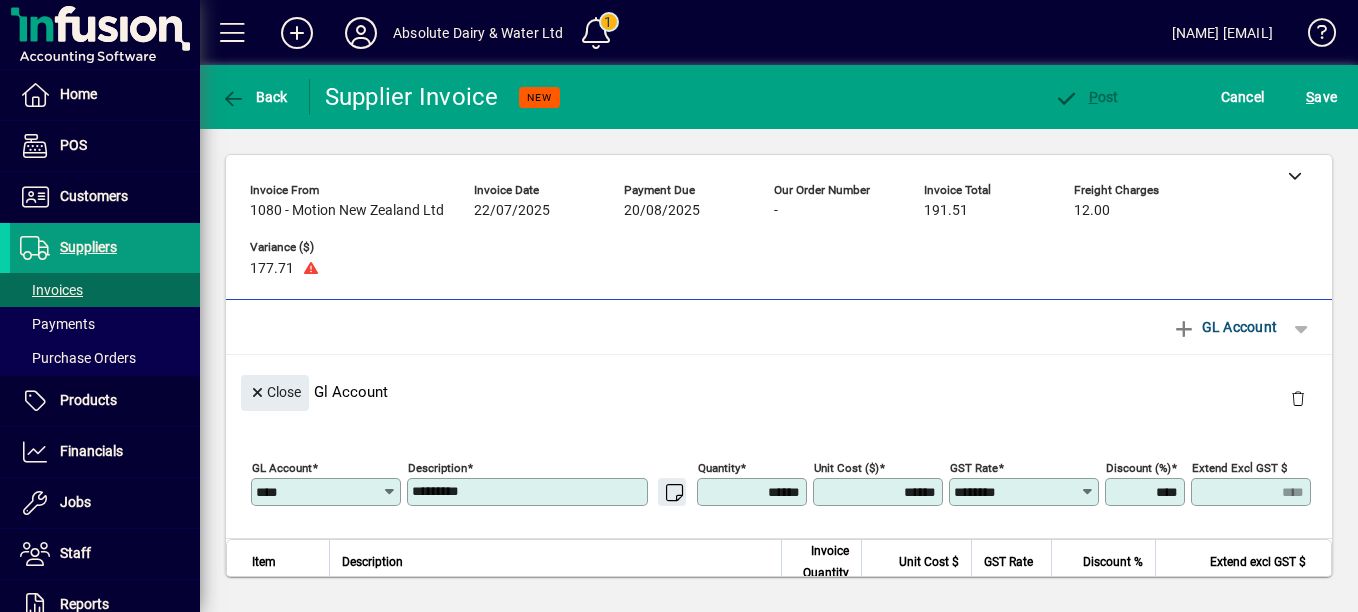 click on "Invoice from   1080 - Motion New Zealand Ltd  Invoice date   22/07/2025  Payment due   20/08/2025  Our Order number   -  Invoice Total   191.51  Freight Charges   12.00  Variance ($)   177.71" 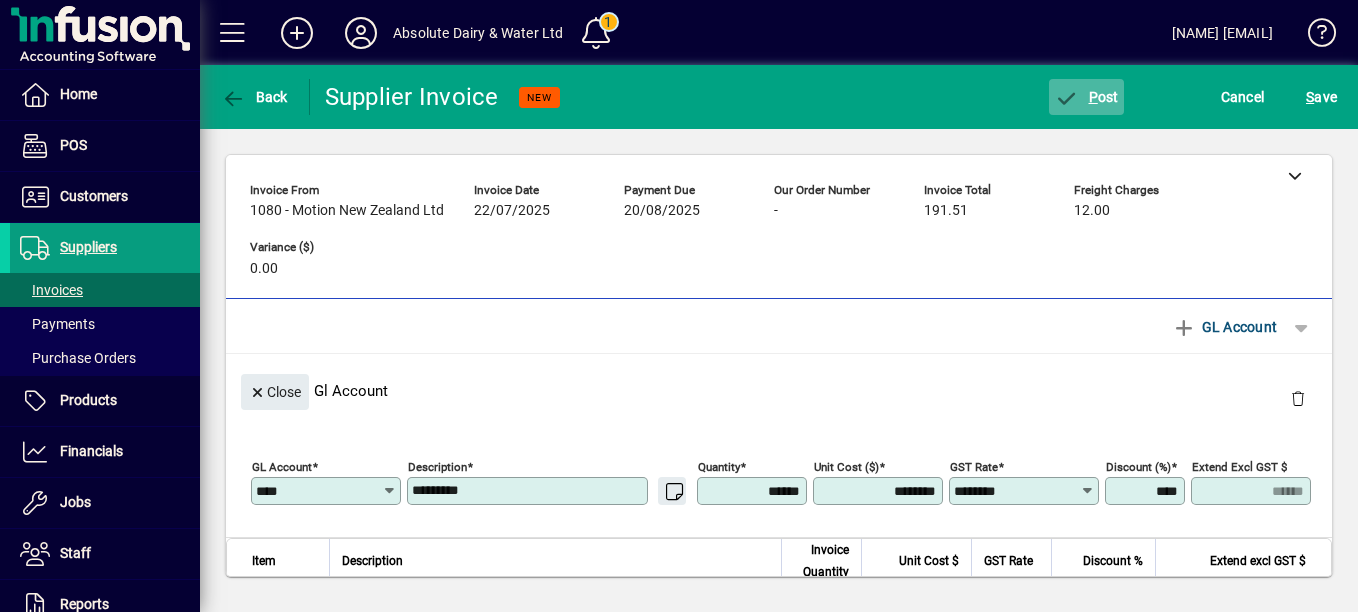 click on "P ost" 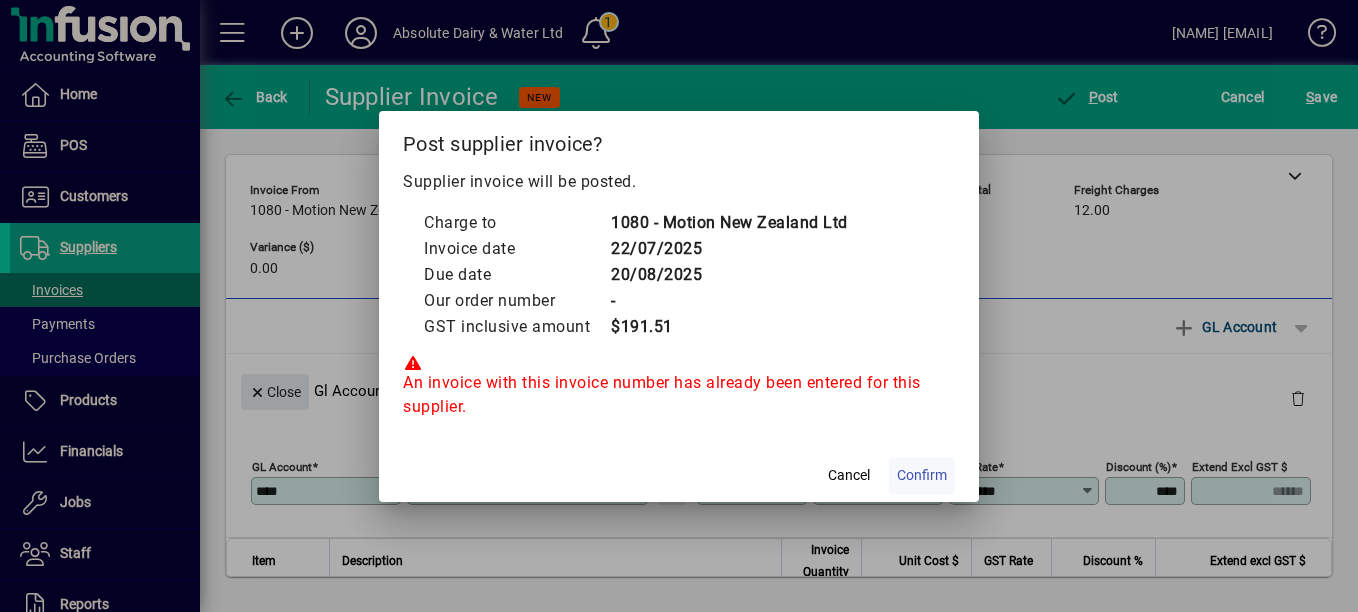 click on "Confirm" 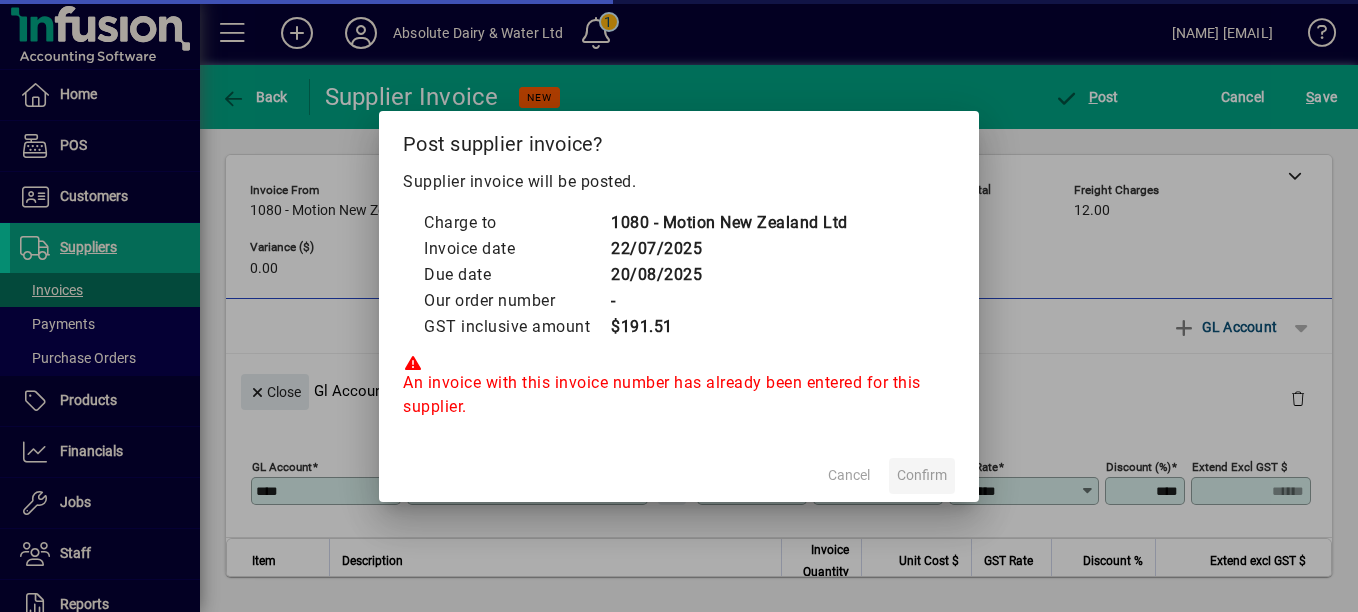 type on "******" 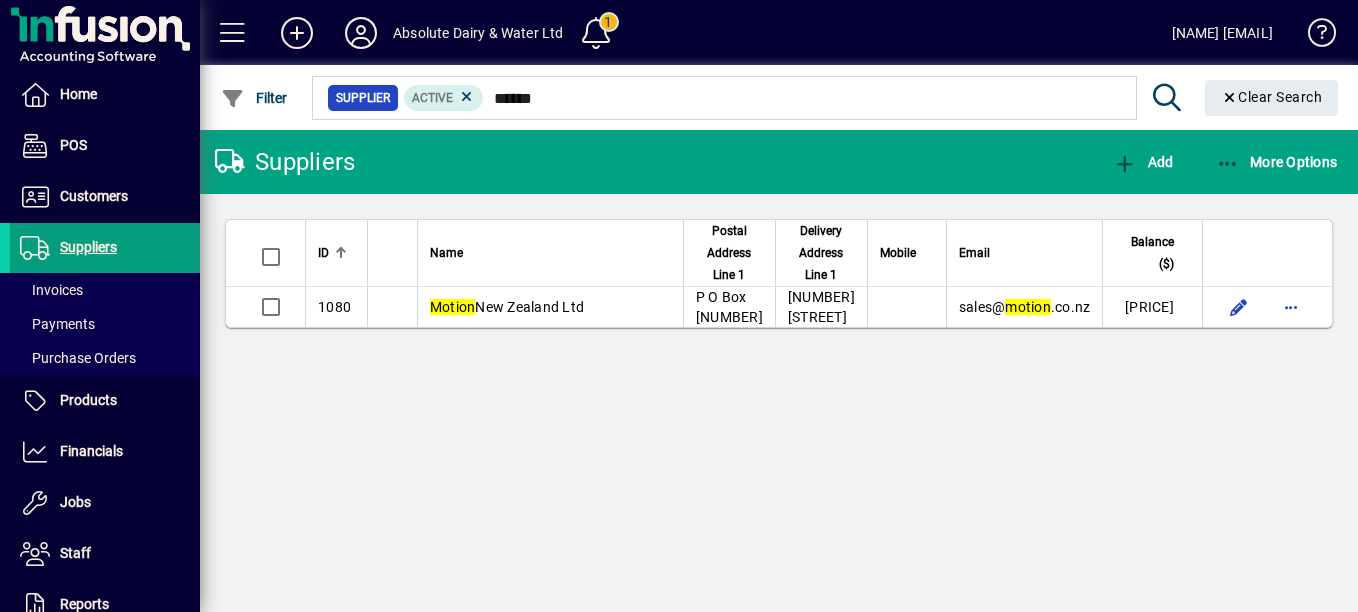 click on "ID       Name   Postal Address Line 1   Delivery Address Line 1   Mobile   Email   Balance ($)  1080 Motion  New Zealand Ltd P O Box 22256 1 Vestey Drive sales@ motion .co.nz  1000.54" 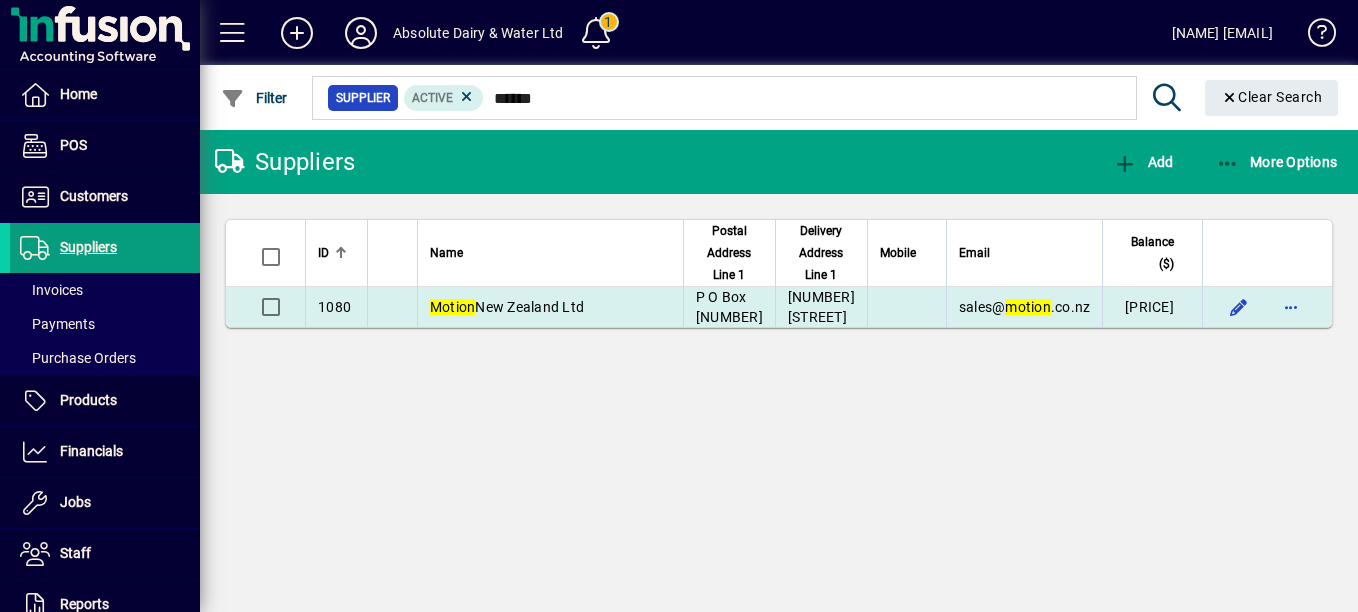 click on "Motion  New Zealand Ltd" at bounding box center [550, 307] 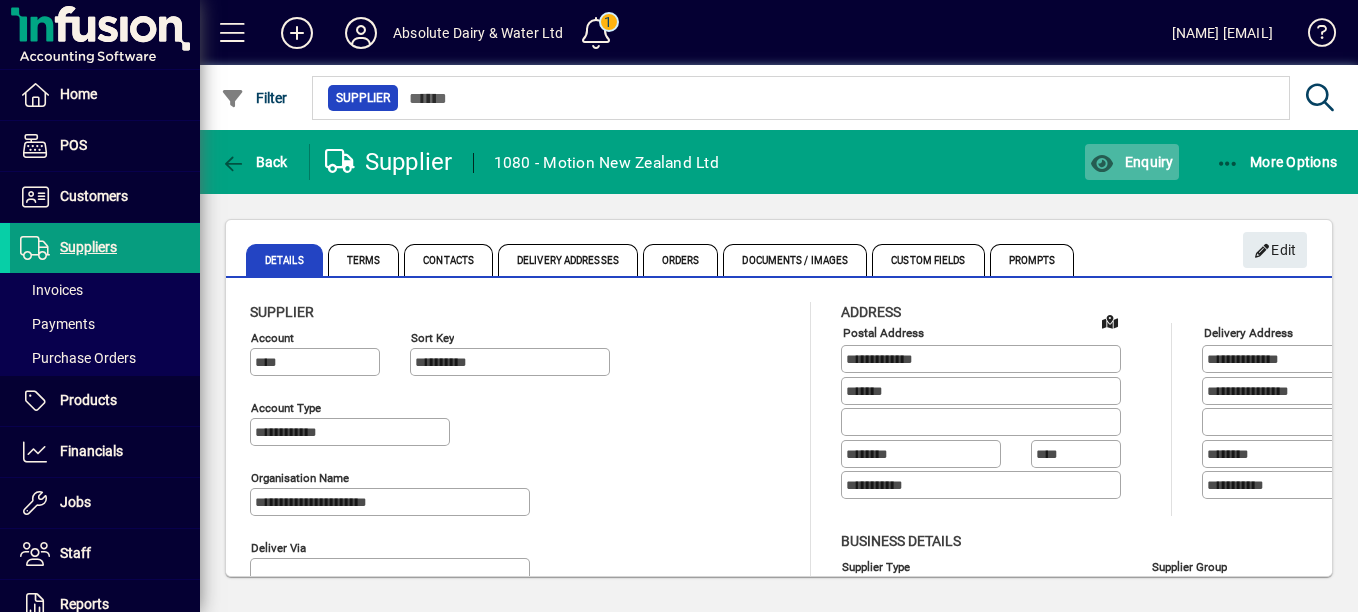 click 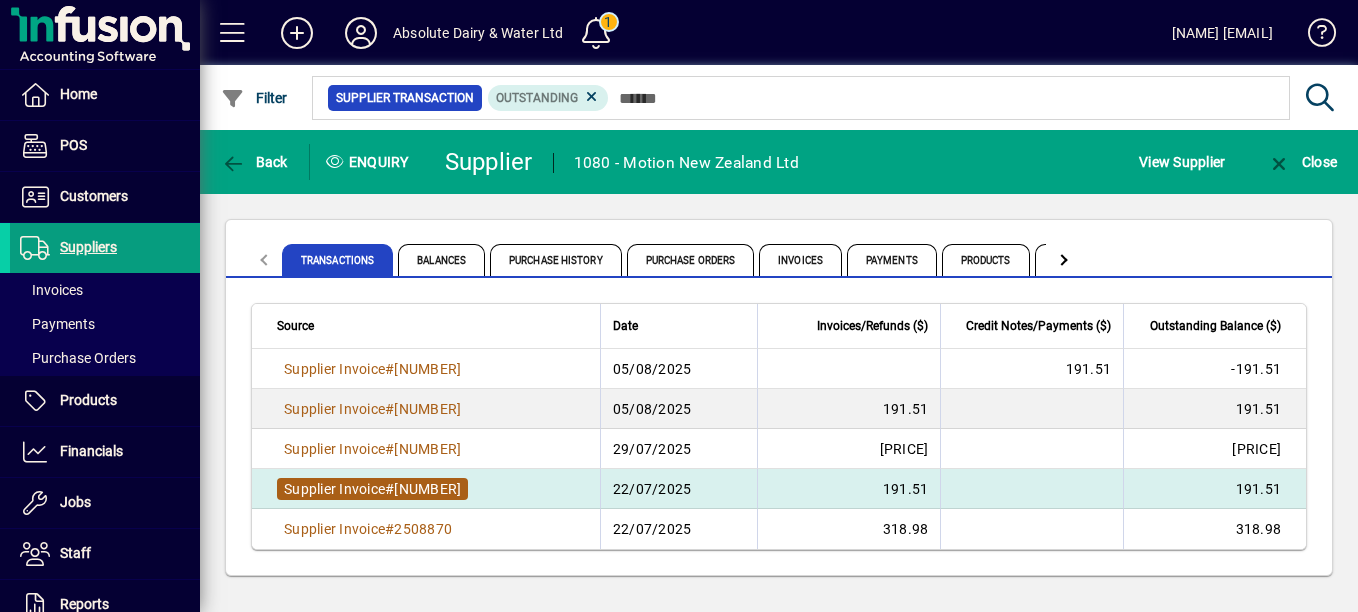 click on "2509948" at bounding box center [427, 489] 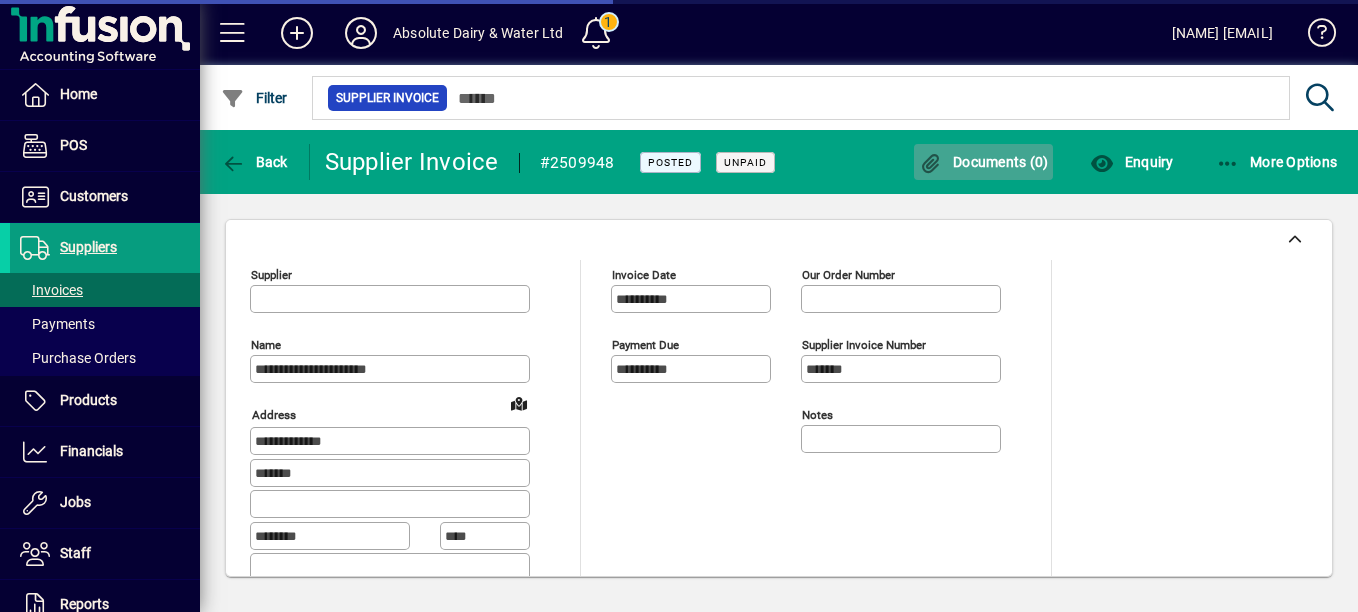 click 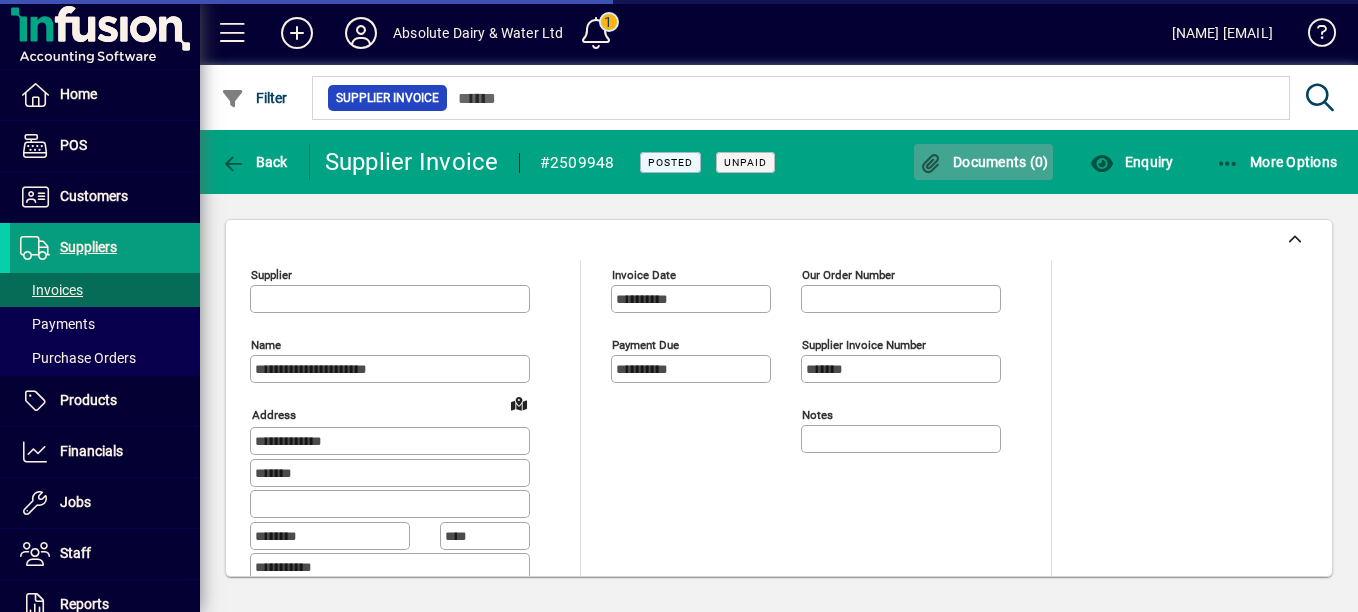type on "**********" 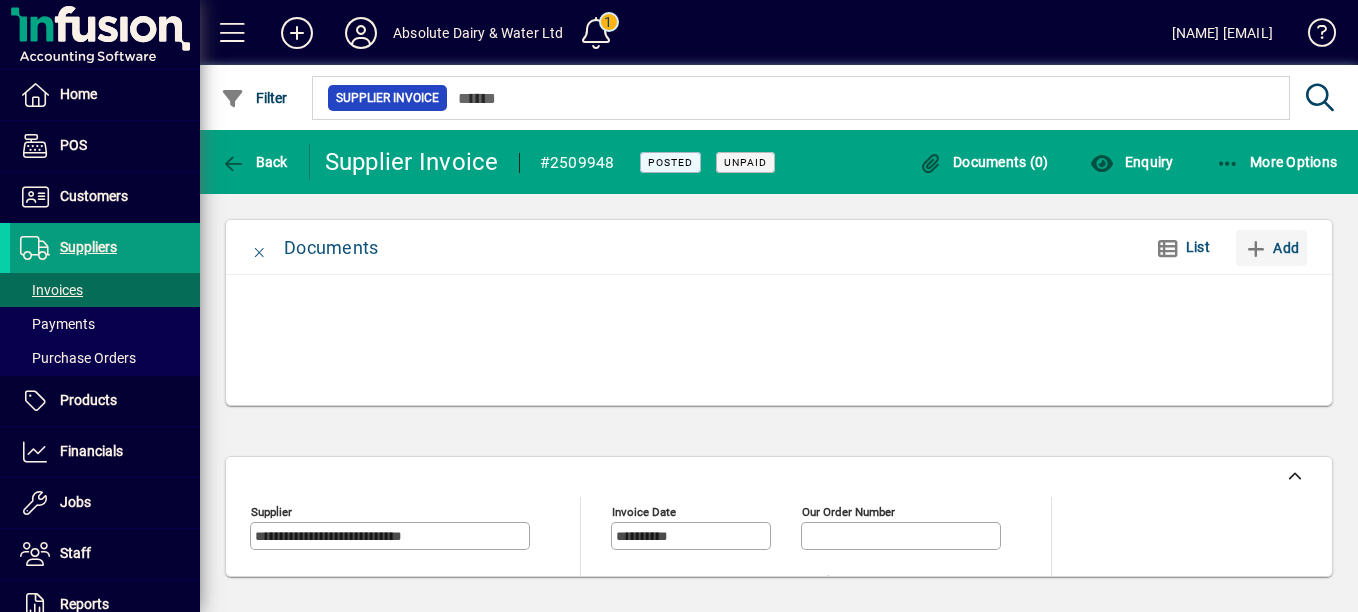 click on "Add" 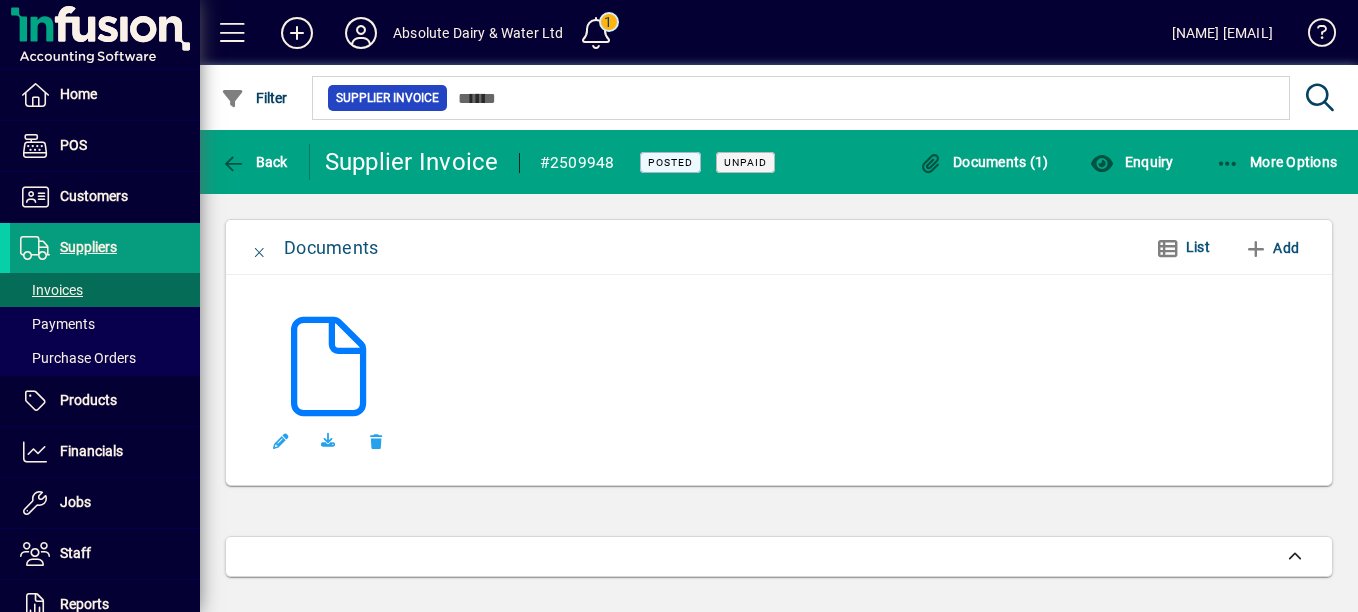 click on "**********" 